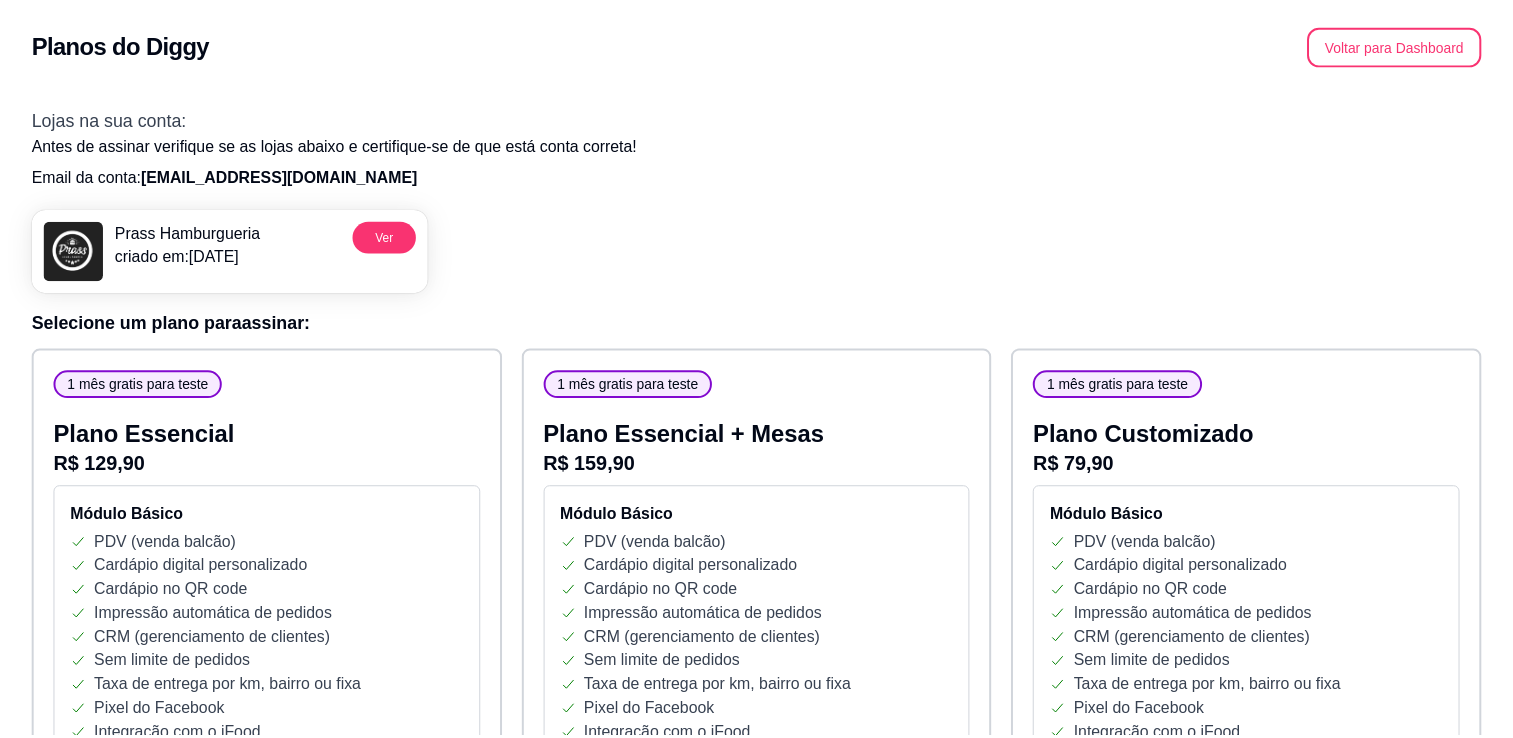 scroll, scrollTop: 0, scrollLeft: 0, axis: both 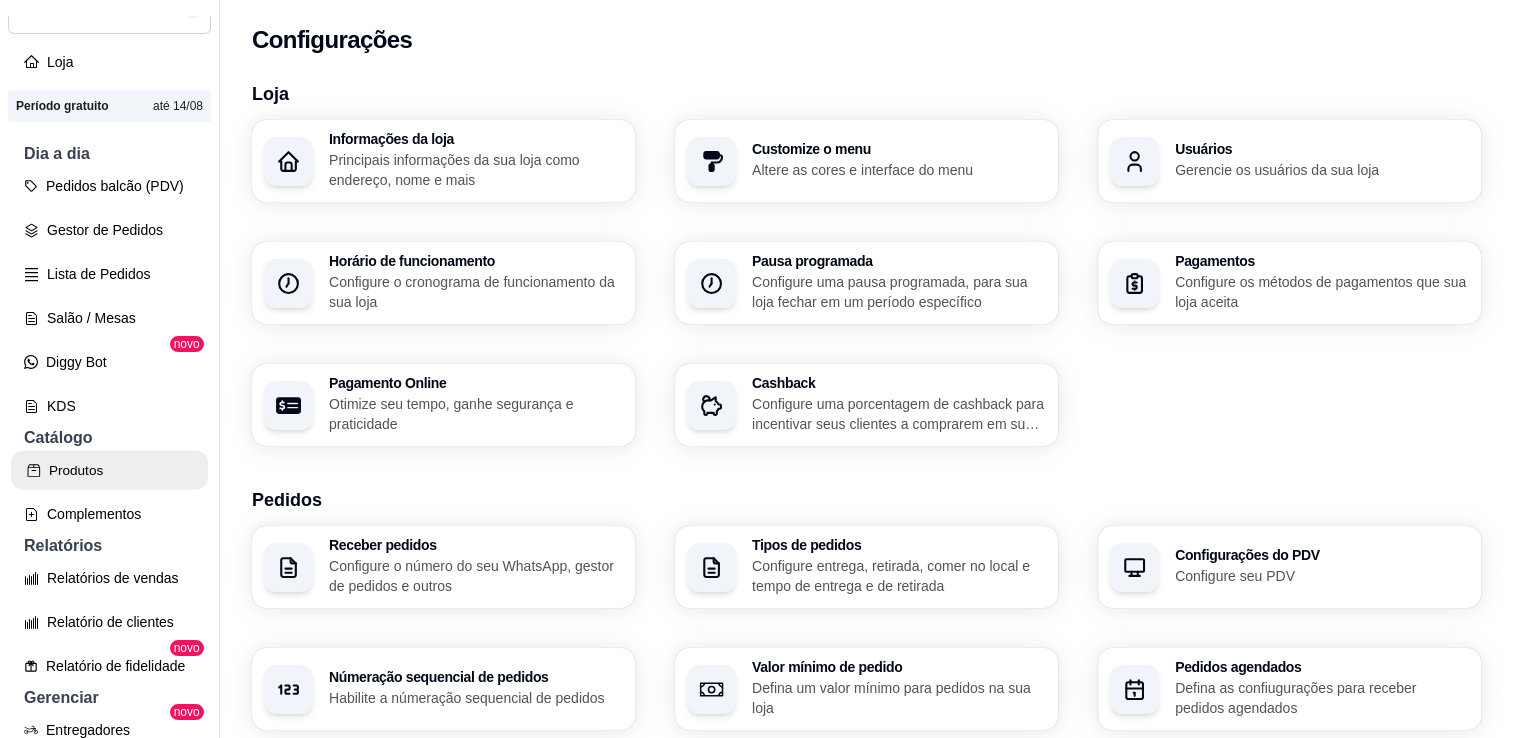 click on "Produtos" at bounding box center [109, 470] 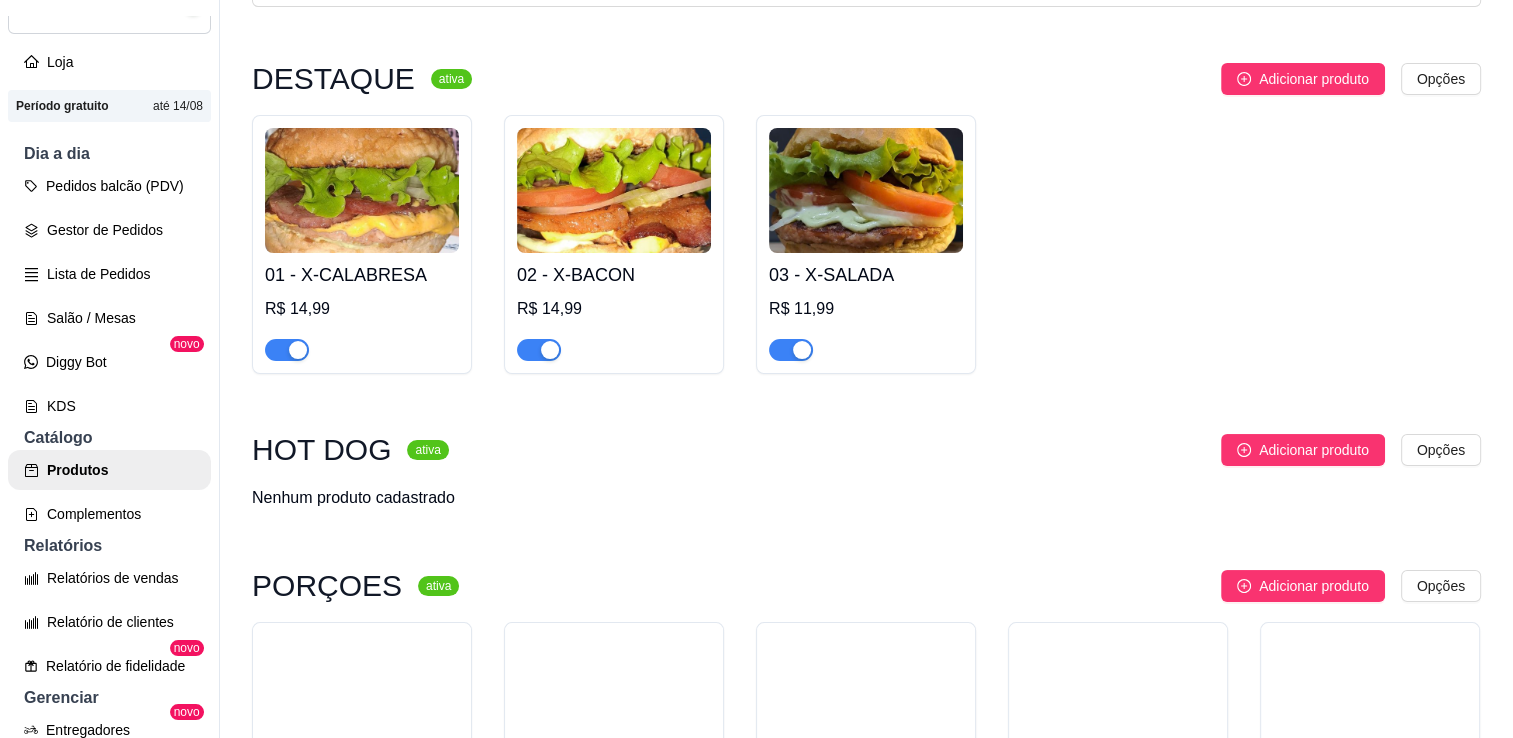 scroll, scrollTop: 0, scrollLeft: 0, axis: both 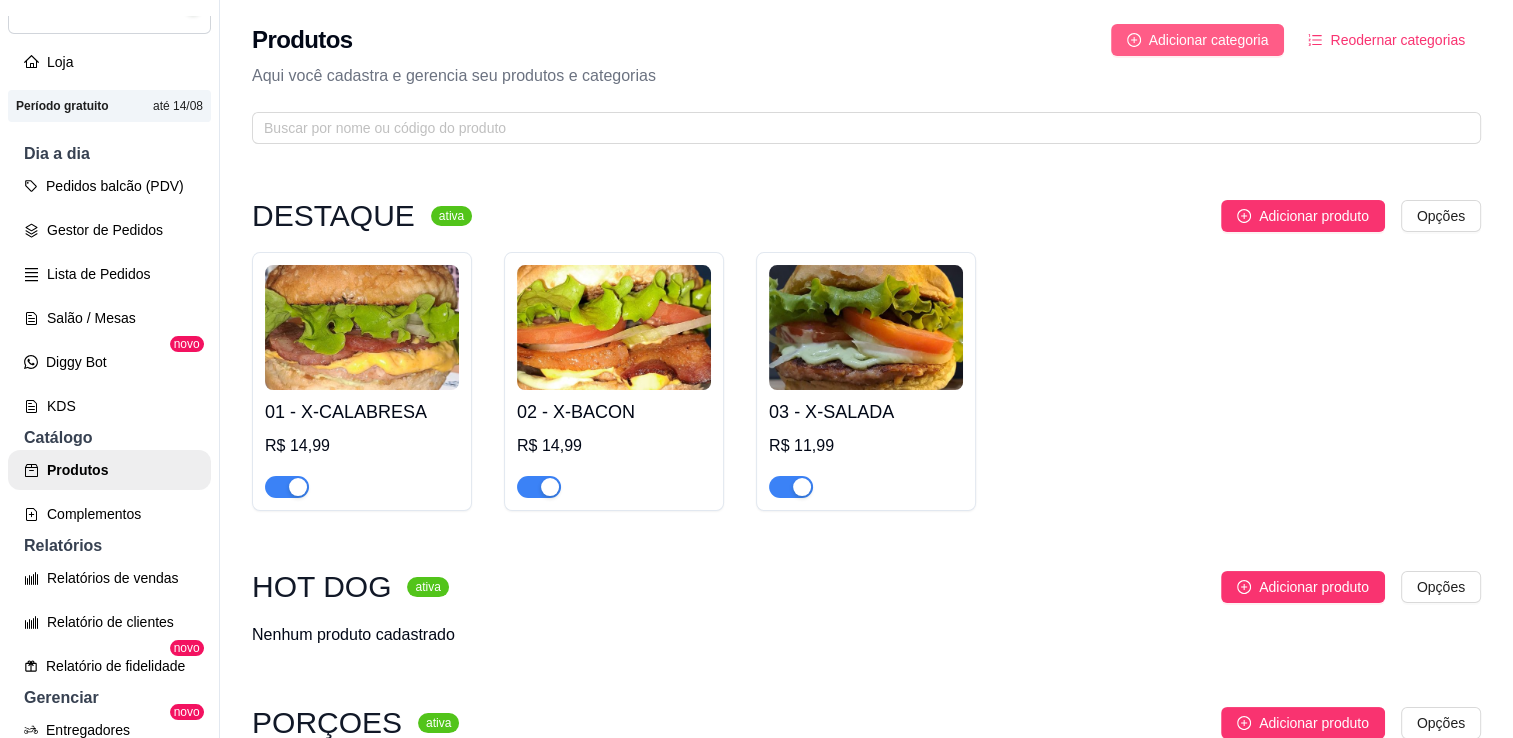 click on "Adicionar categoria" at bounding box center [1209, 40] 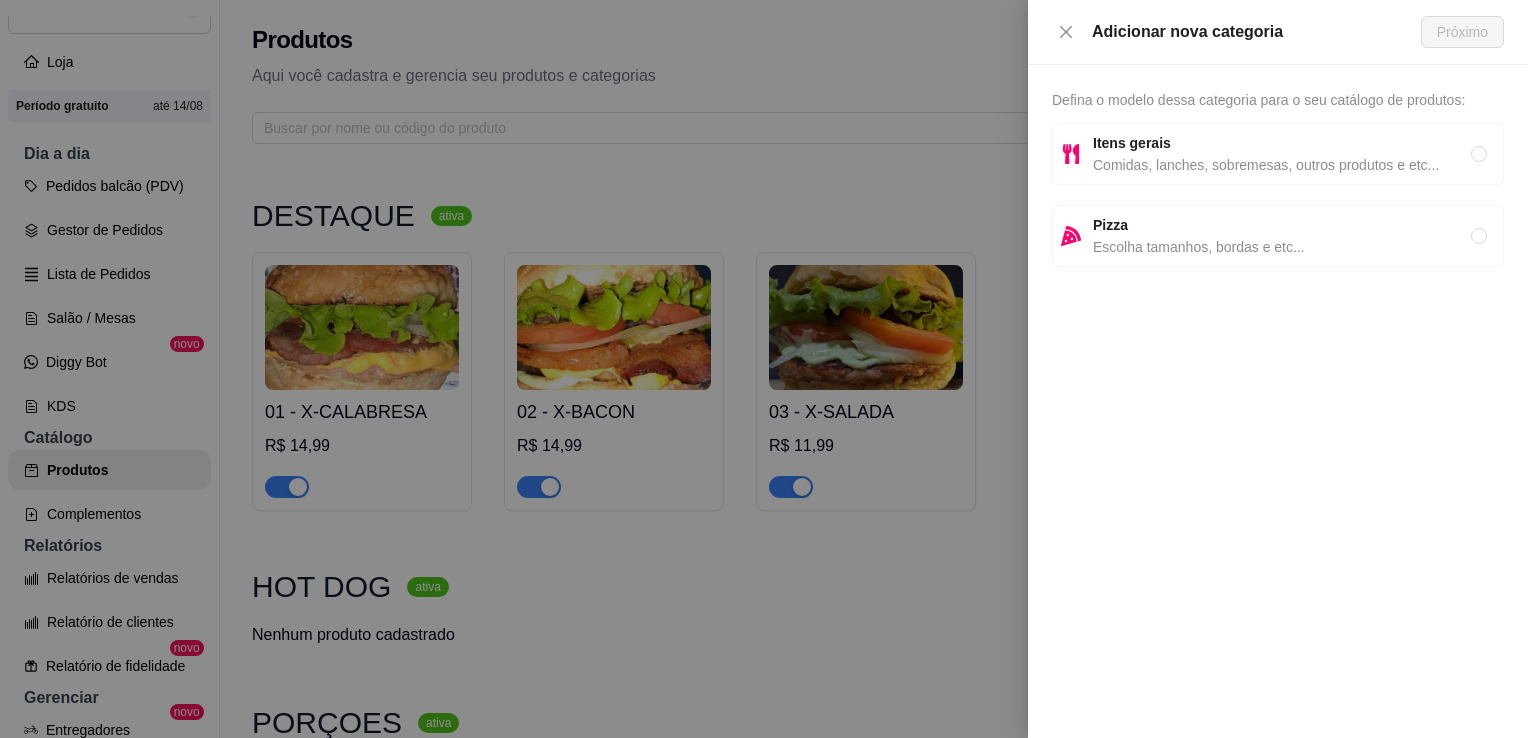 click on "Itens gerais" at bounding box center [1282, 143] 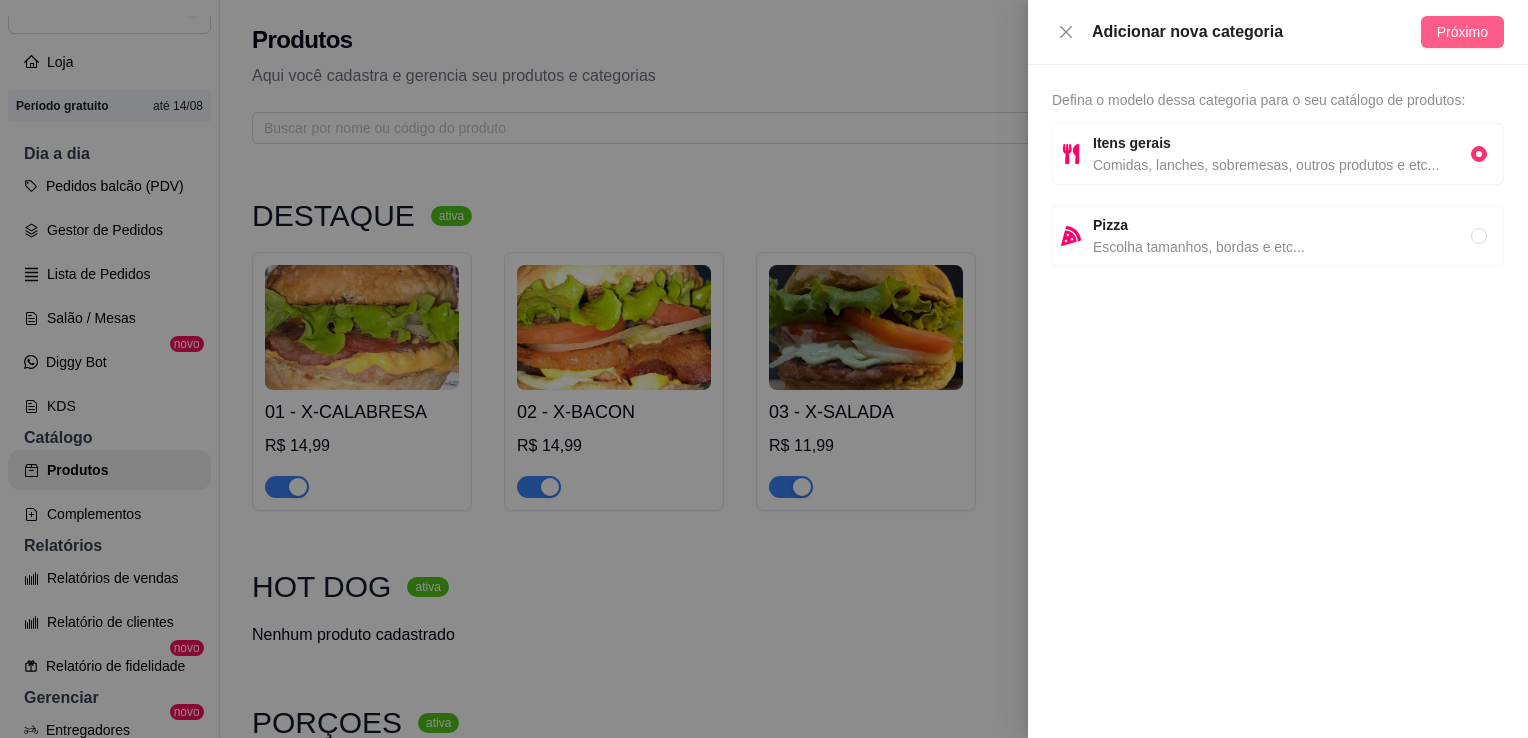 click on "Próximo" at bounding box center [1462, 32] 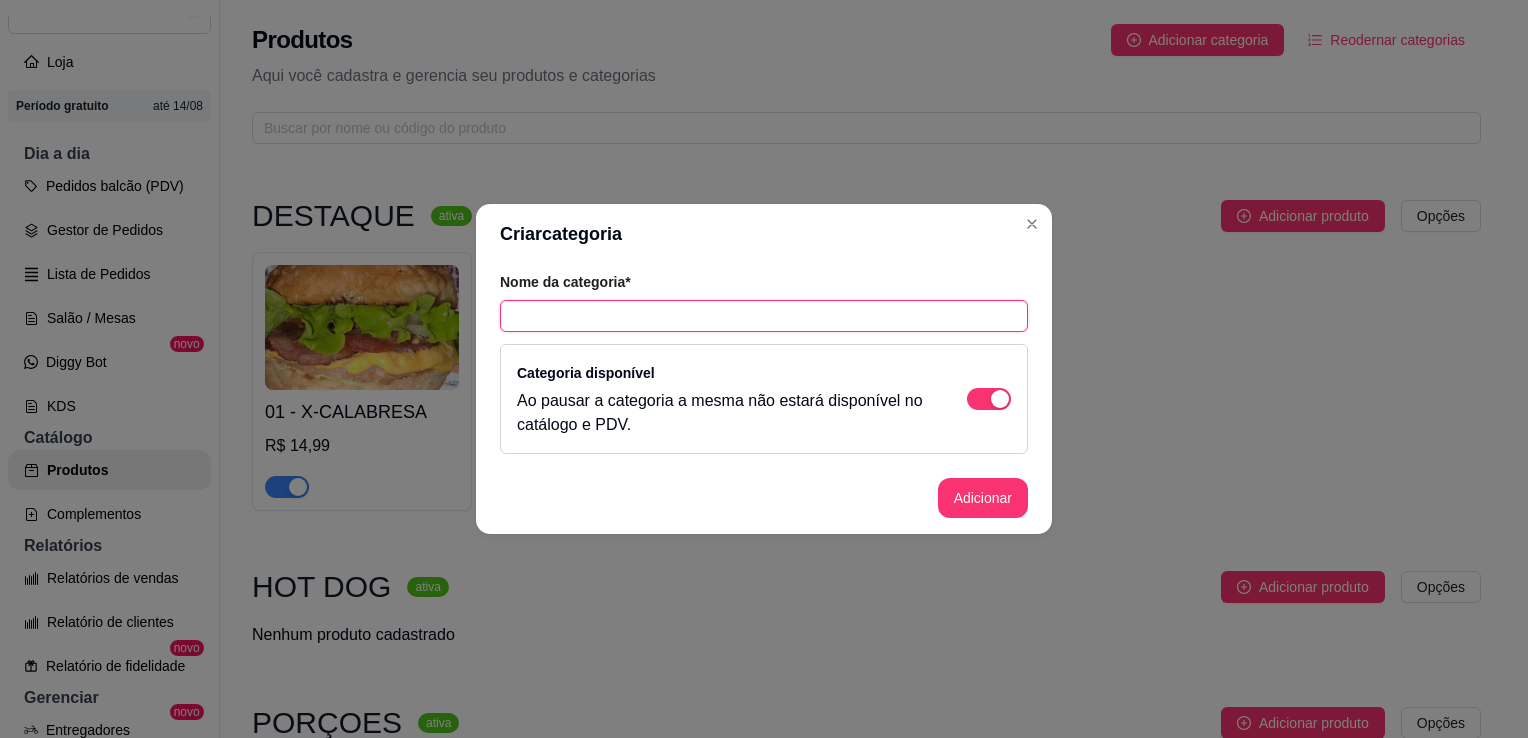 click at bounding box center (764, 316) 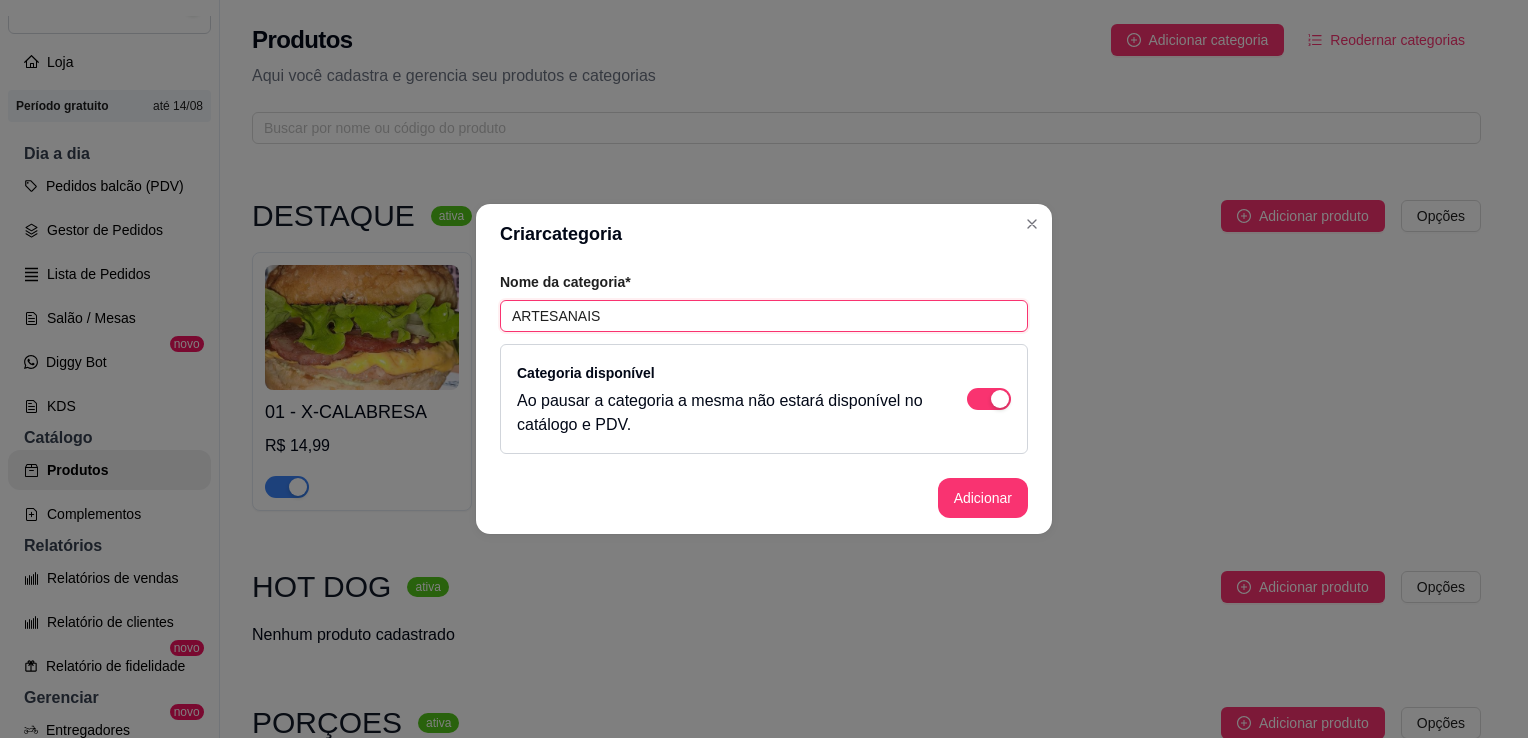 type on "ARTESANAIS" 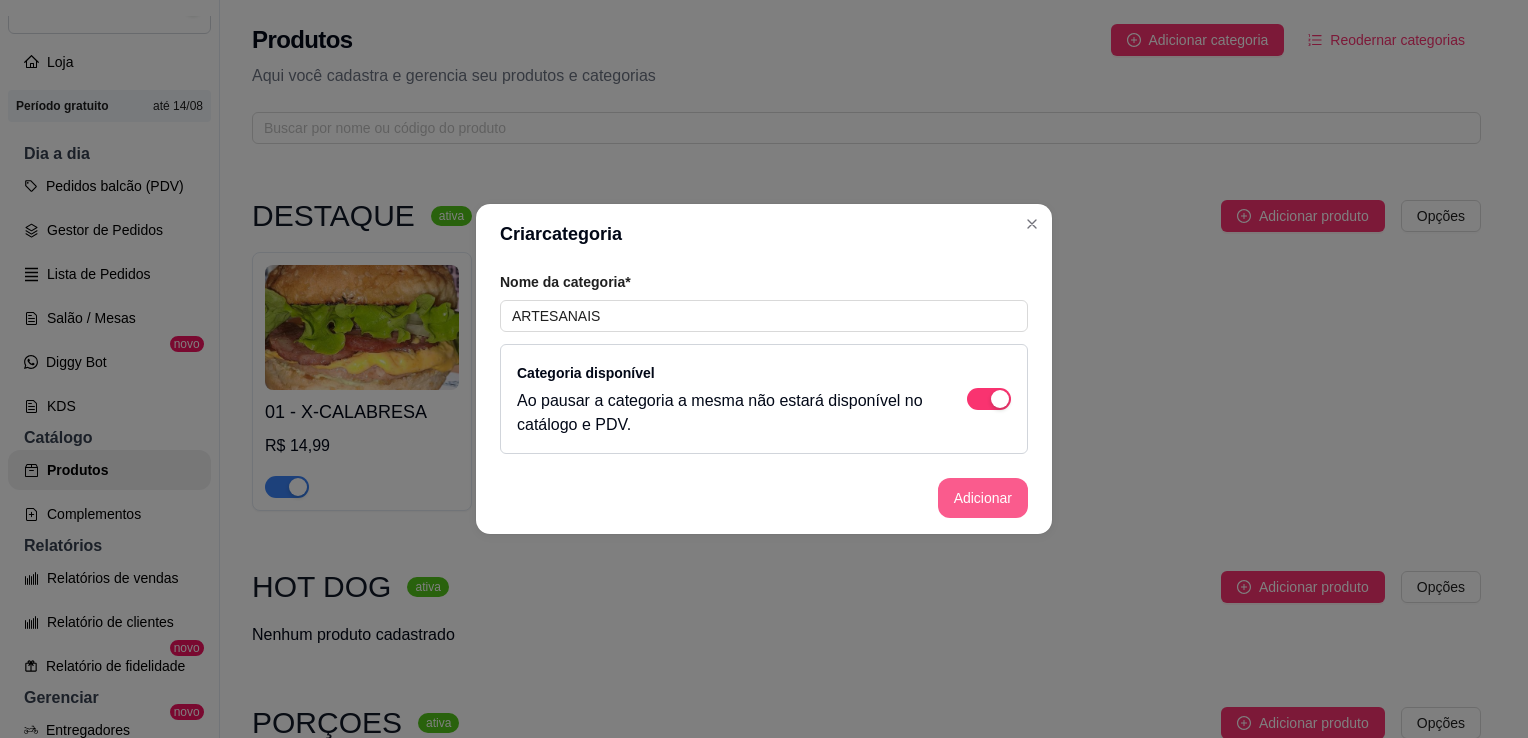 click on "Adicionar" at bounding box center [983, 498] 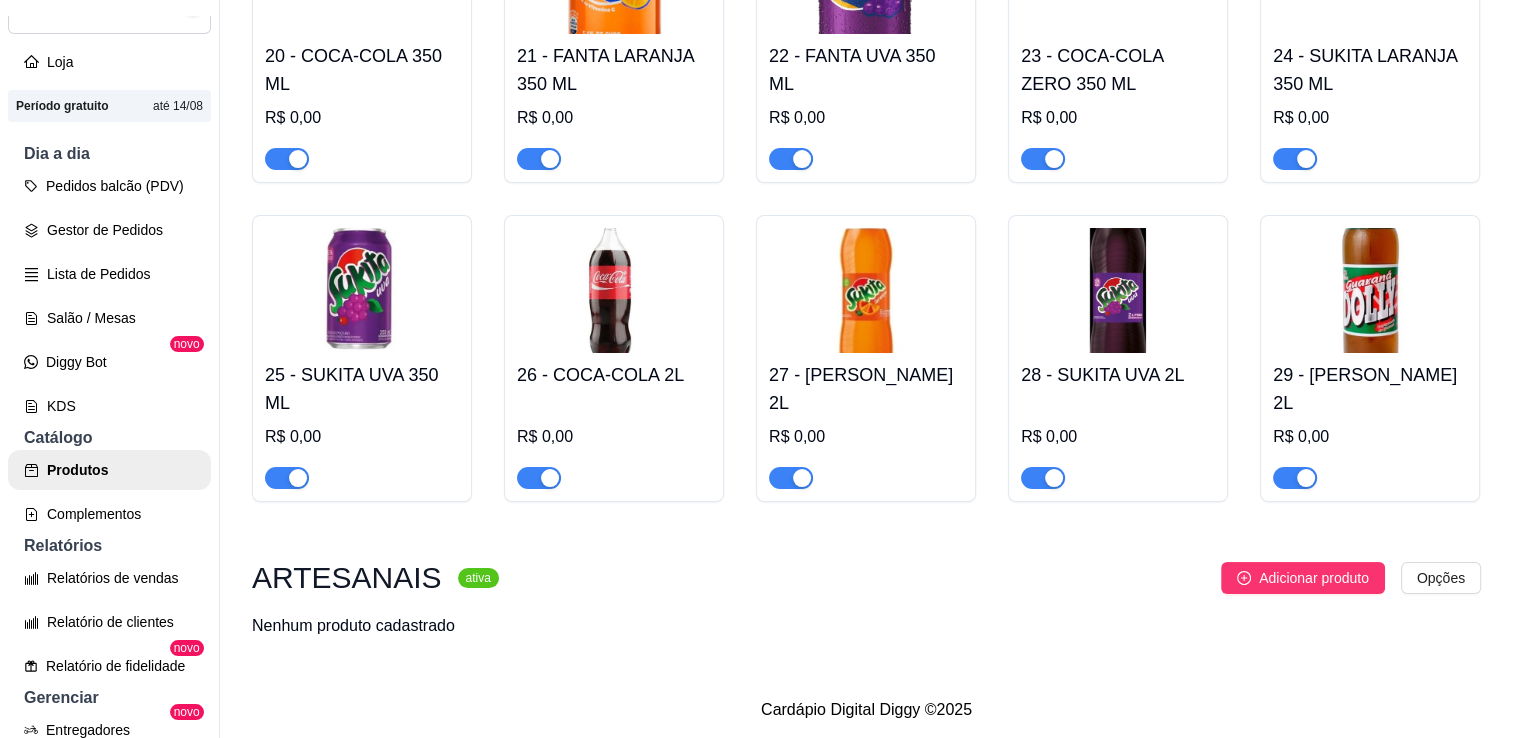 scroll, scrollTop: 1892, scrollLeft: 0, axis: vertical 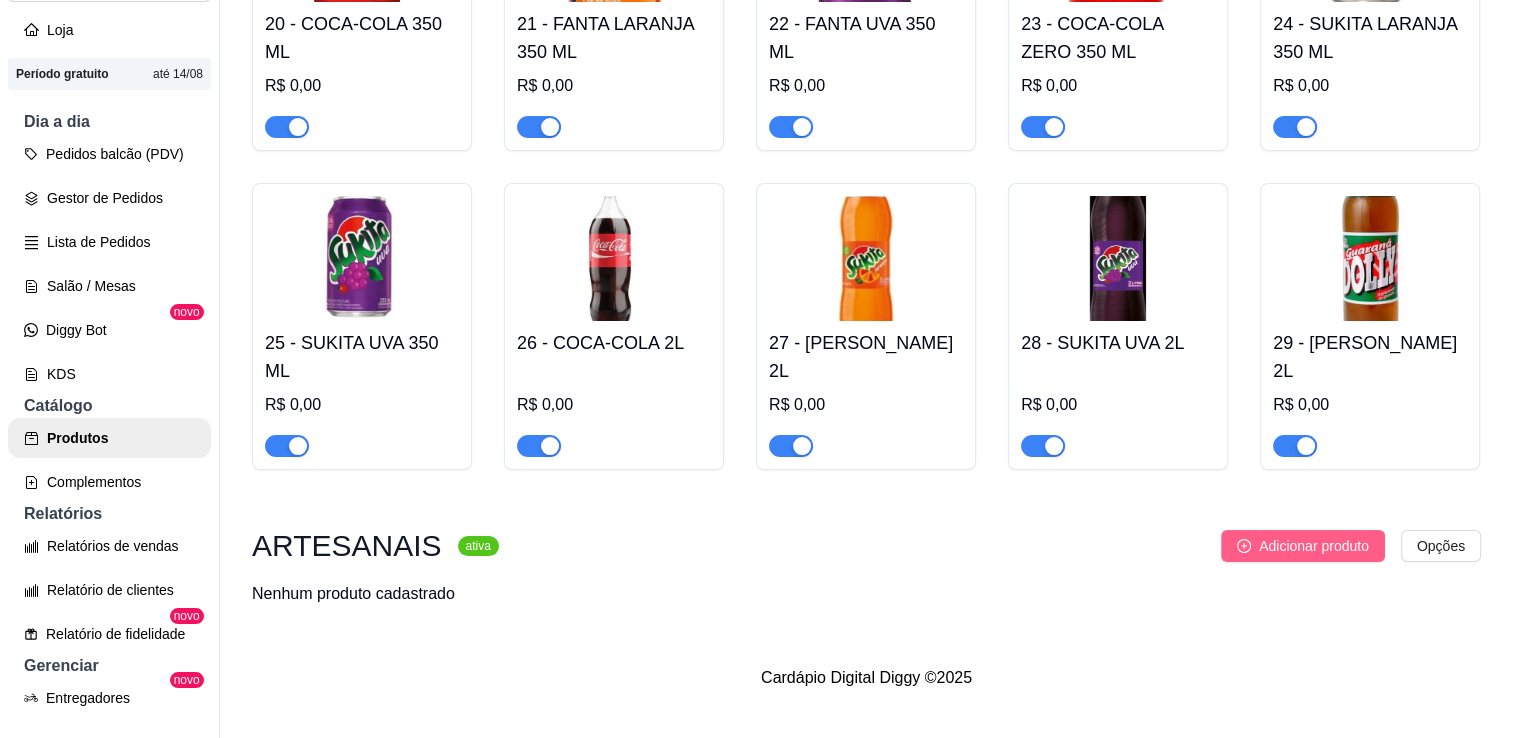 click on "Adicionar produto" at bounding box center [1314, 546] 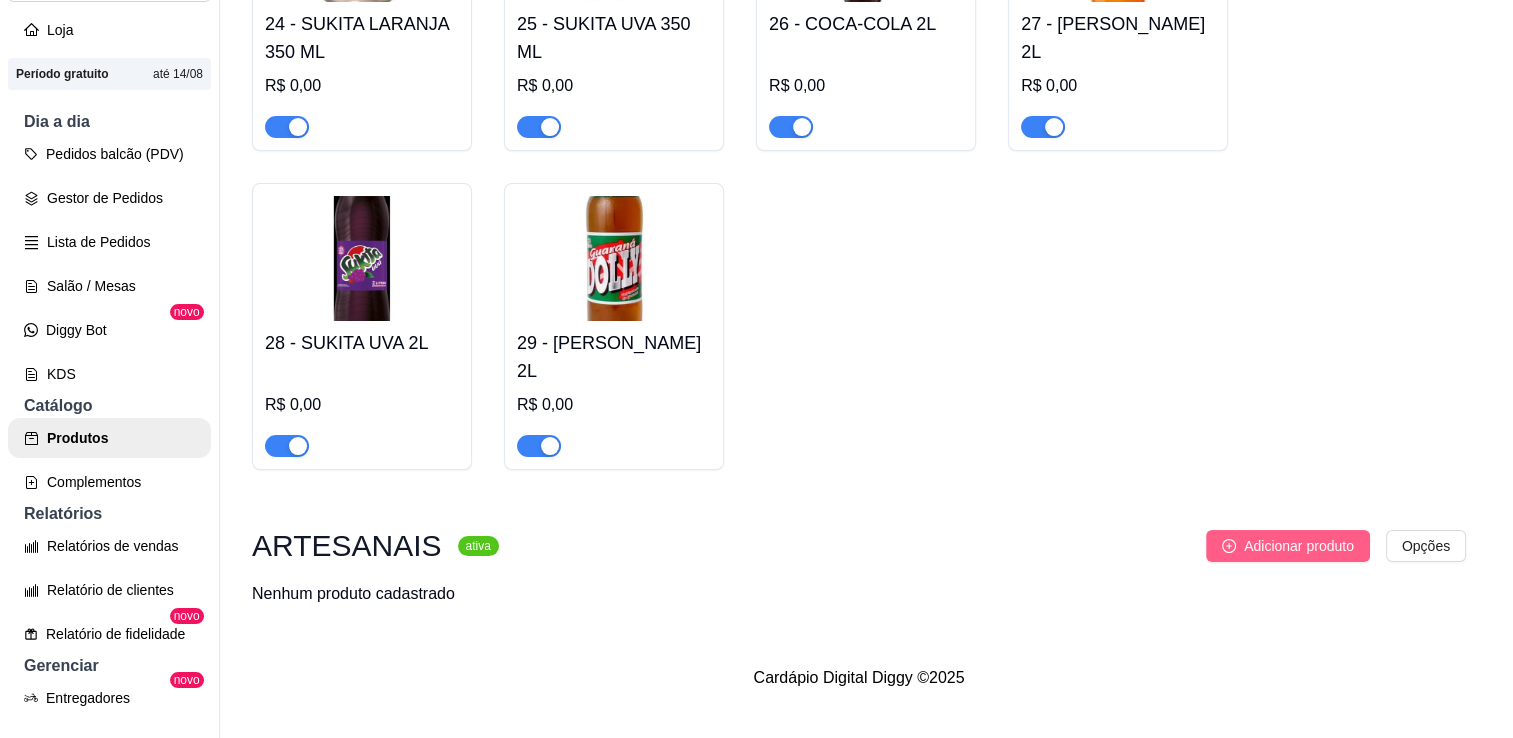 type 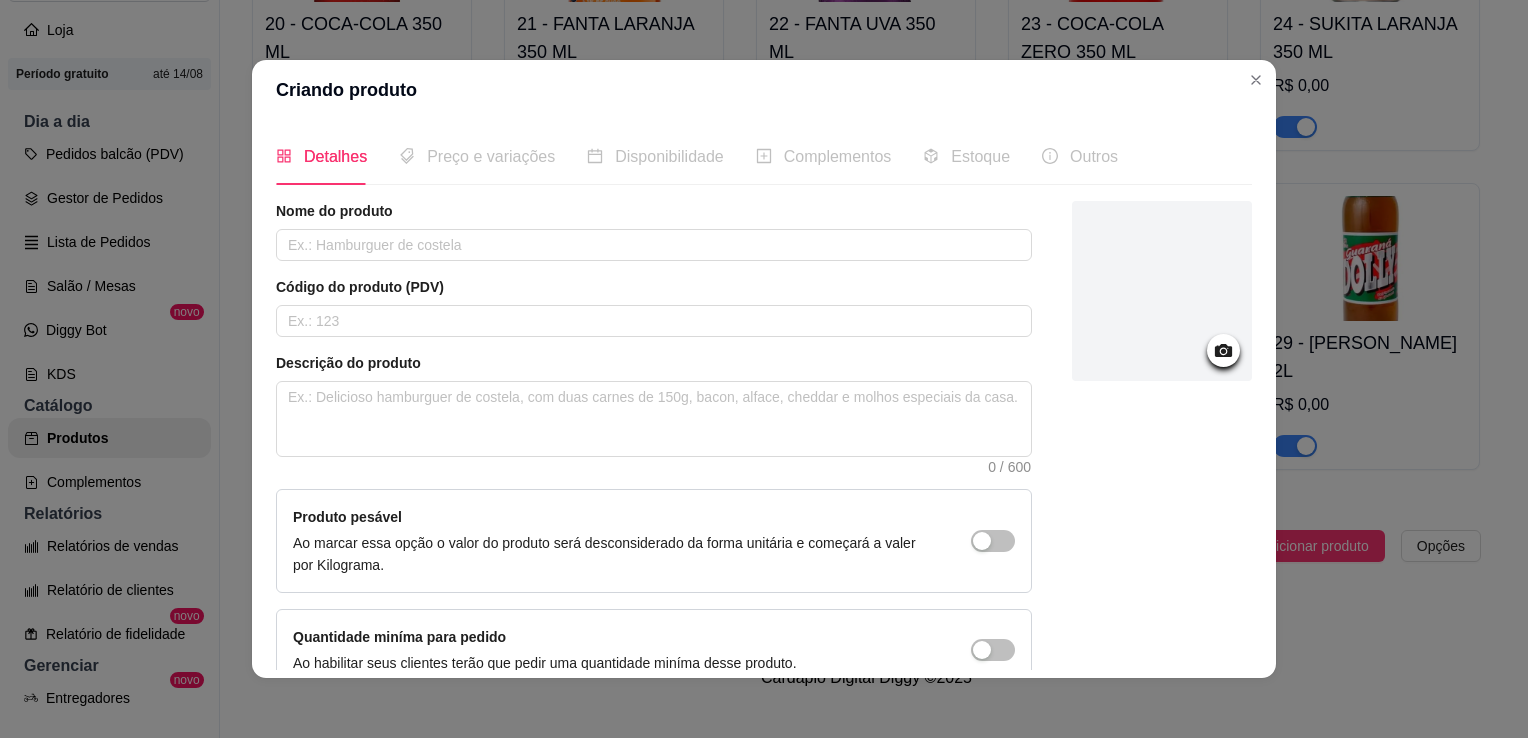 click on "Nome do produto Código do produto (PDV) Descrição do produto 0 / 600 Produto pesável Ao marcar essa opção o valor do produto será desconsiderado da forma unitária e começará a valer por Kilograma. Quantidade miníma para pedido Ao habilitar seus clientes terão que pedir uma quantidade miníma desse produto." at bounding box center [654, 446] 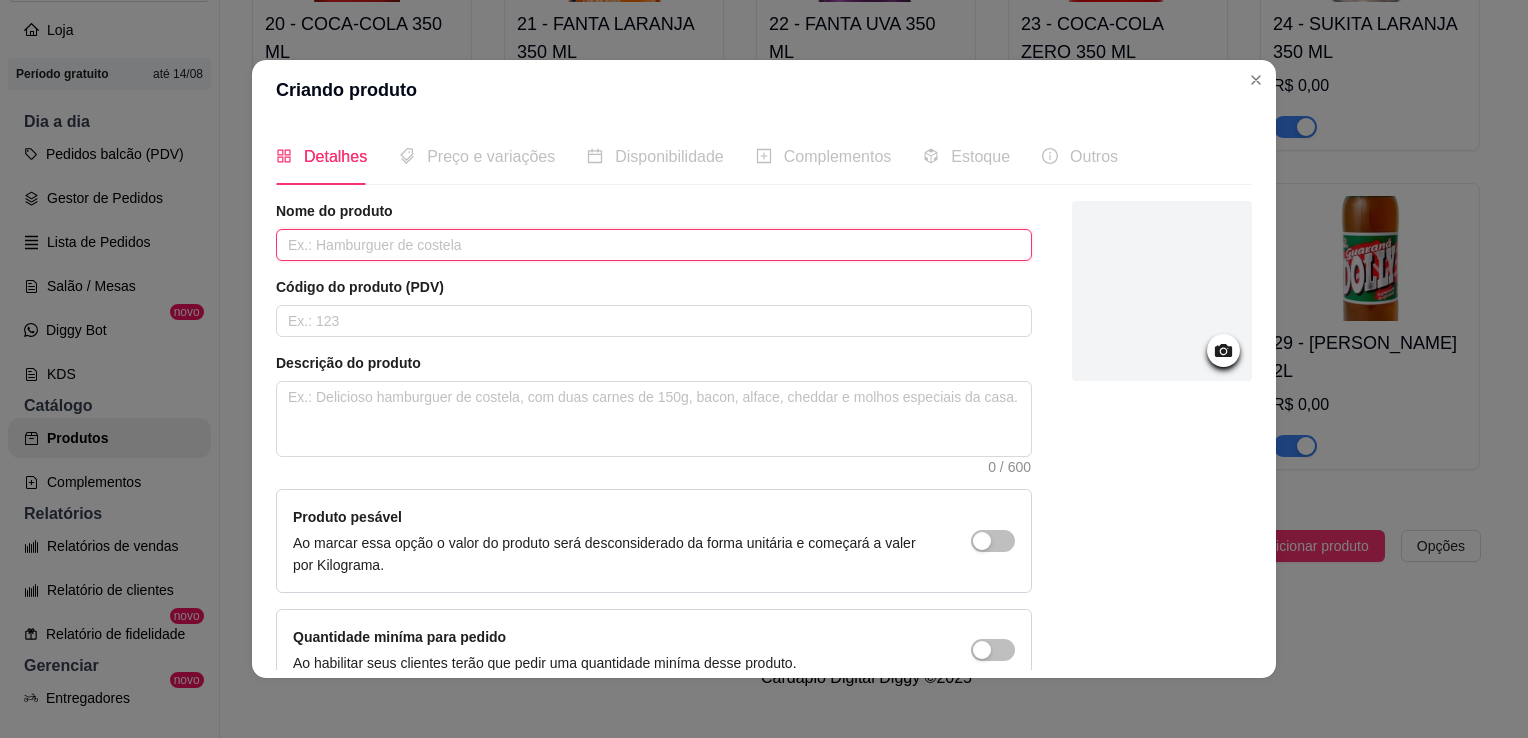 click at bounding box center [654, 245] 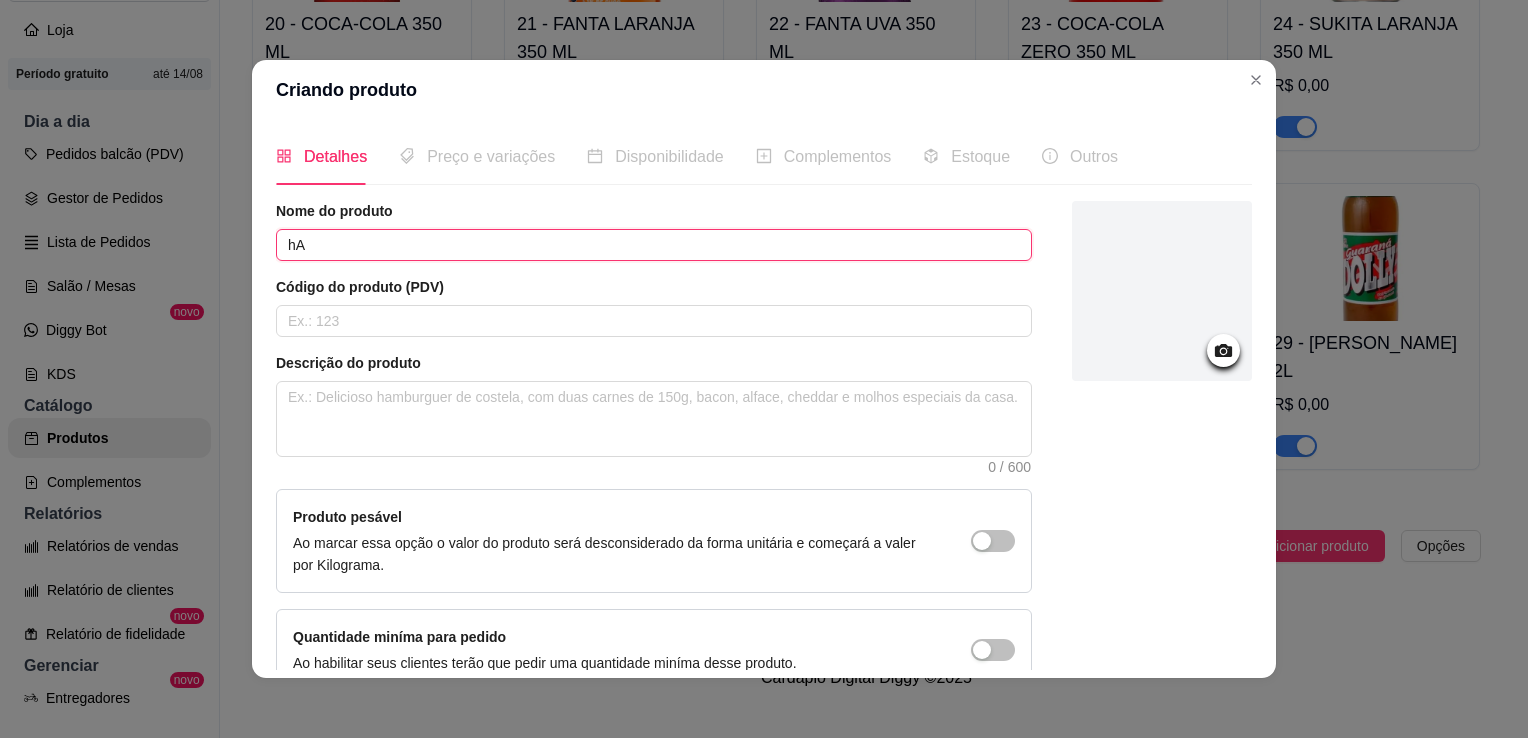 type on "h" 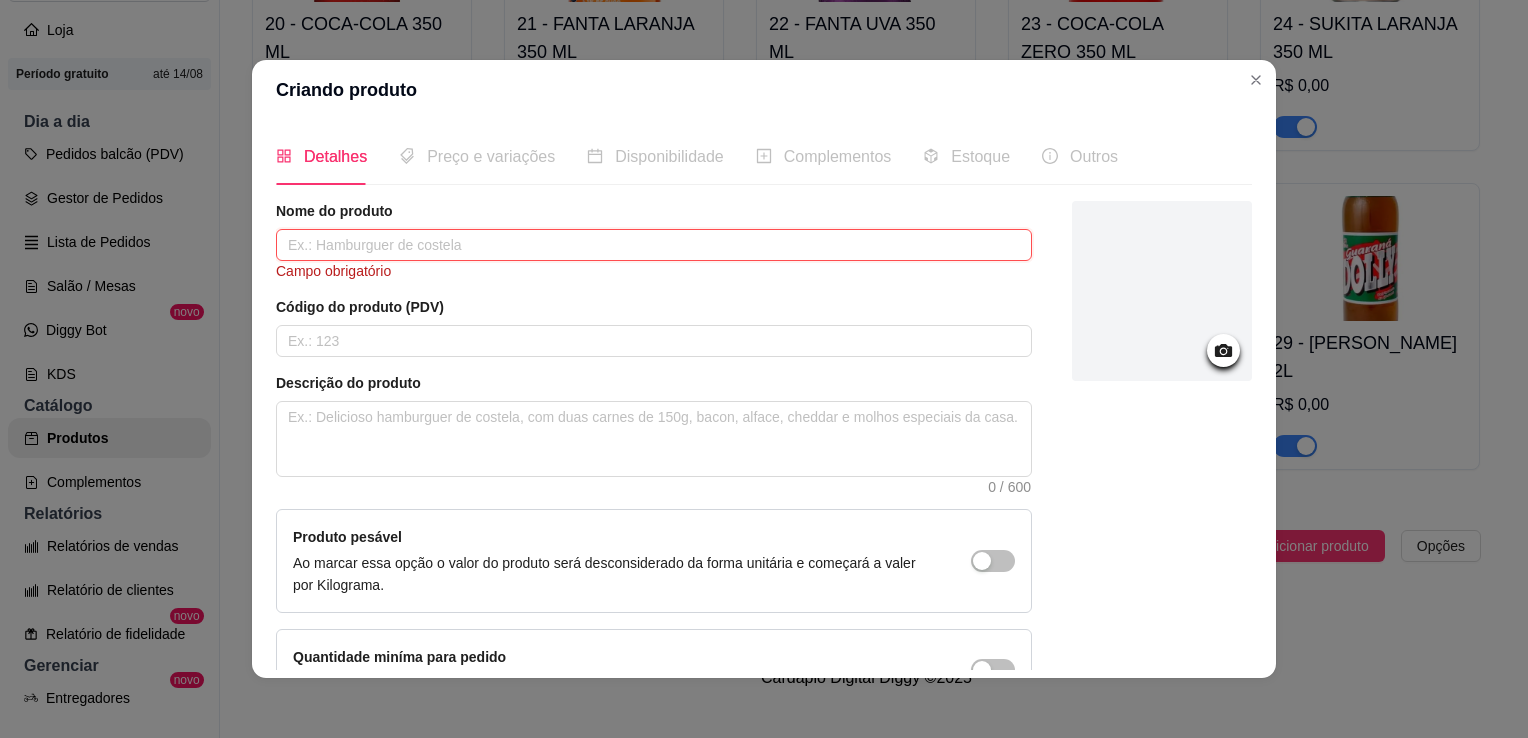 type on "C" 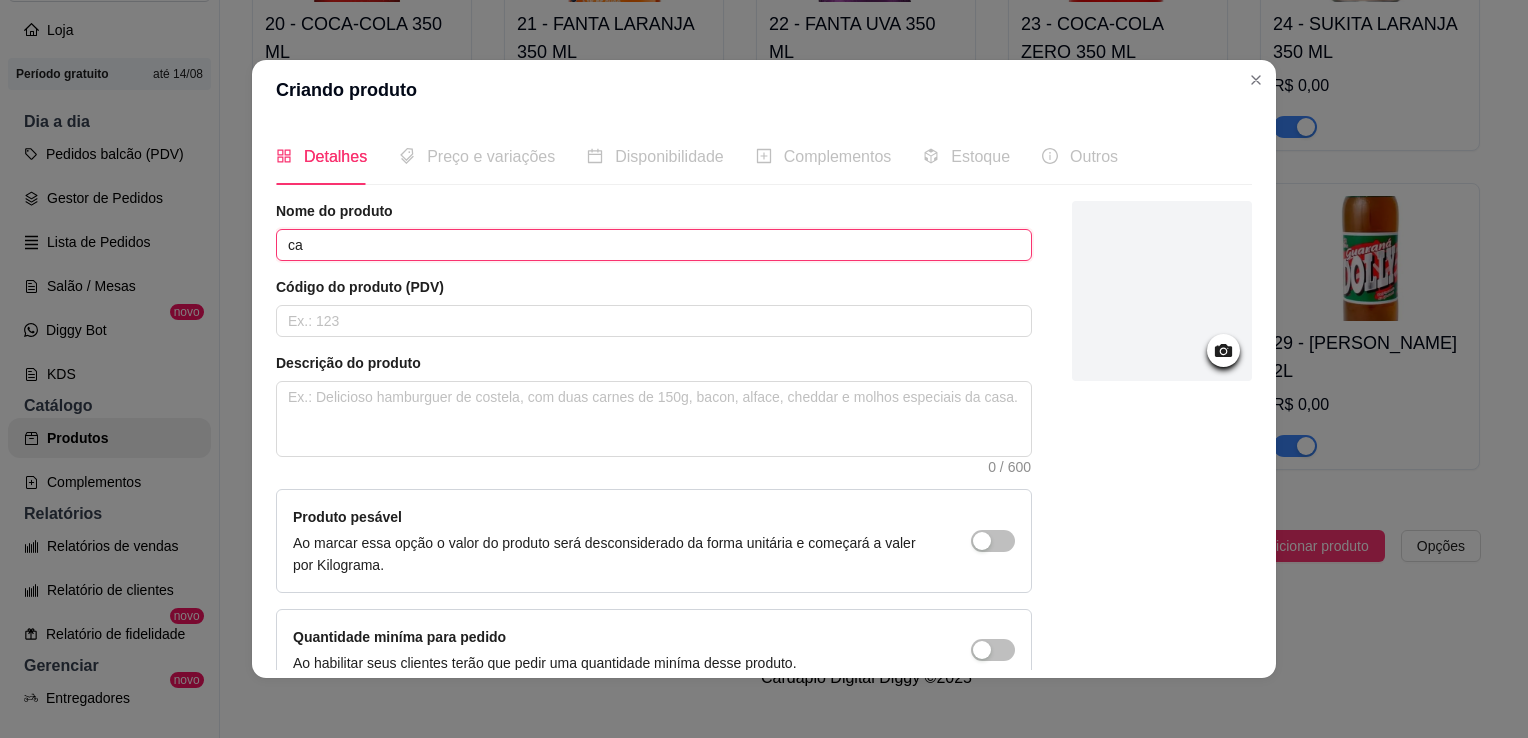 type on "c" 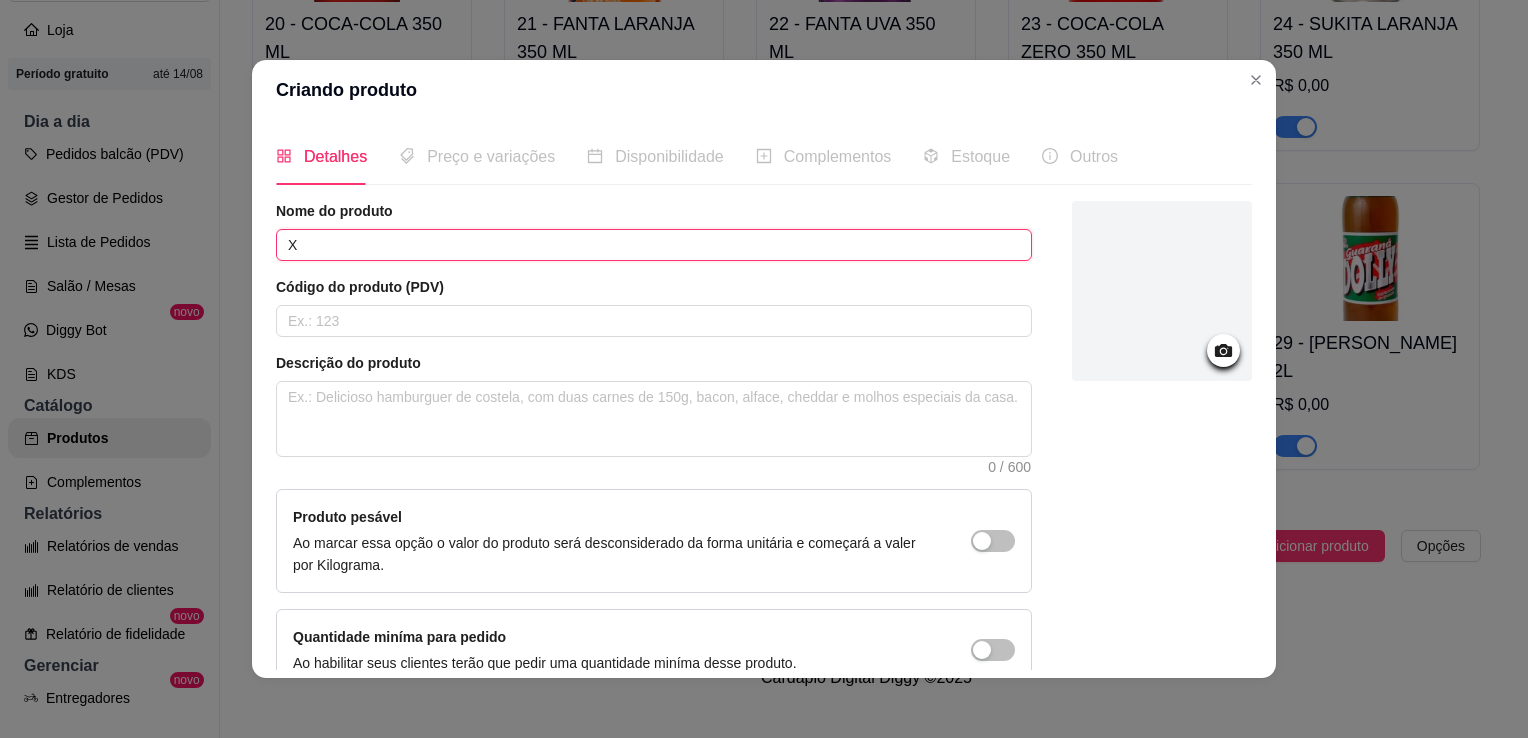 type on "X" 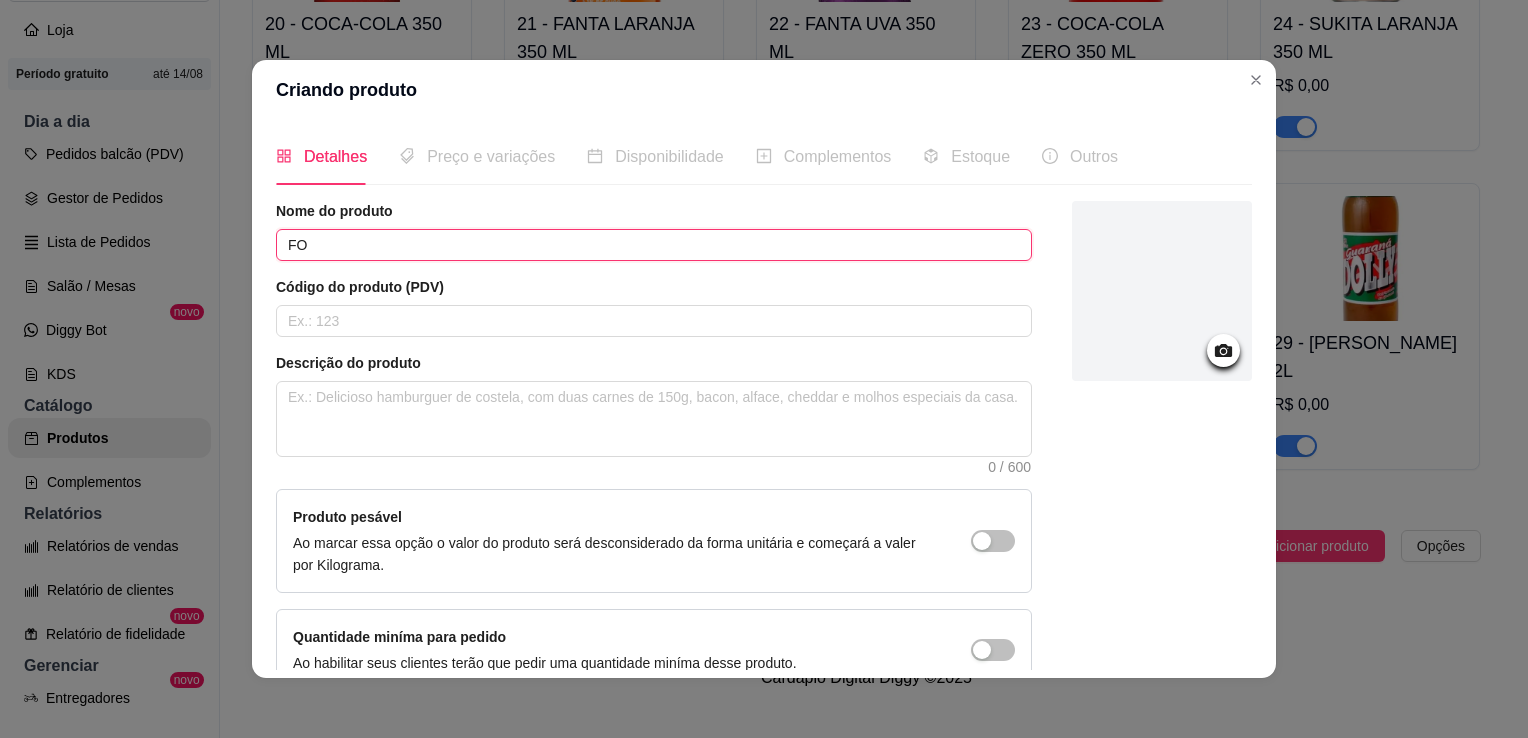 type on "F" 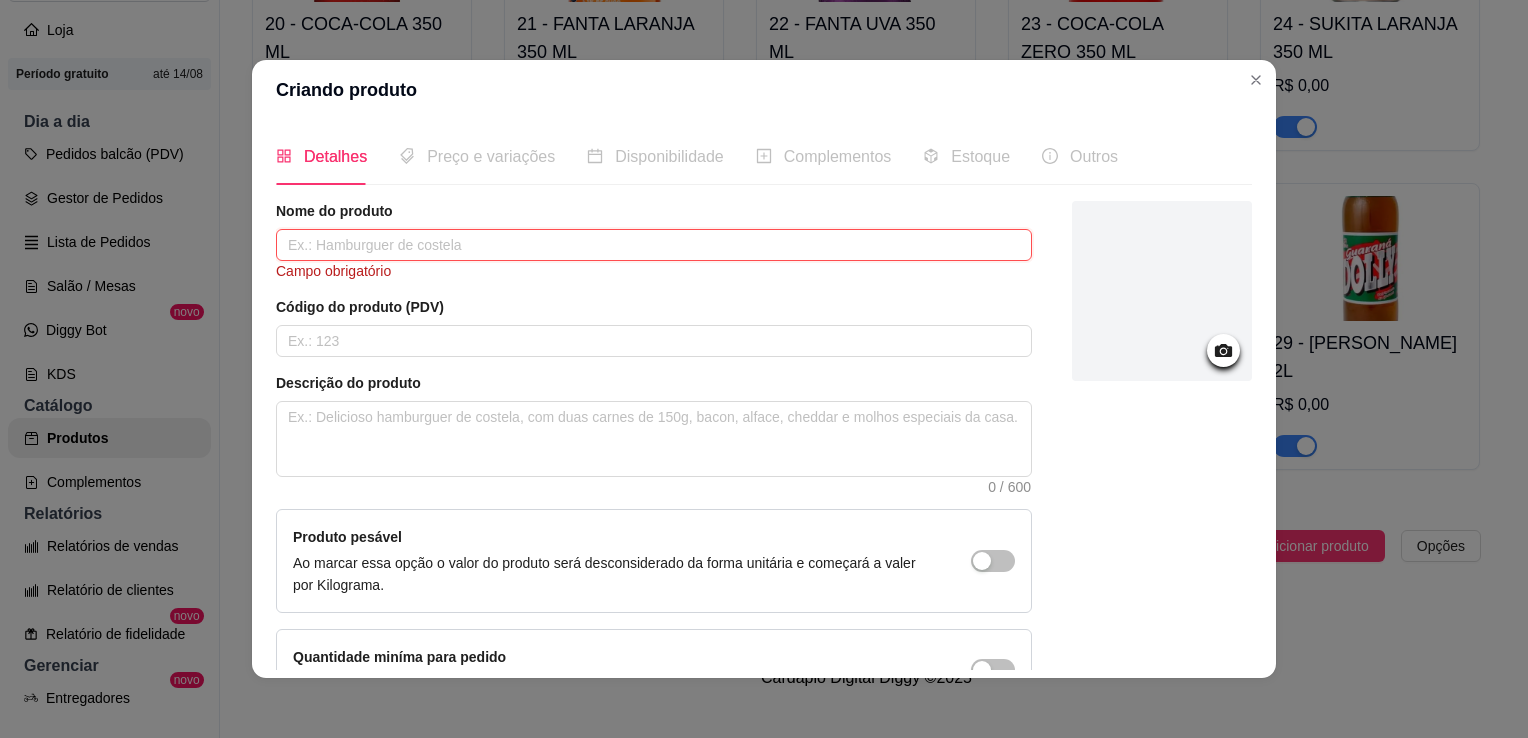 type on "S" 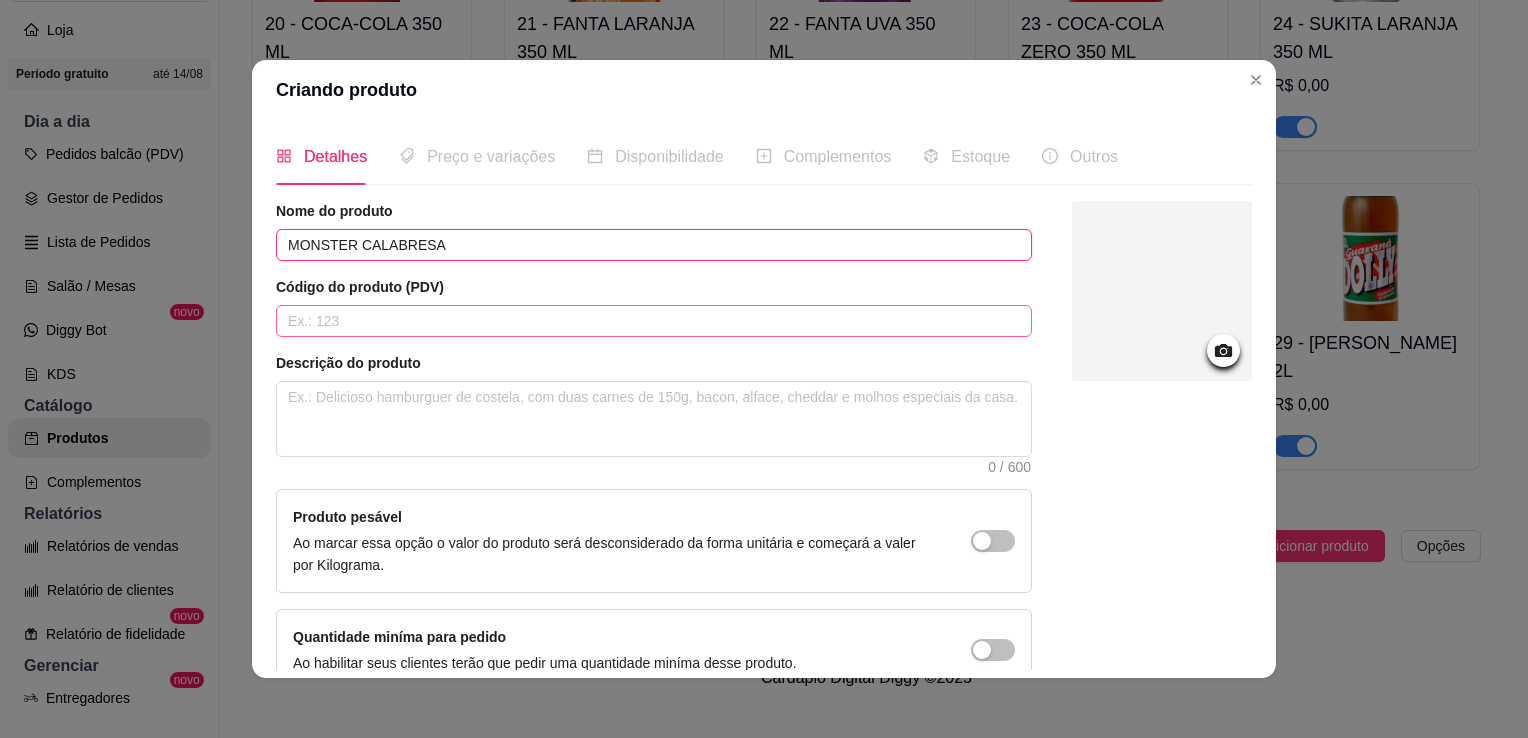 type on "MONSTER CALABRESA" 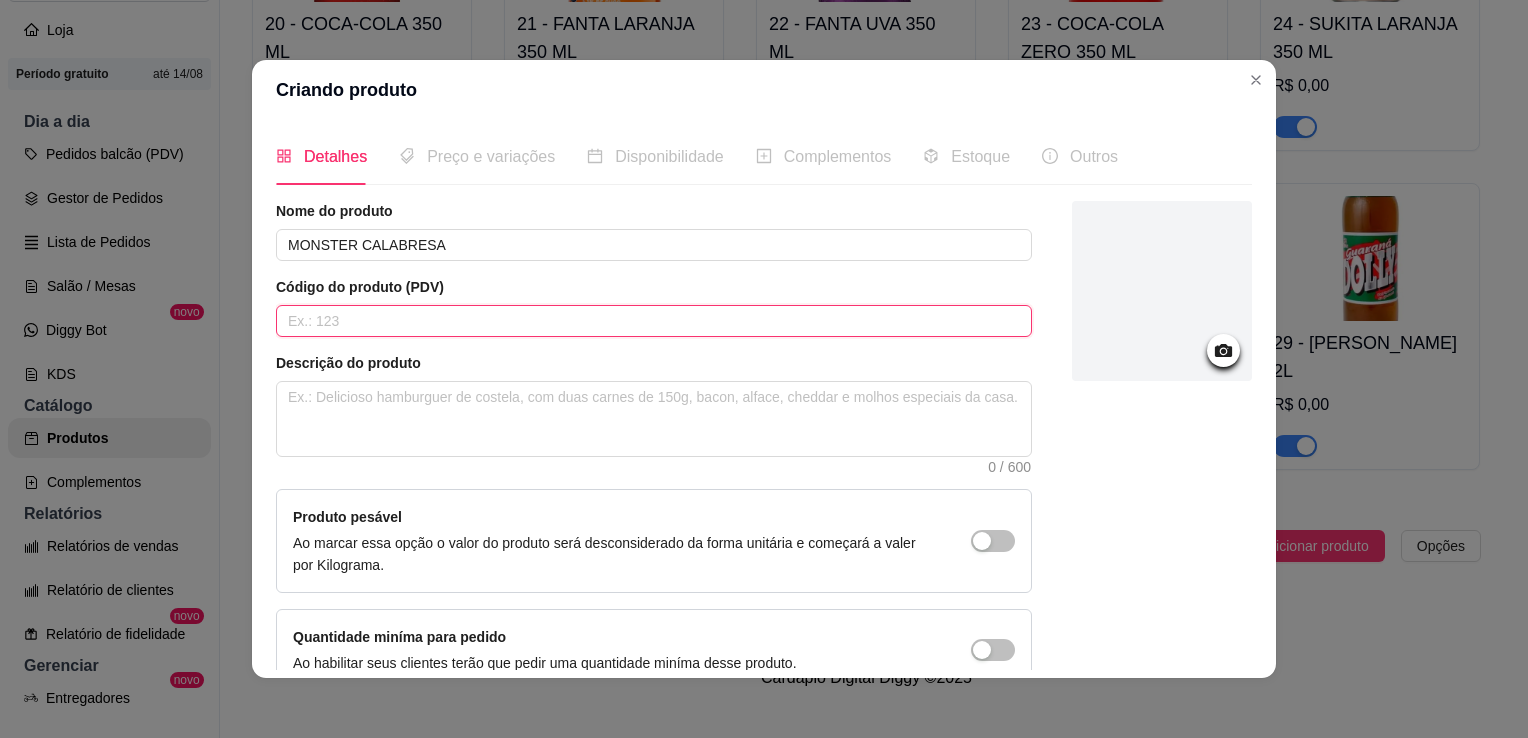 click at bounding box center [654, 321] 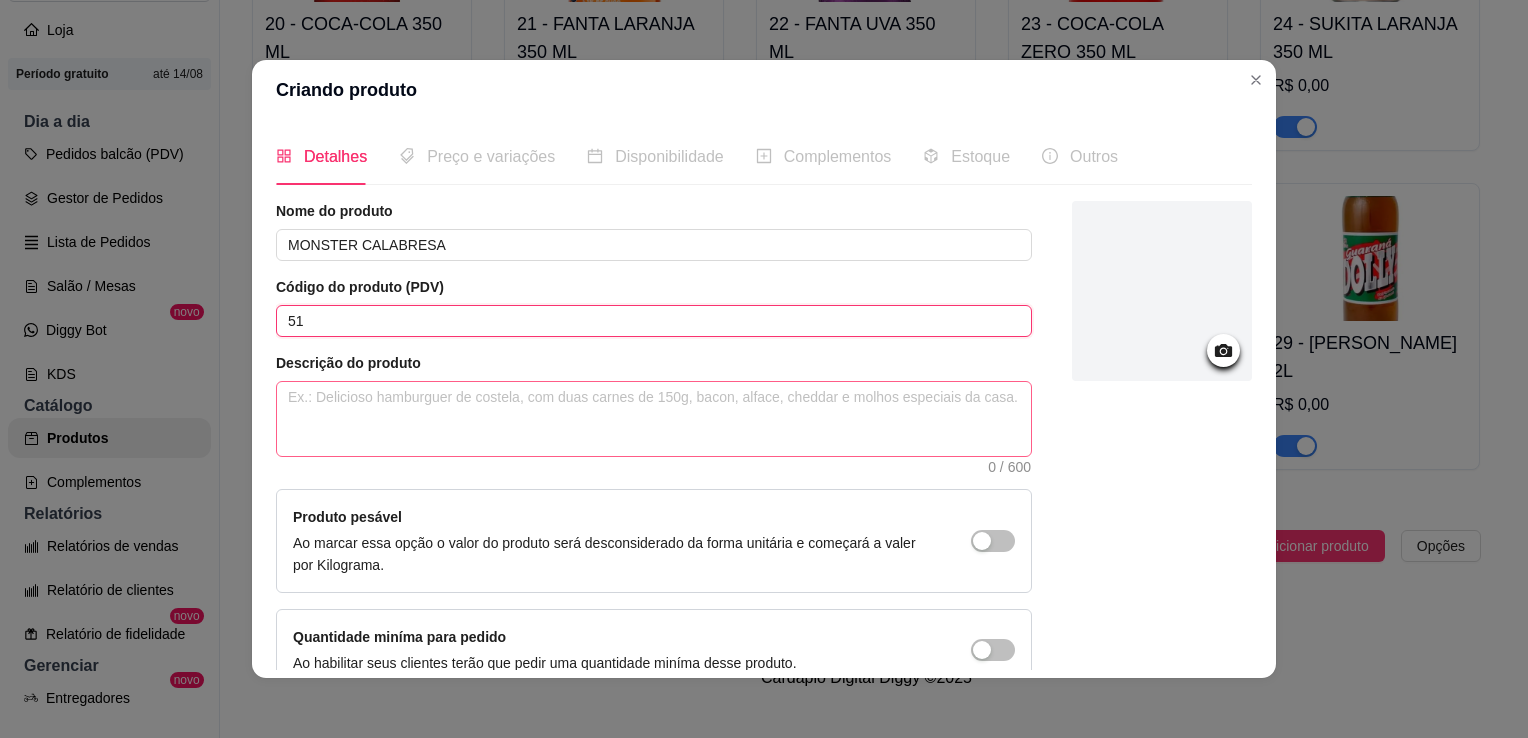 type on "51" 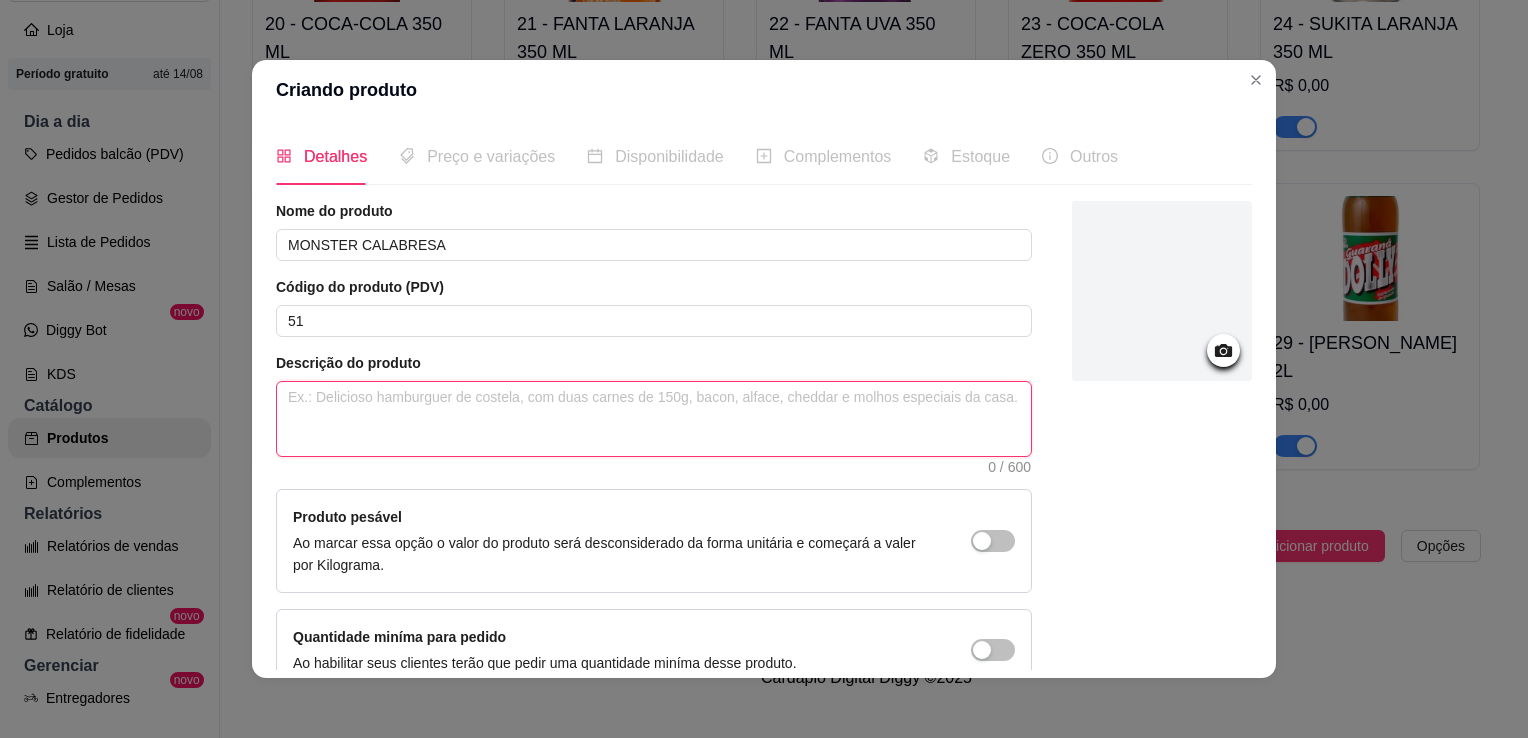 click at bounding box center [654, 419] 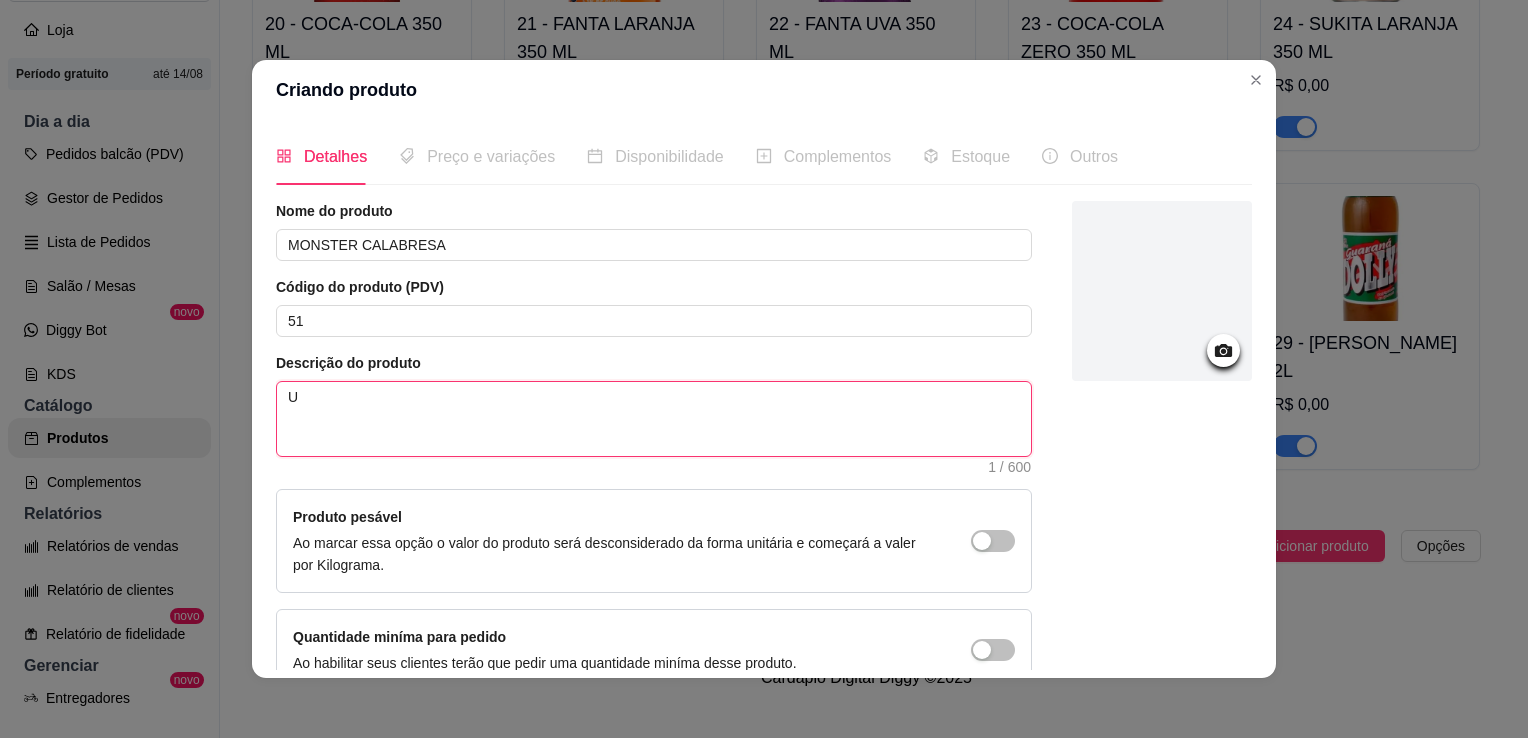 type on "UM" 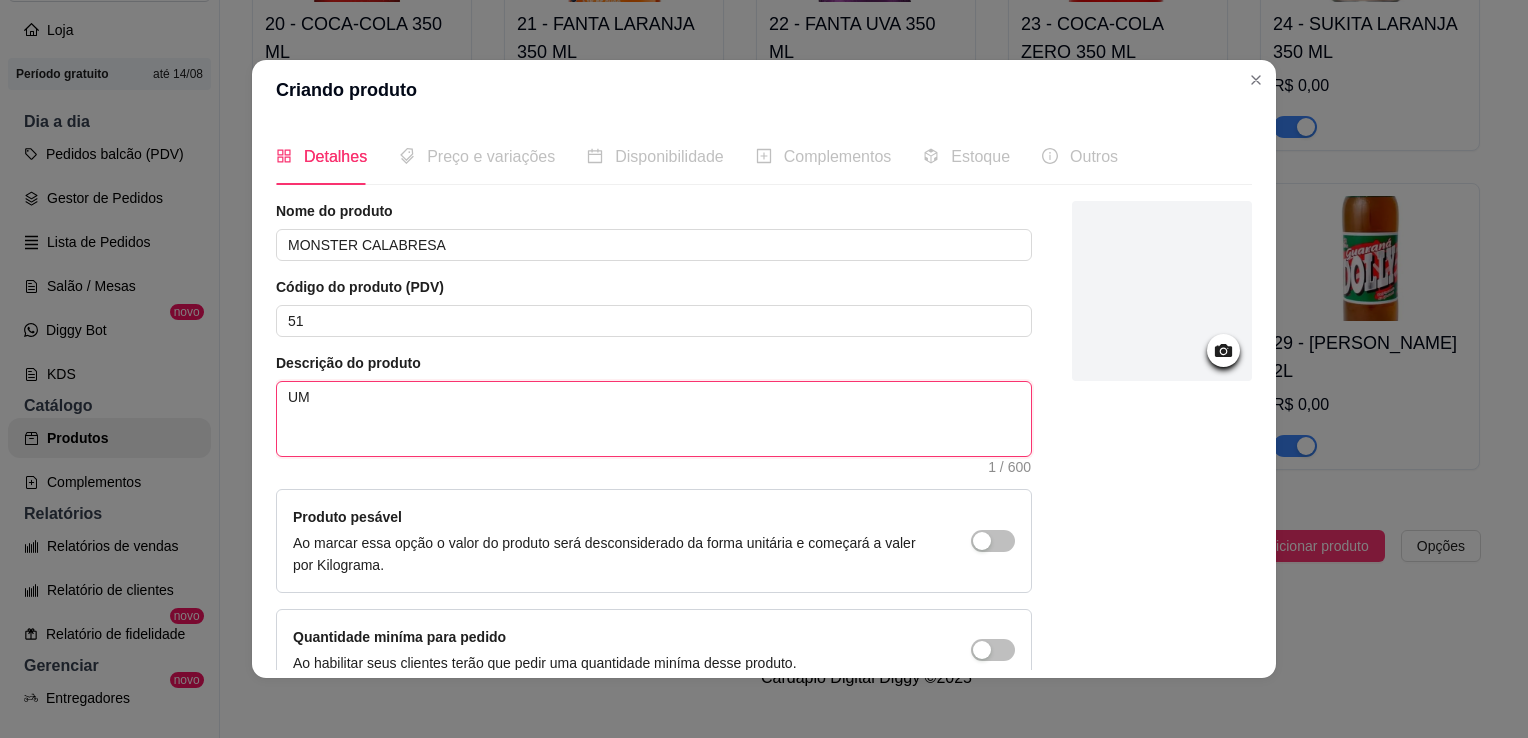 type on "UM" 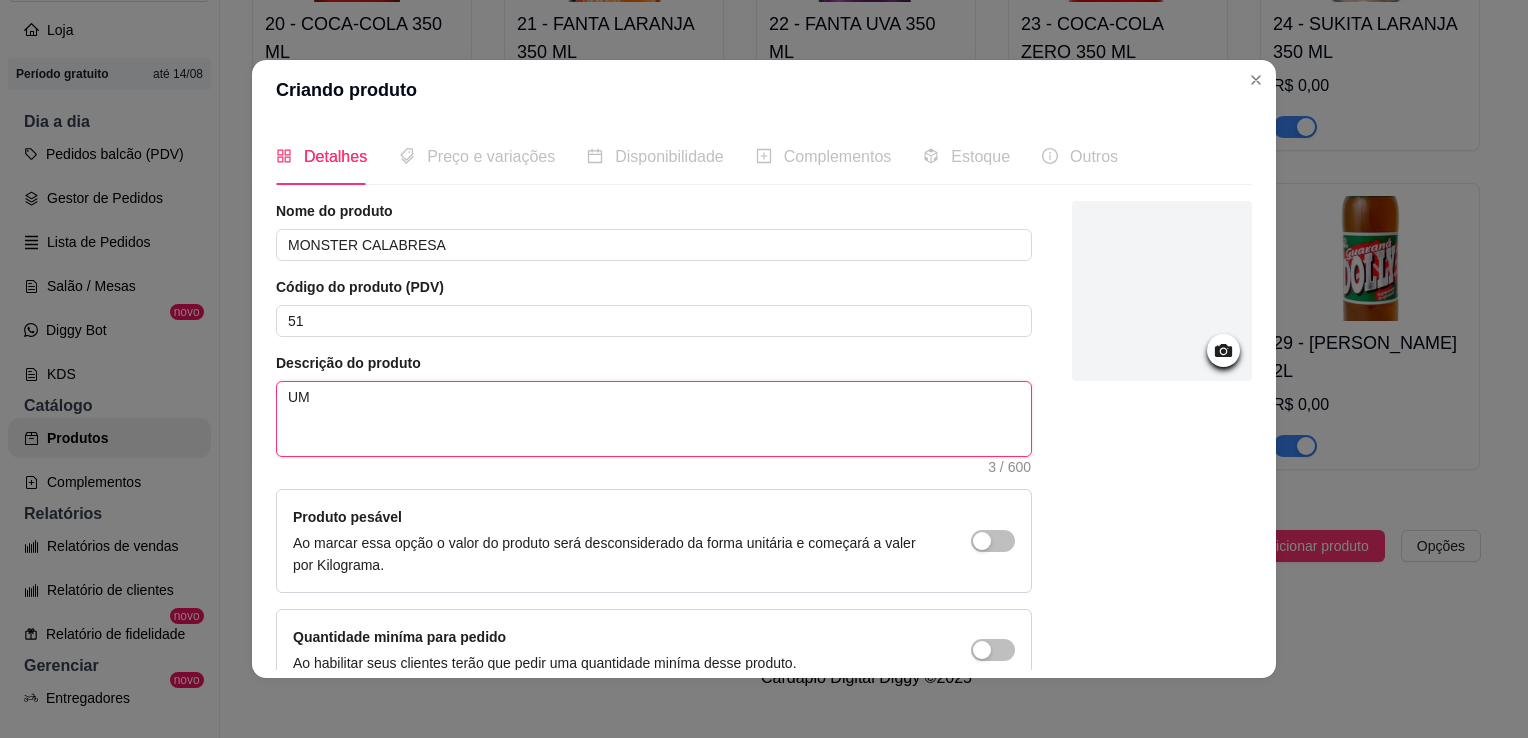type on "UM" 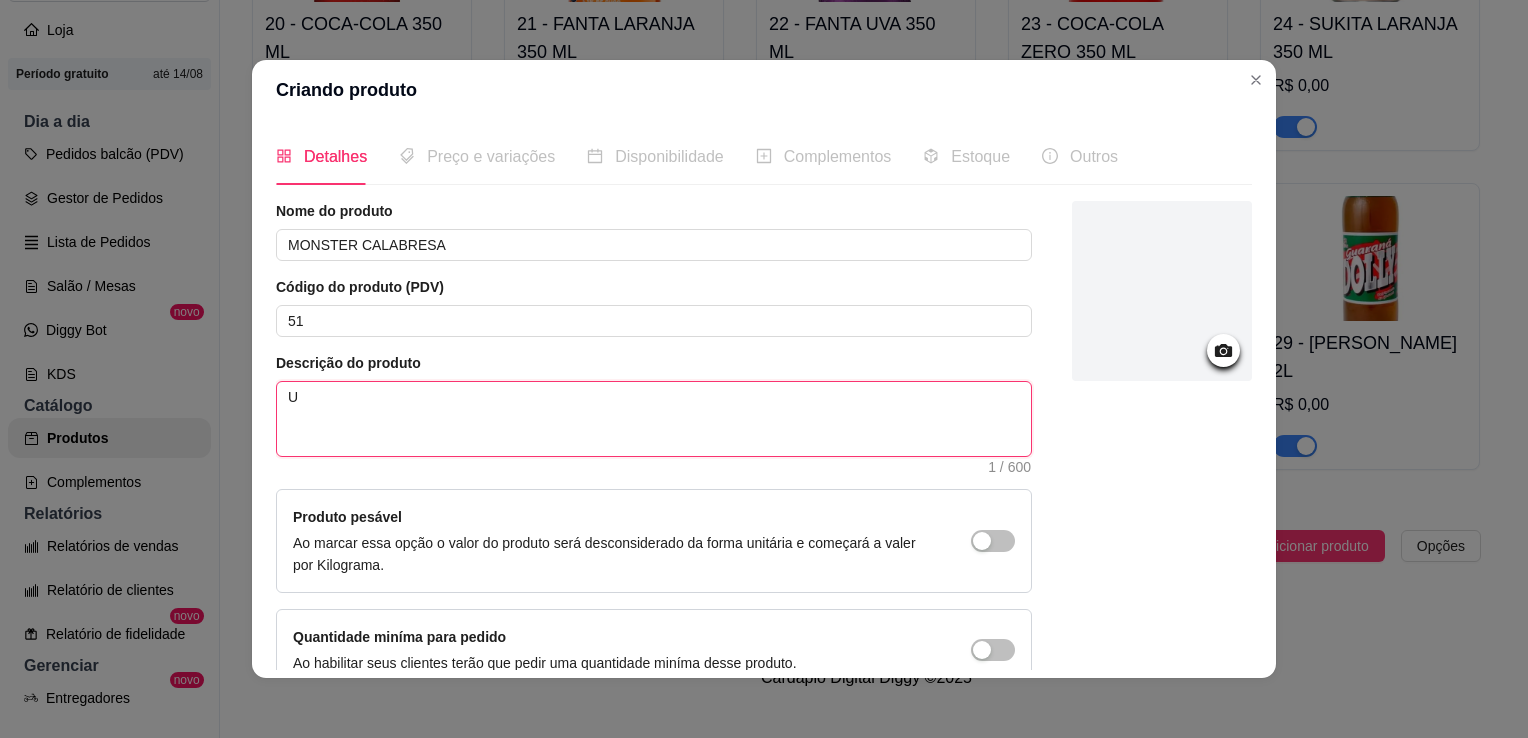 type 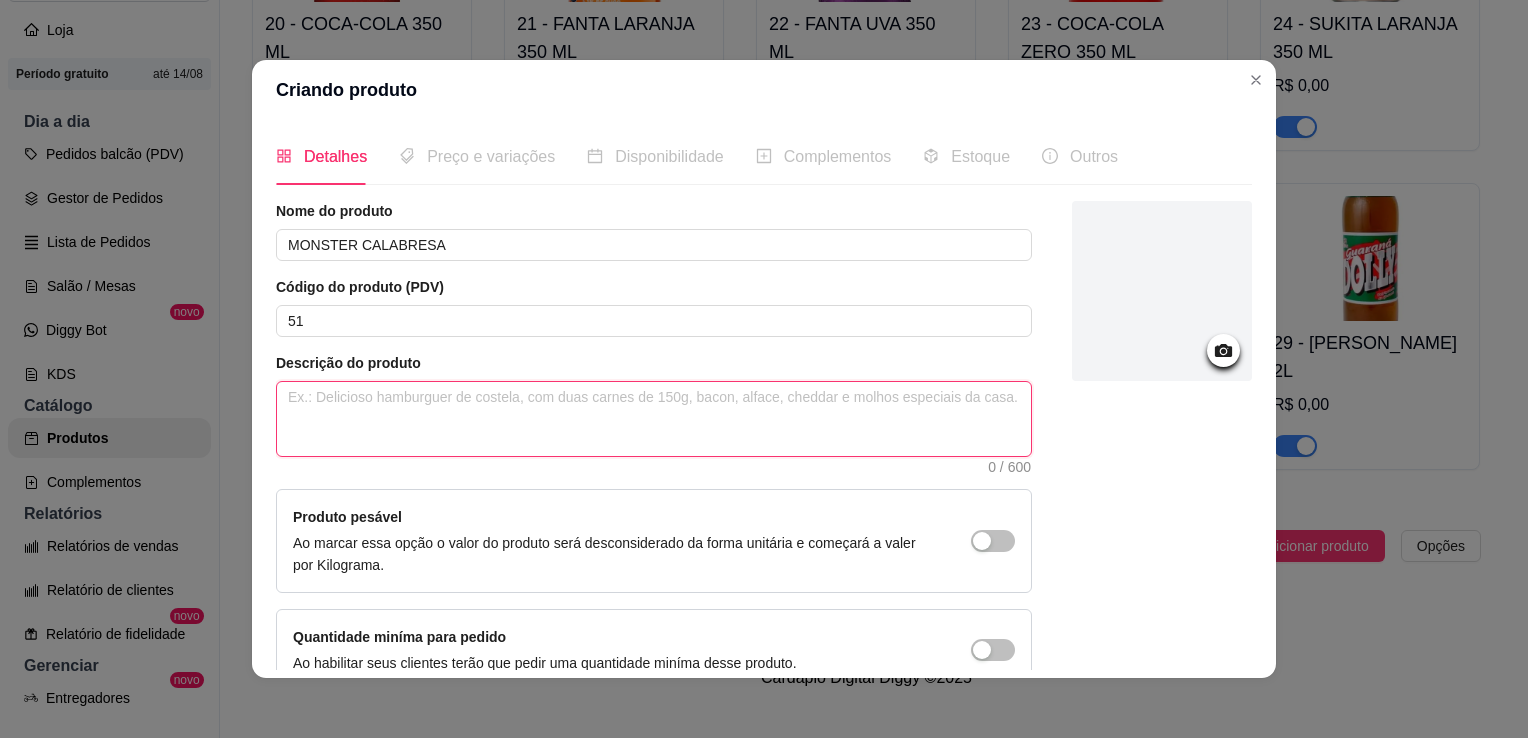 type on "U" 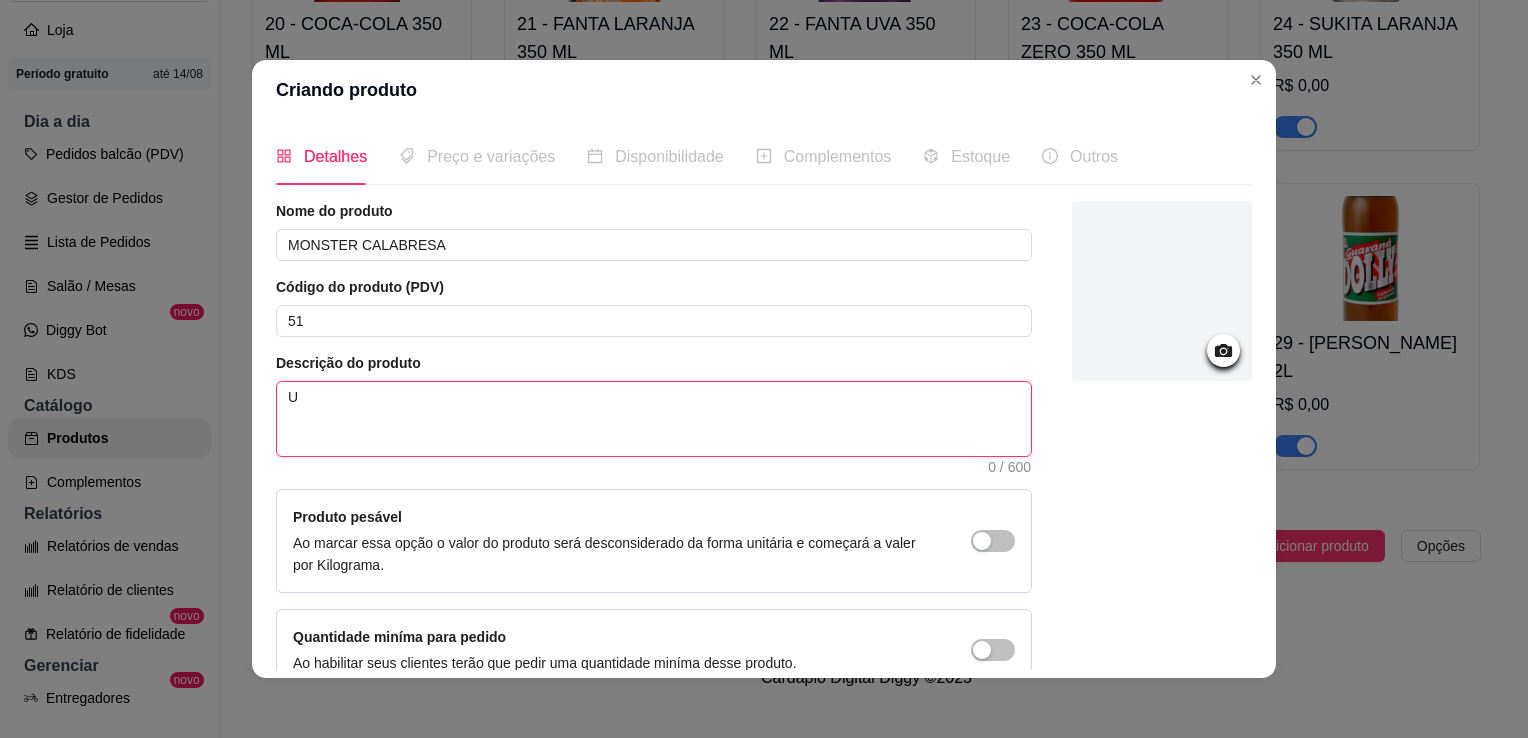 type on "Um" 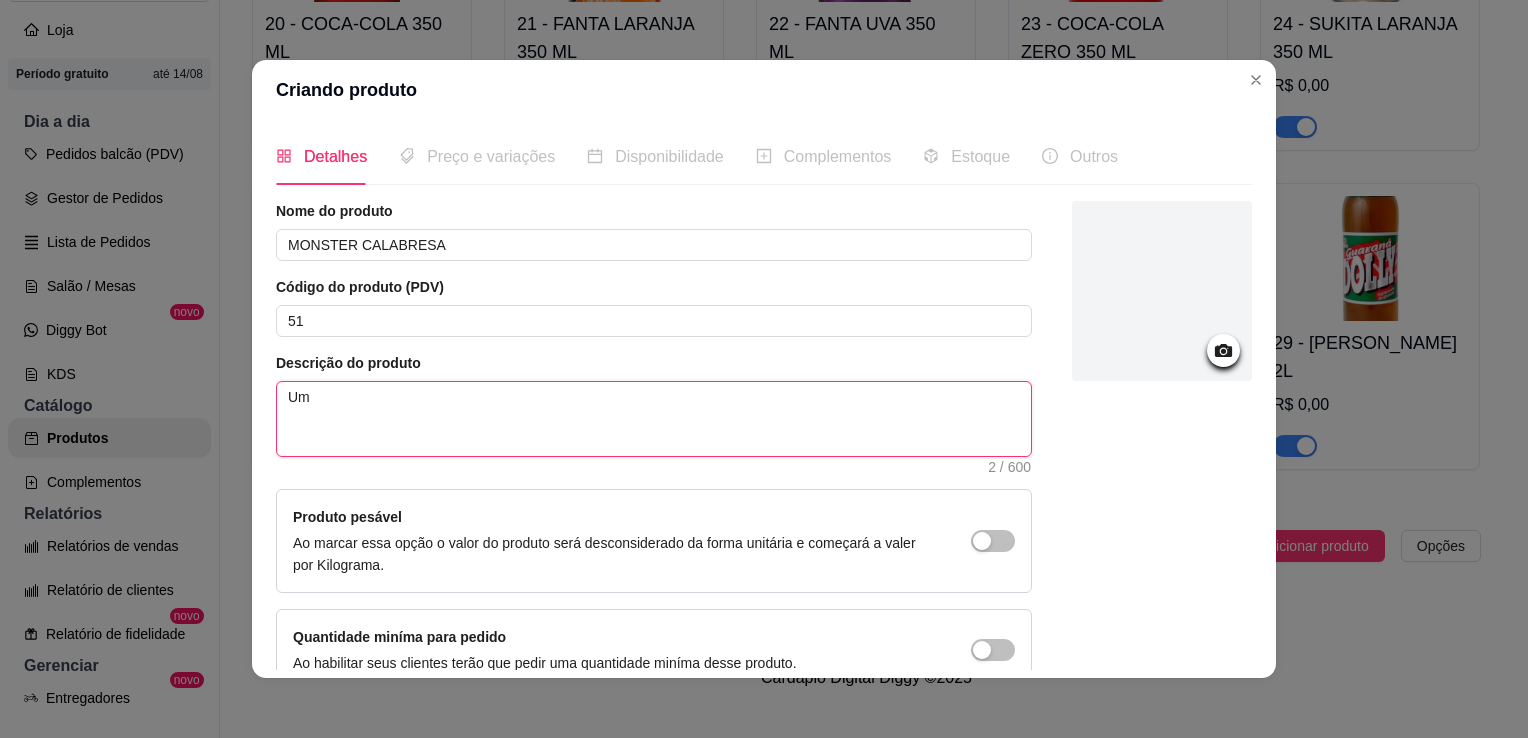 type 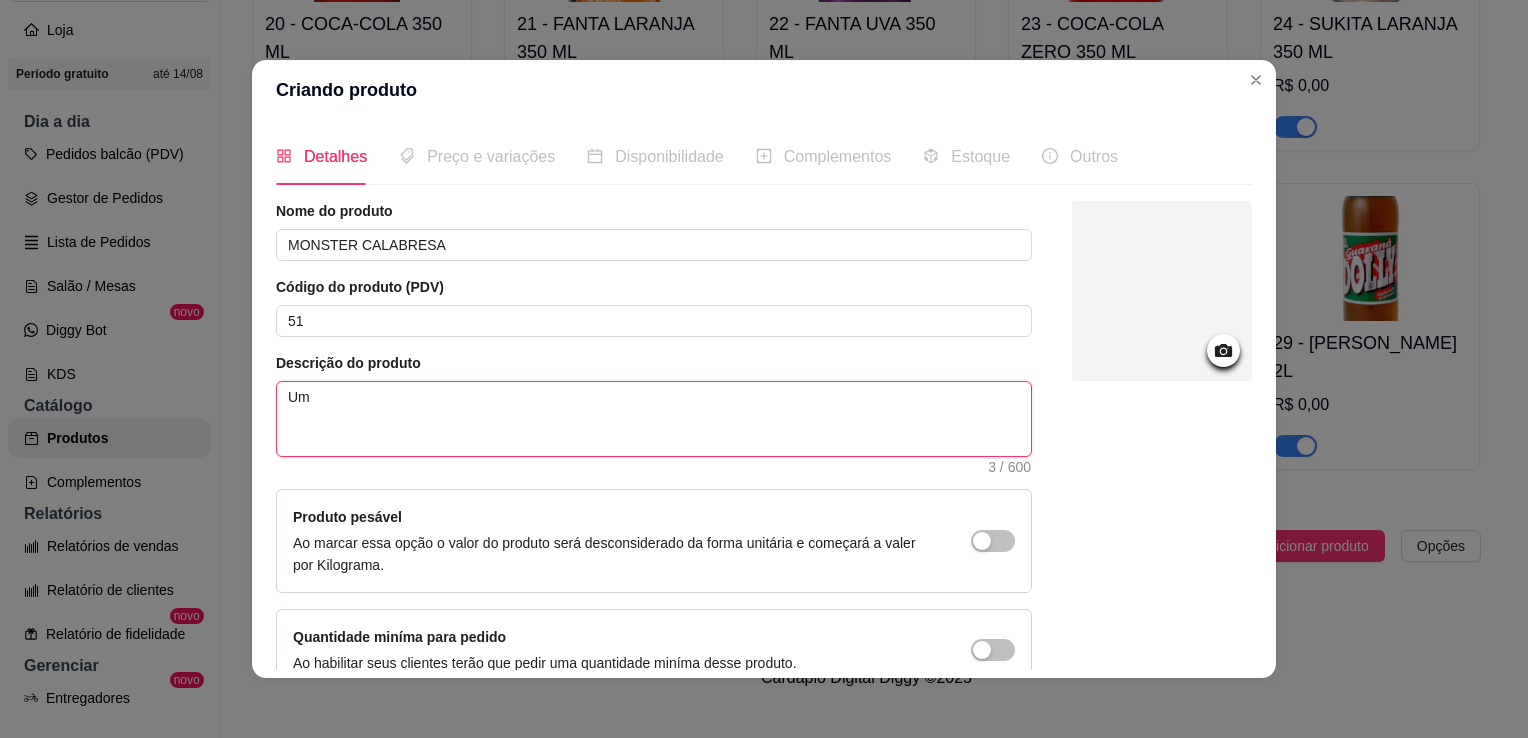 type on "Um d" 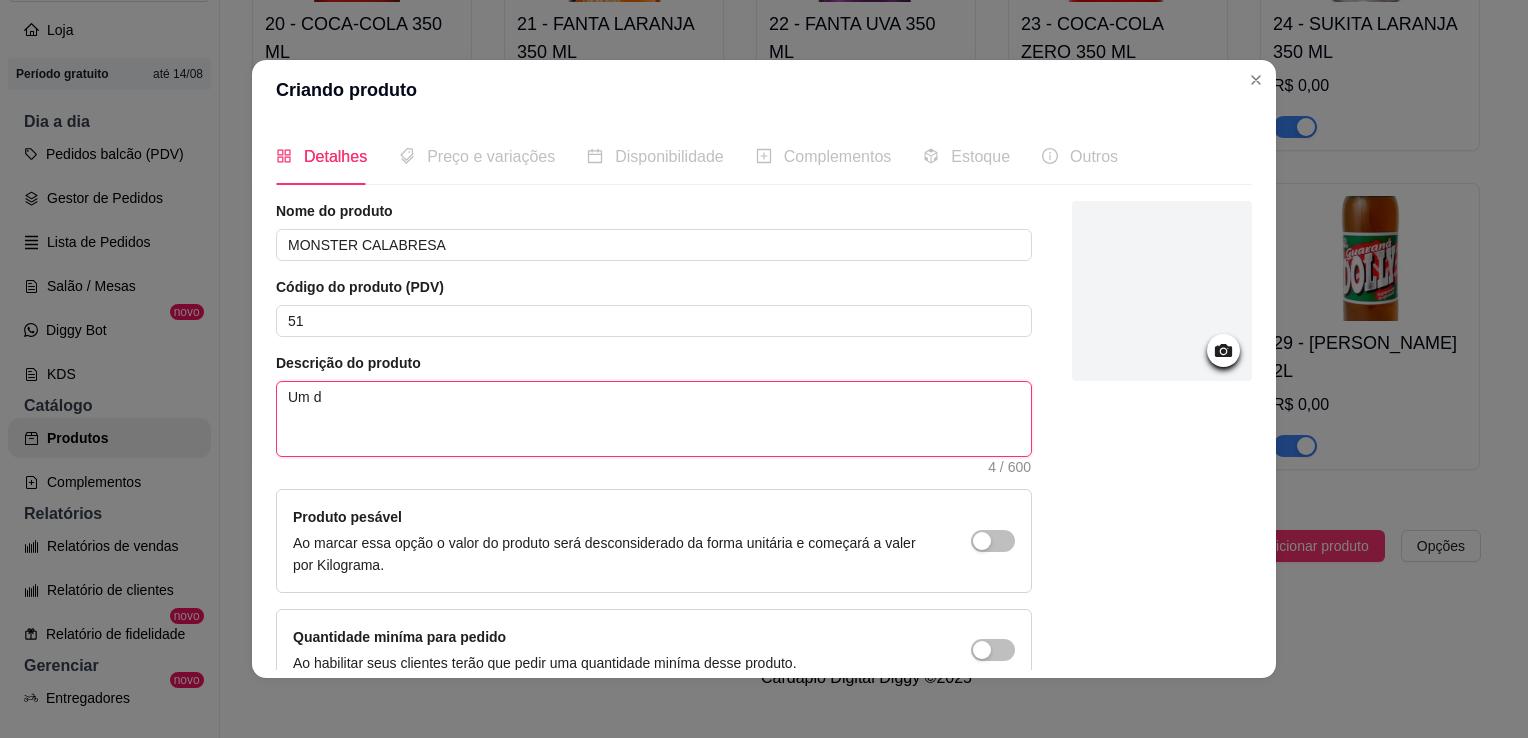 type on "Um de" 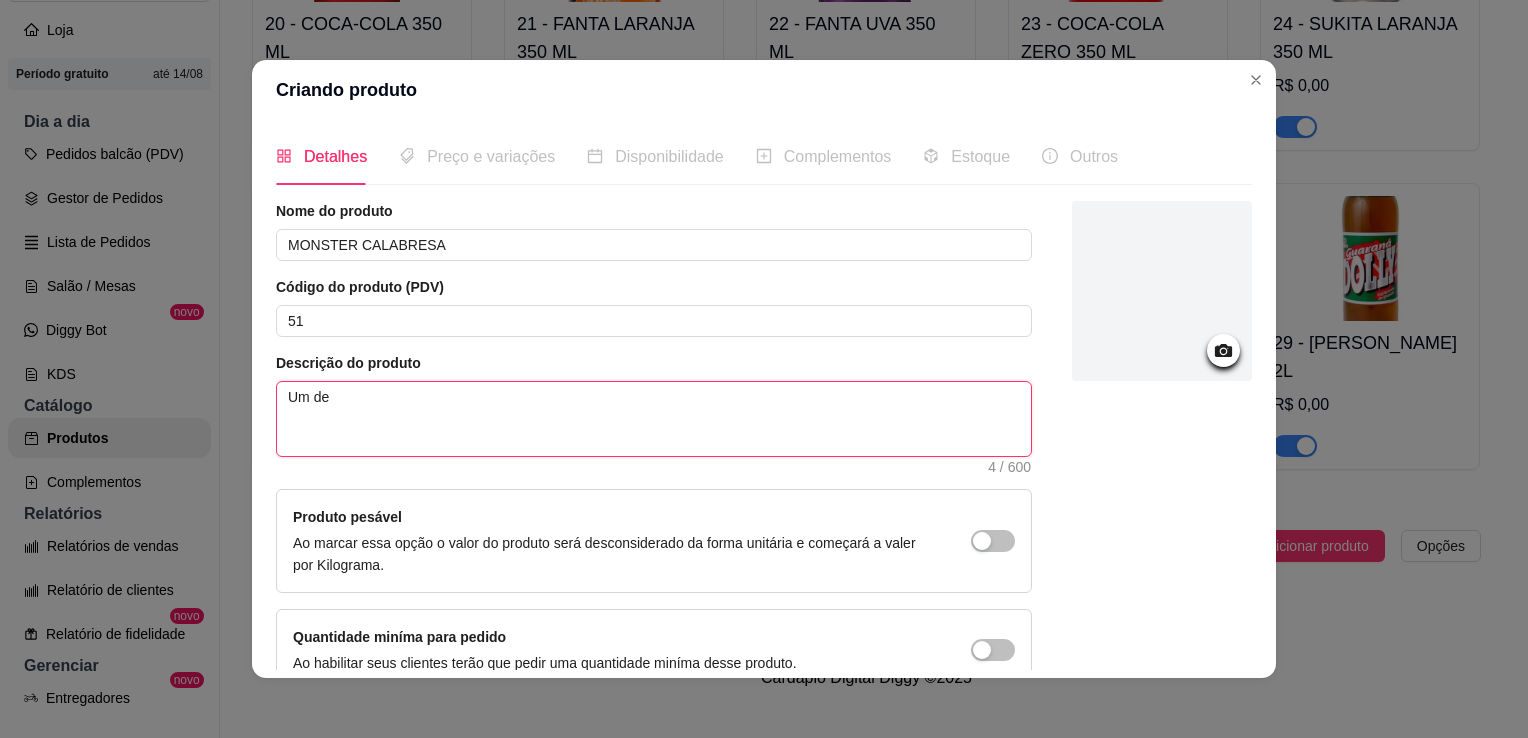 type 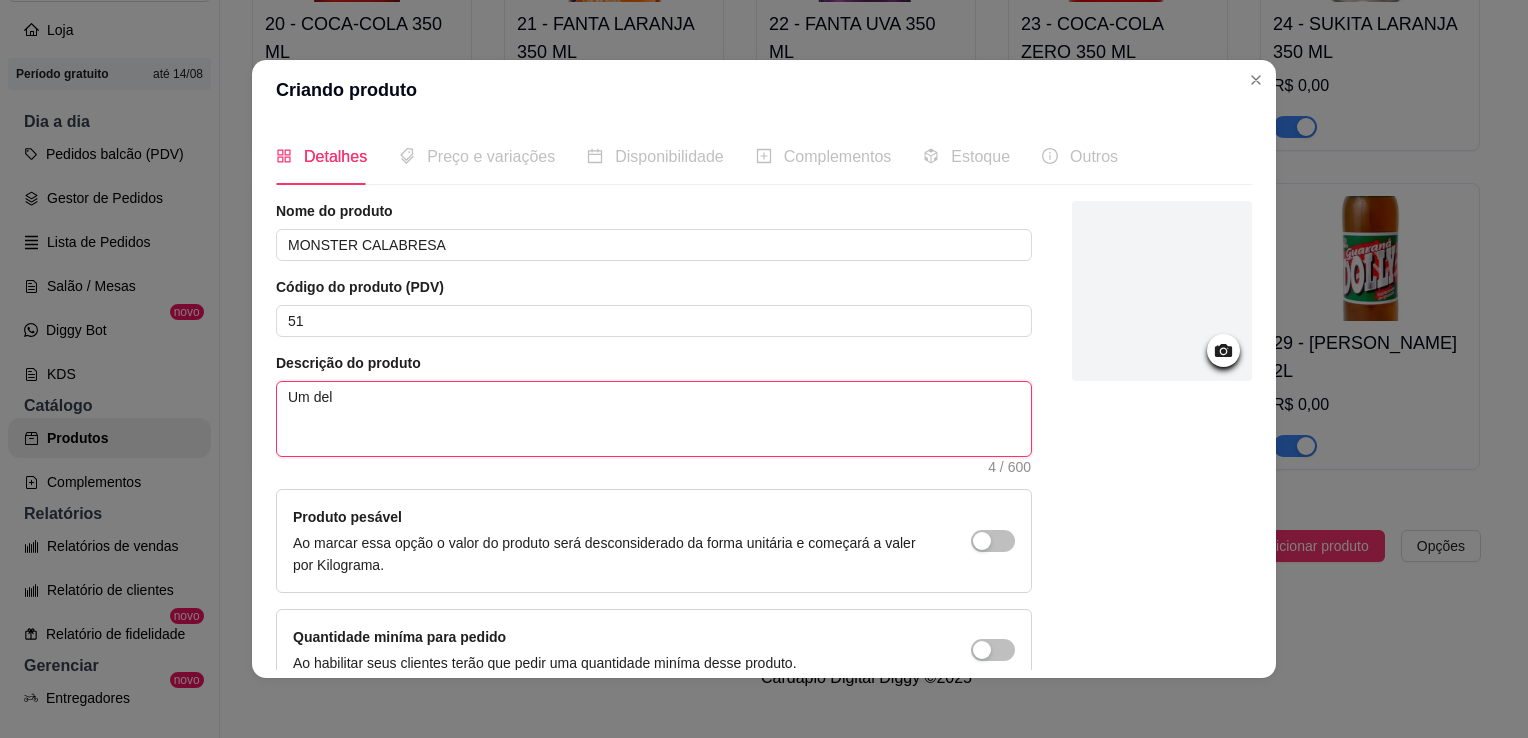 type 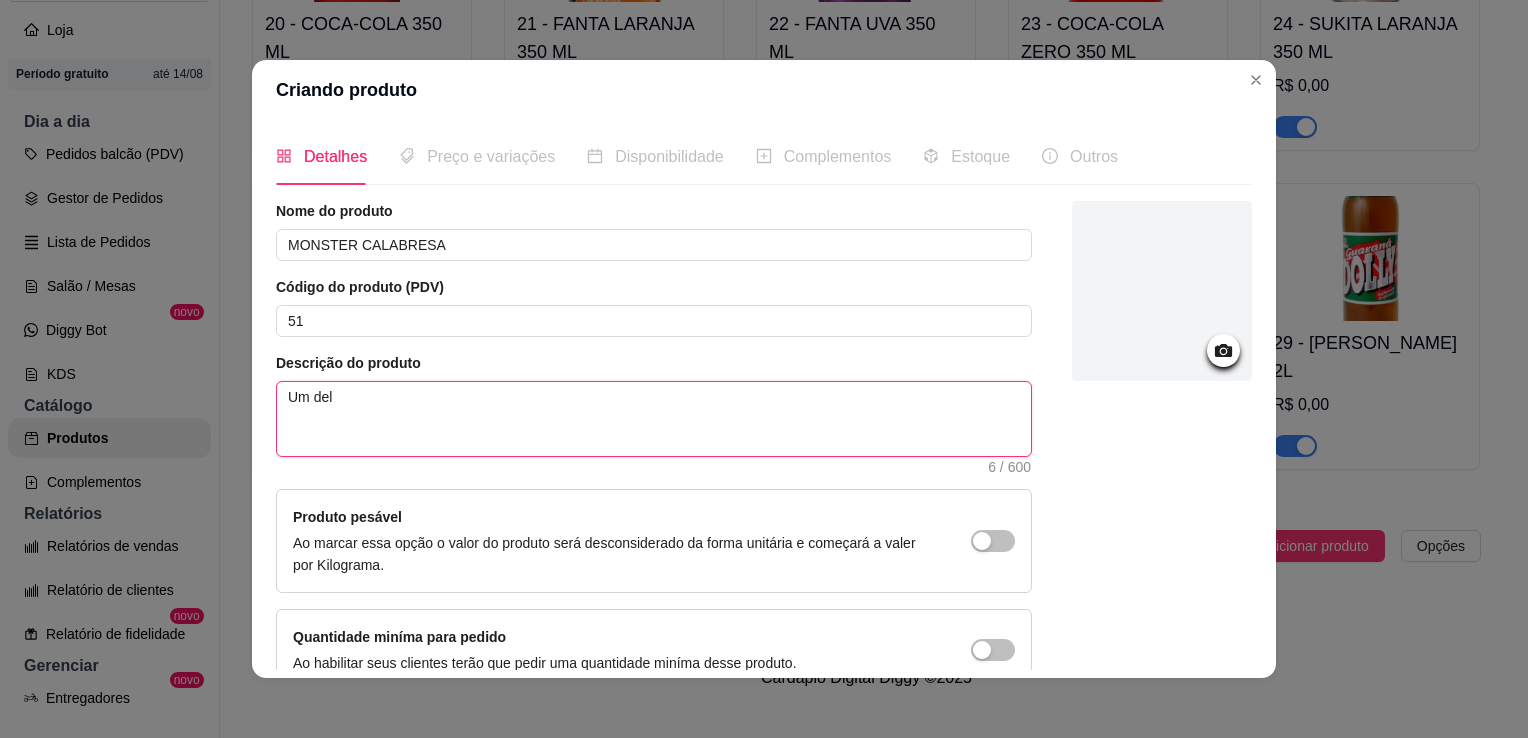 type on "Um deli" 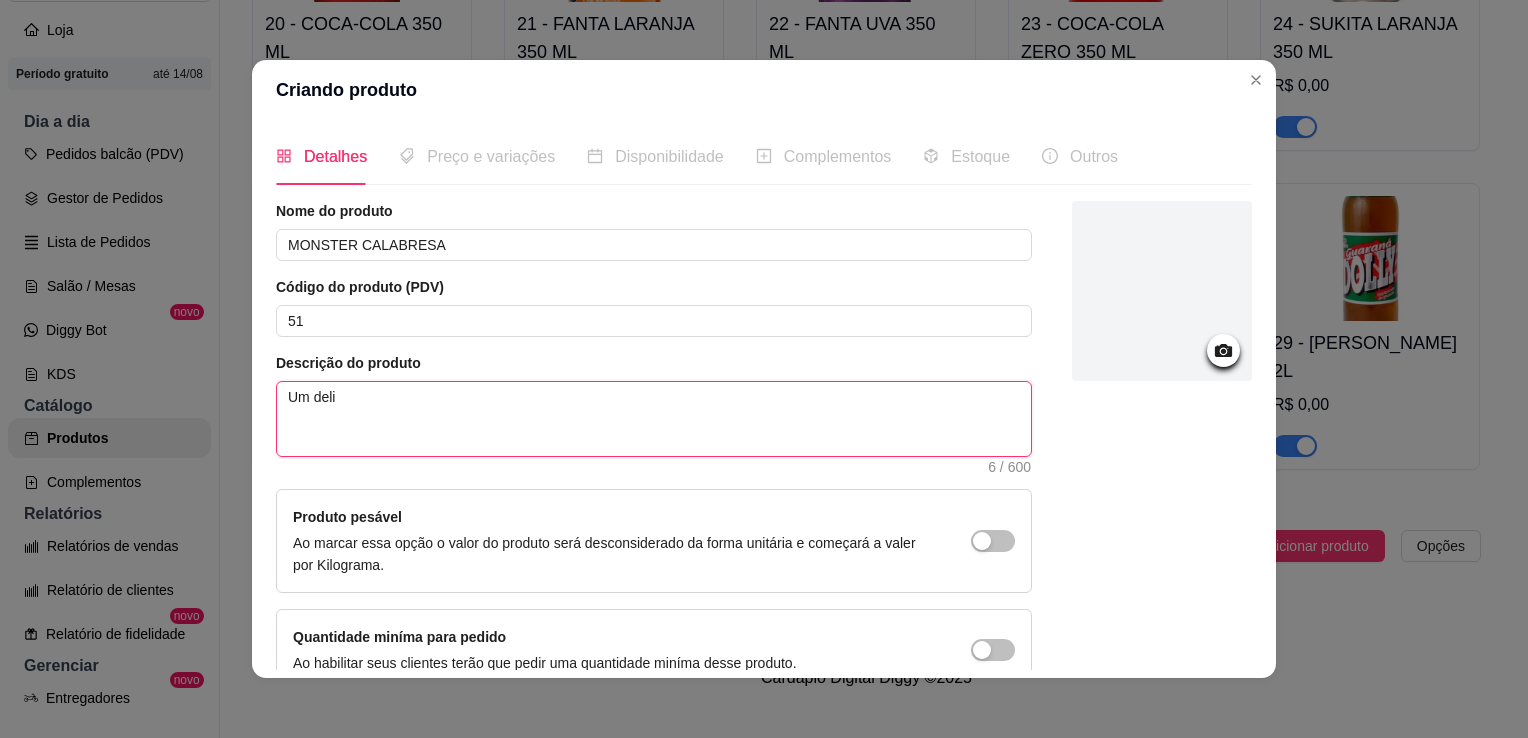 type on "Um delic" 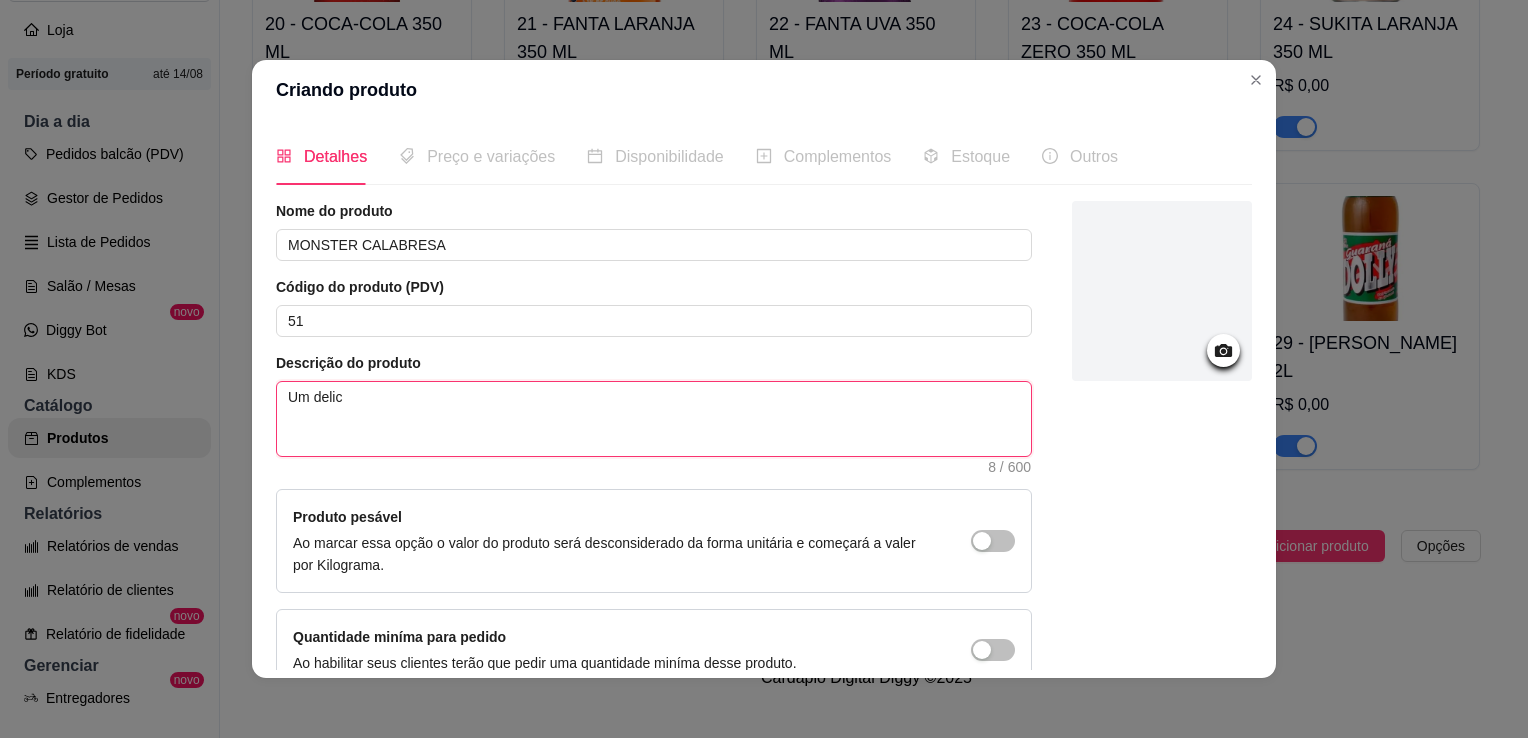 type on "Um delici" 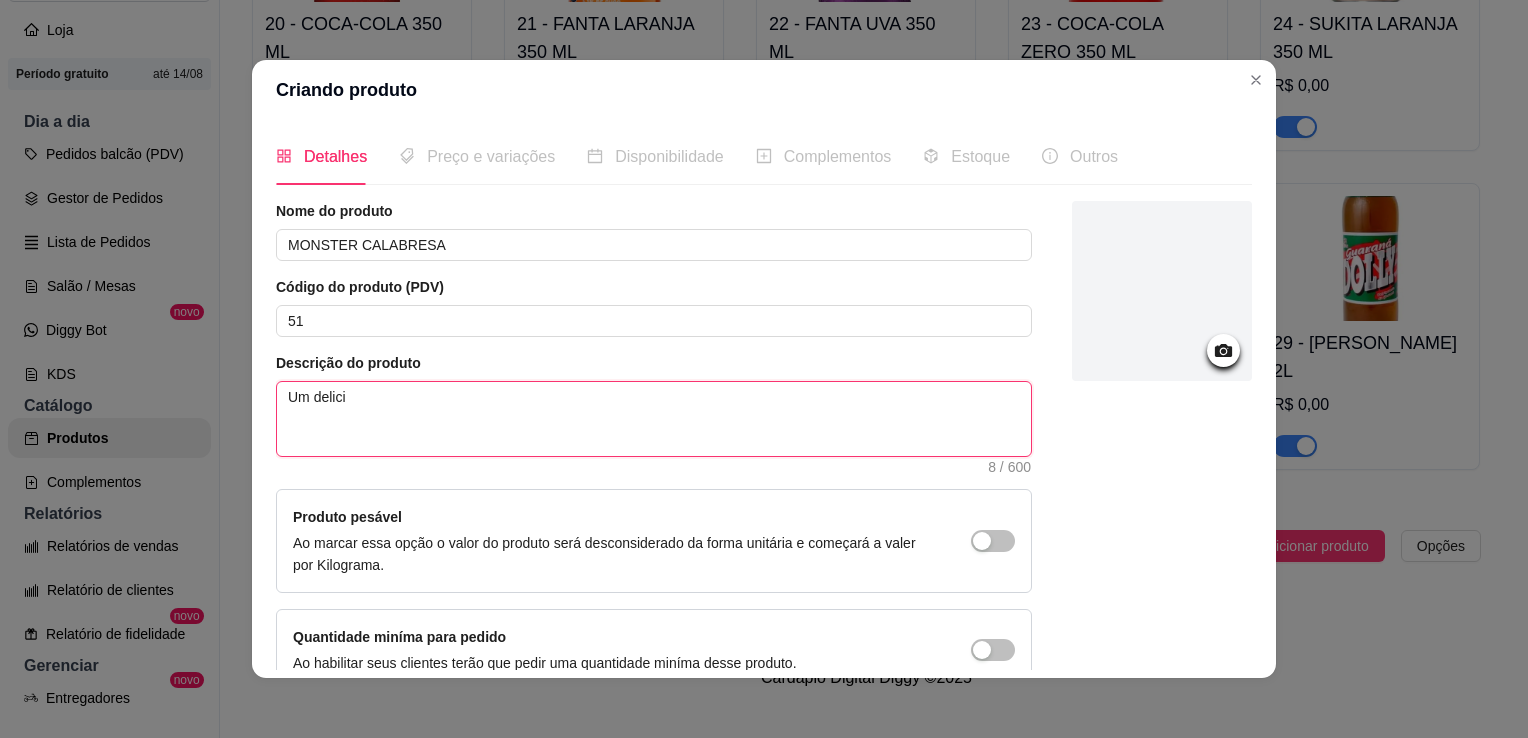 type 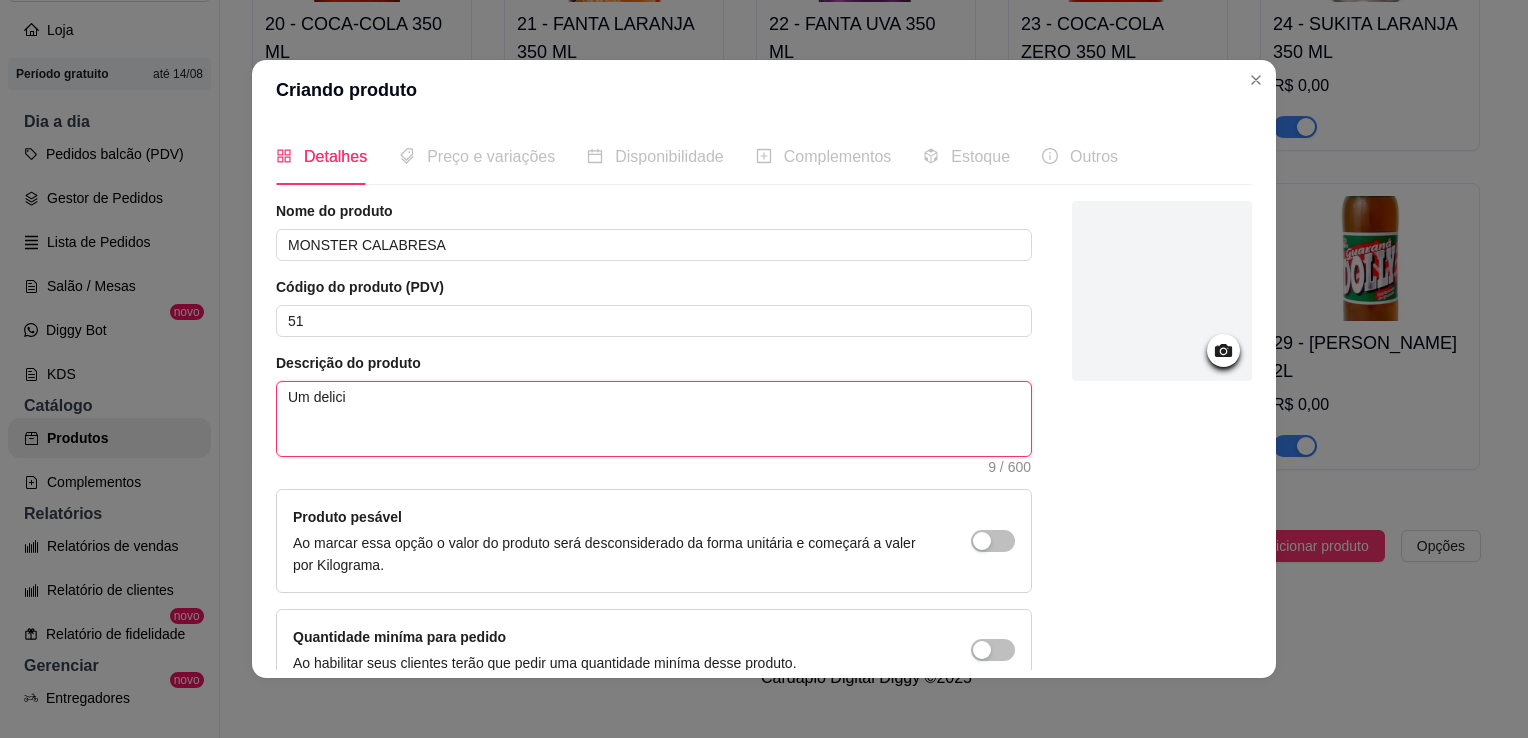 type on "Um delicio" 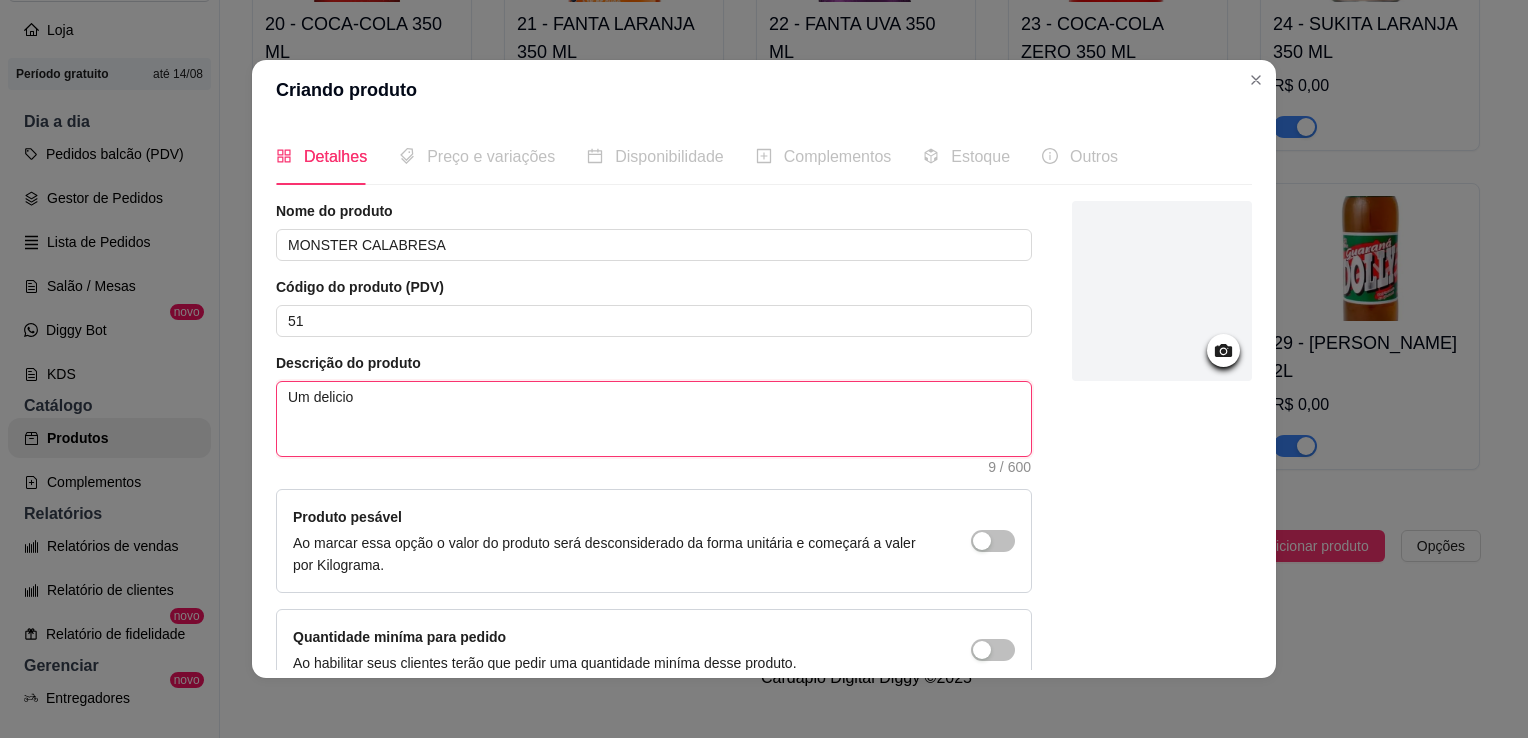type on "Um delicios" 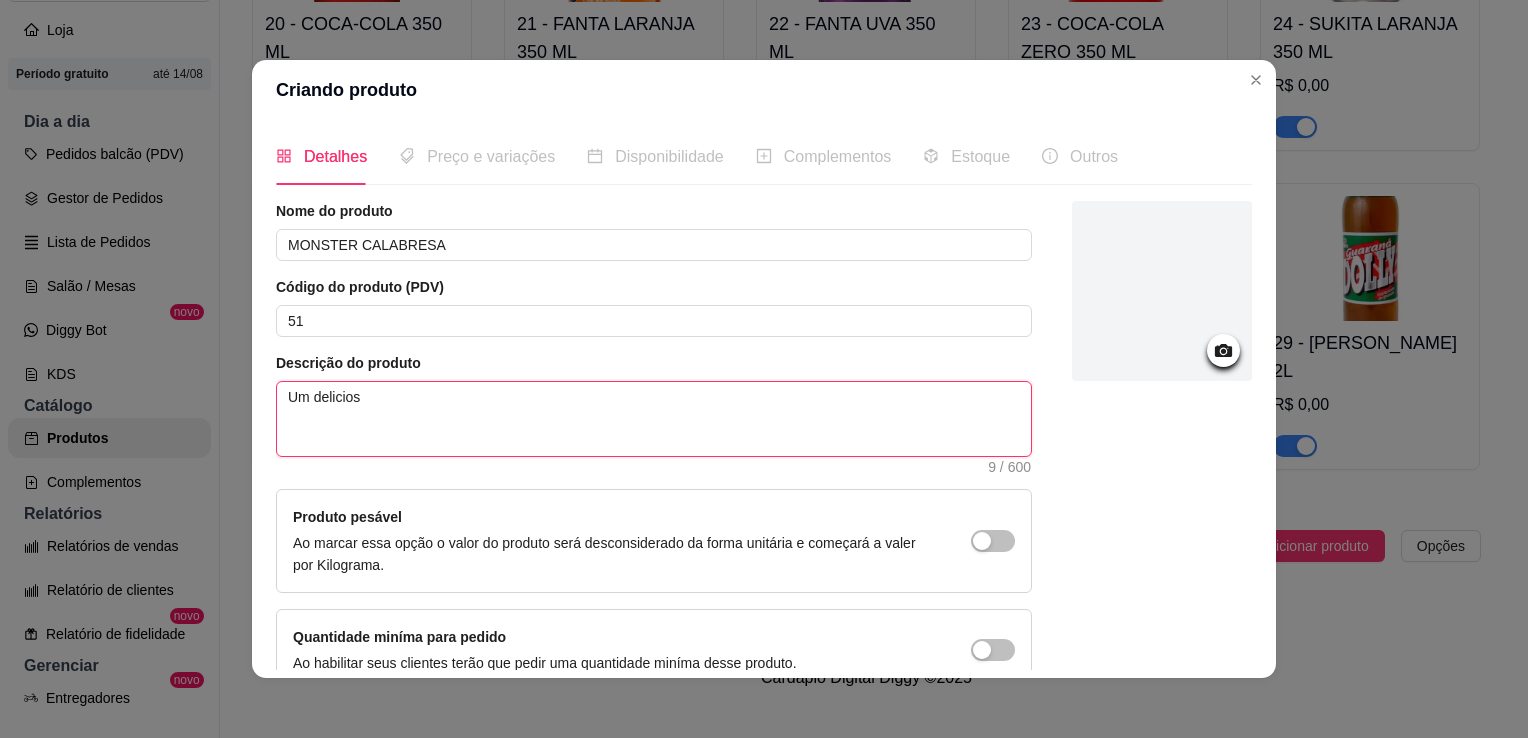 type on "Um delicioso" 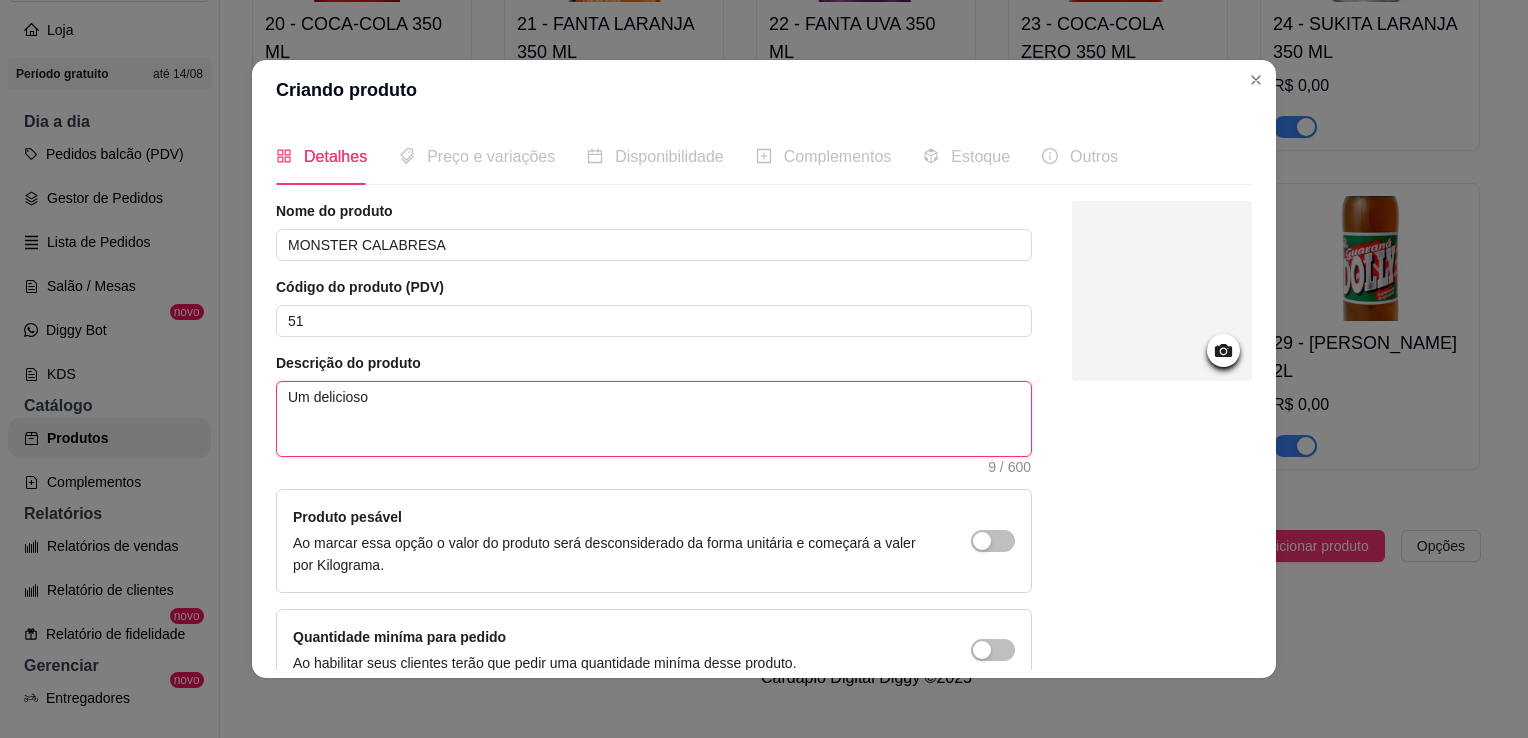 type 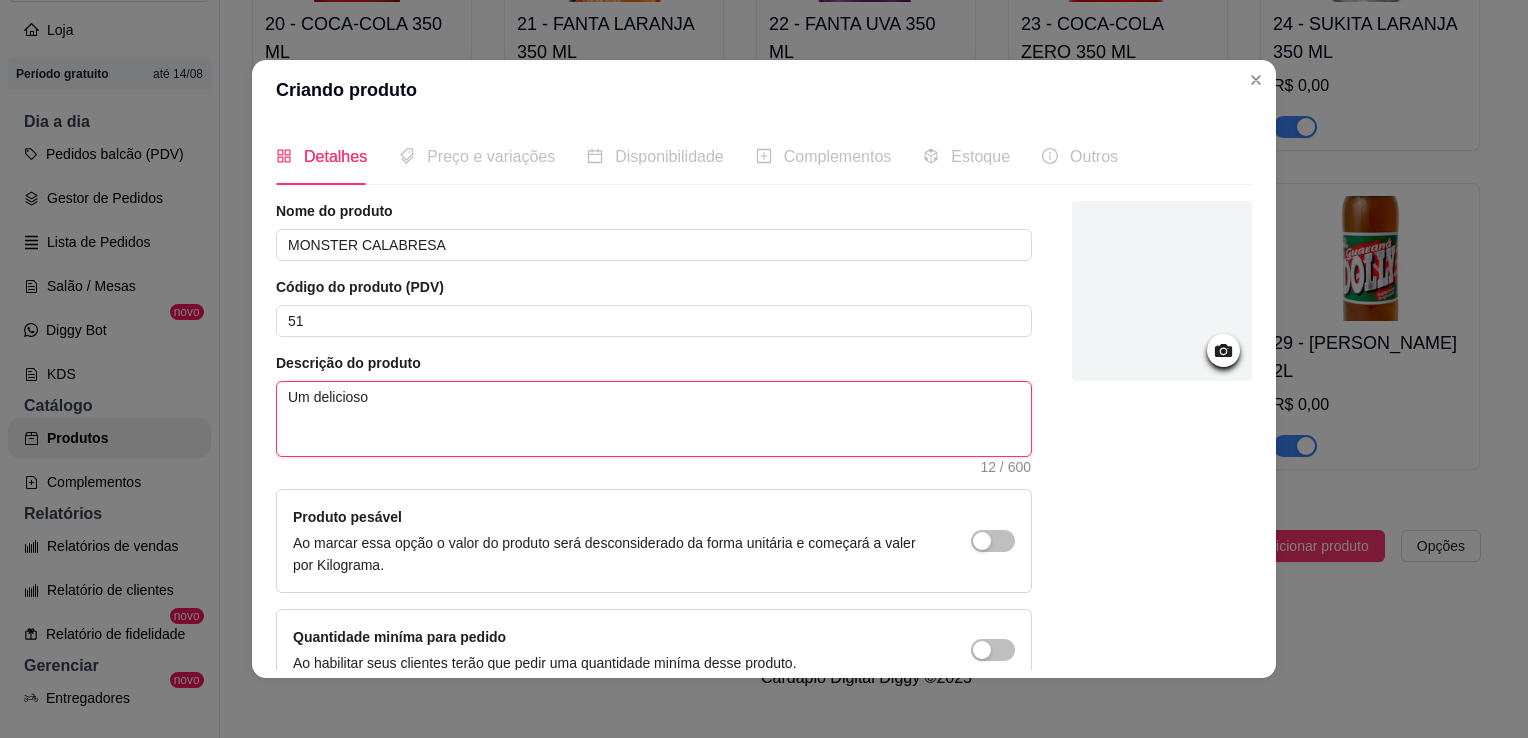 type on "Um delicioso" 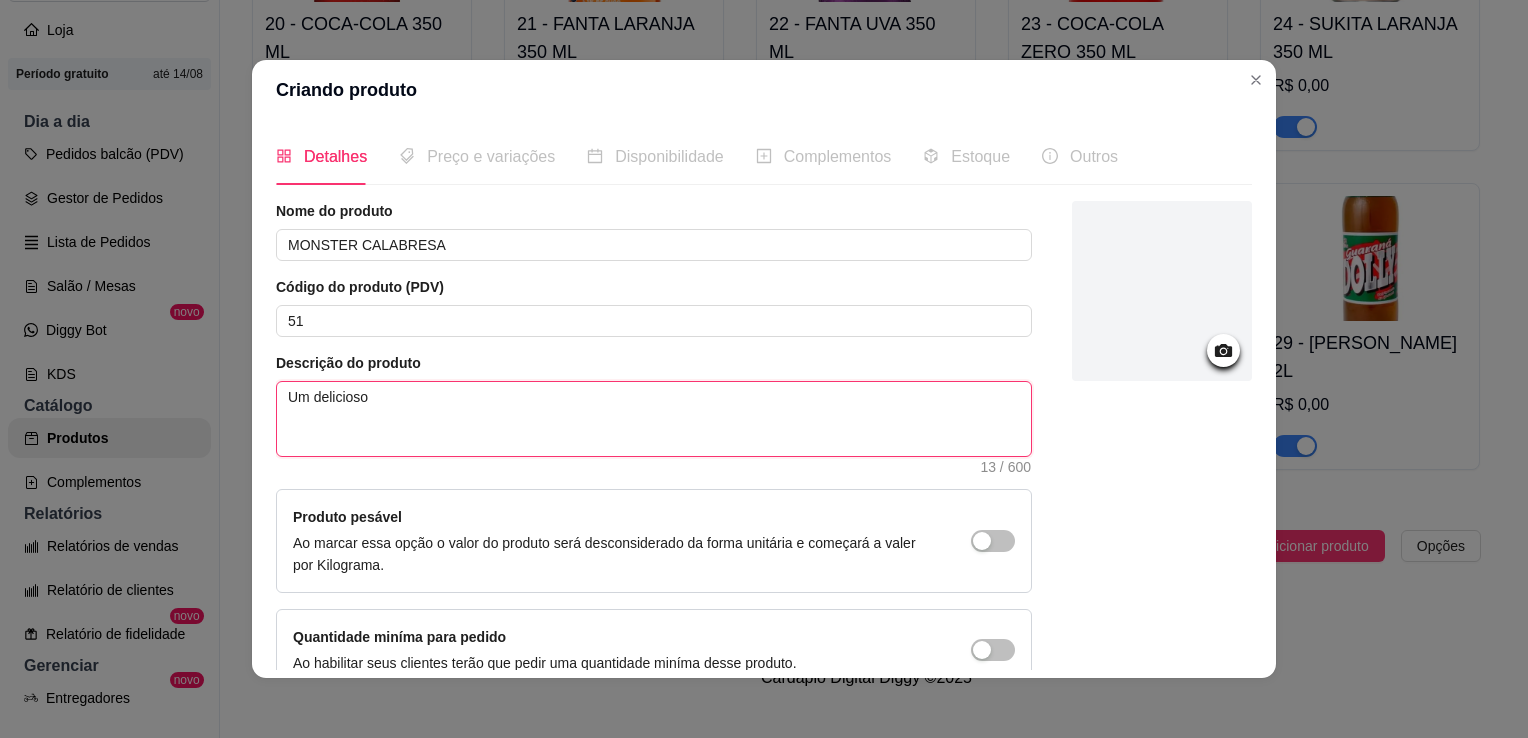type on "Um delicioso  e" 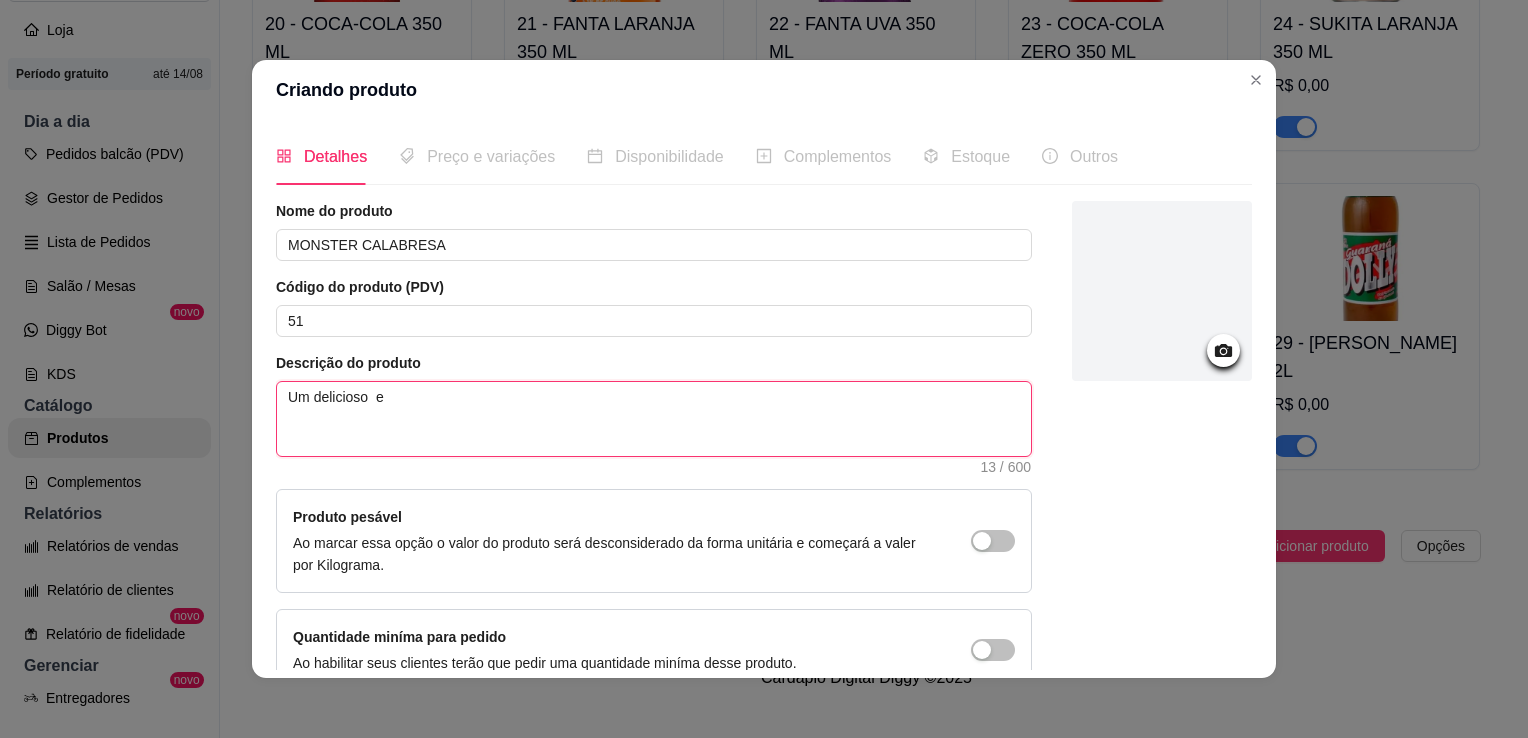 type 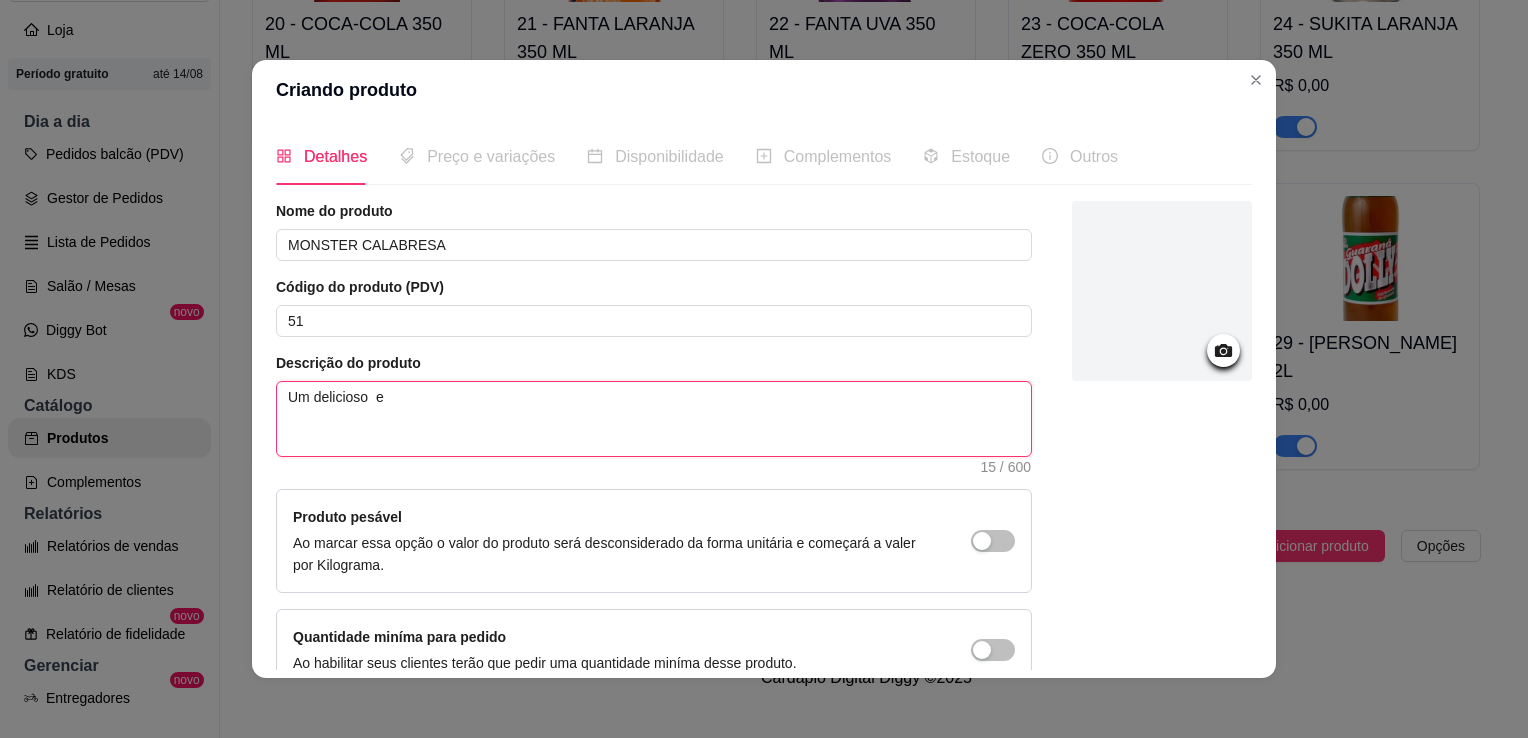 type on "Um delicioso" 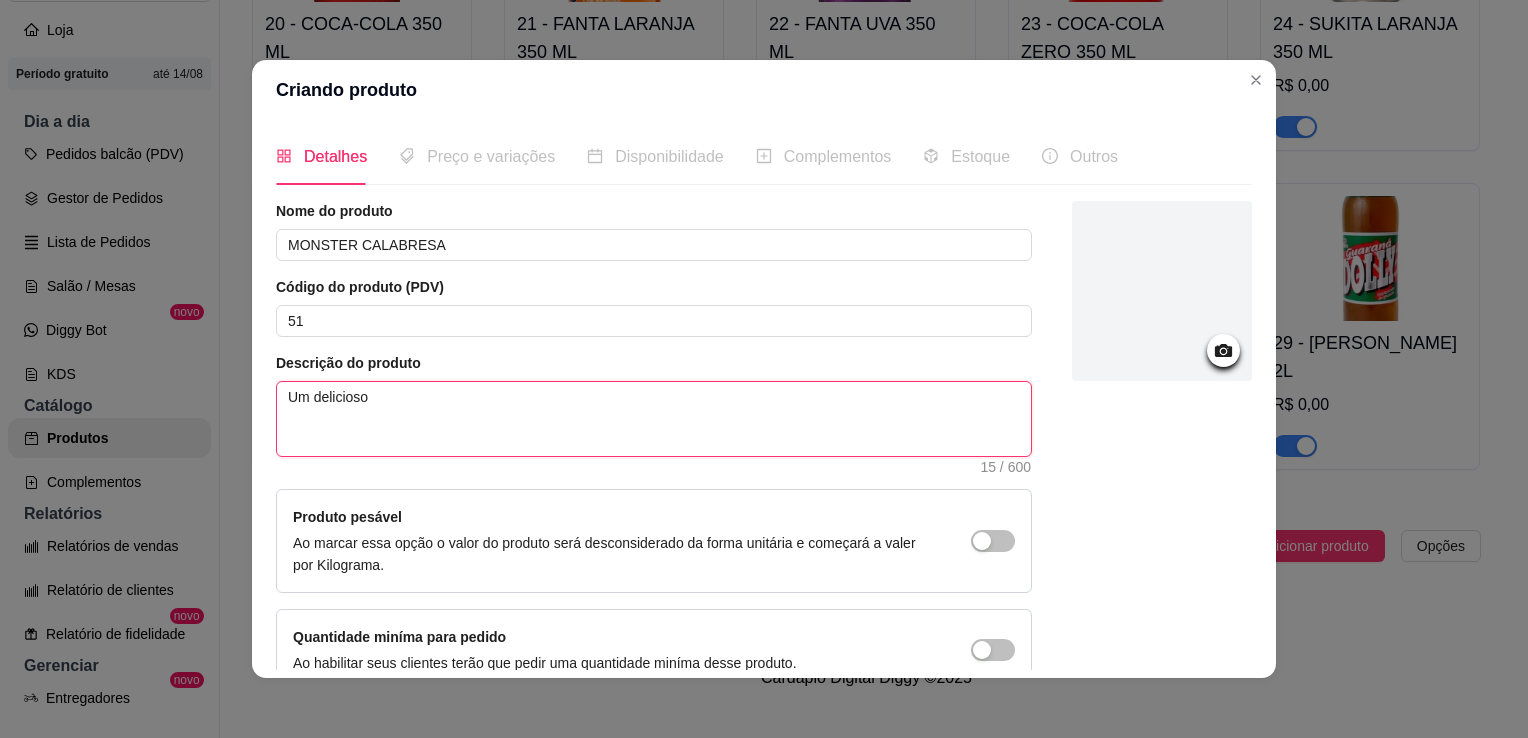 type 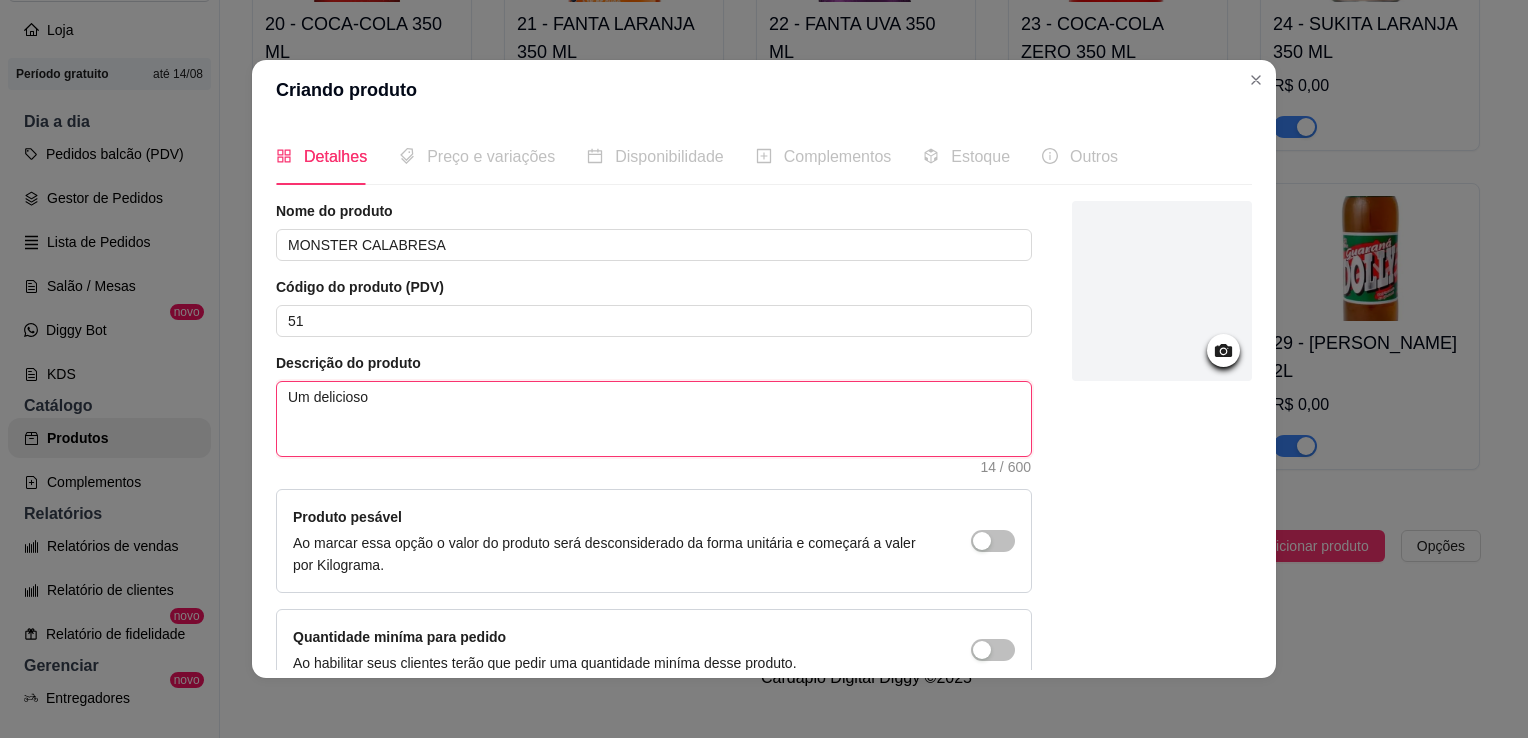 type on "Um delicioso" 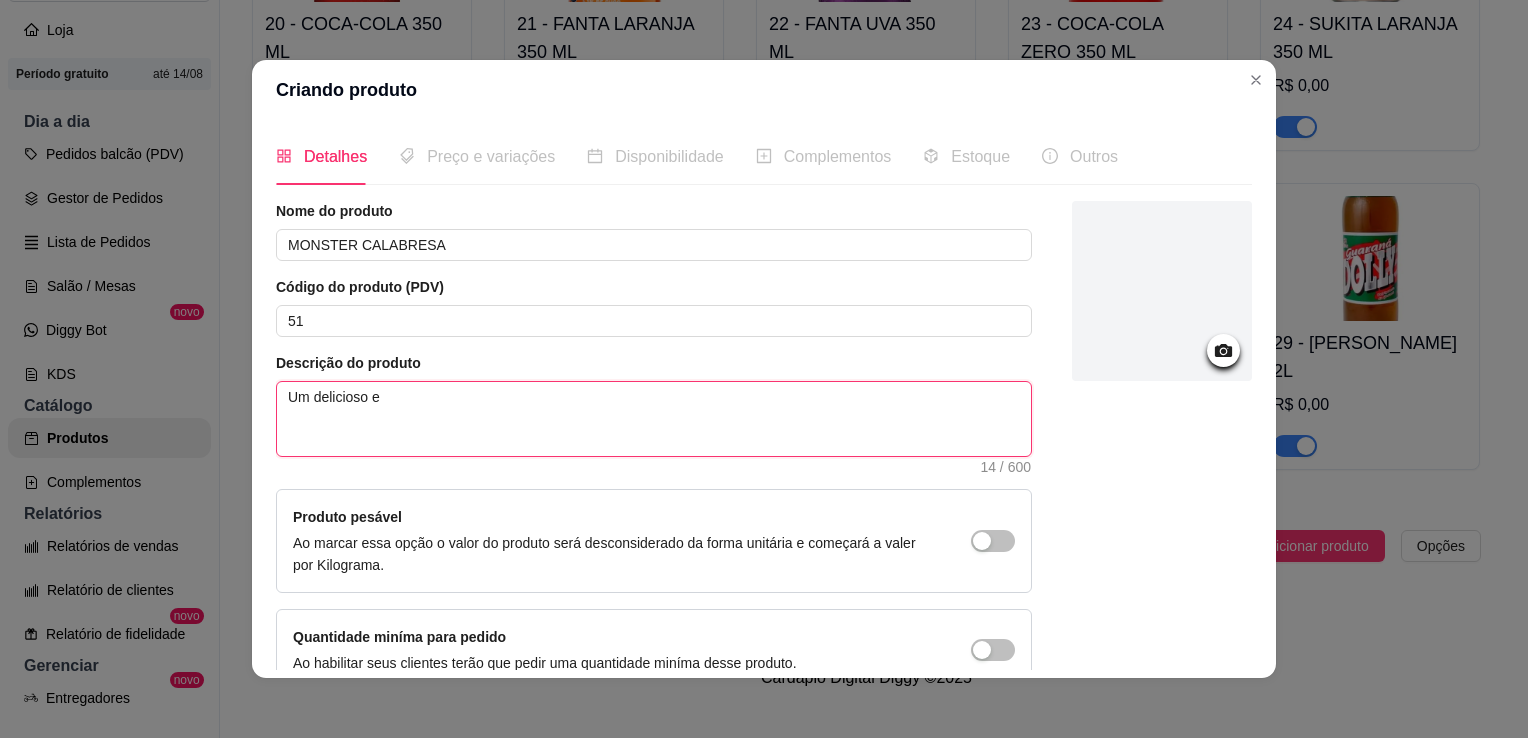 type on "Um delicioso e" 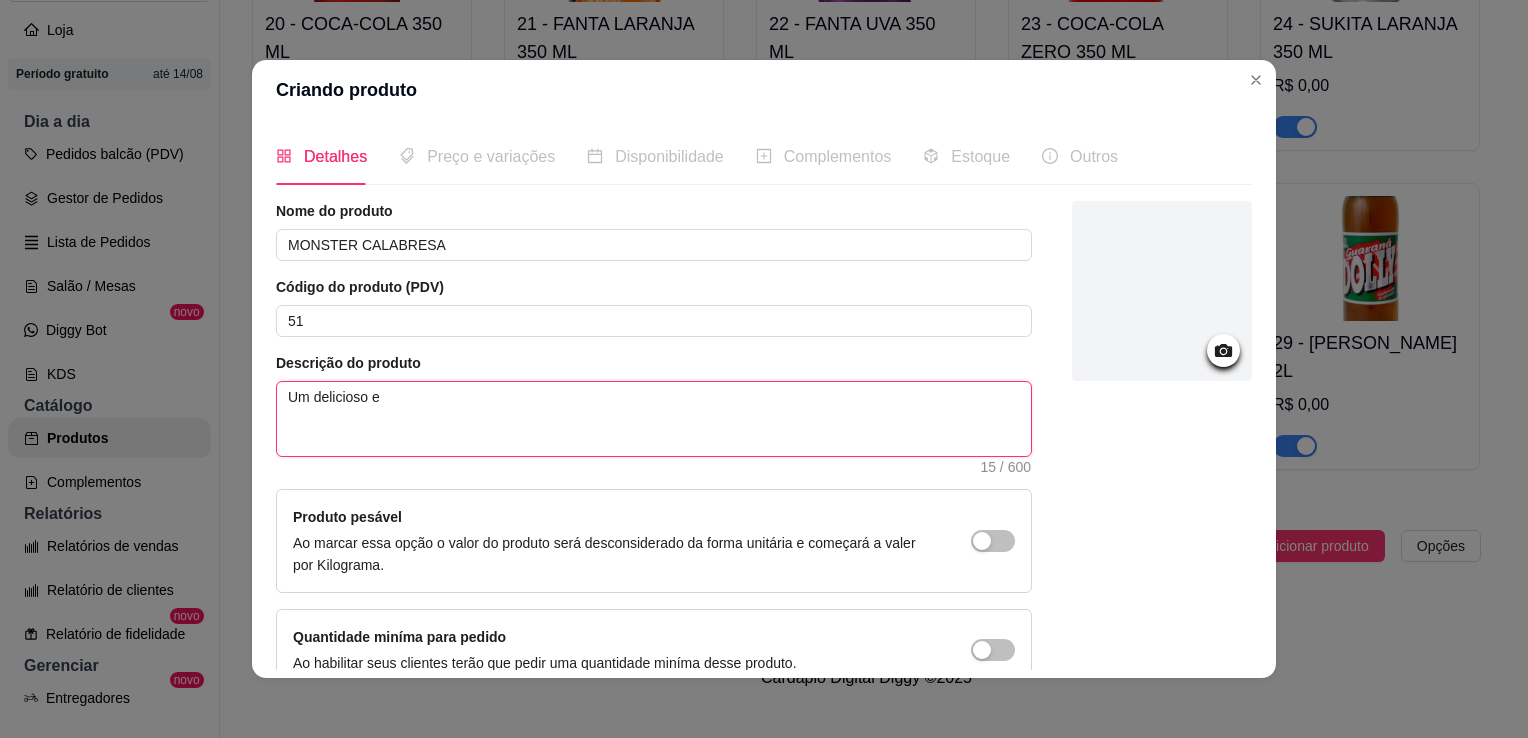 type on "Um delicioso e s" 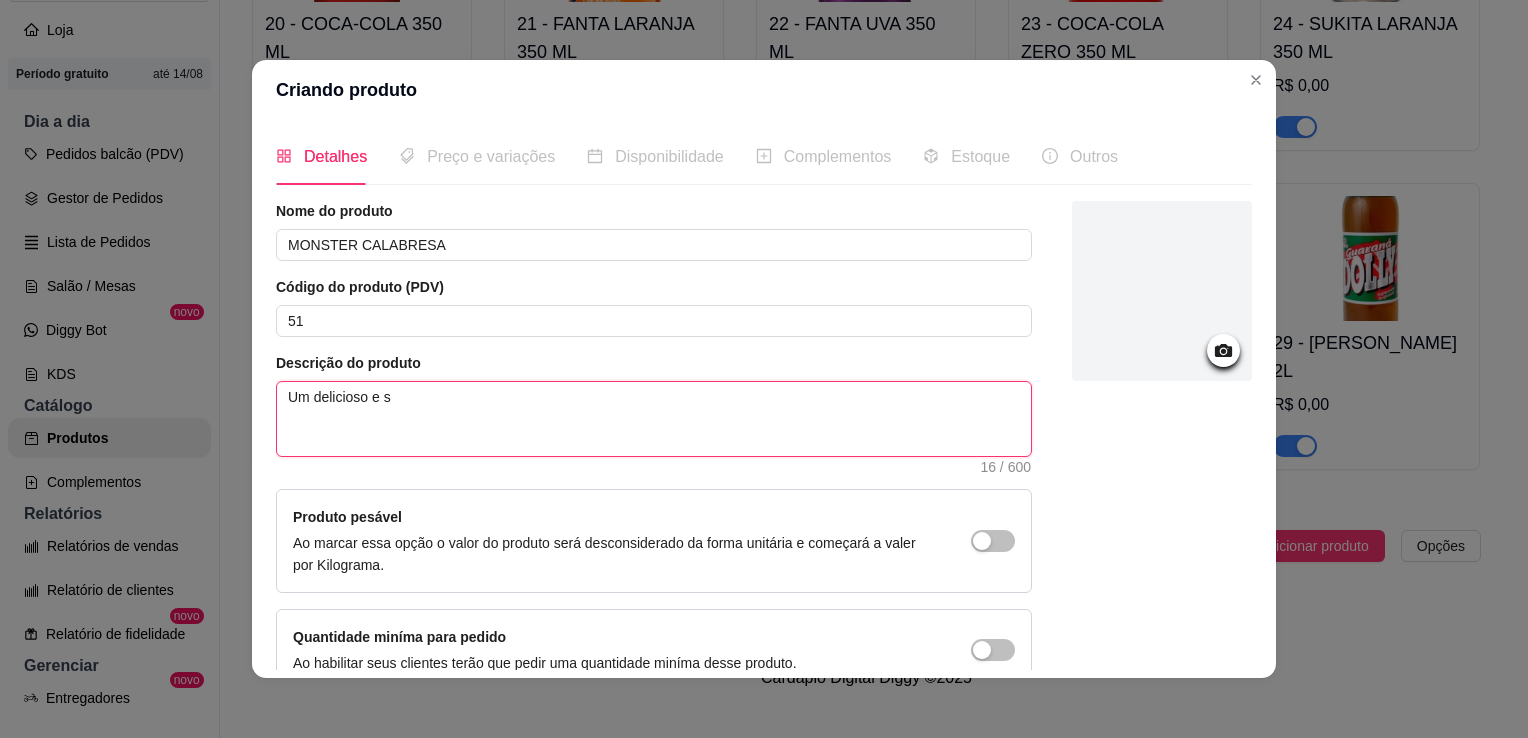 type on "Um delicioso e su" 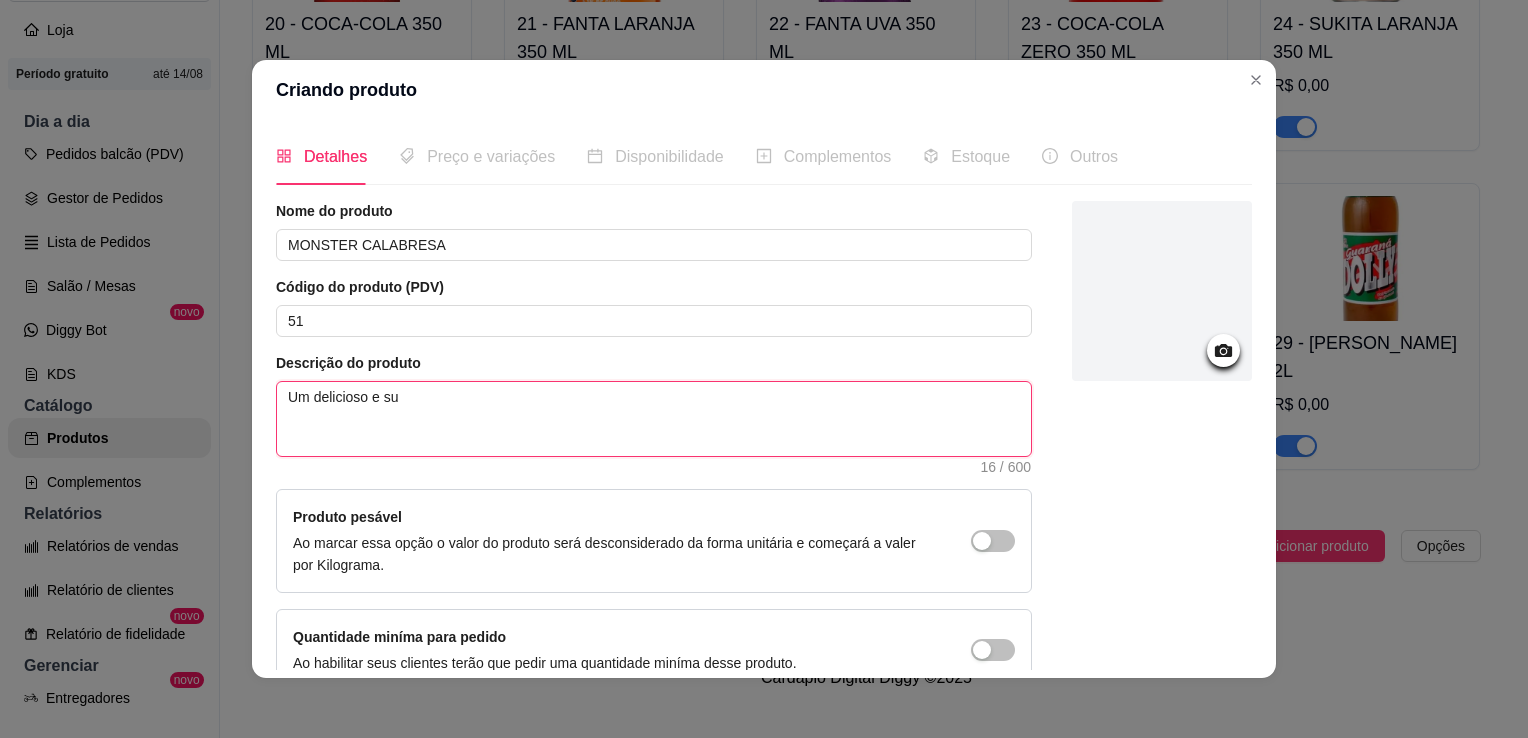 type on "Um delicioso e suc" 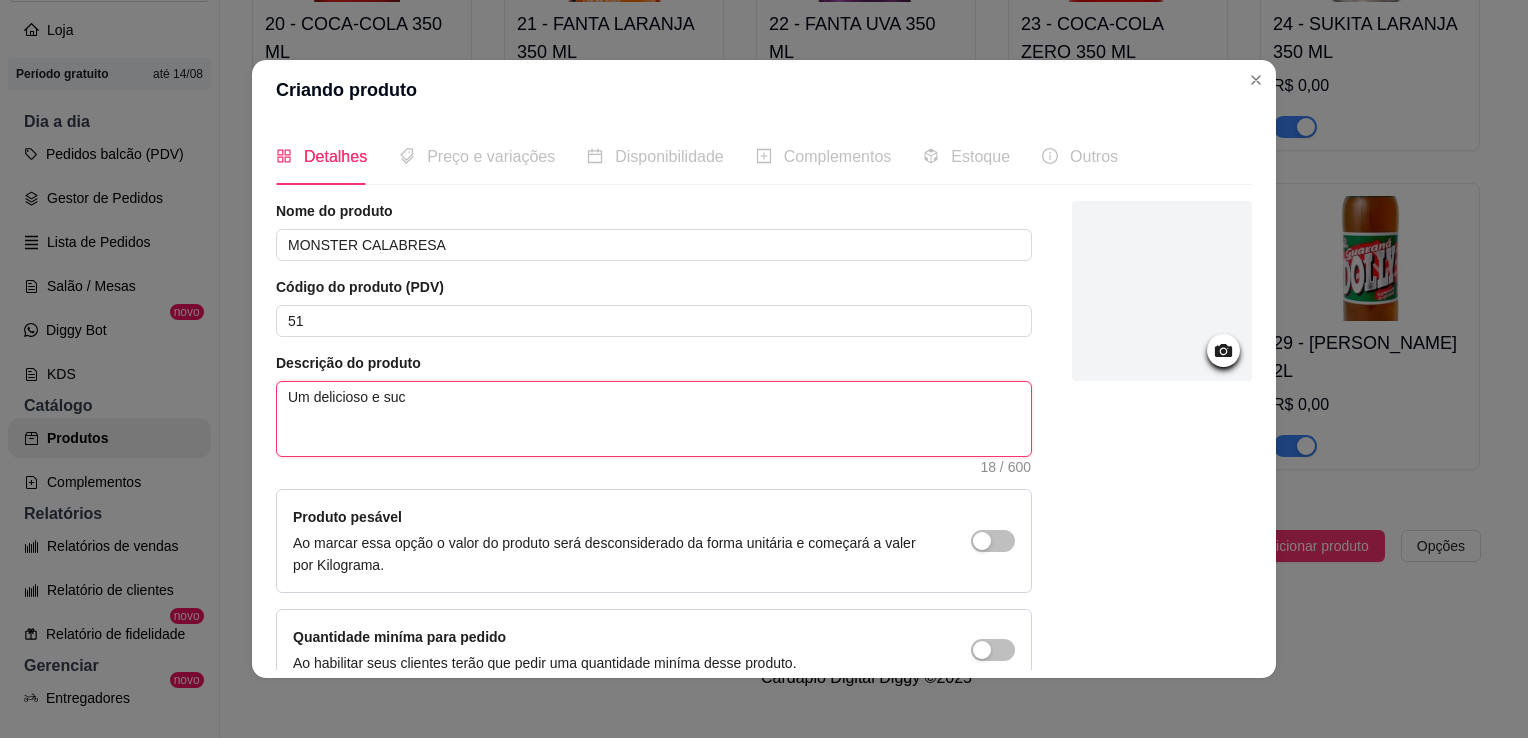 type on "Um delicioso e sucu" 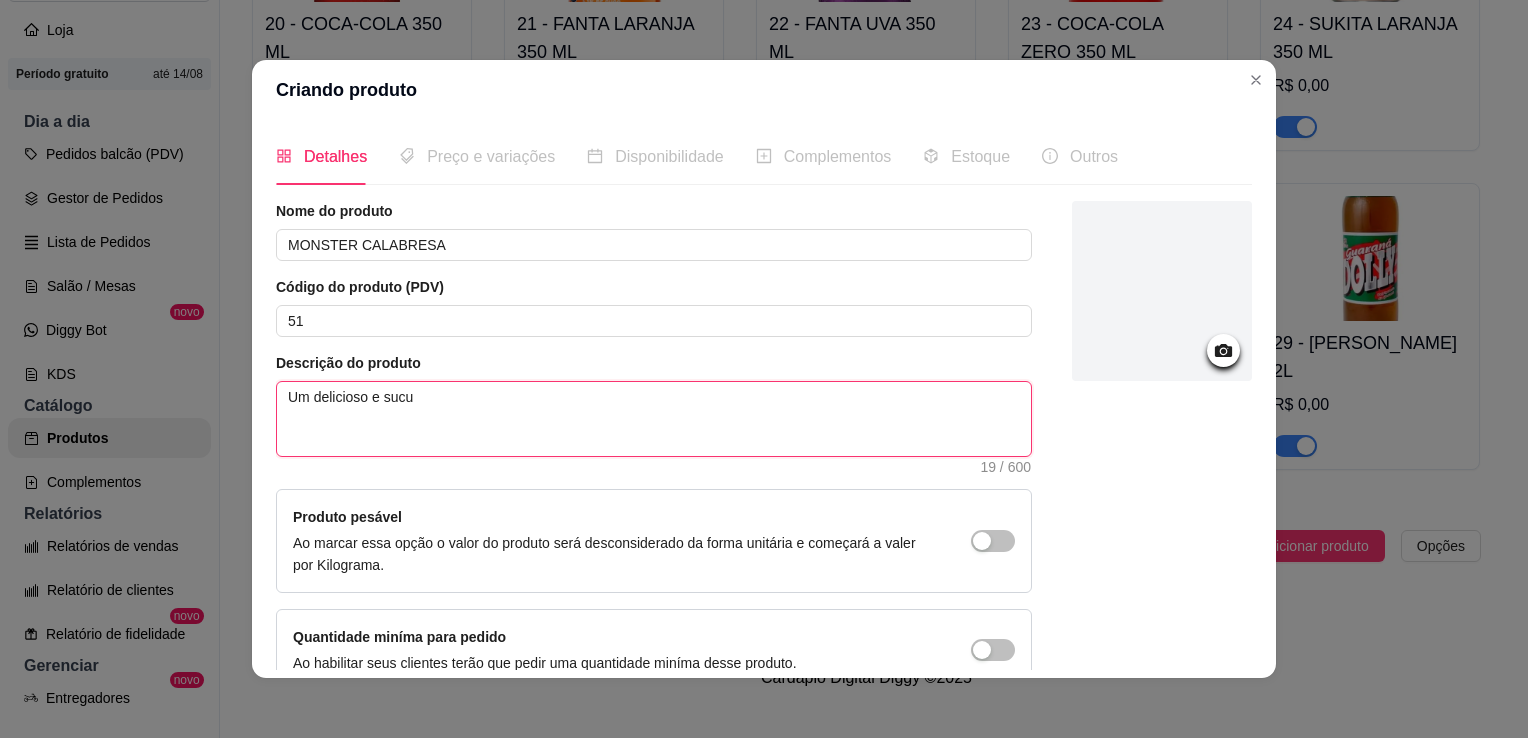 type on "Um delicioso e sucul" 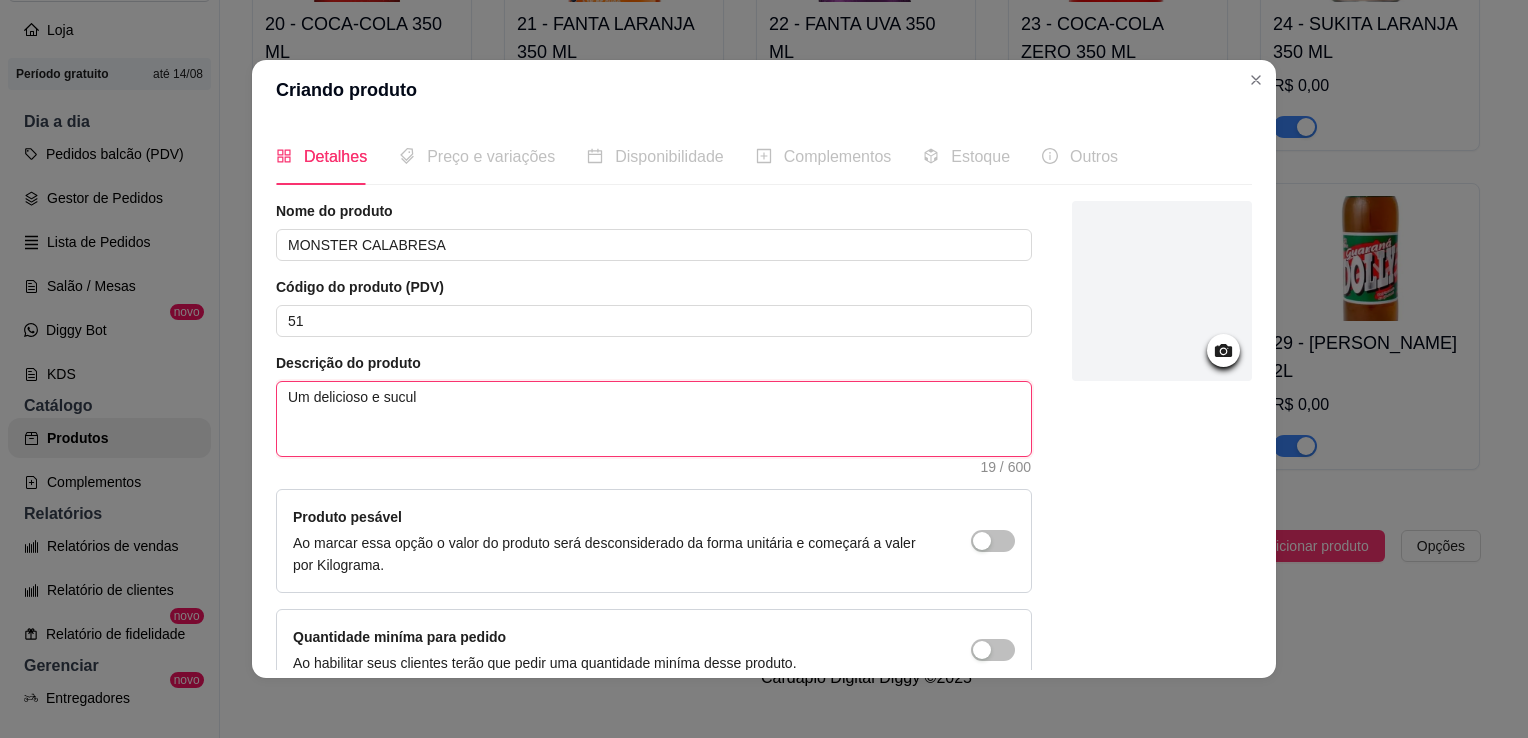 type on "Um delicioso e sucule" 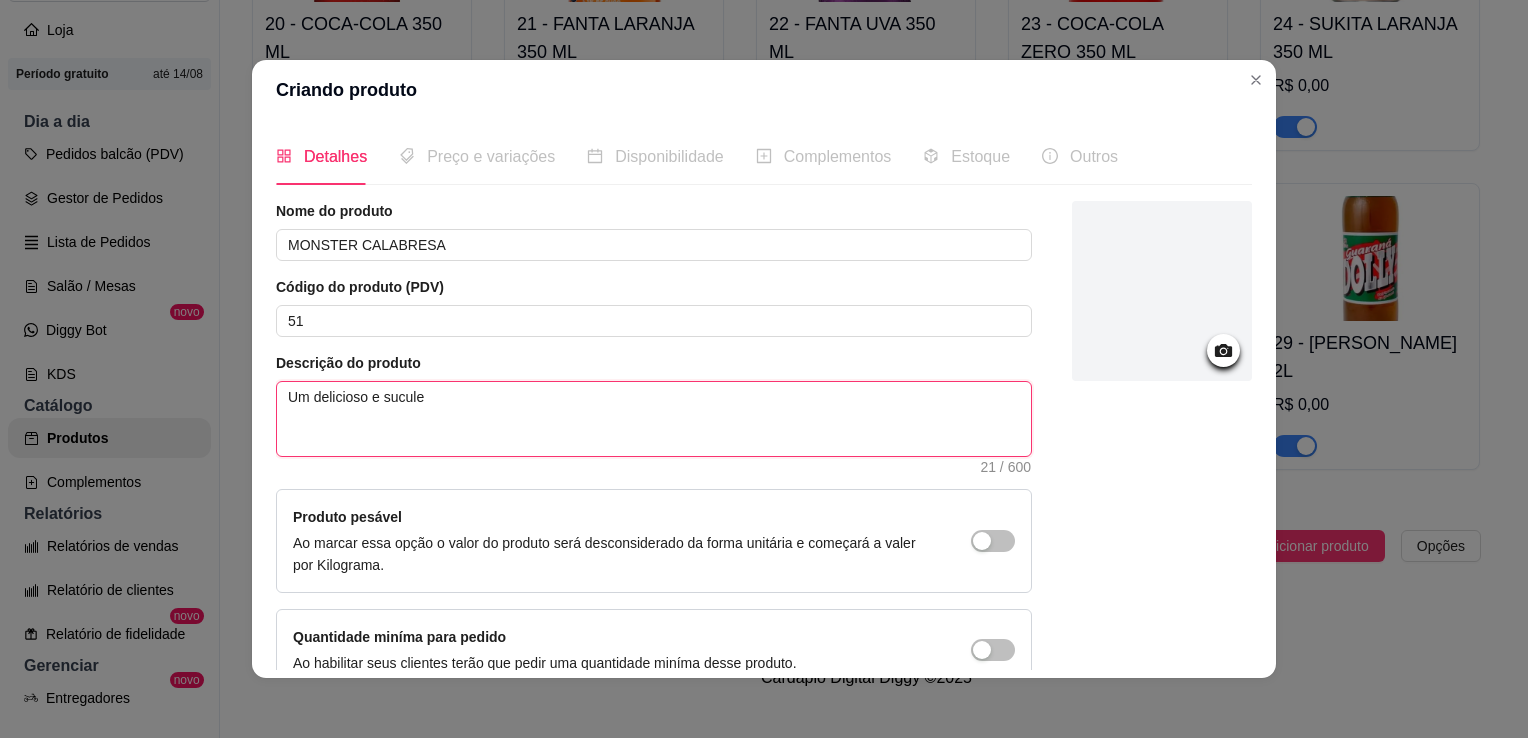 type on "Um delicioso e suculen" 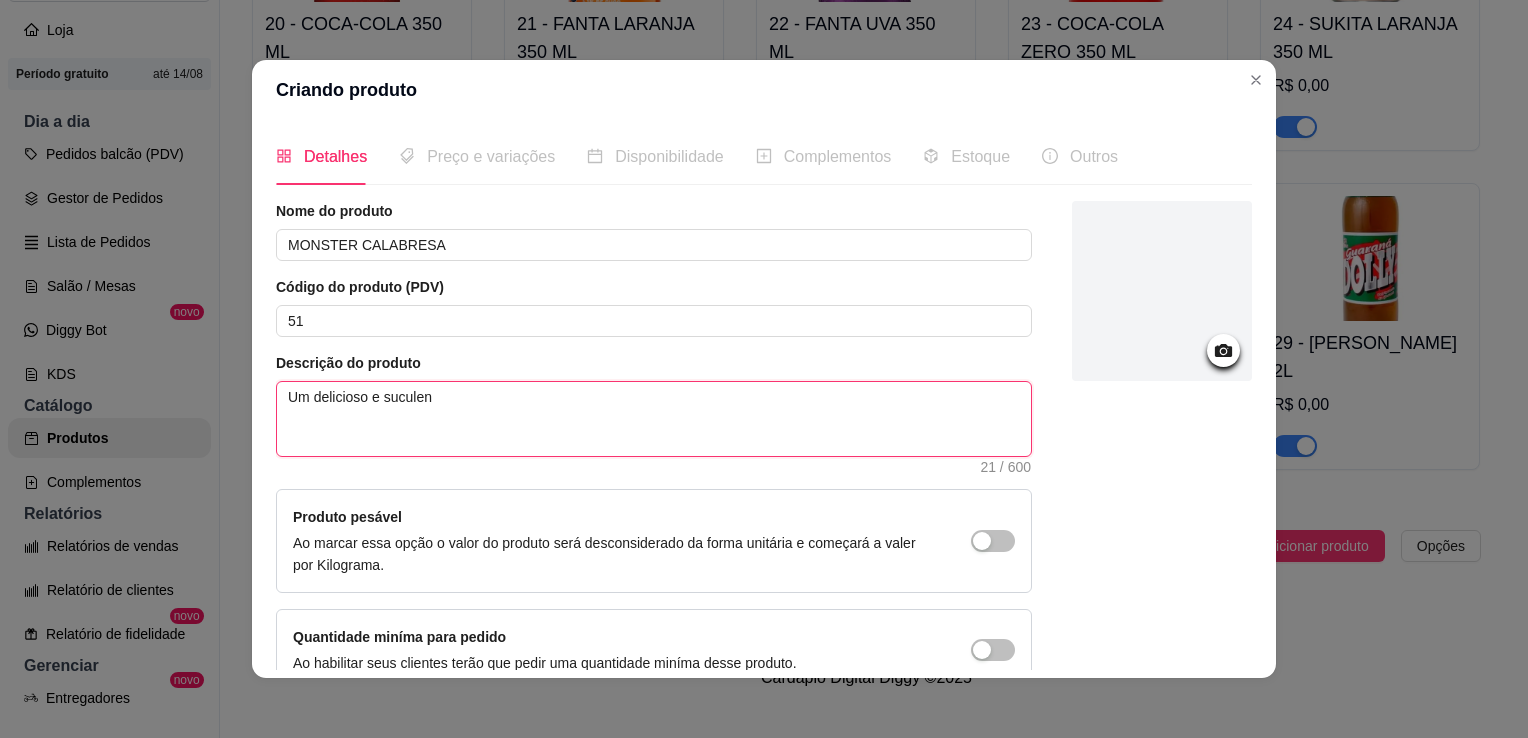 type on "Um delicioso e suculent" 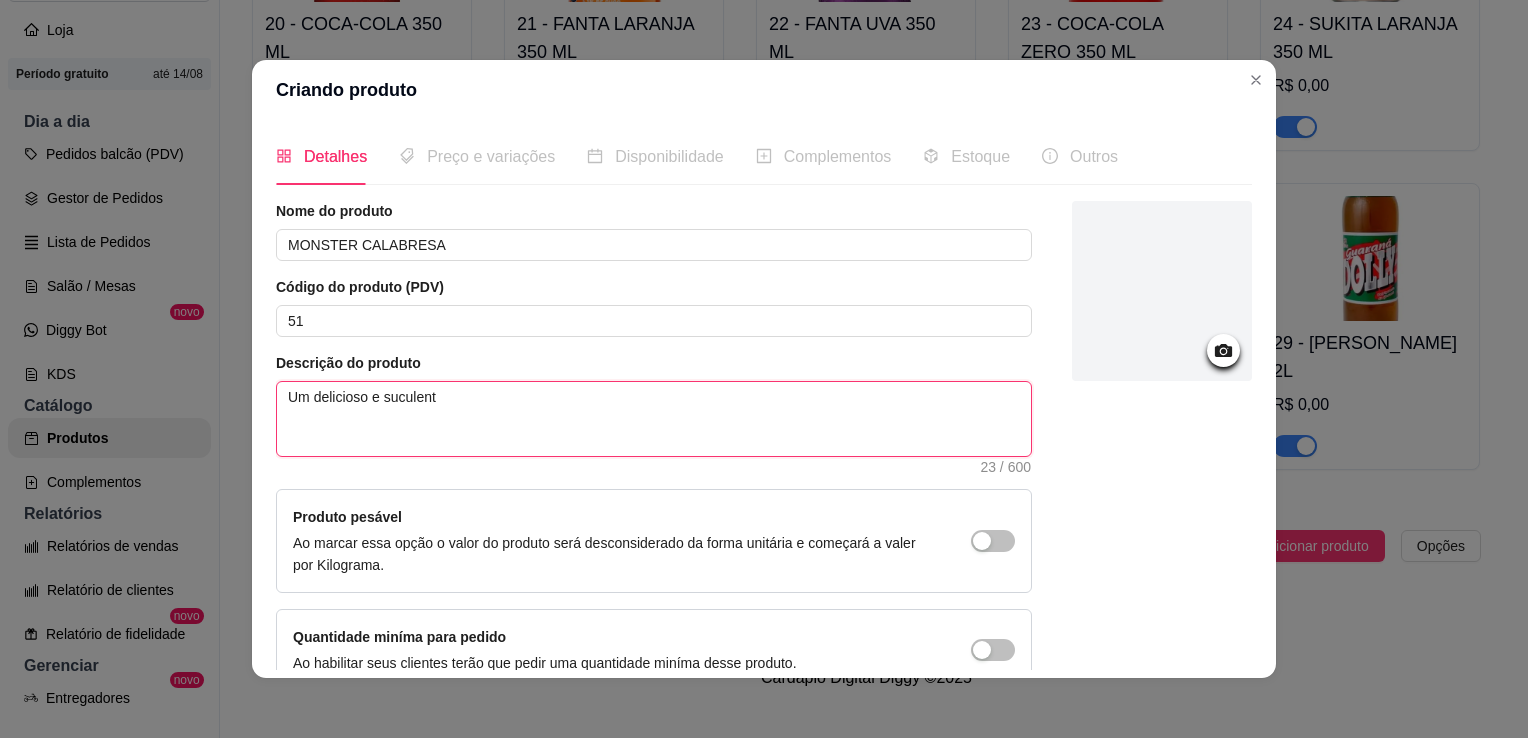 type on "Um delicioso e suculento" 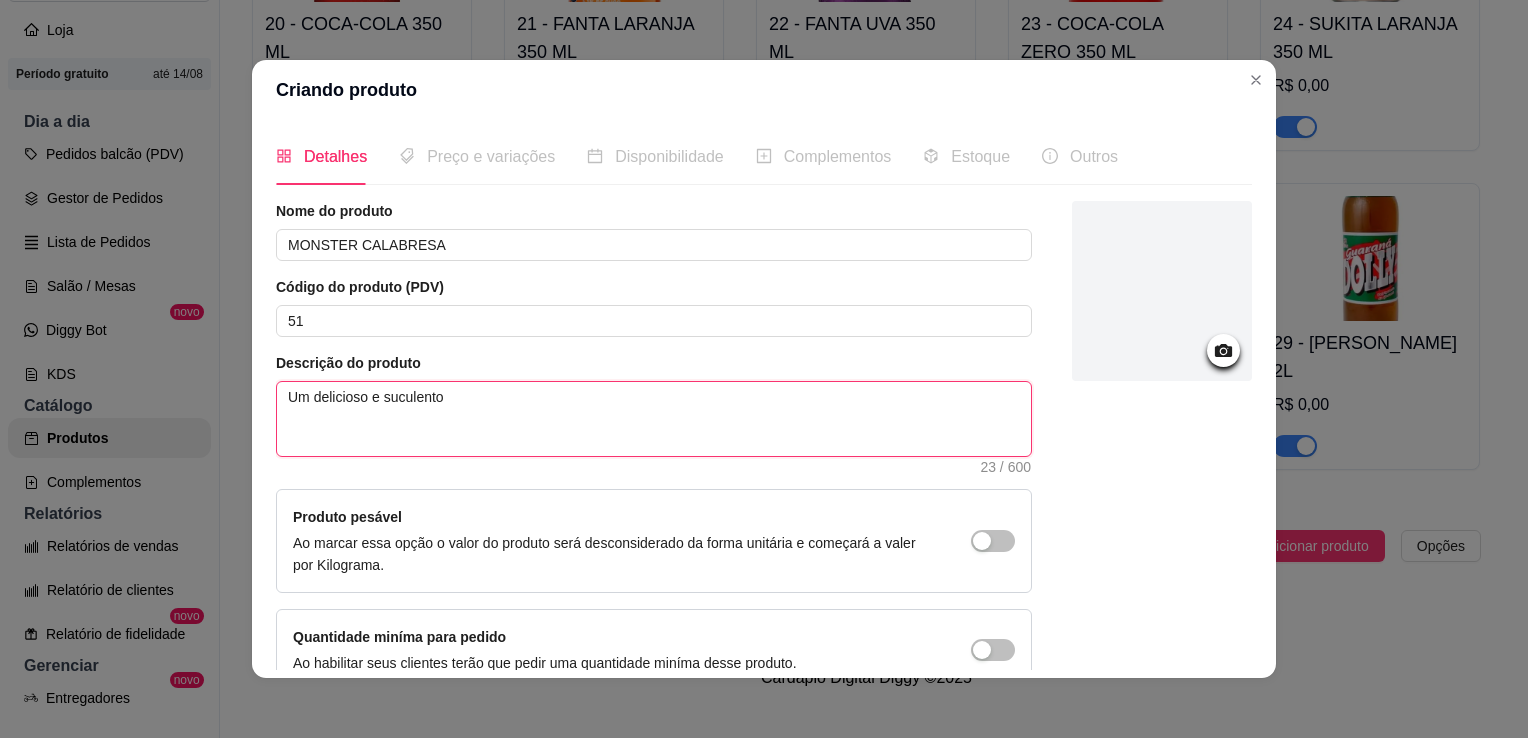 type 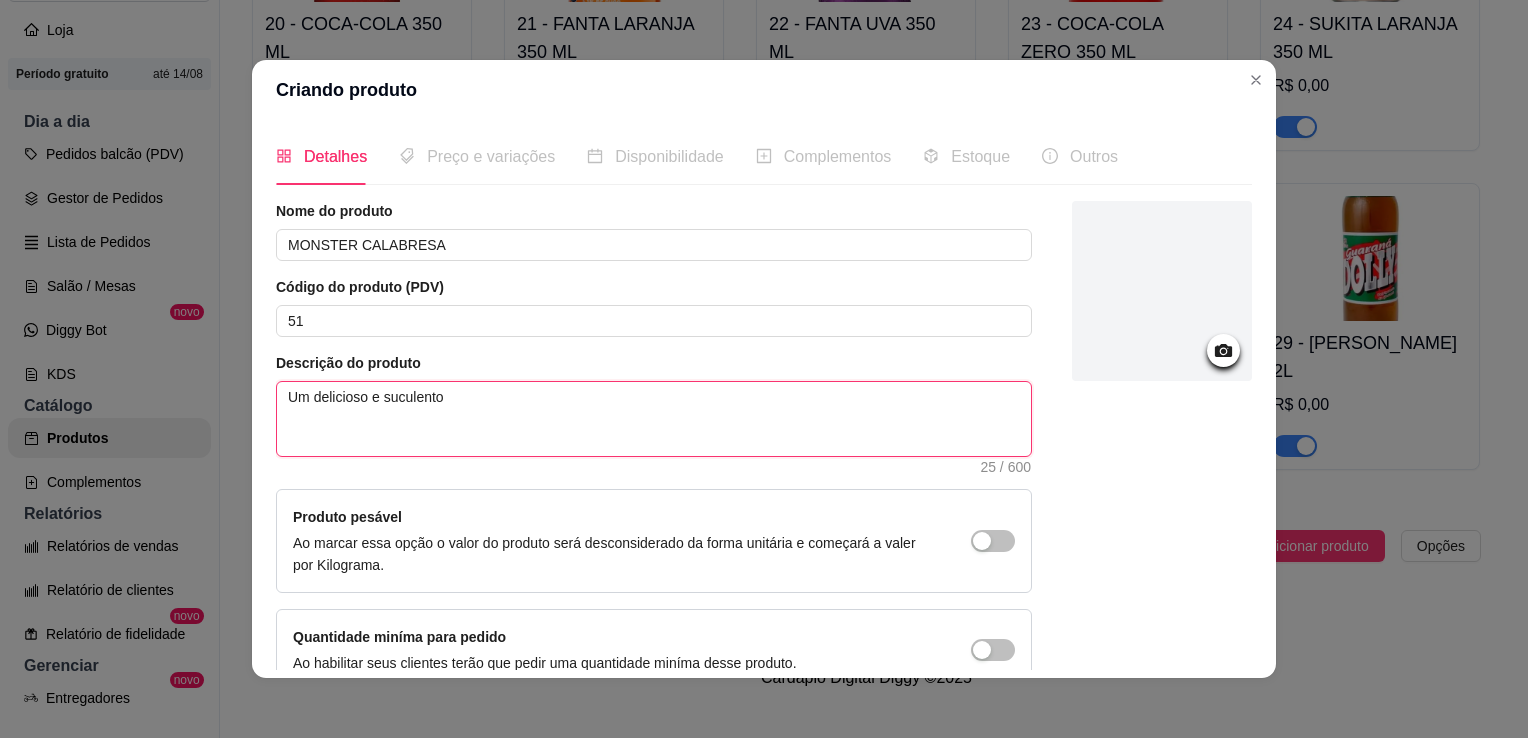 type on "Um delicioso e suculento H" 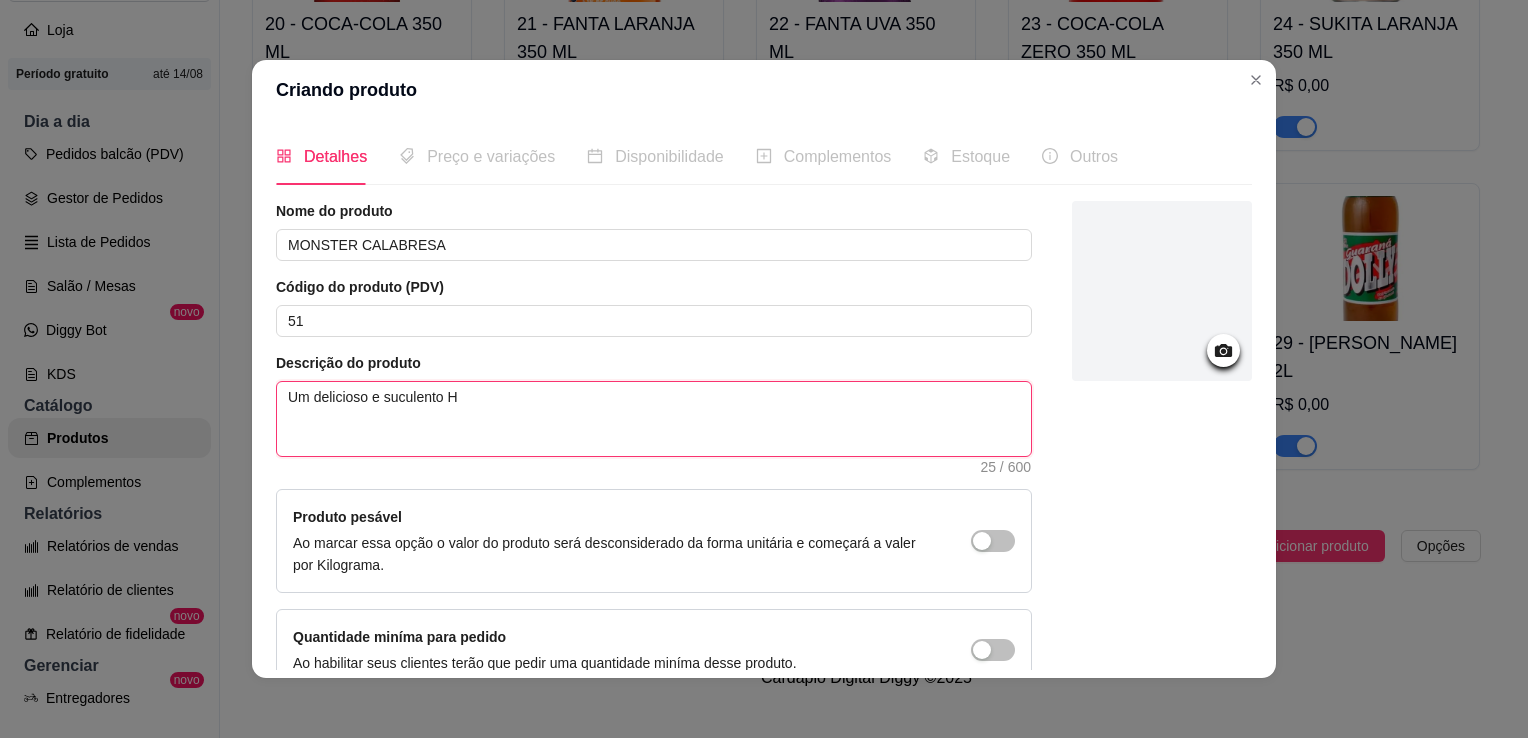 type 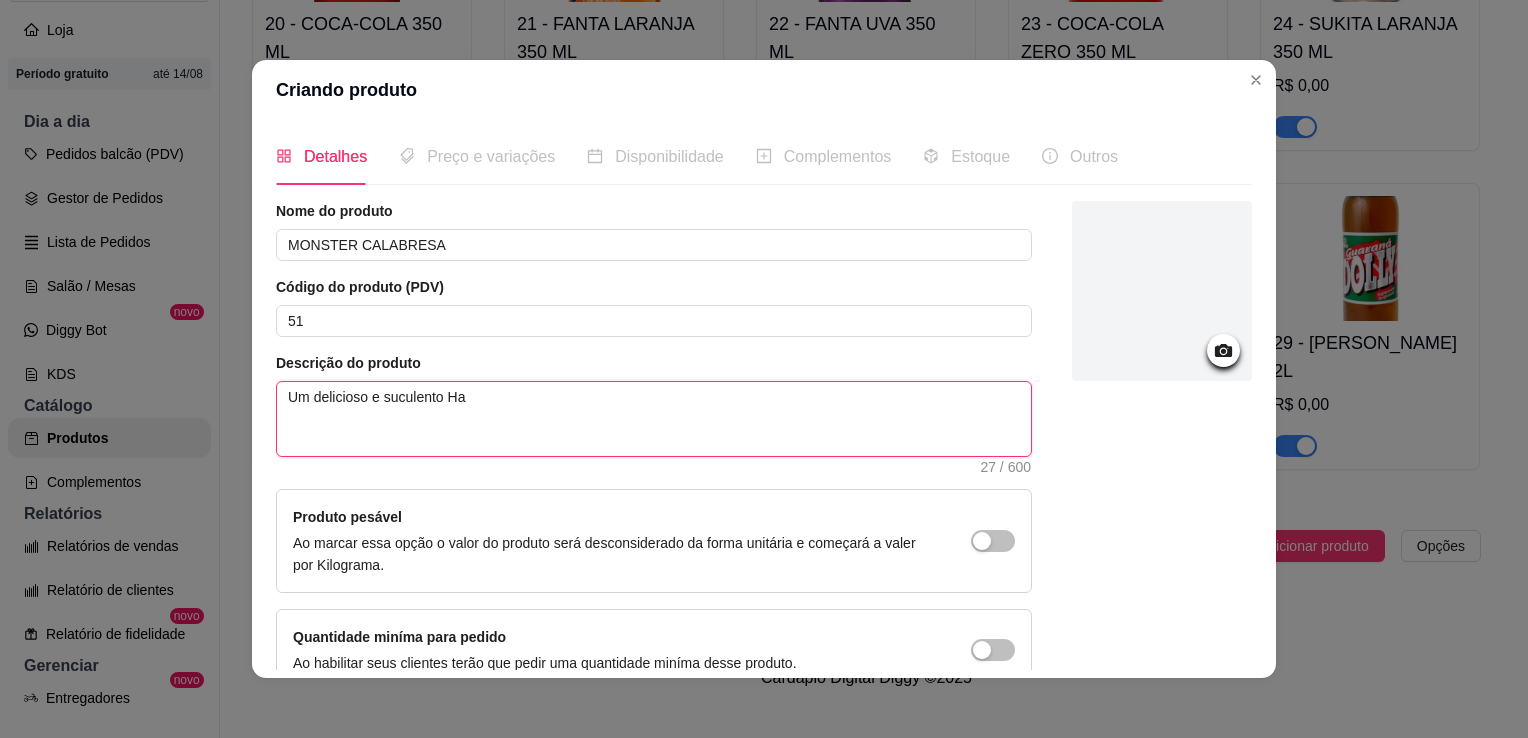 type 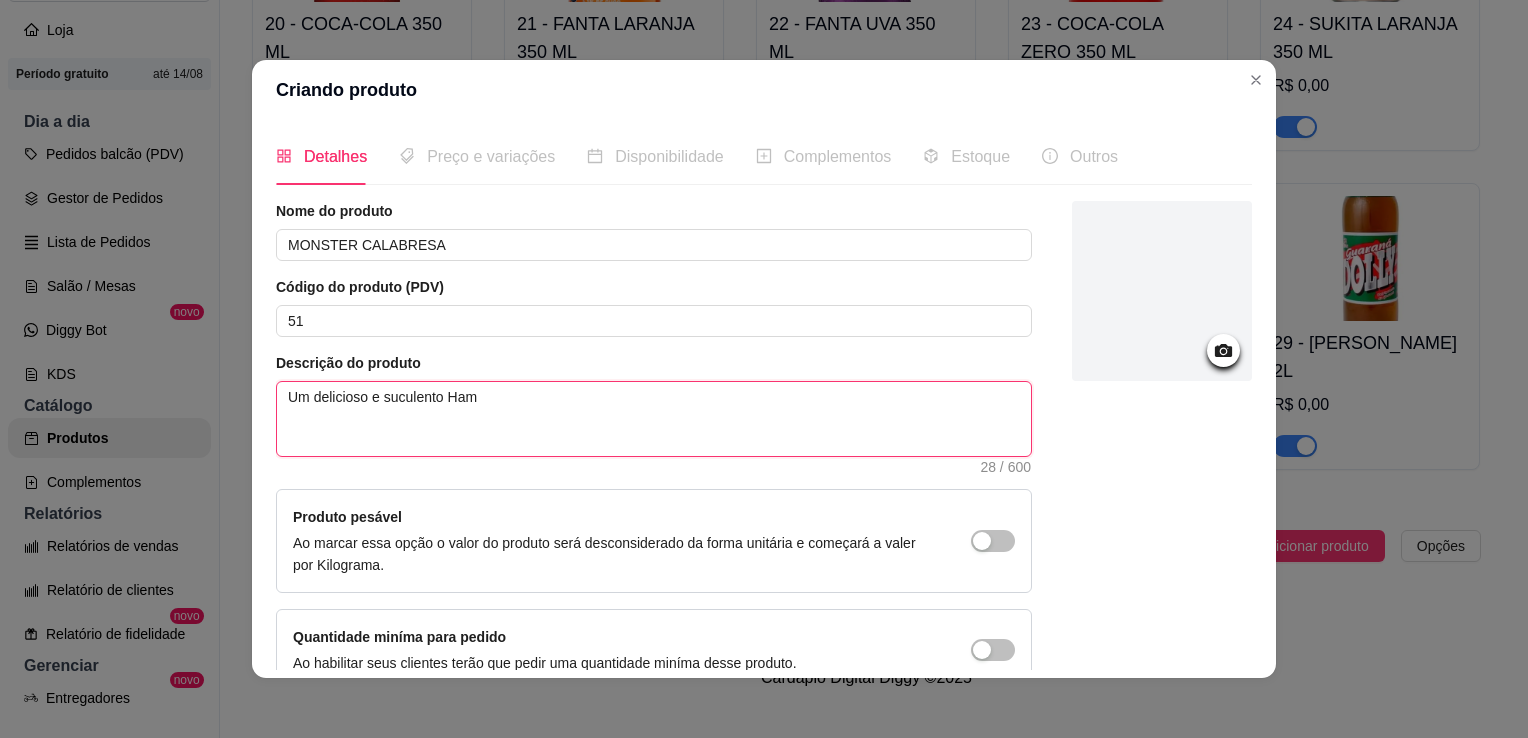 type on "Um delicioso e suculento Hamb" 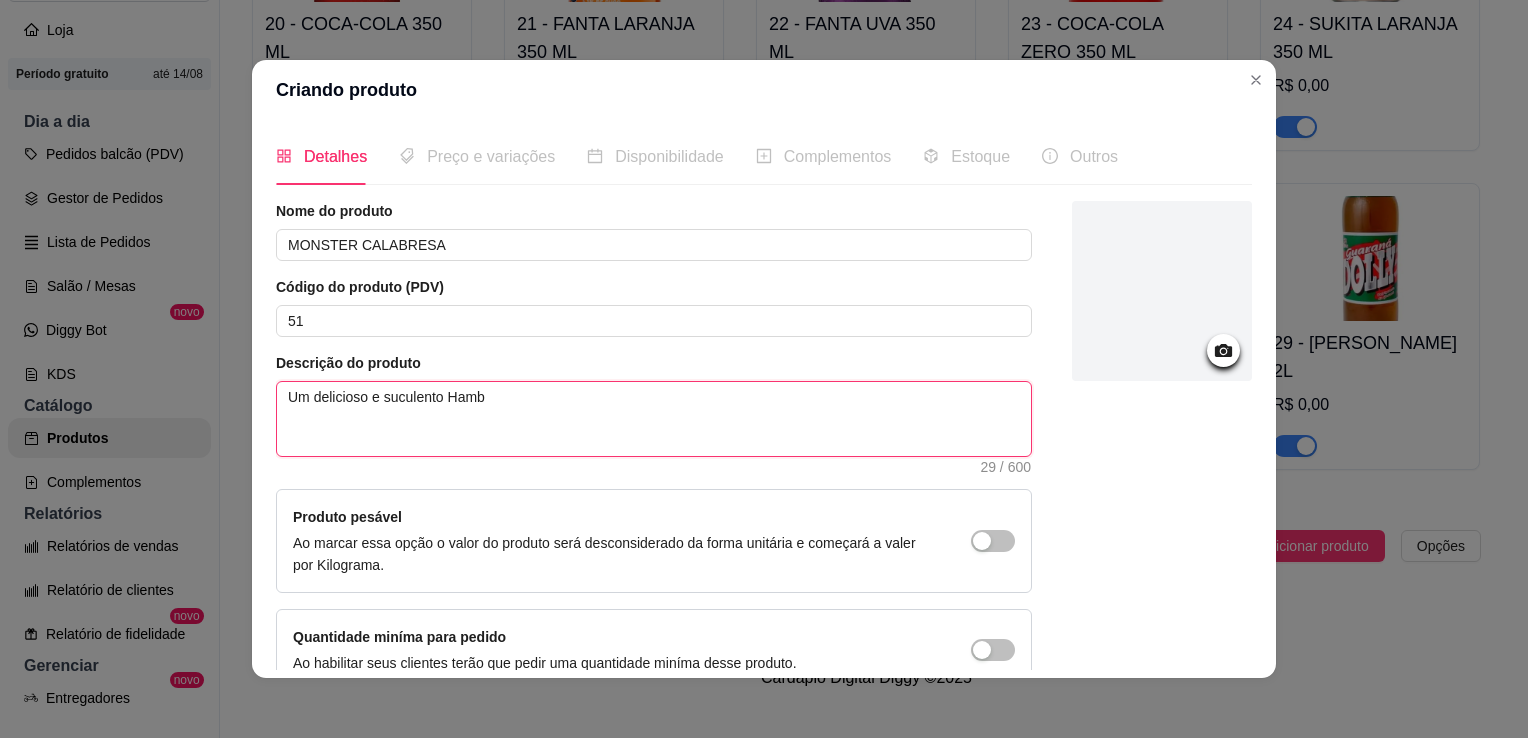 type on "Um delicioso e suculento Hambu" 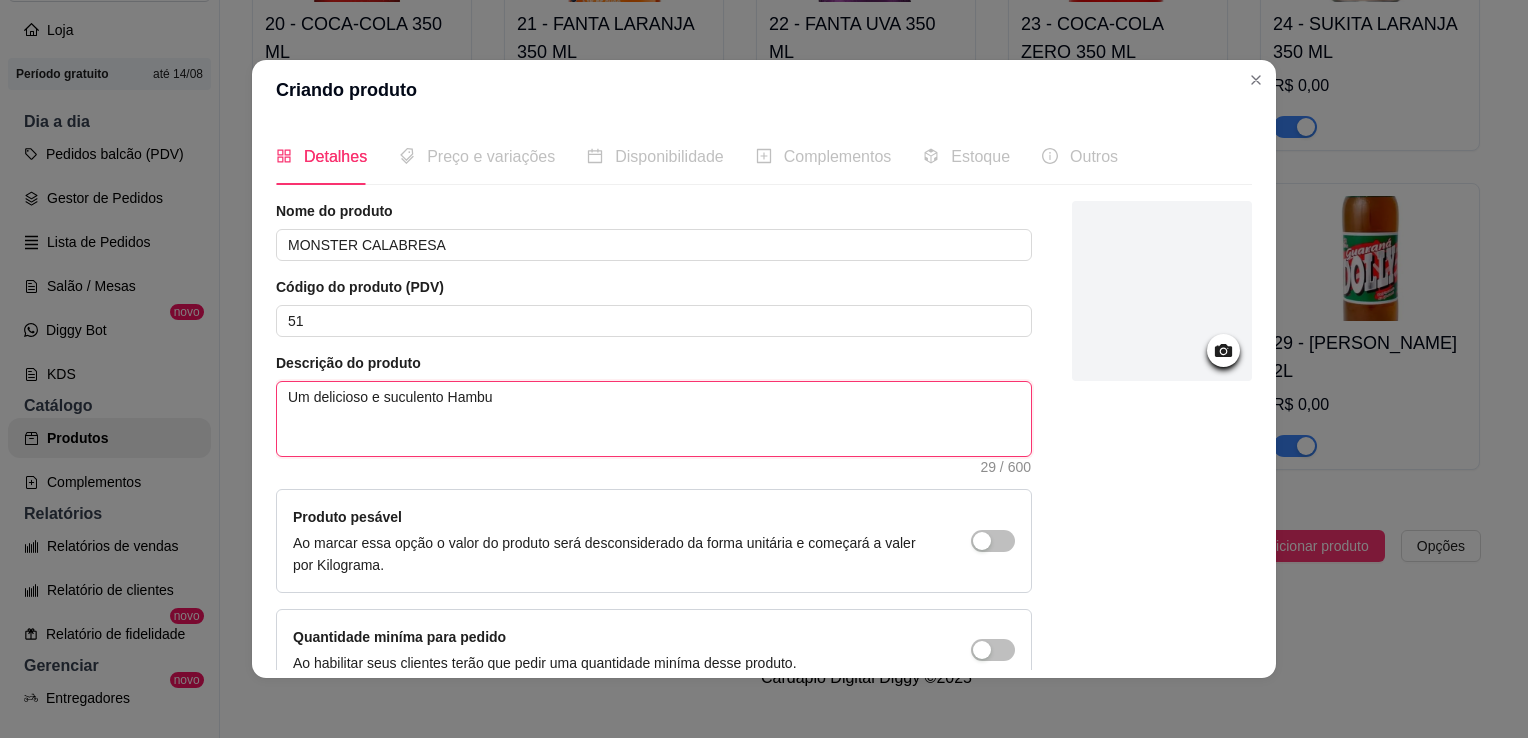 type on "Um delicioso e suculento Hambur" 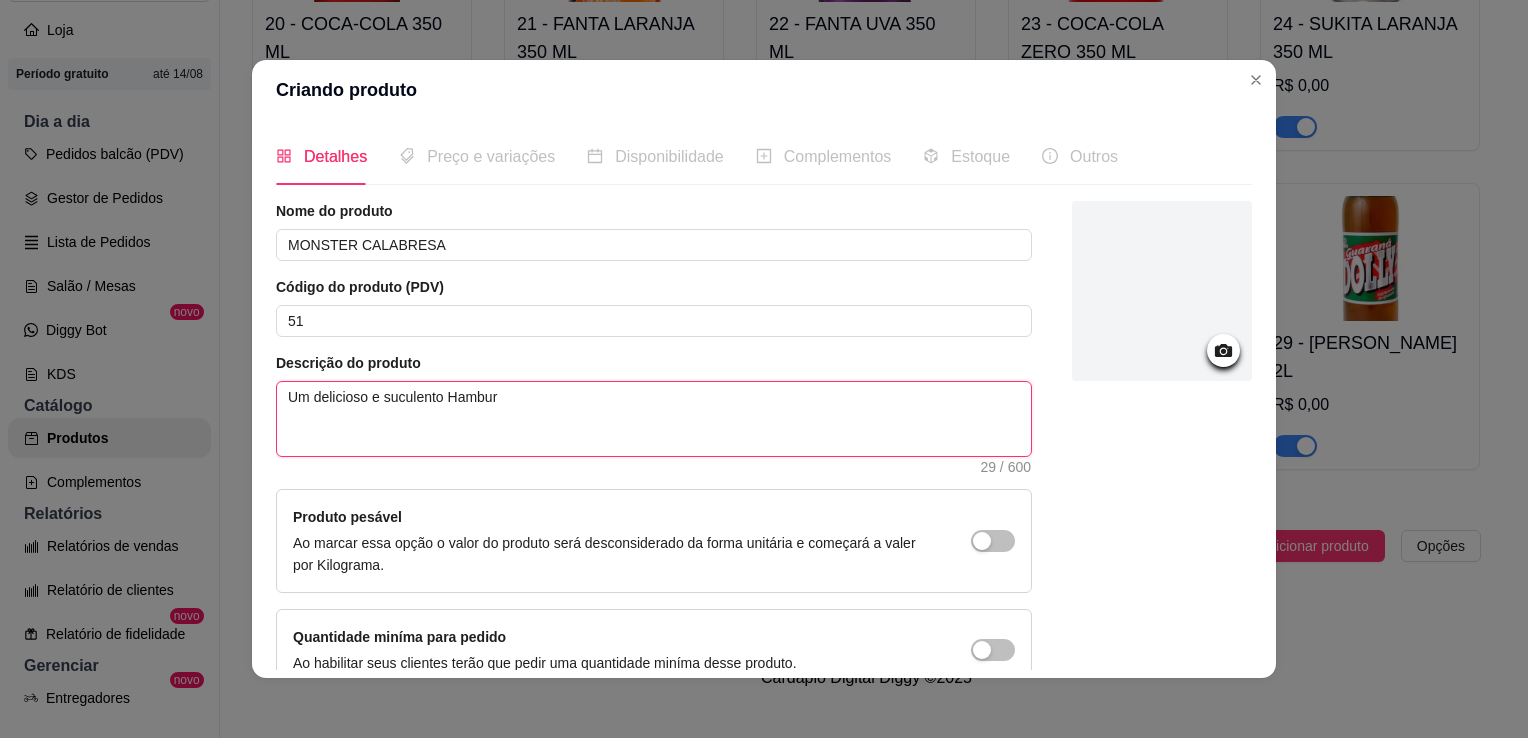 type 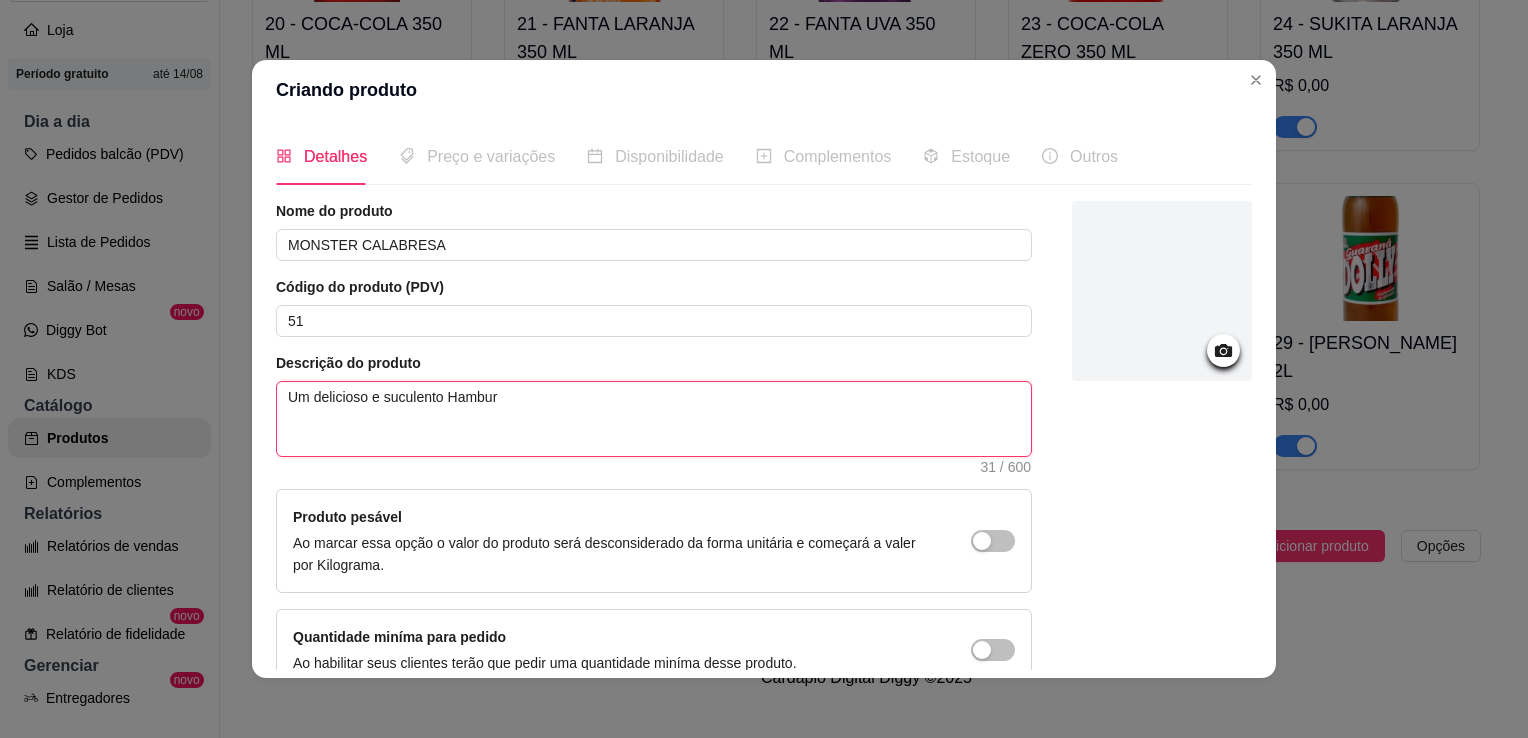 type on "Um delicioso e suculento [GEOGRAPHIC_DATA]" 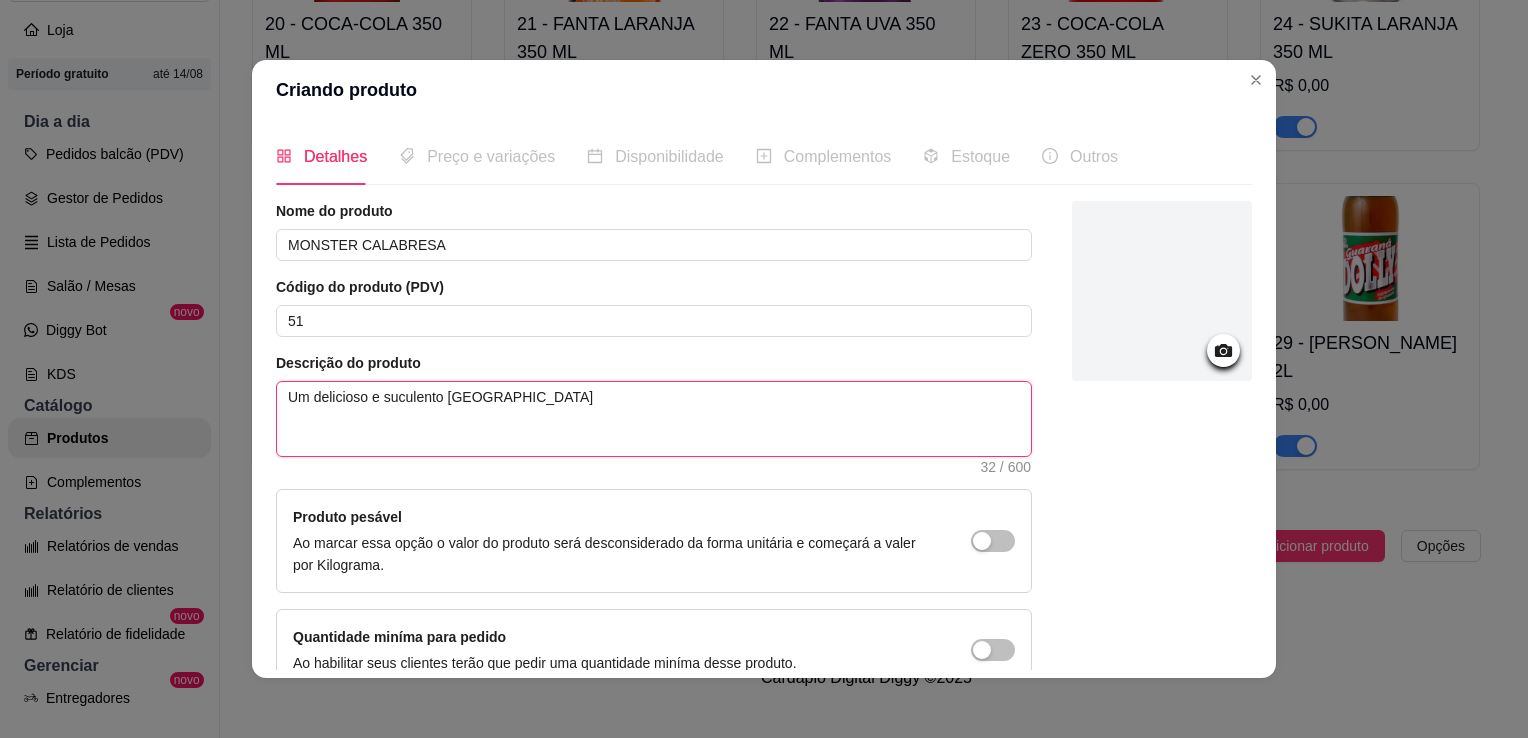 type on "Um delicioso e suculento [GEOGRAPHIC_DATA]" 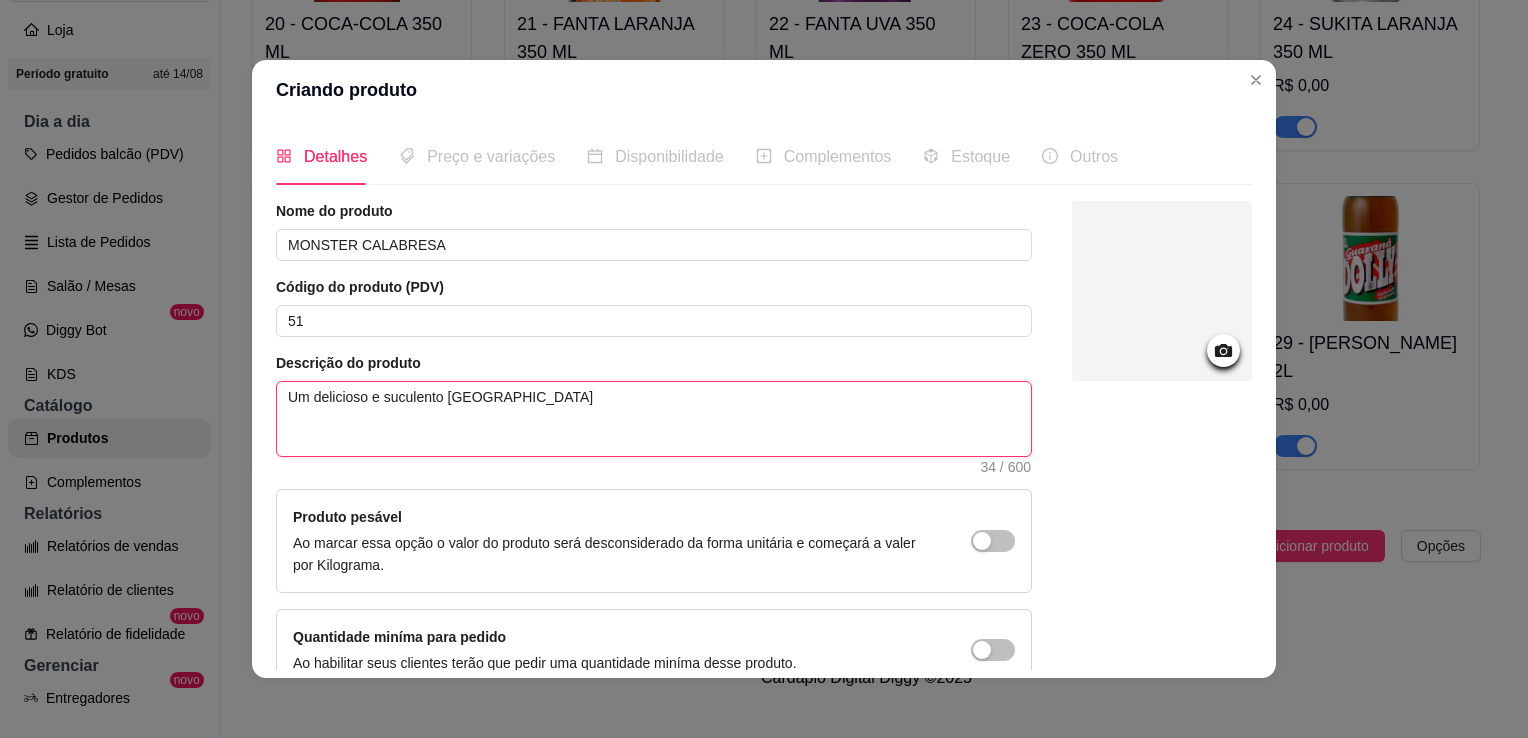 type on "Um delicioso e suculento [GEOGRAPHIC_DATA]" 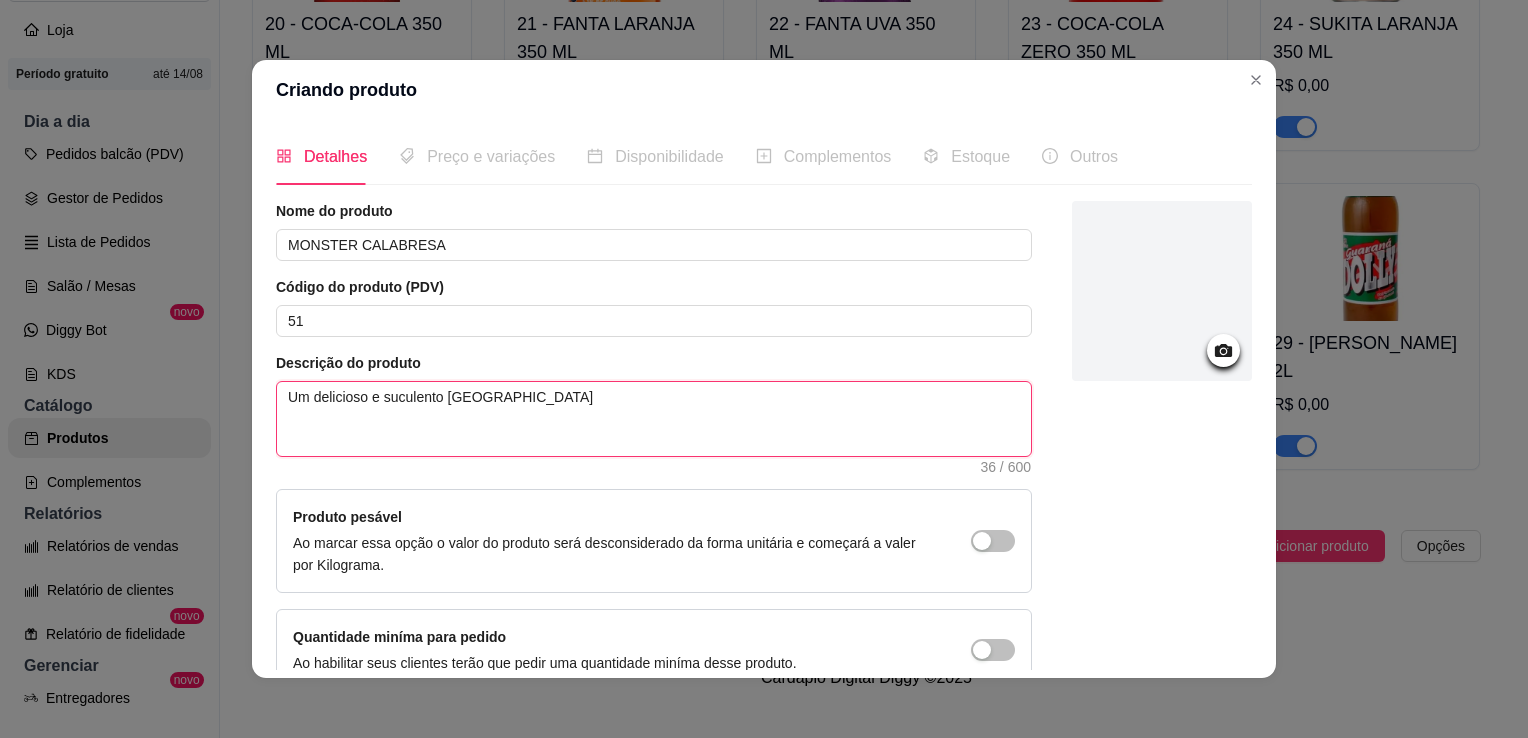 type on "Um delicioso e suculento Hamburgue a" 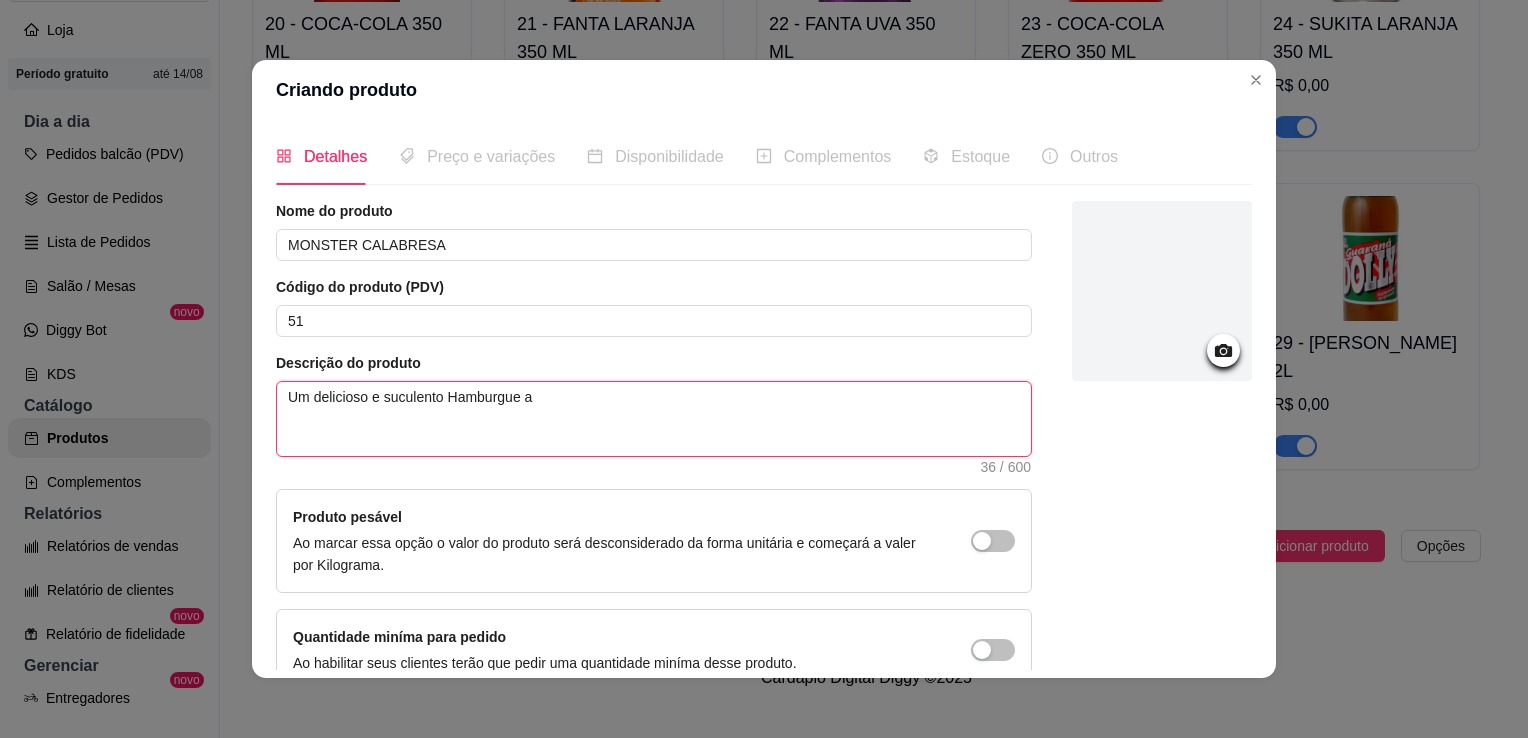 type on "Um delicioso e suculento Hamburgue ar" 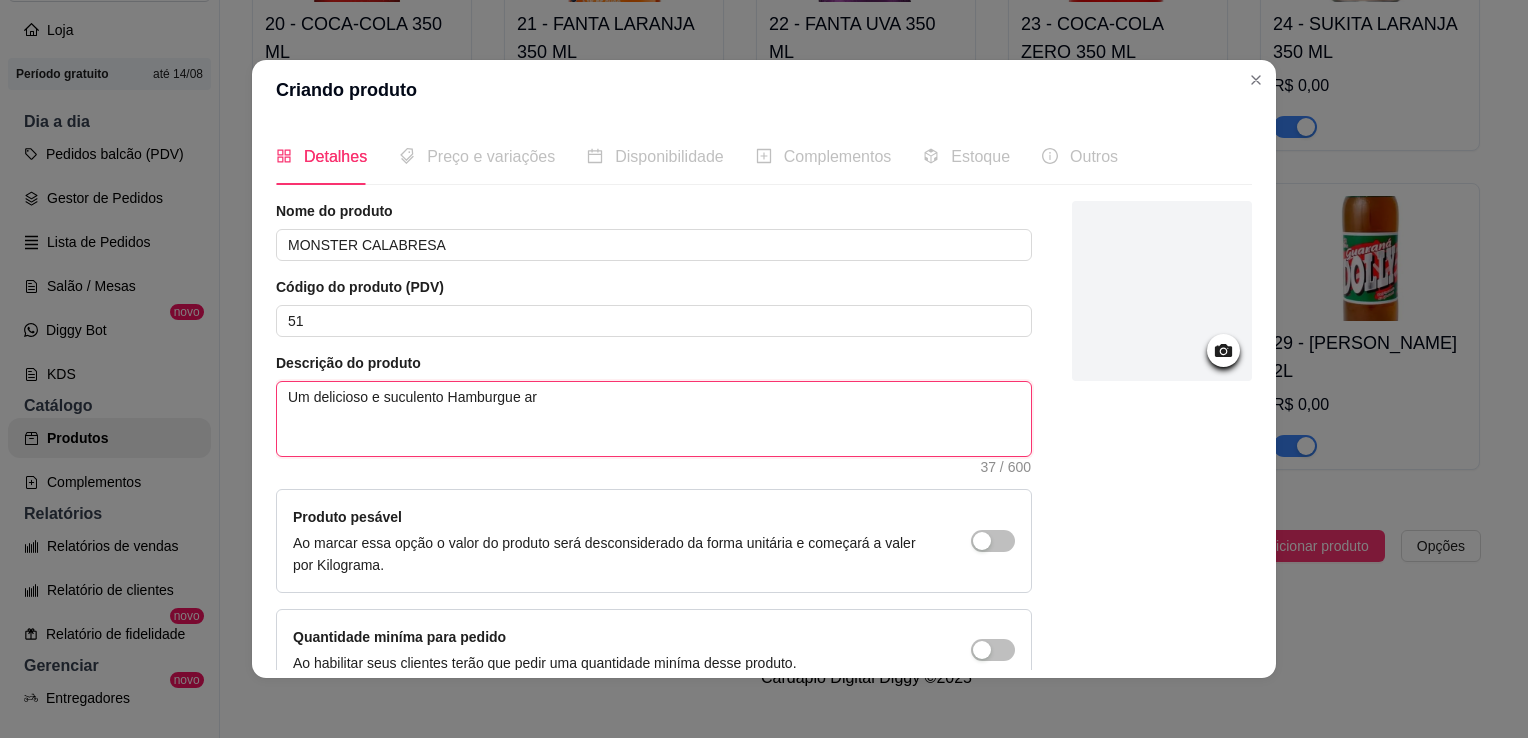 type on "Um delicioso e suculento Hamburgue art" 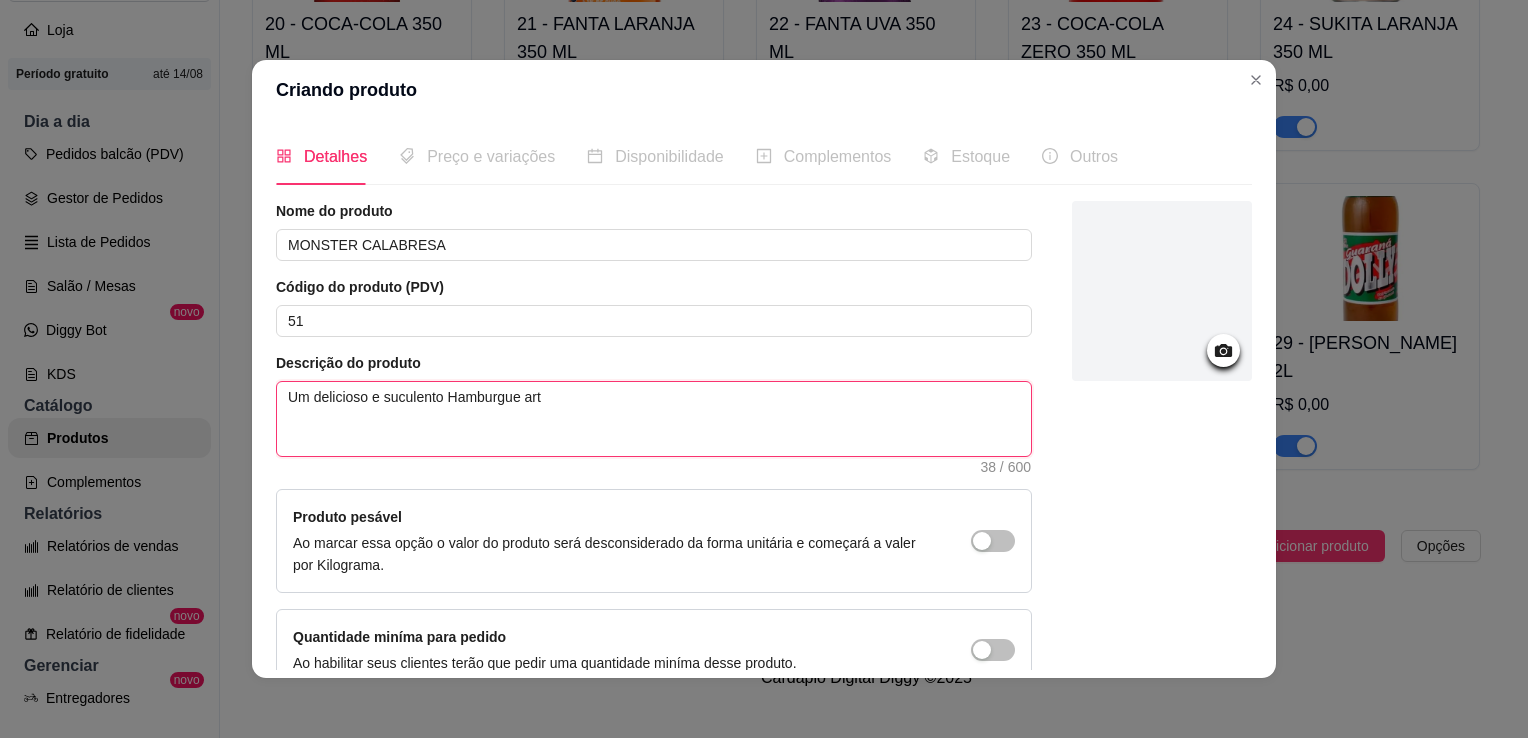 type on "Um delicioso e suculento Hamburgue ar" 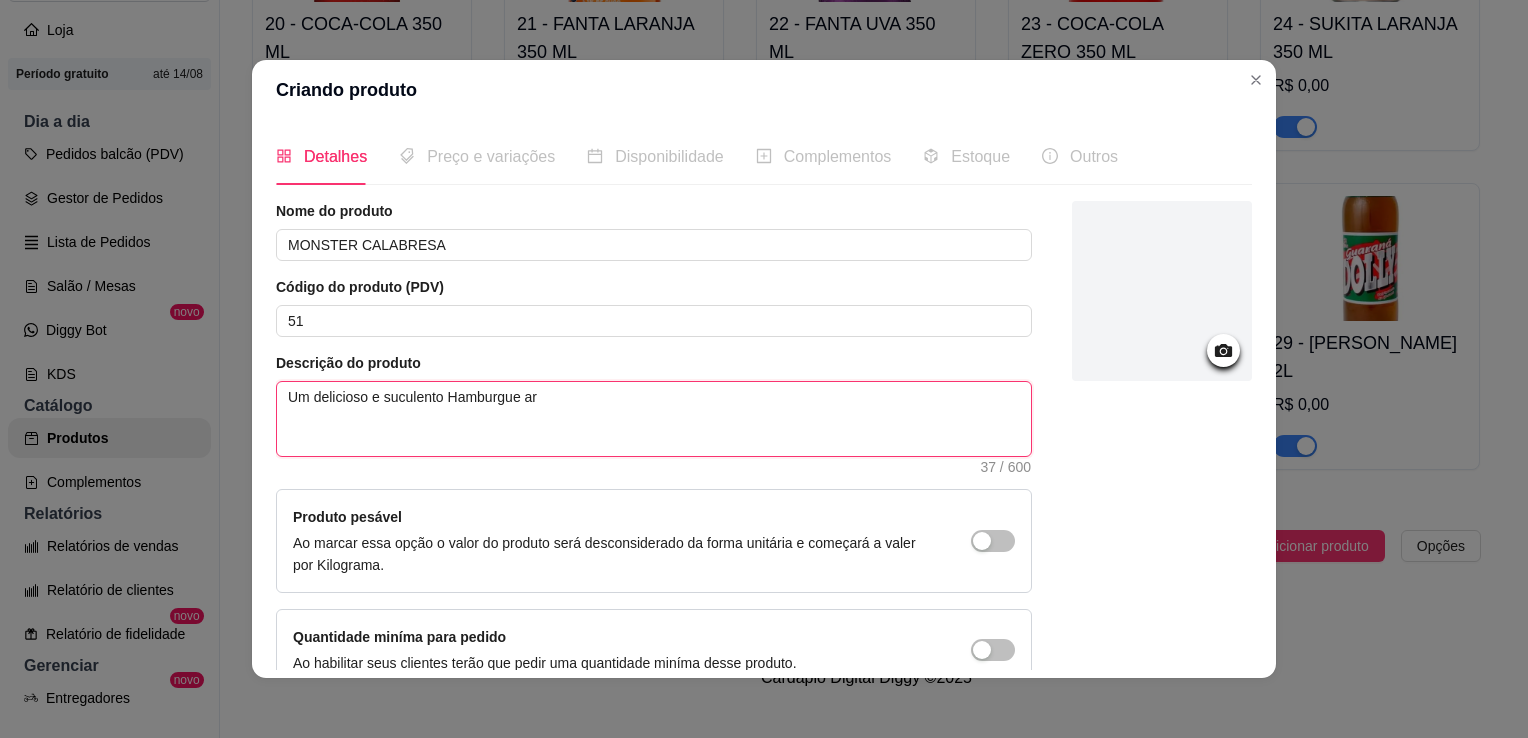 type on "Um delicioso e suculento Hamburgue a" 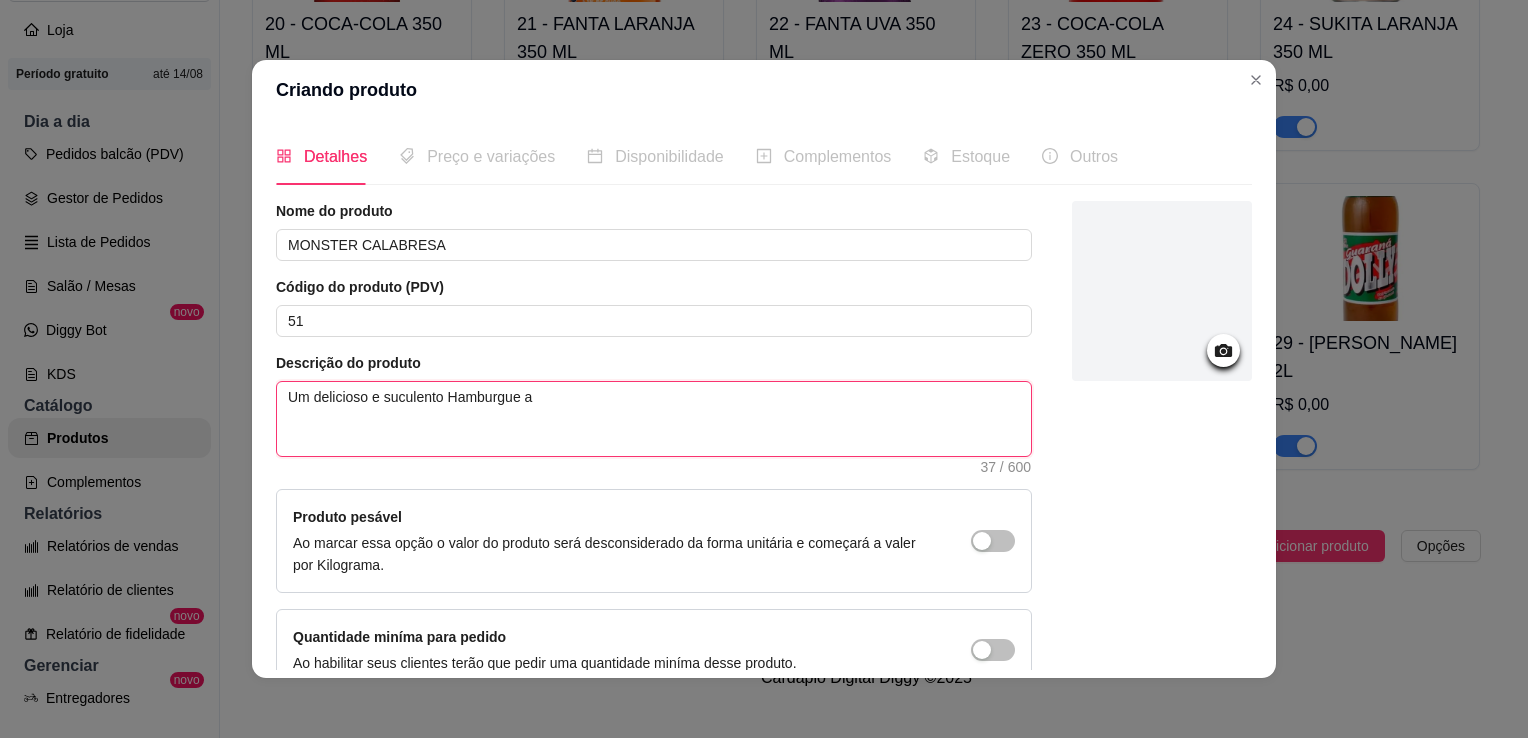 type on "Um delicioso e suculento [GEOGRAPHIC_DATA]" 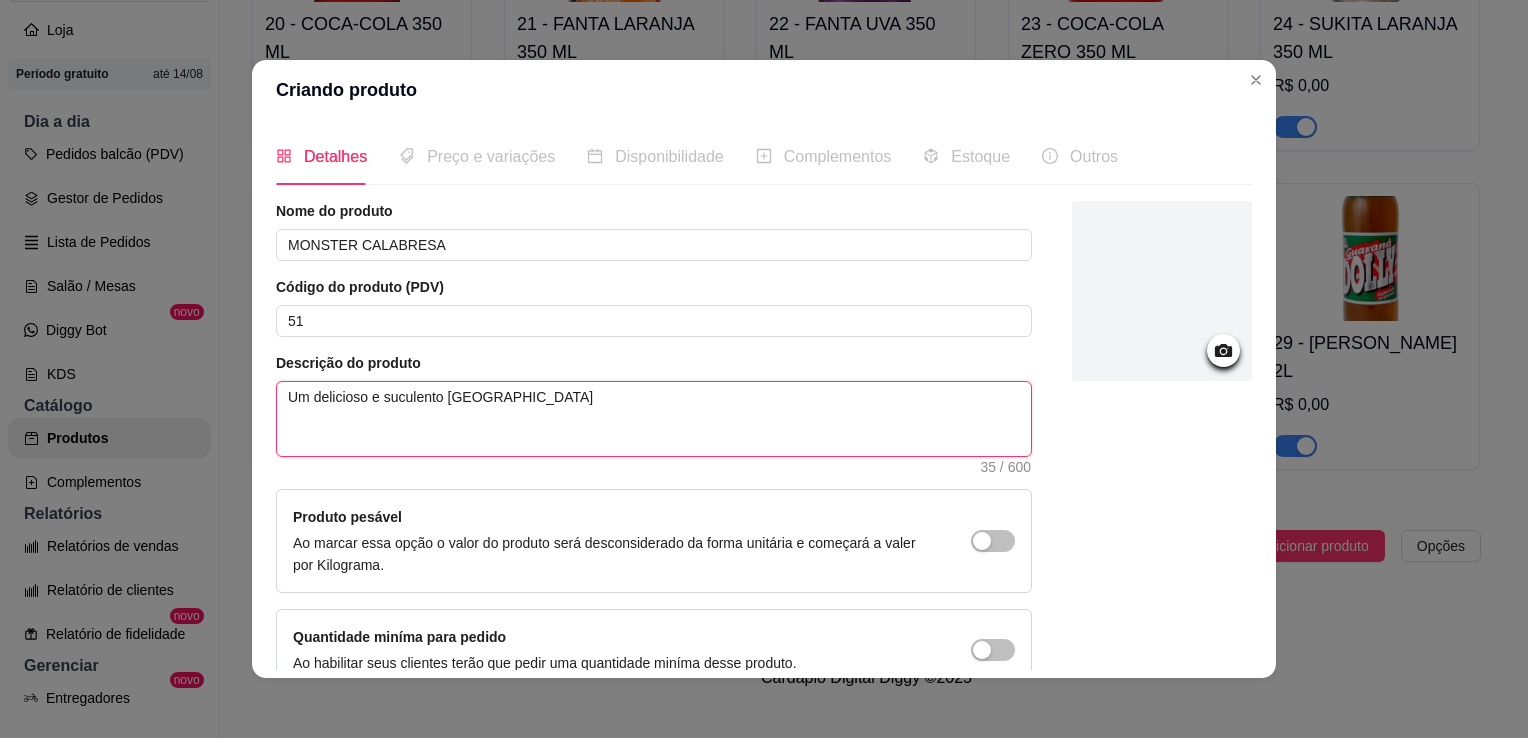 type on "Um delicioso e suculento [GEOGRAPHIC_DATA]" 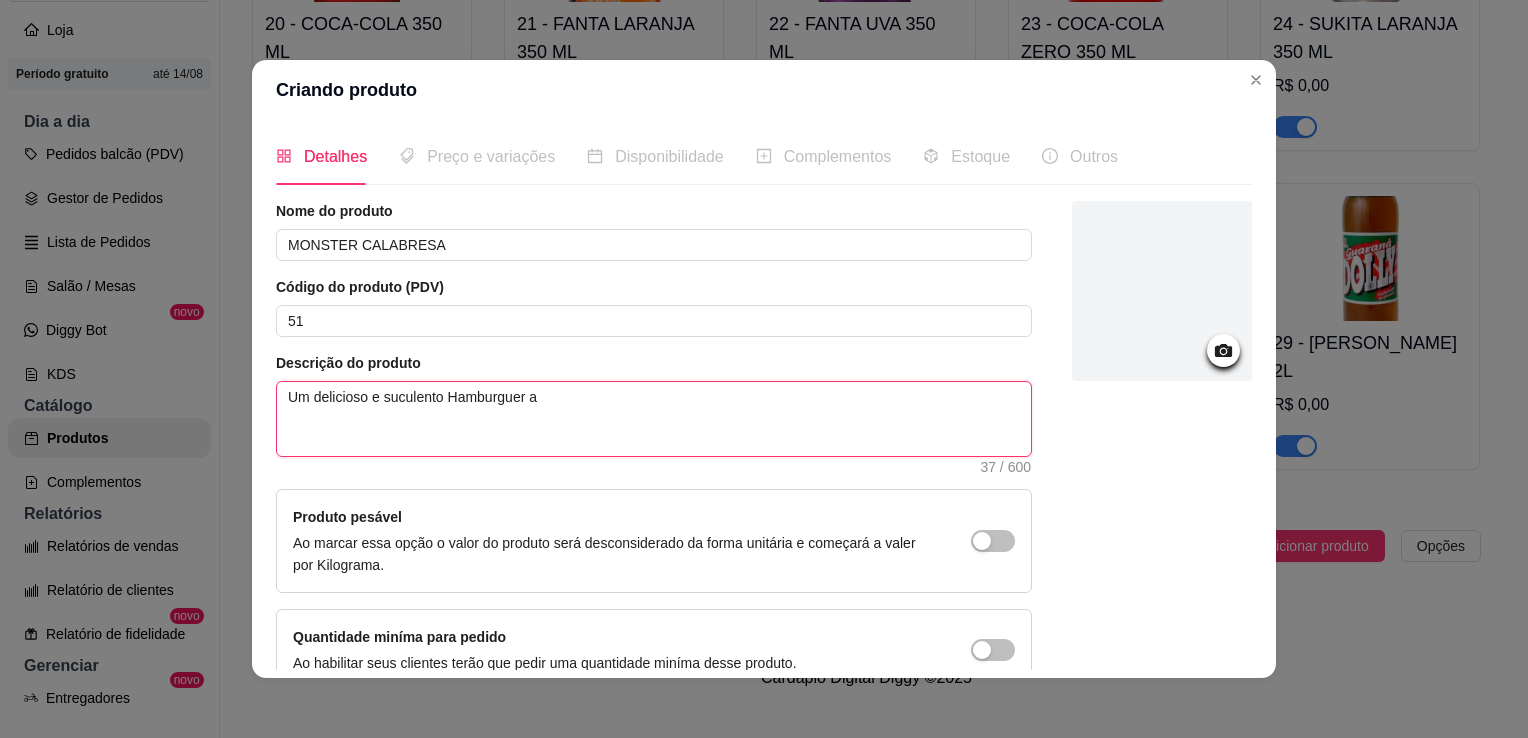 type on "Um delicioso e suculento Hamburguer ar" 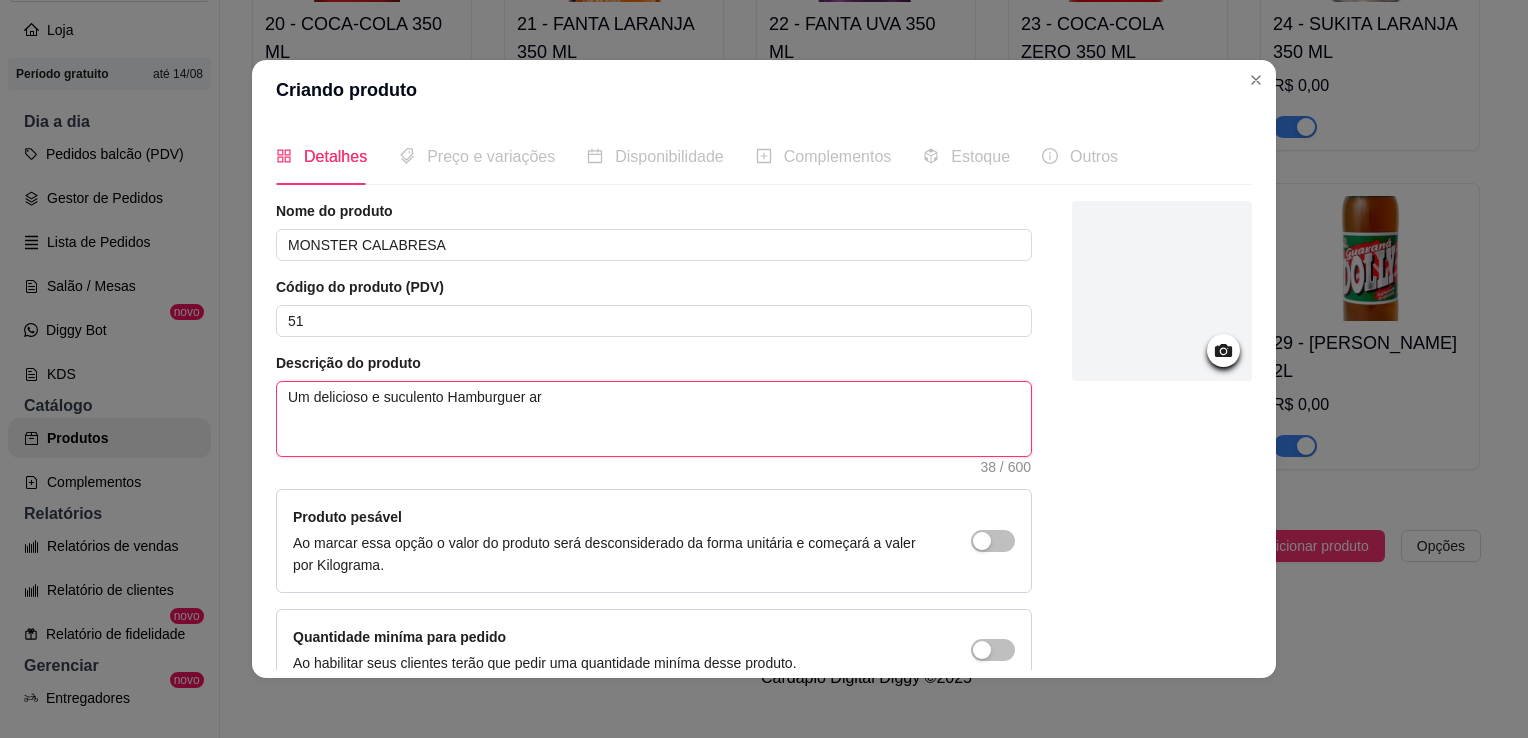 type on "Um delicioso e suculento Hamburguer art" 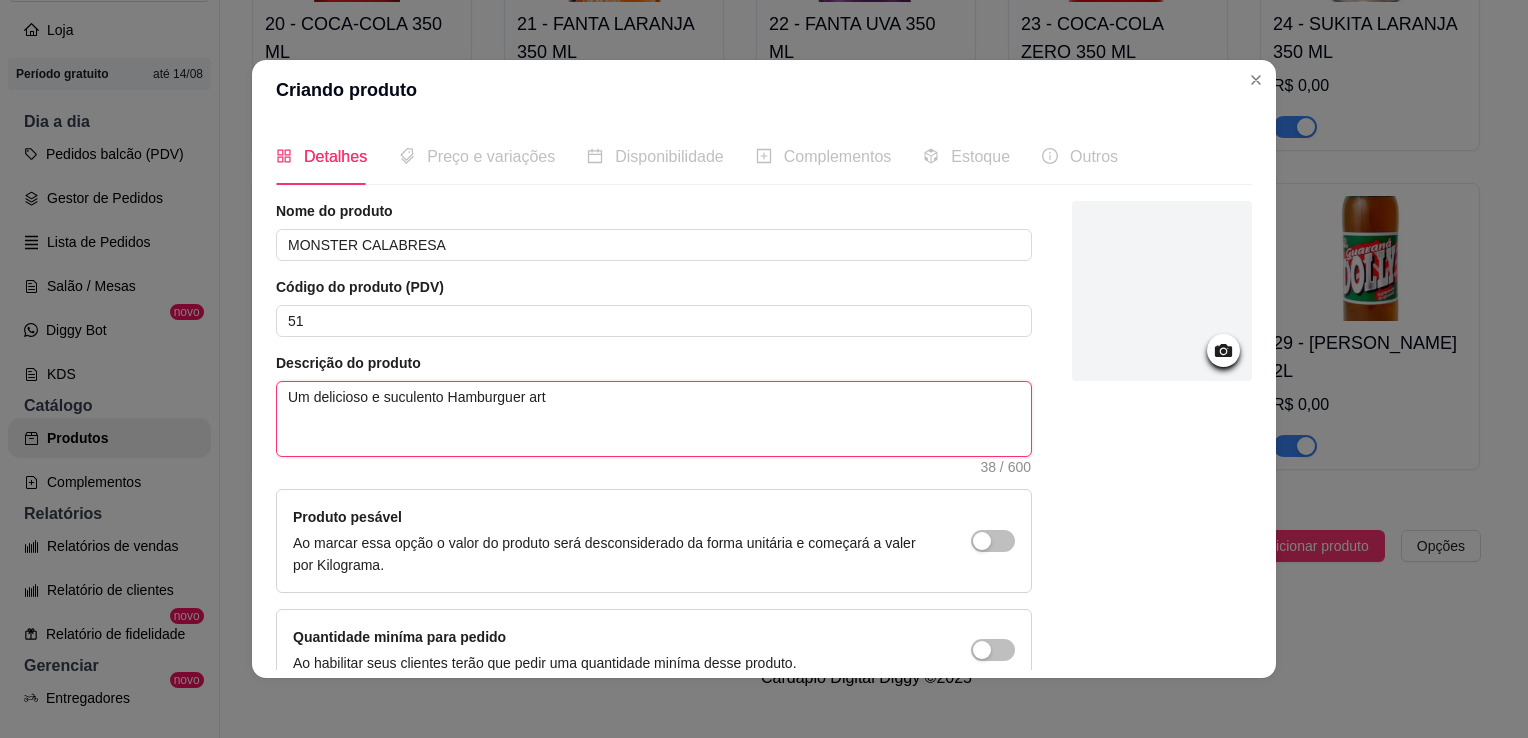 type on "Um delicioso e suculento Hamburguer arte" 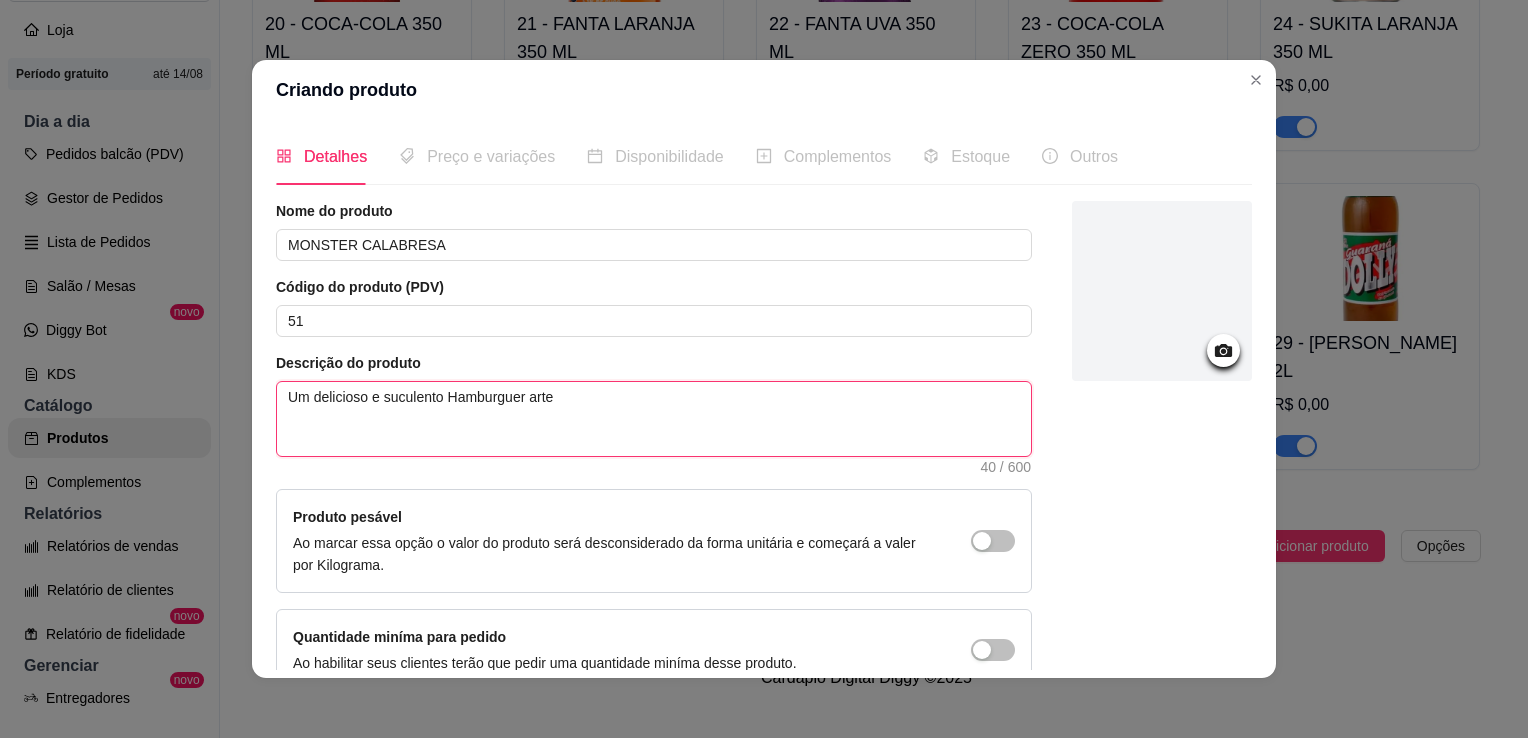 type on "Um delicioso e suculento Hamburguer artes" 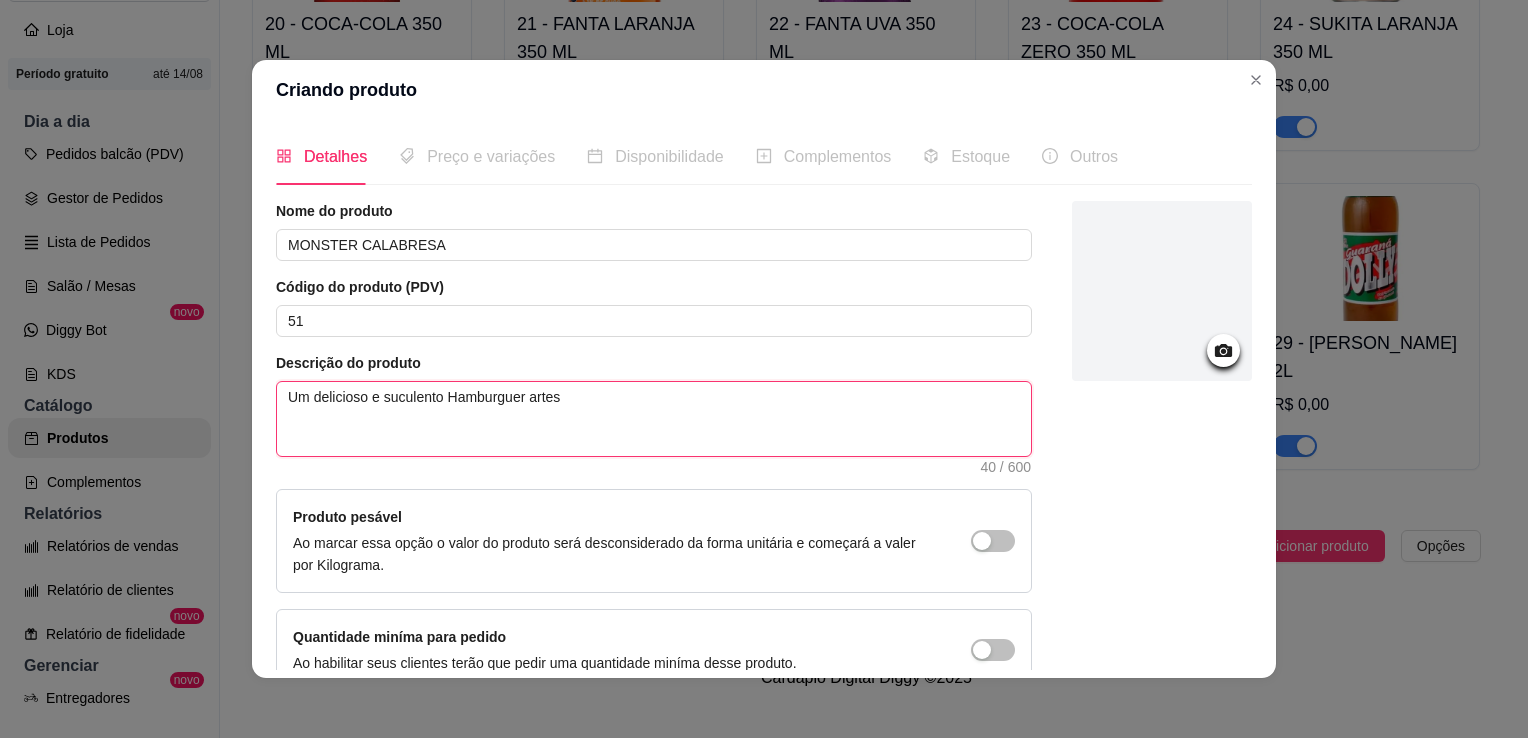 type on "Um delicioso e suculento Hamburguer artesa" 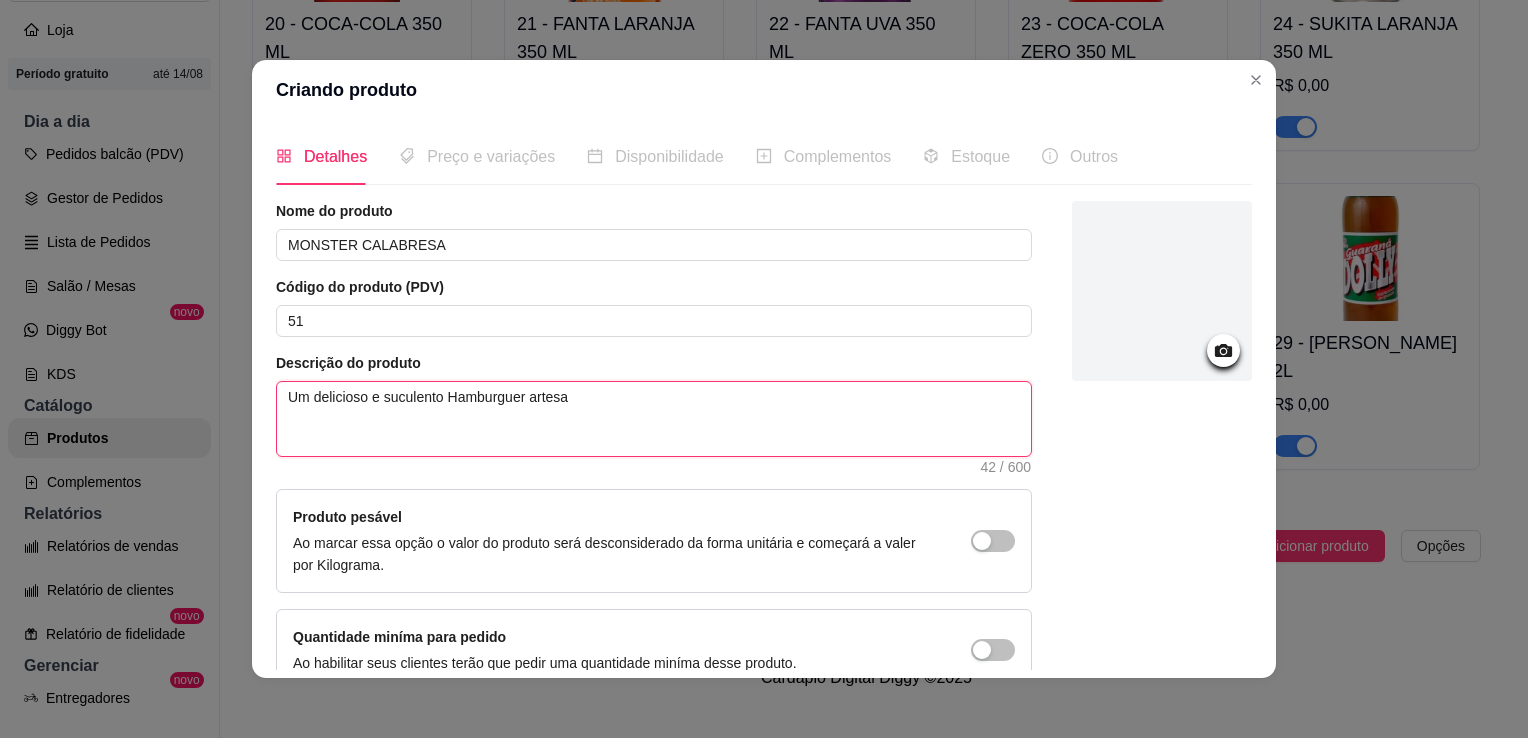 type on "Um delicioso e suculento Hamburguer artesan" 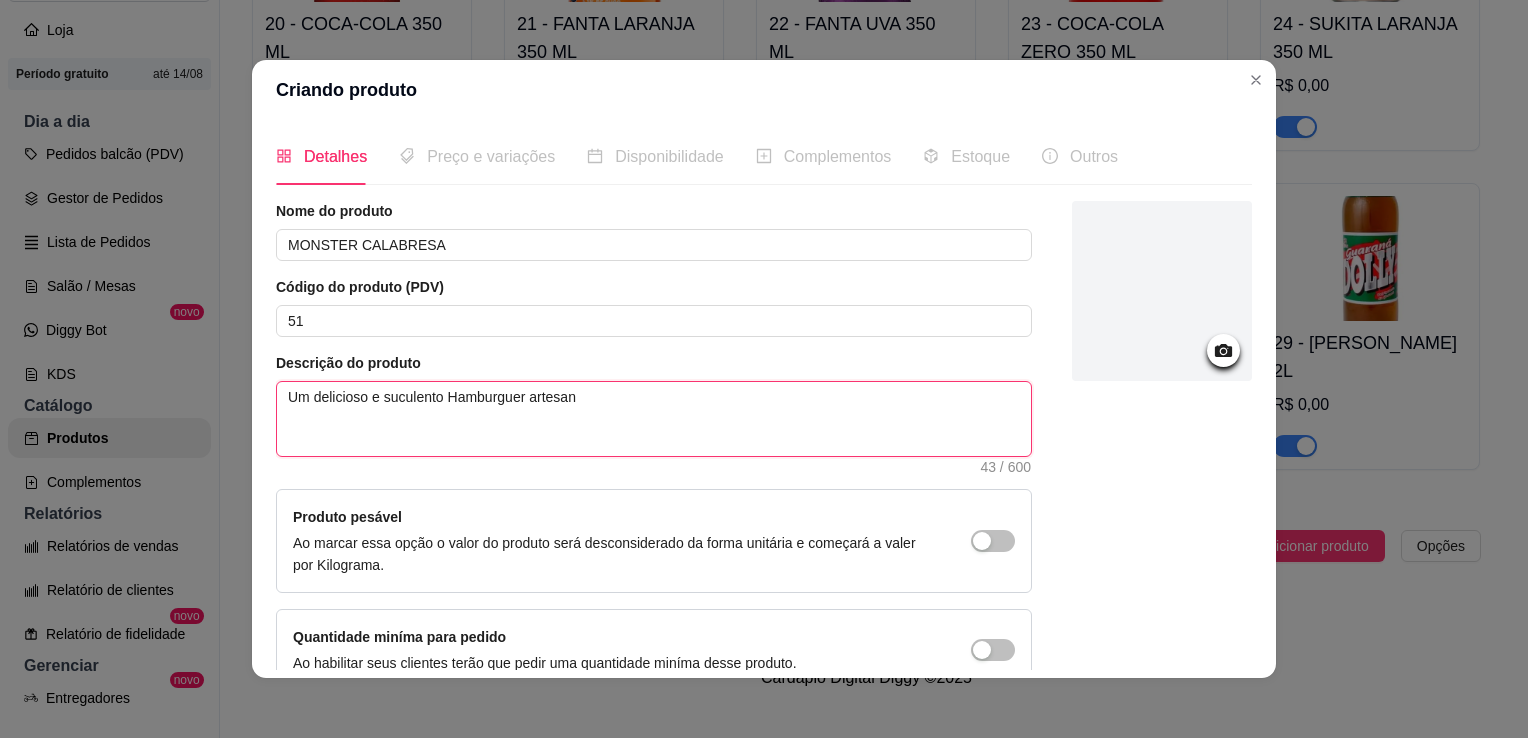 type on "Um delicioso e suculento Hamburguer artesana" 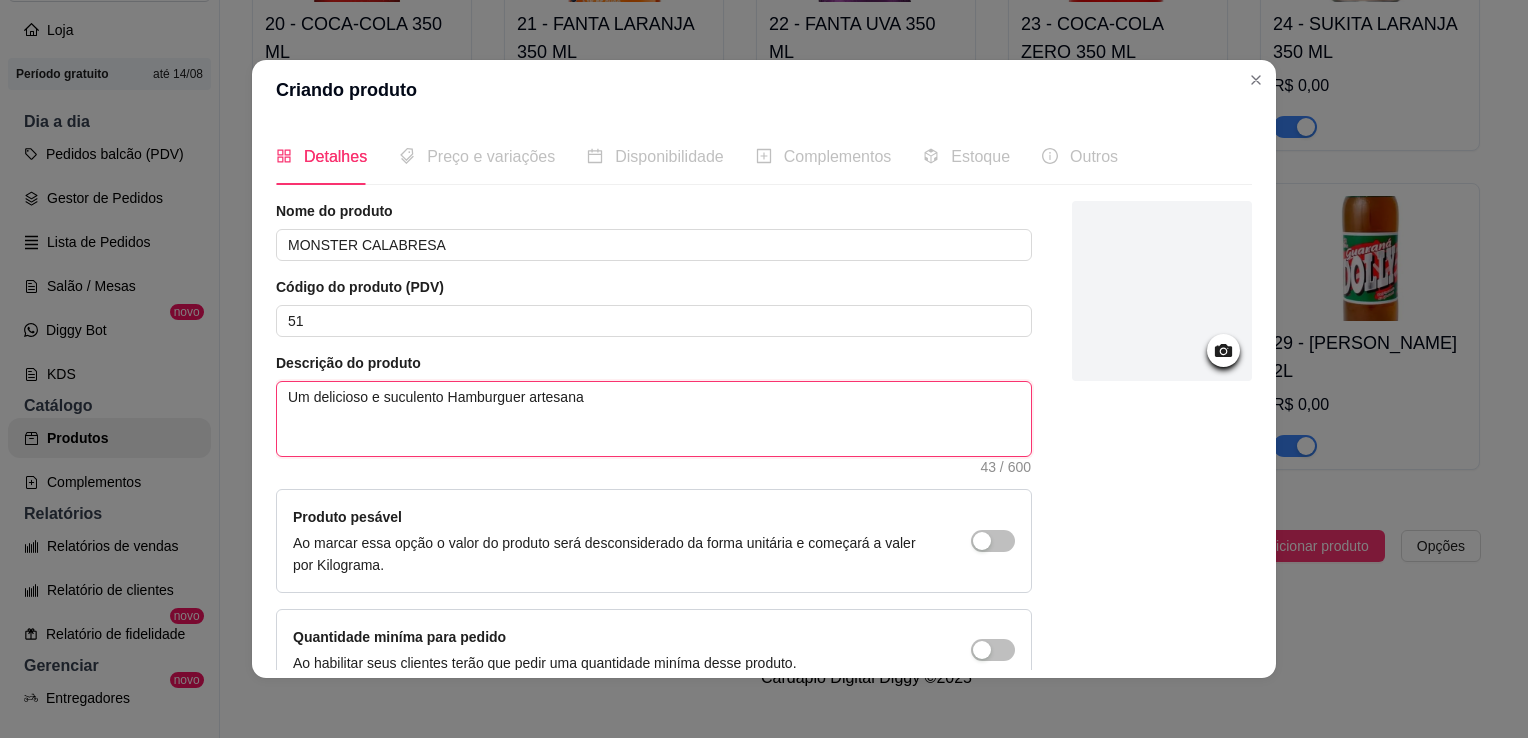 type on "Um delicioso e suculento Hamburguer artesanal" 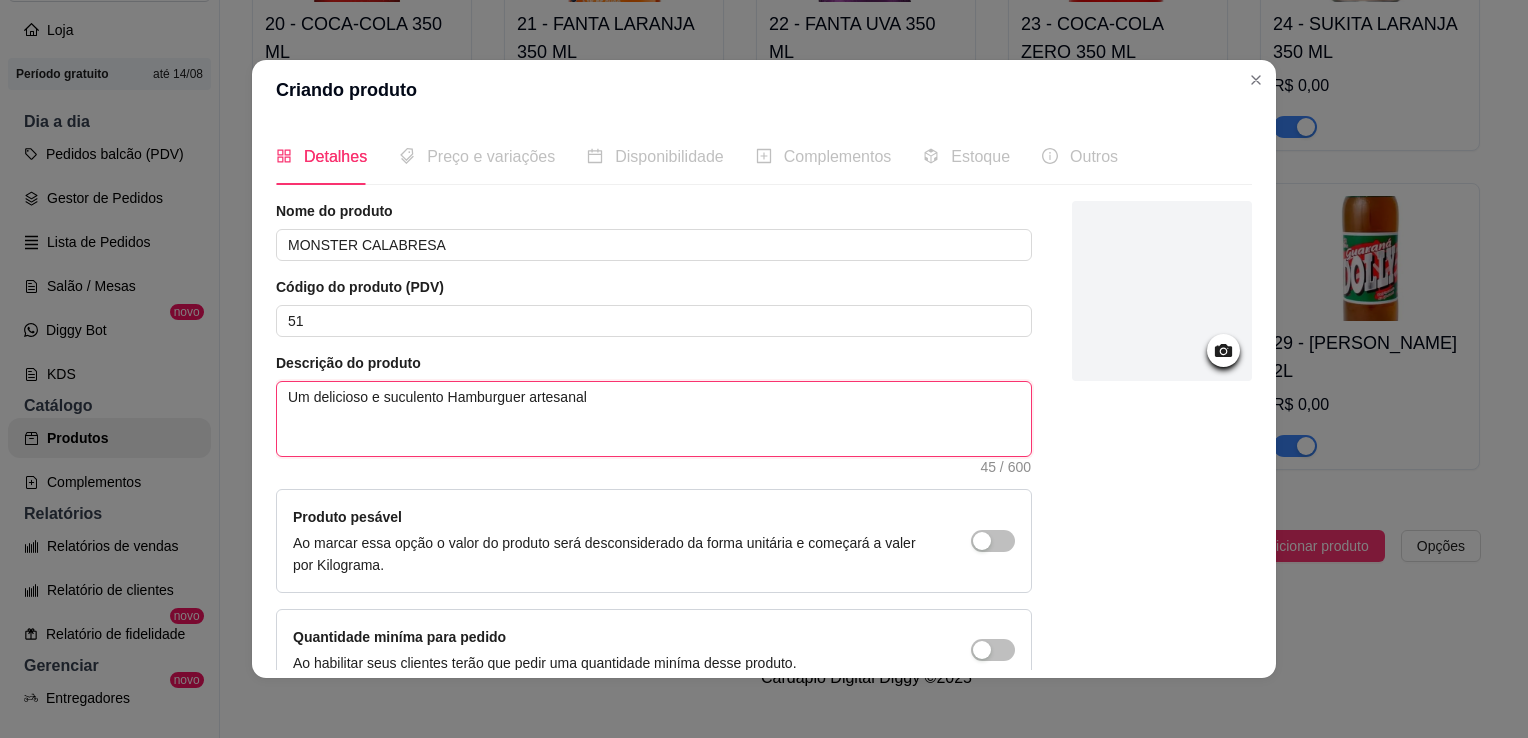type on "Um delicioso e suculento Hamburguer artesanal" 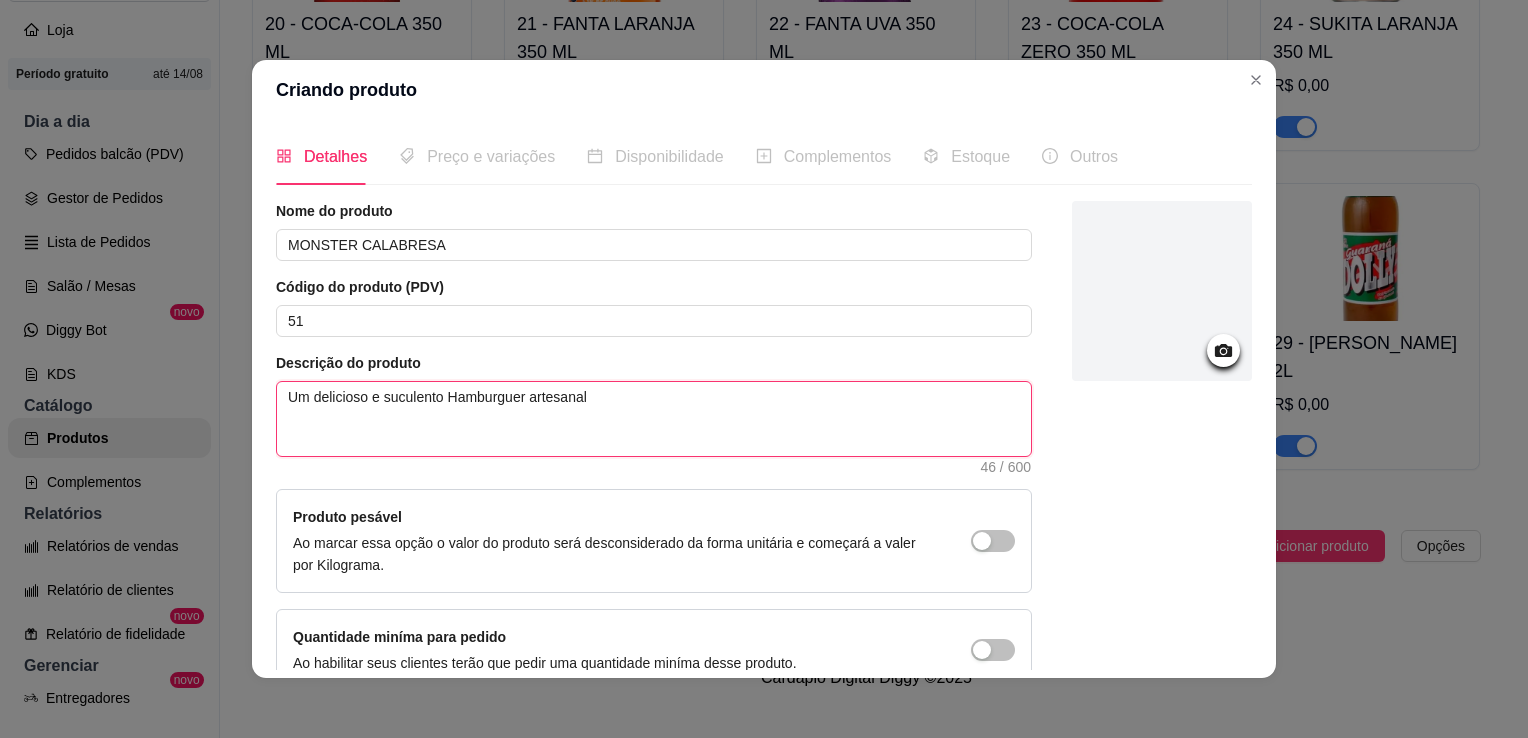 type on "Um delicioso e suculento Hamburguer artesanal 1" 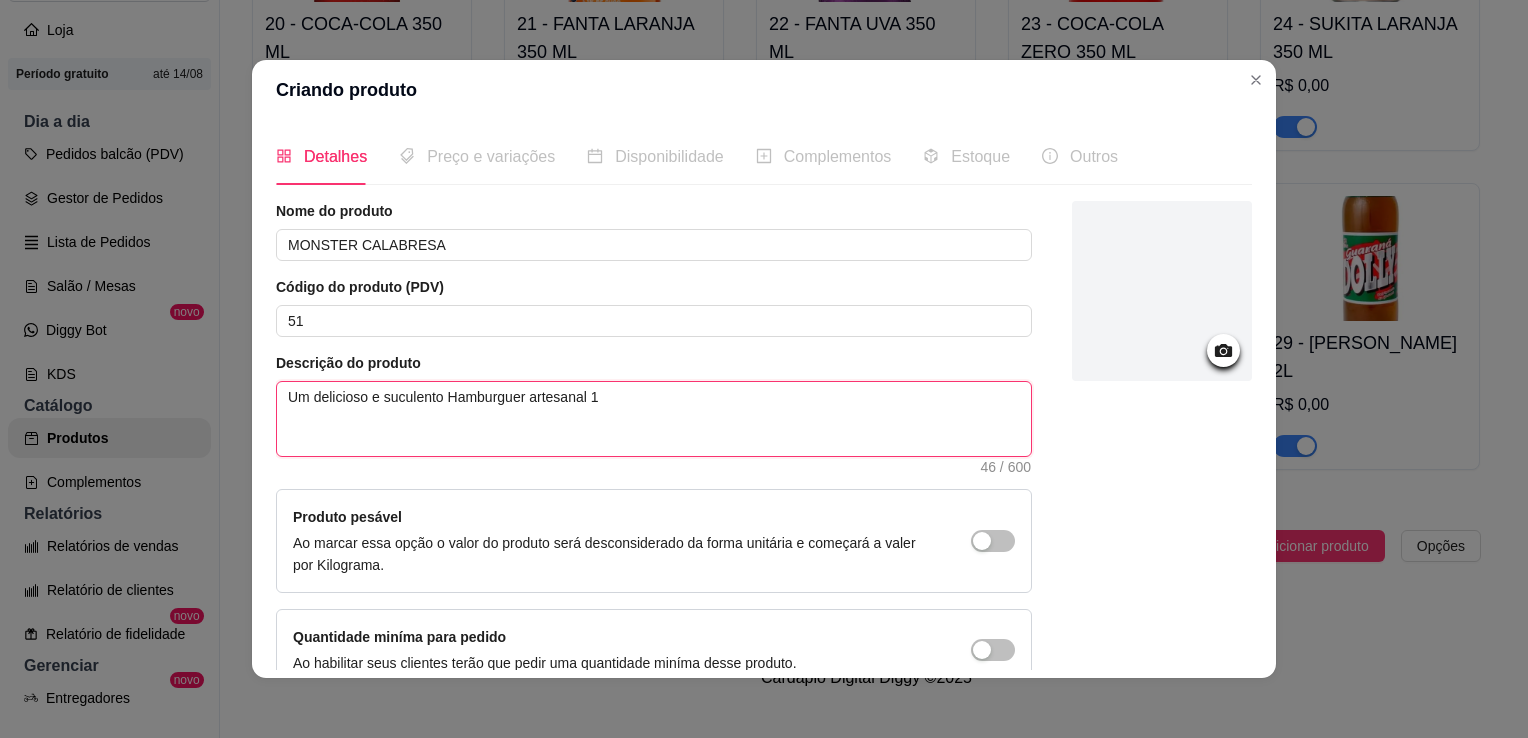 type on "Um delicioso e suculento Hamburguer artesanal 12" 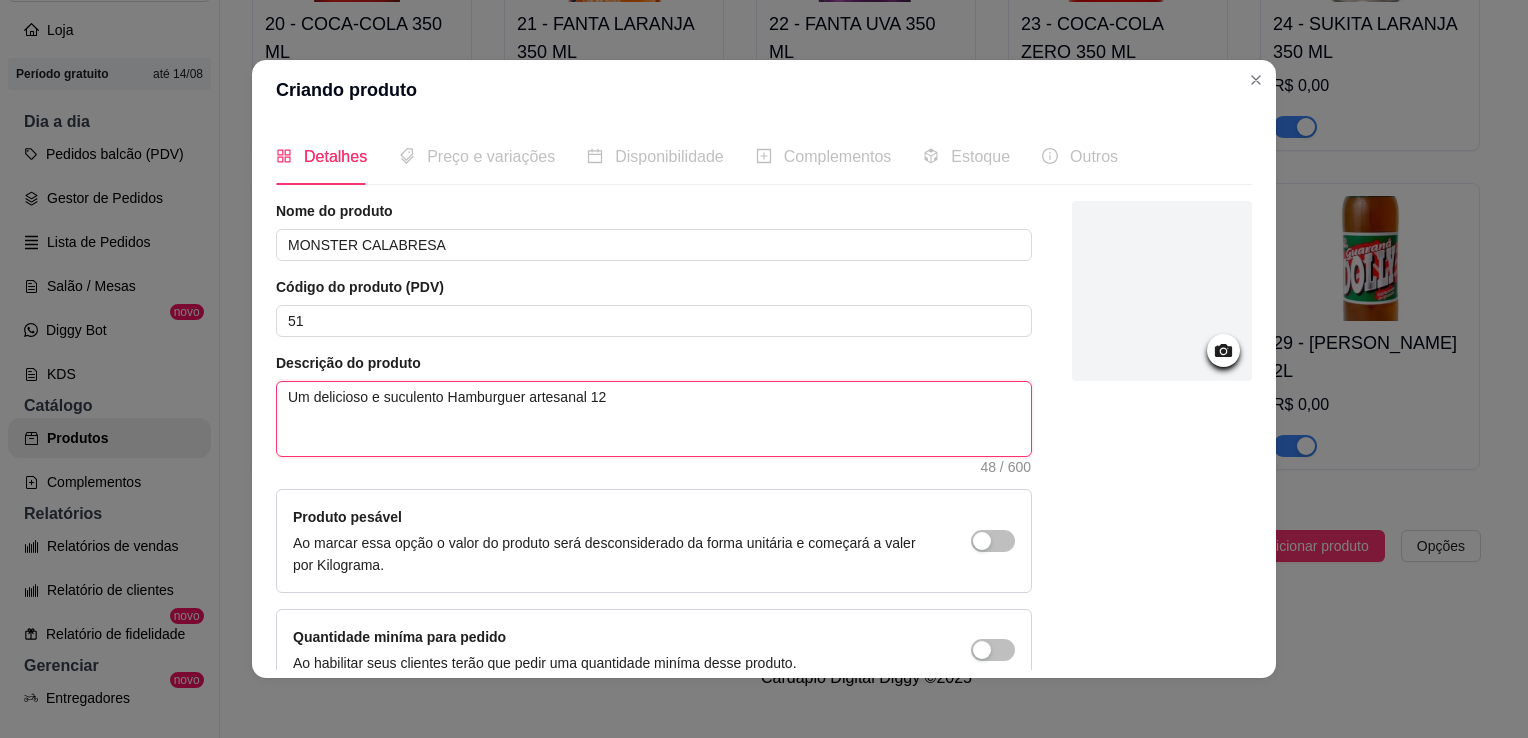 type on "Um delicioso e suculento Hamburguer artesanal 120" 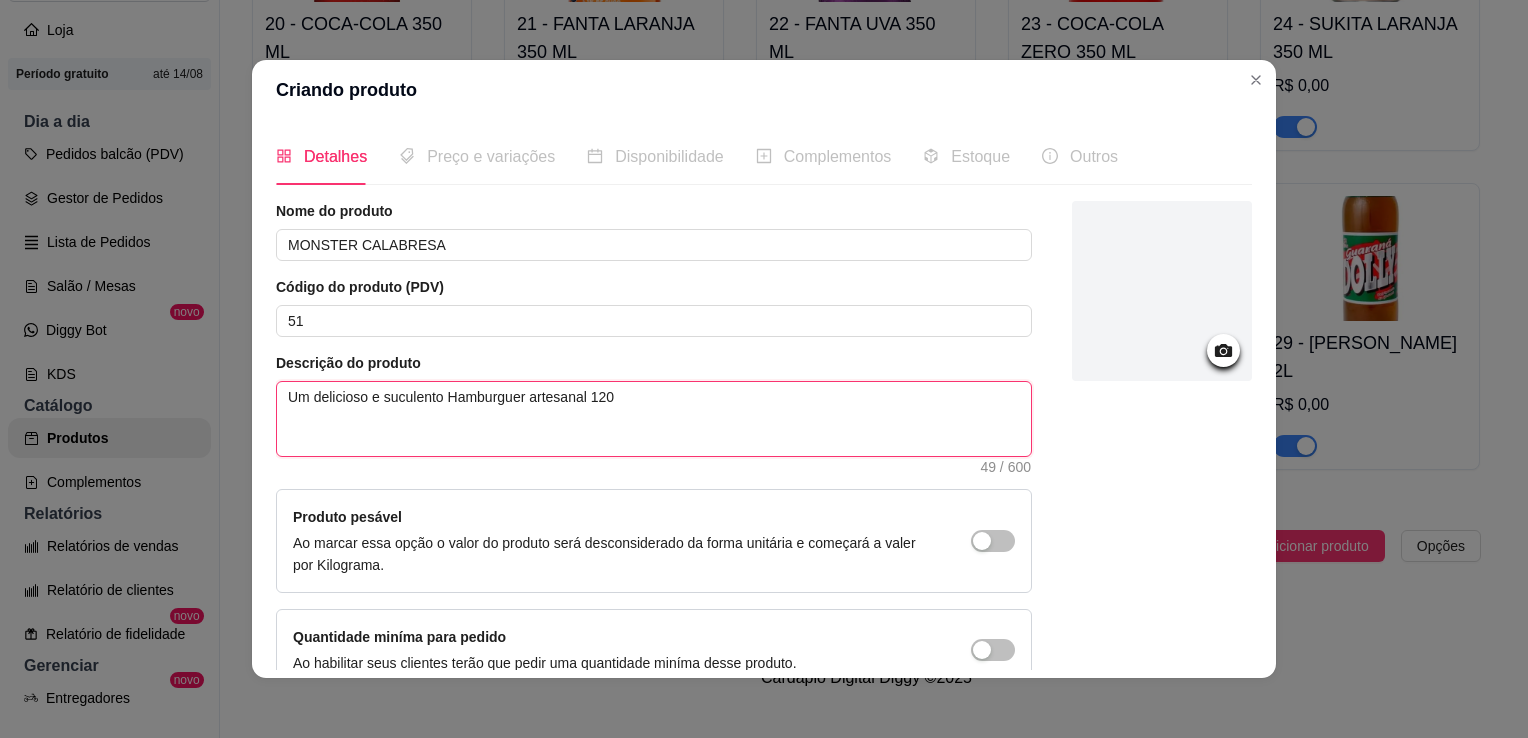 type on "Um delicioso e suculento Hamburguer artesanal 120g" 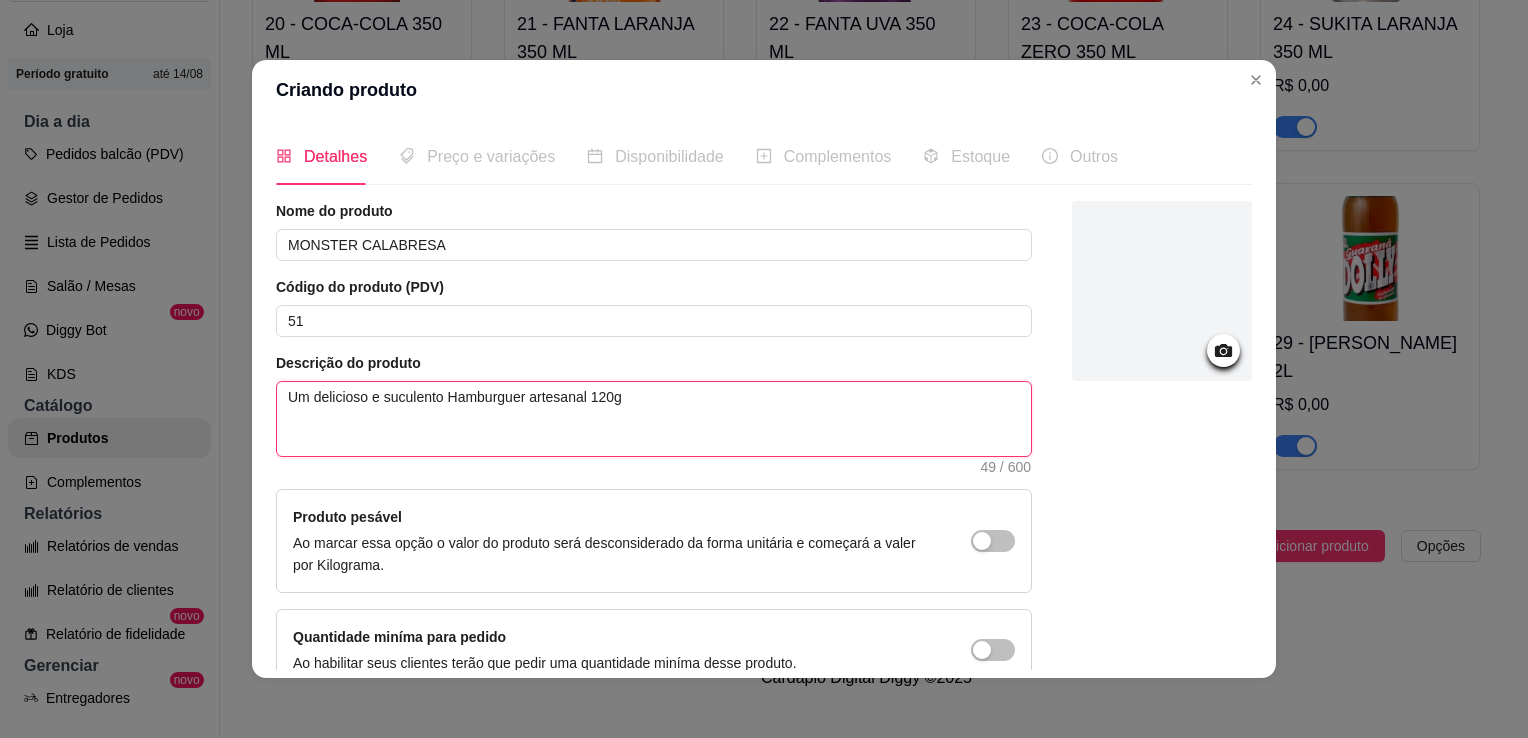type 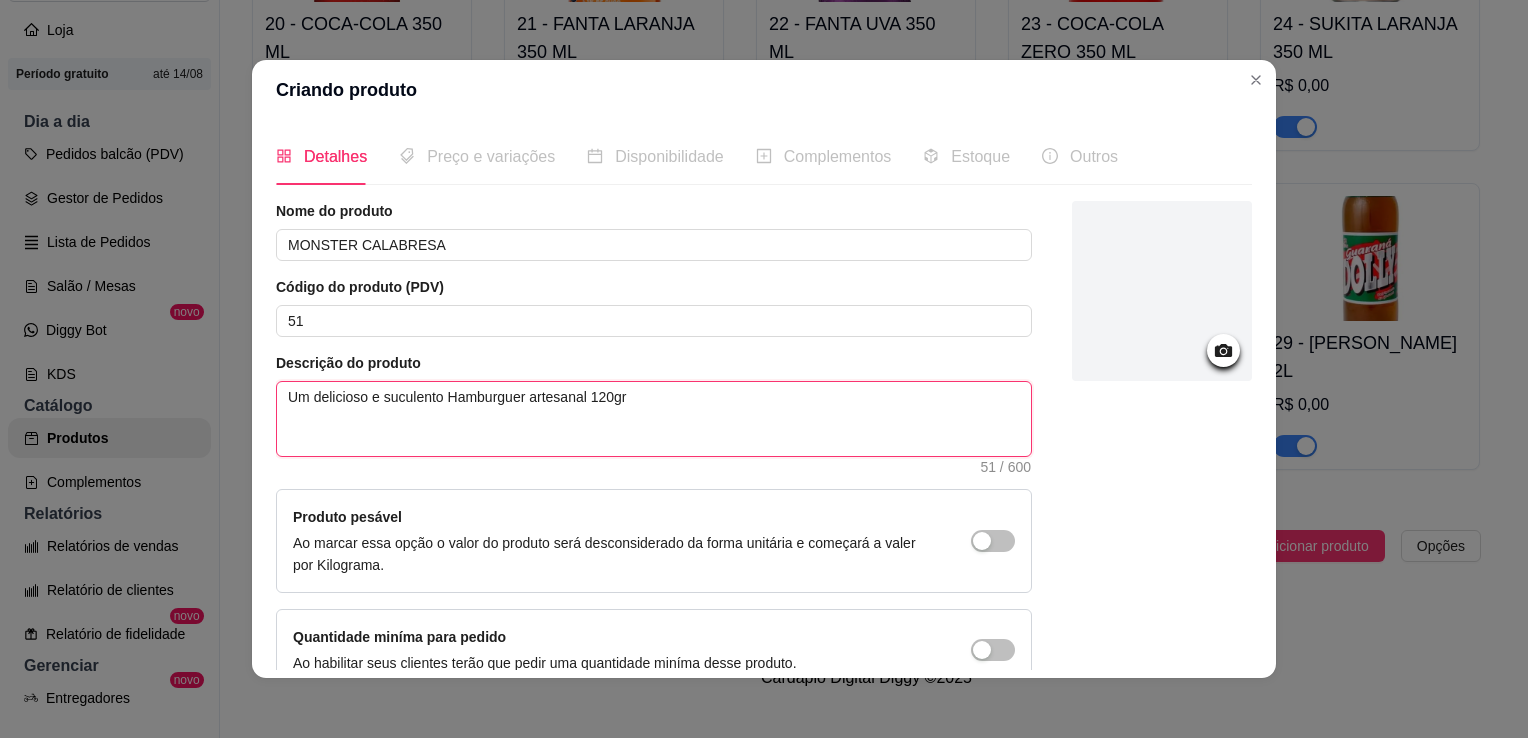 type on "Um delicioso e suculento Hamburguer artesanal 120gr," 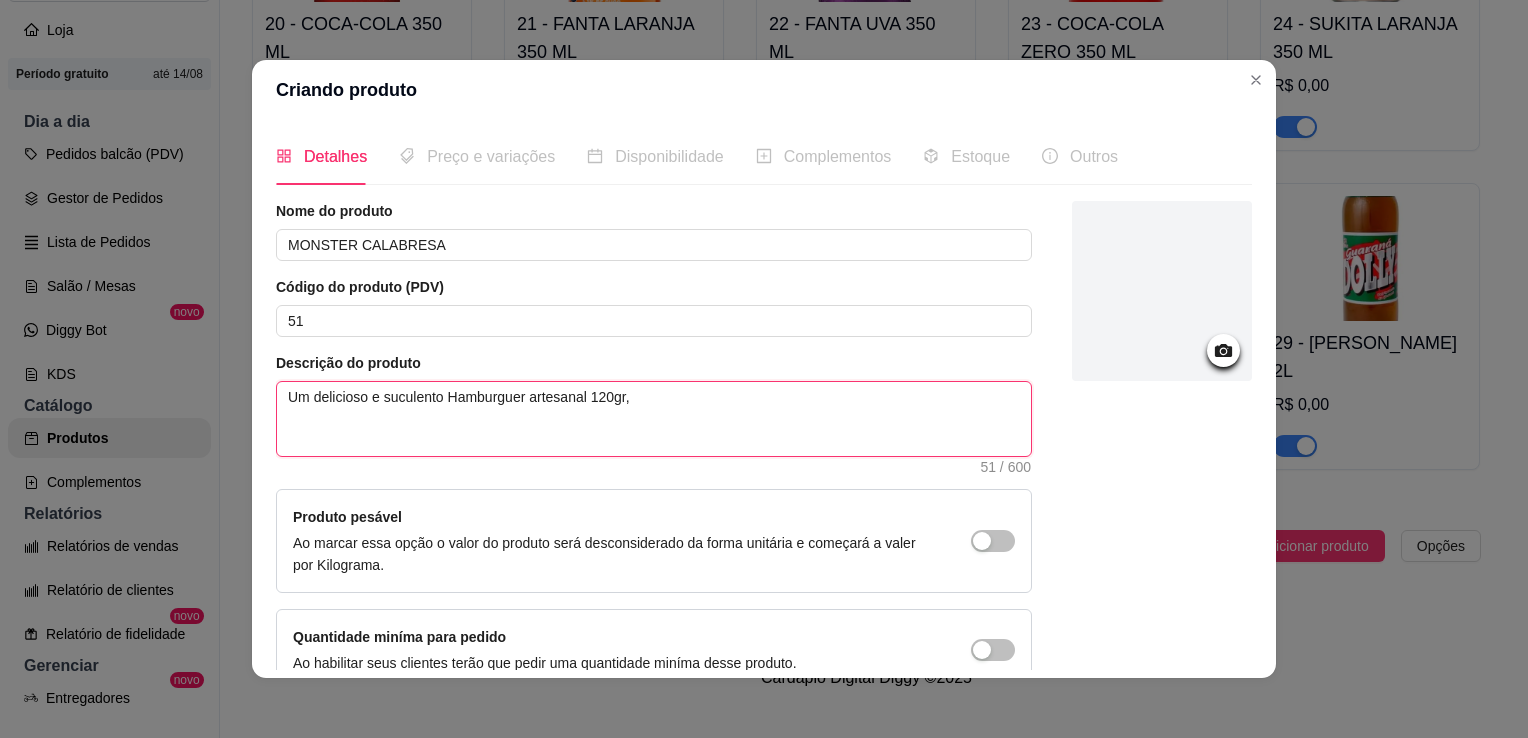 type 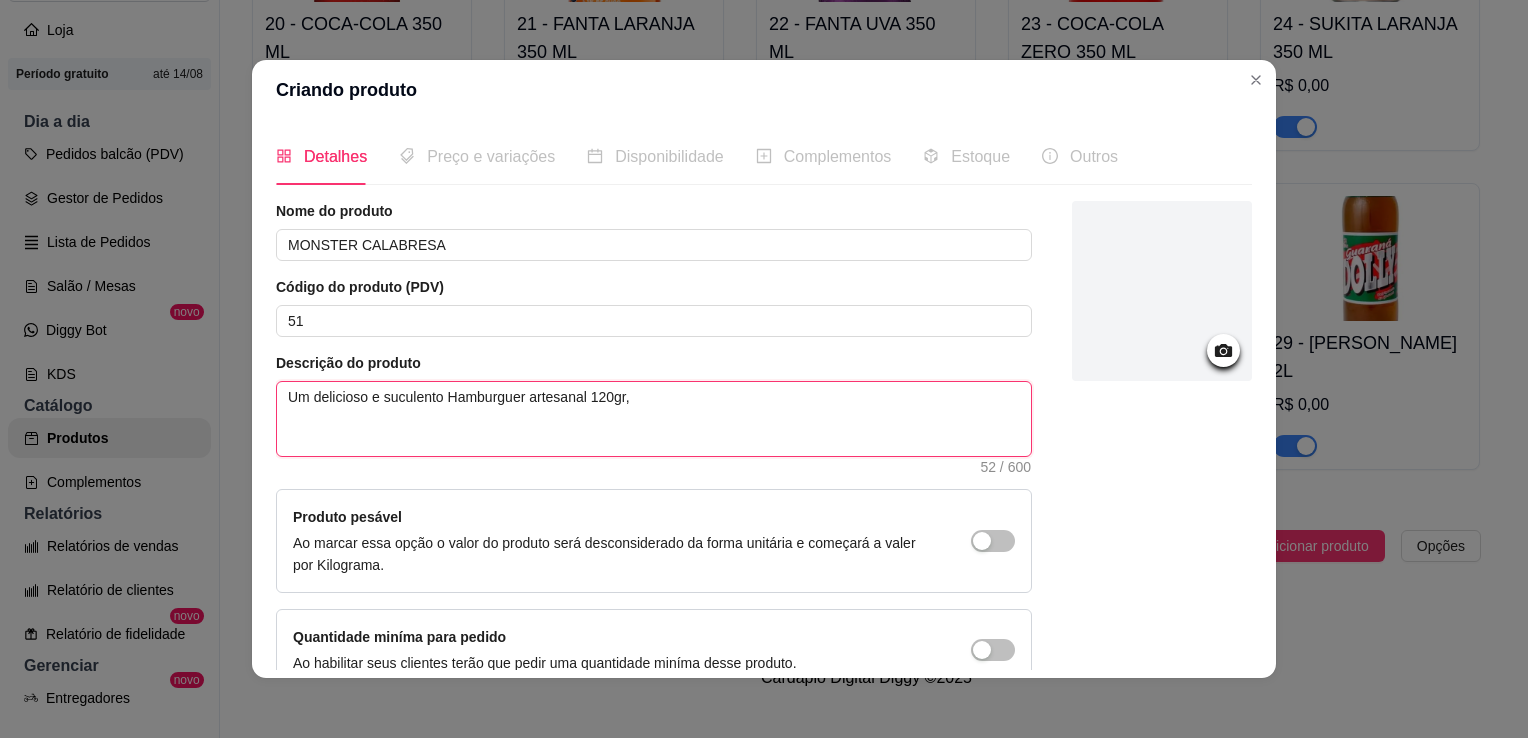 type on "Um delicioso e suculento Hamburguer artesanal 120gr," 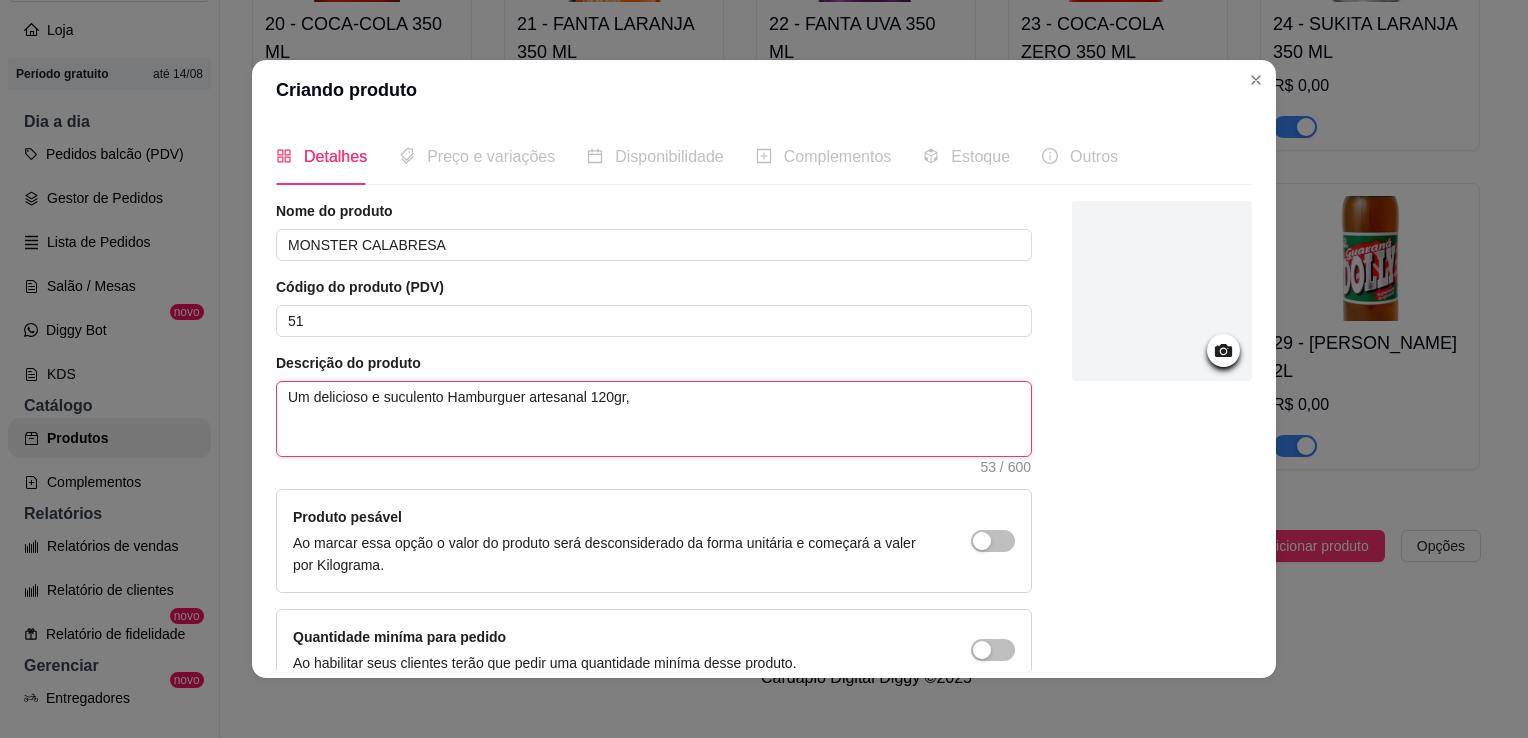 type on "Um delicioso e suculento Hamburguer artesanal 120gr, q" 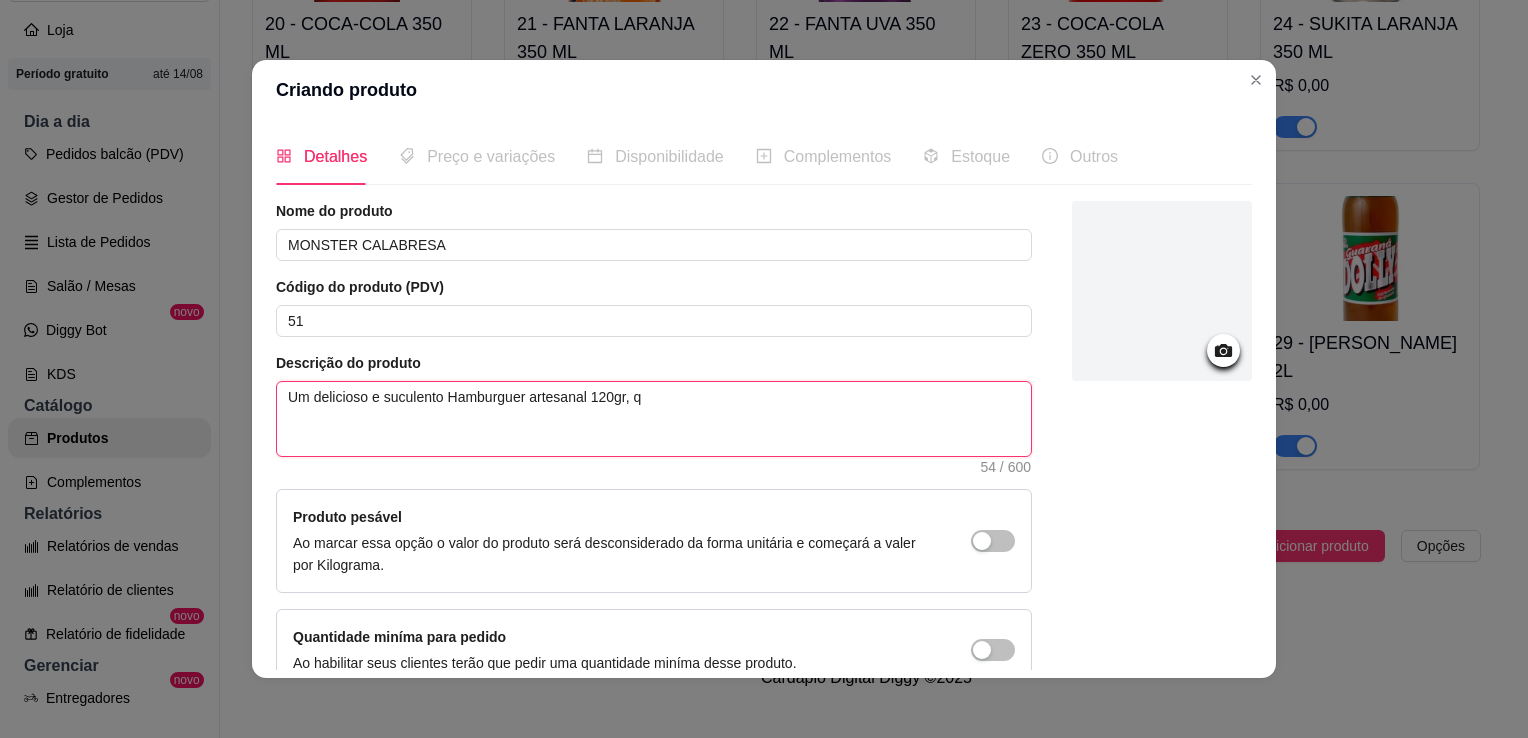 type on "Um delicioso e suculento Hamburguer artesanal 120gr, qu" 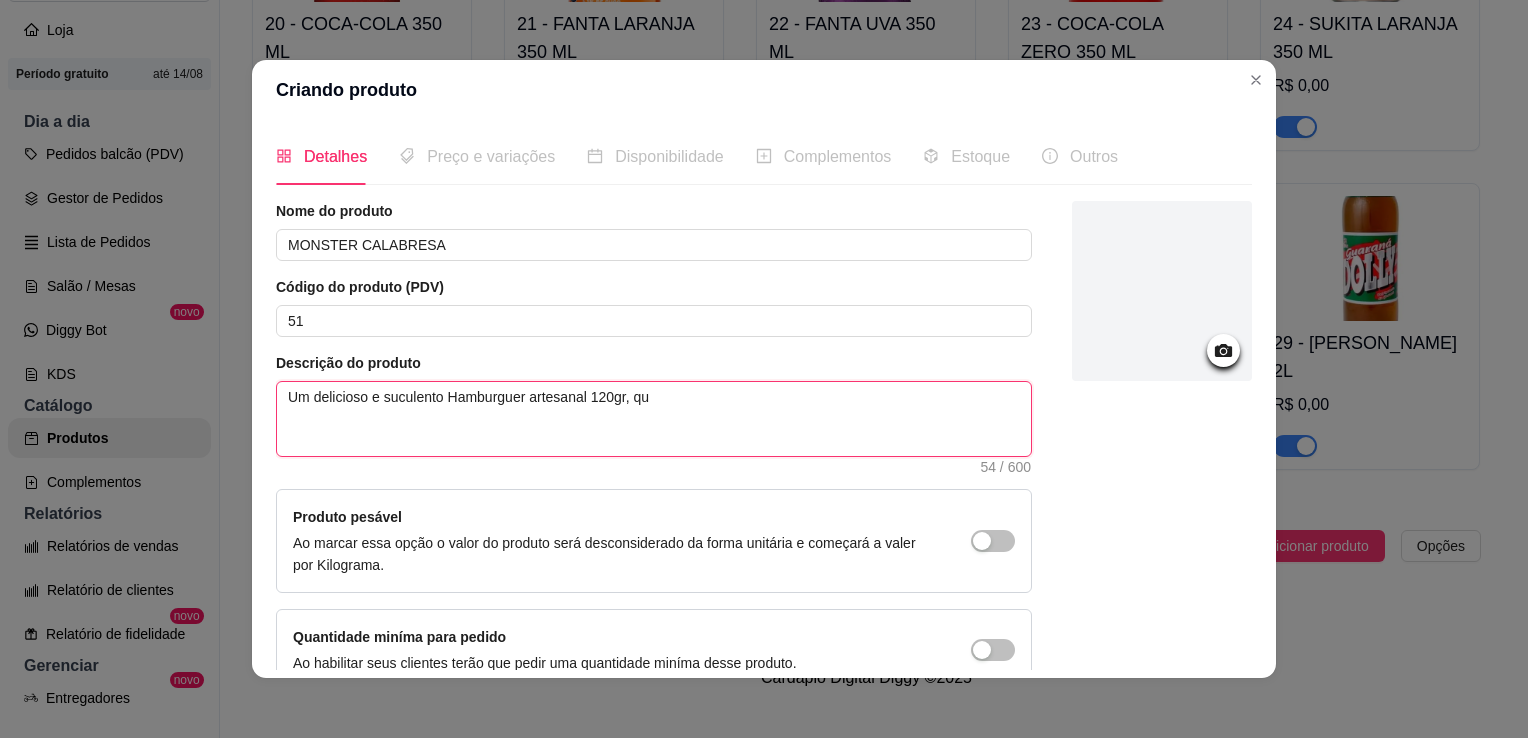 type on "Um delicioso e suculento Hamburguer artesanal 120gr, que" 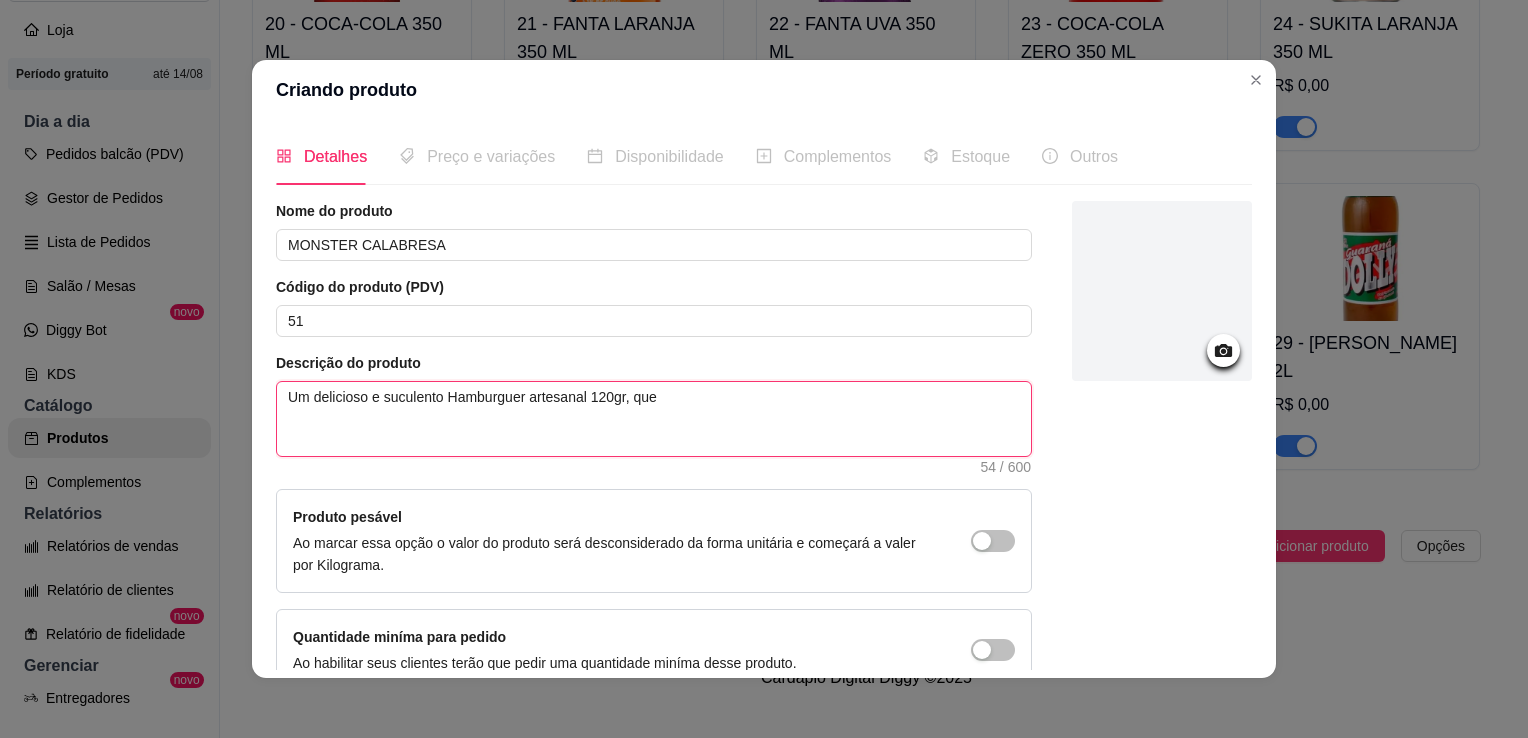 type 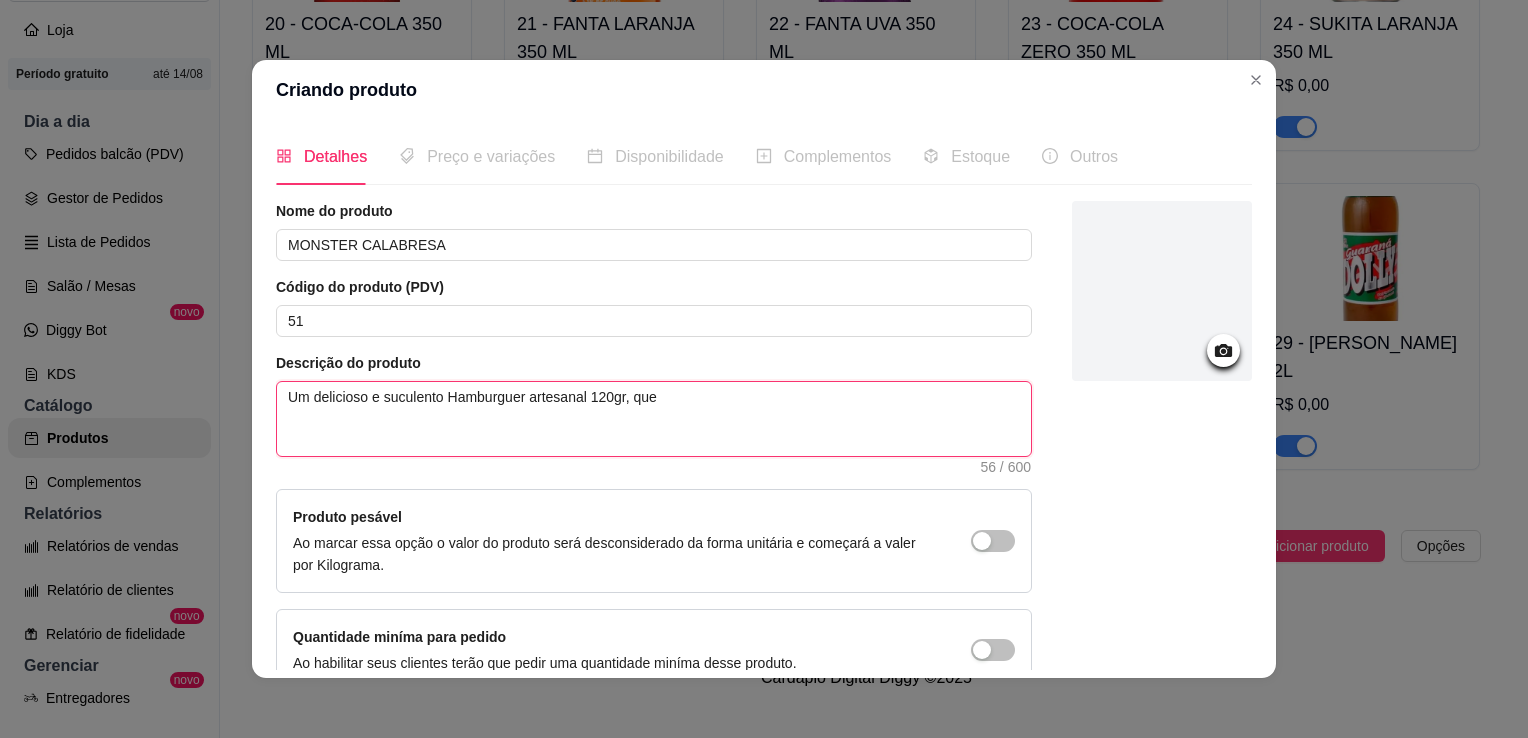 type on "Um delicioso e suculento Hamburguer artesanal 120gr, quej" 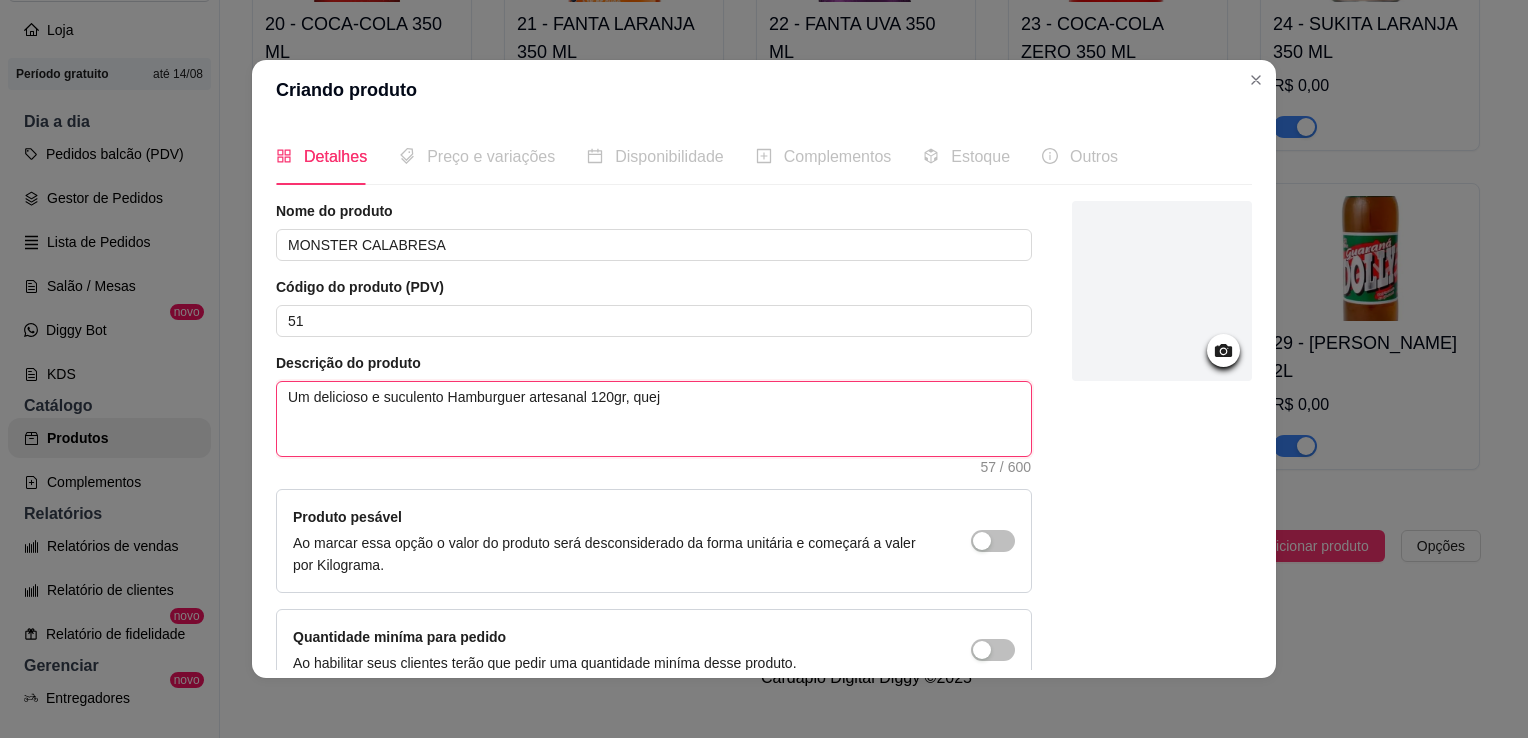 type on "Um delicioso e suculento Hamburguer artesanal 120gr, quejo" 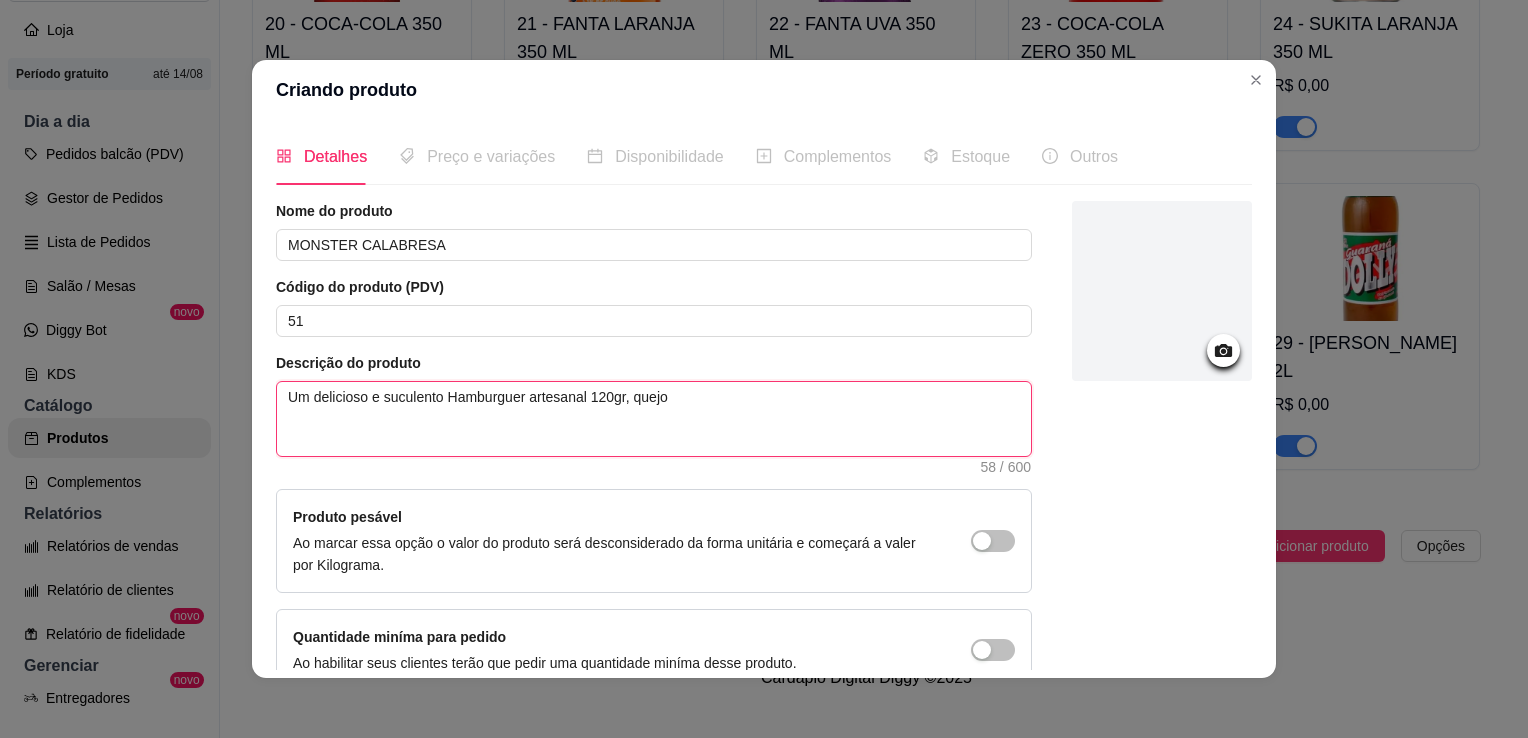 type on "Um delicioso e suculento Hamburguer artesanal 120gr, quejo" 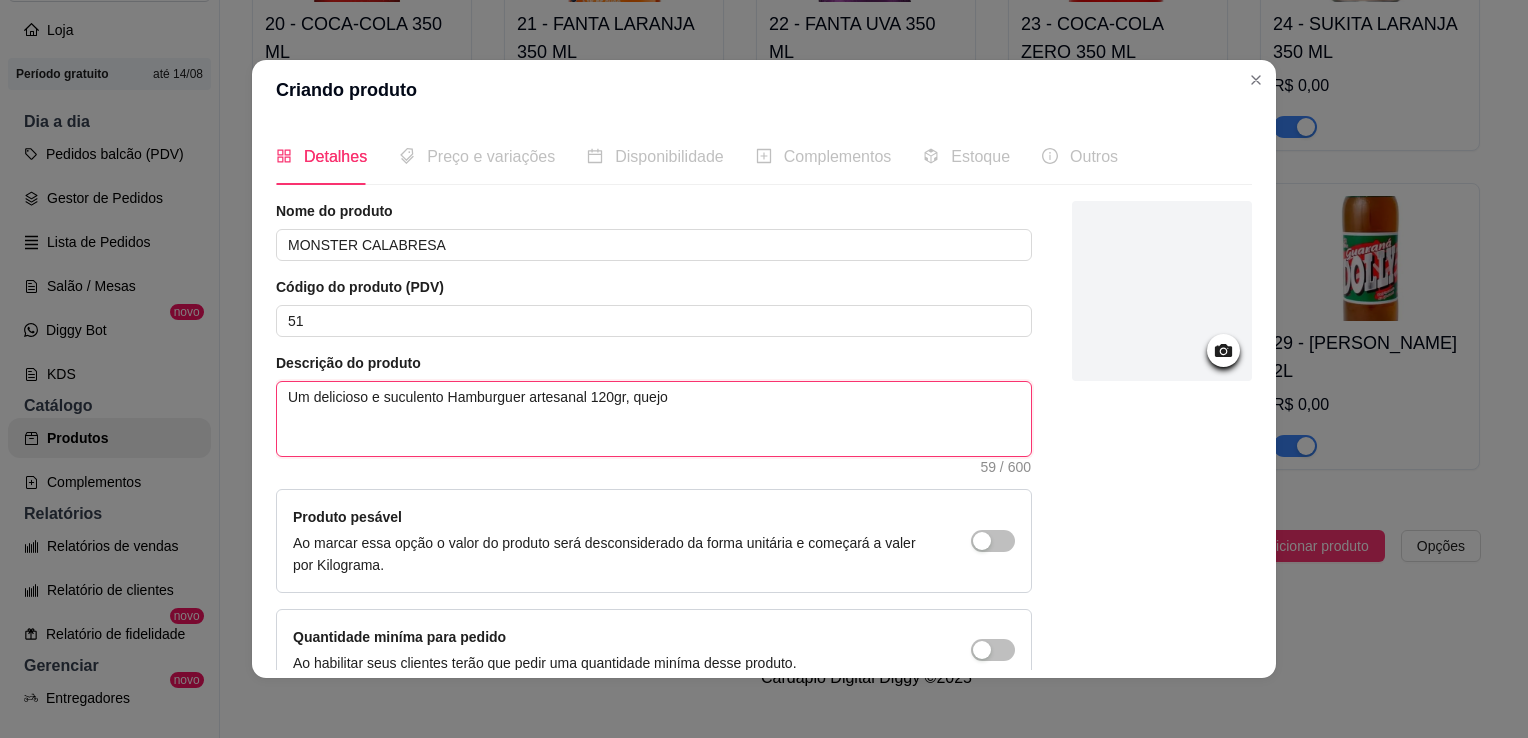 type on "Um delicioso e suculento Hamburguer artesanal 120gr, quejo c" 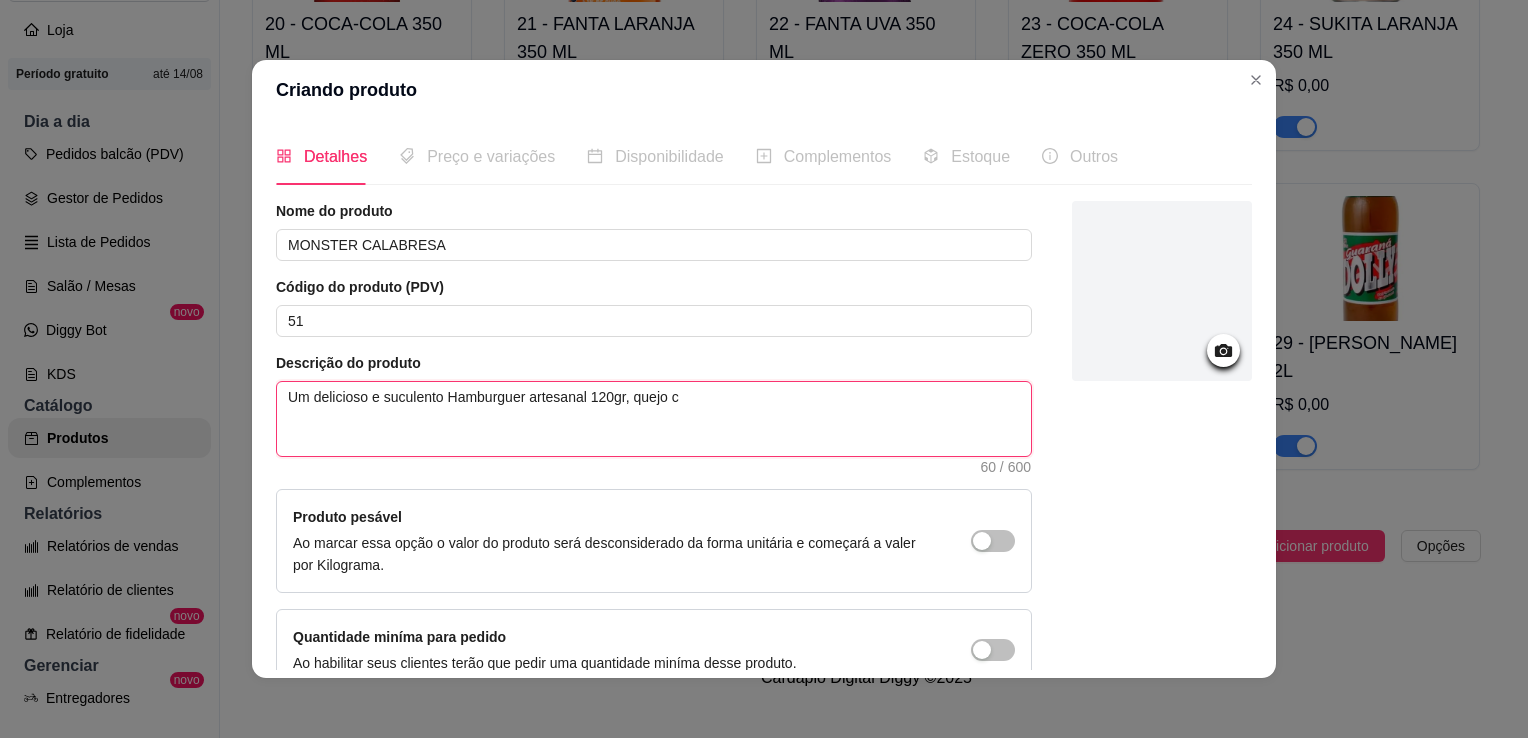 type on "Um delicioso e suculento Hamburguer artesanal 120gr, quejo ch" 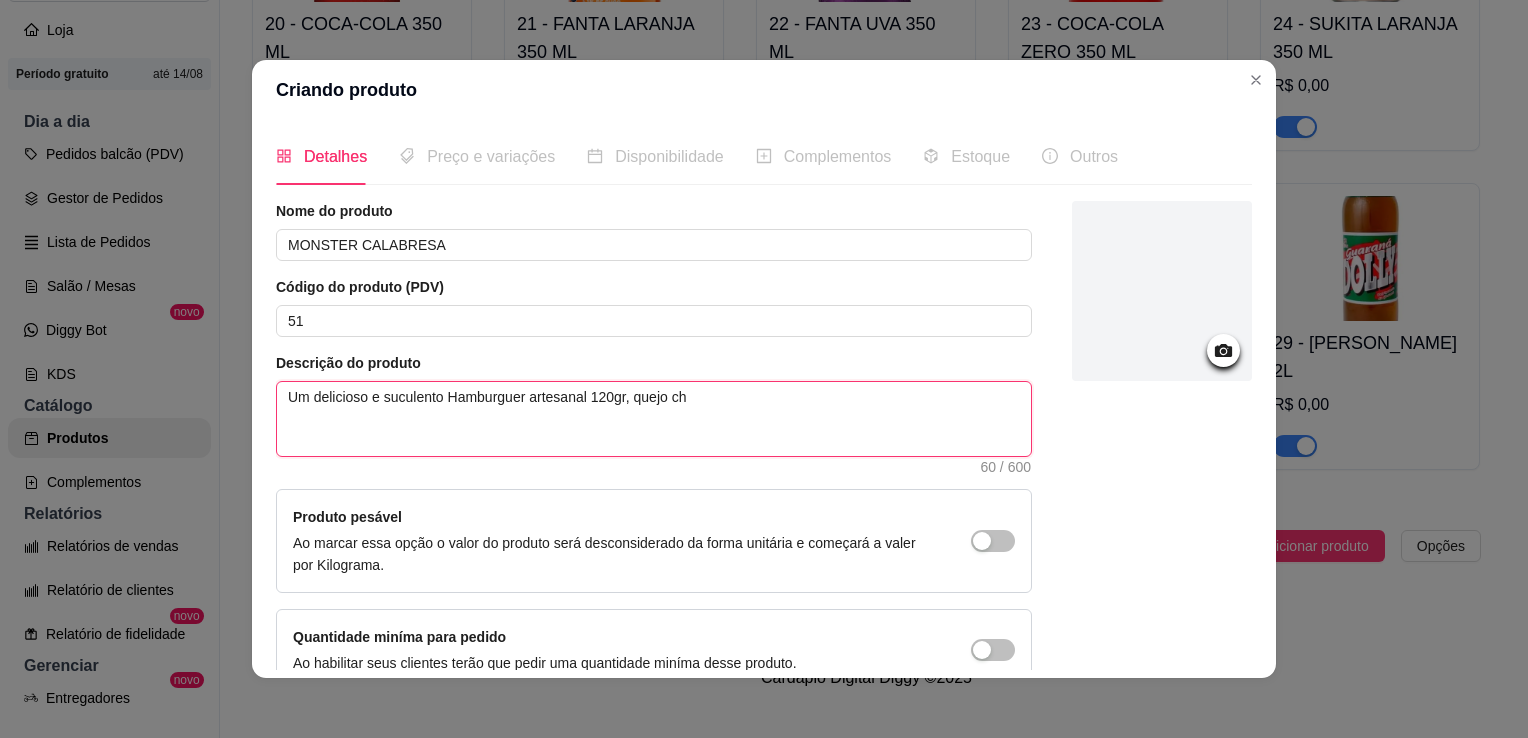 type on "Um delicioso e suculento Hamburguer artesanal 120gr, quejo che" 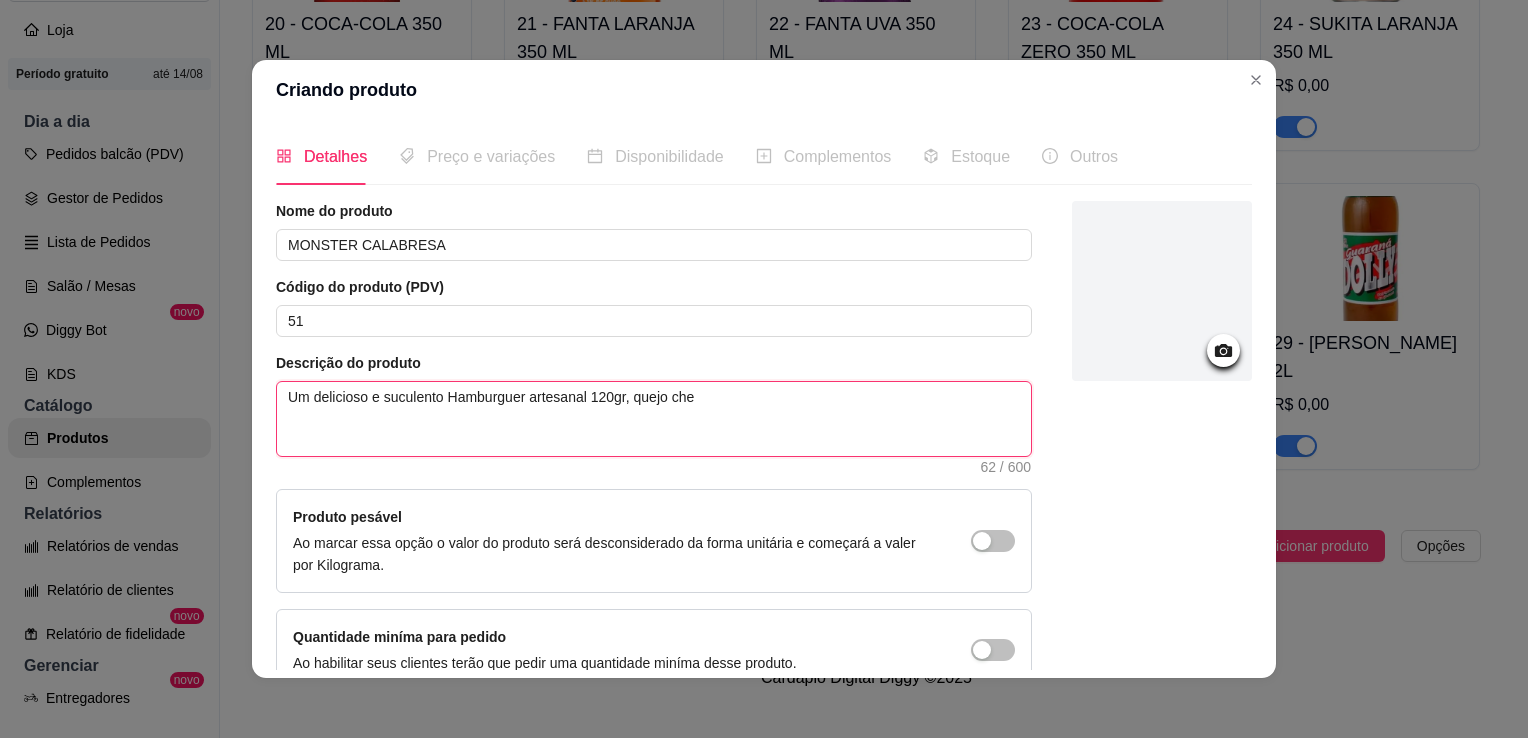 type on "Um delicioso e suculento Hamburguer artesanal 120gr, quejo ched" 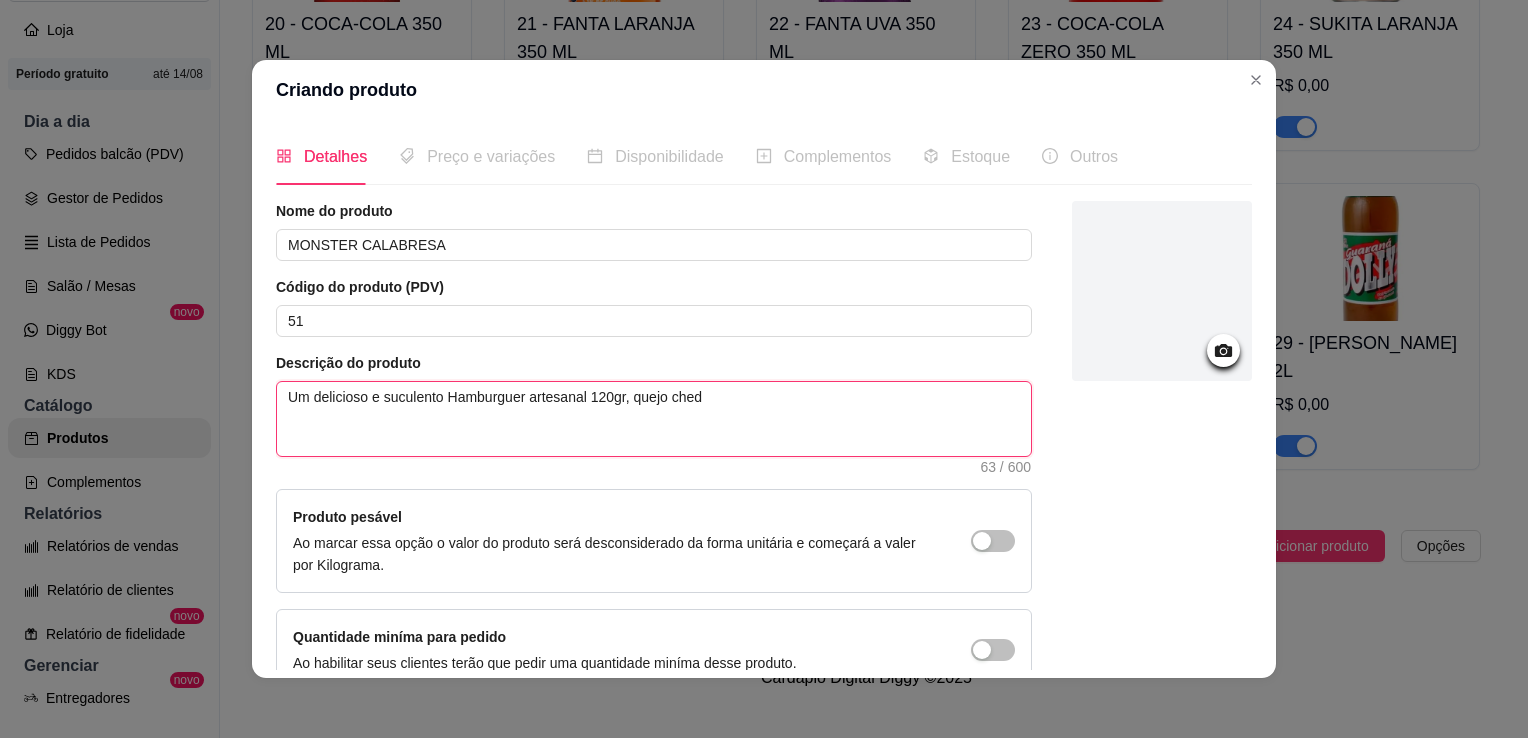 type on "Um delicioso e suculento Hamburguer artesanal 120gr, quejo chedd" 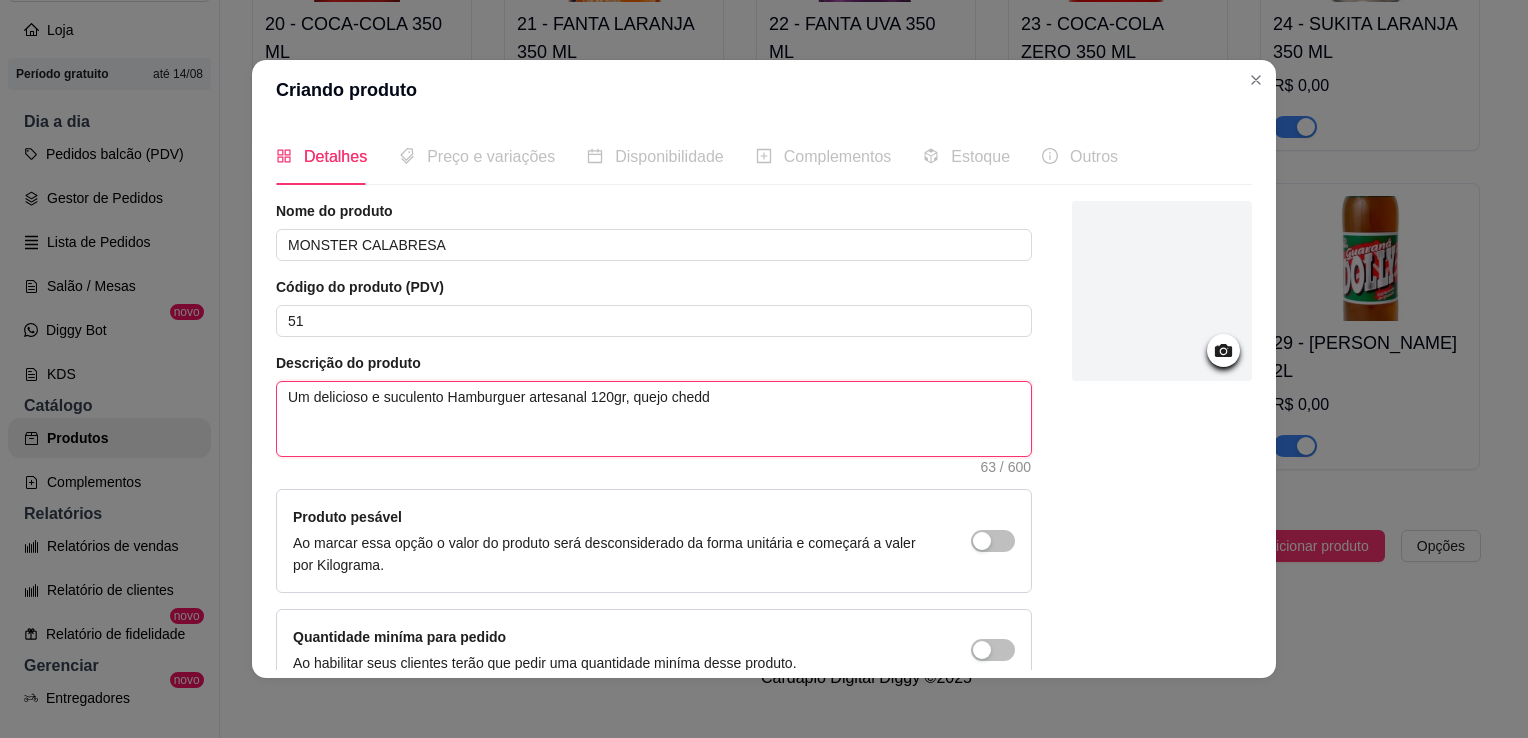 type on "Um delicioso e suculento Hamburguer artesanal 120gr, quejo chedda" 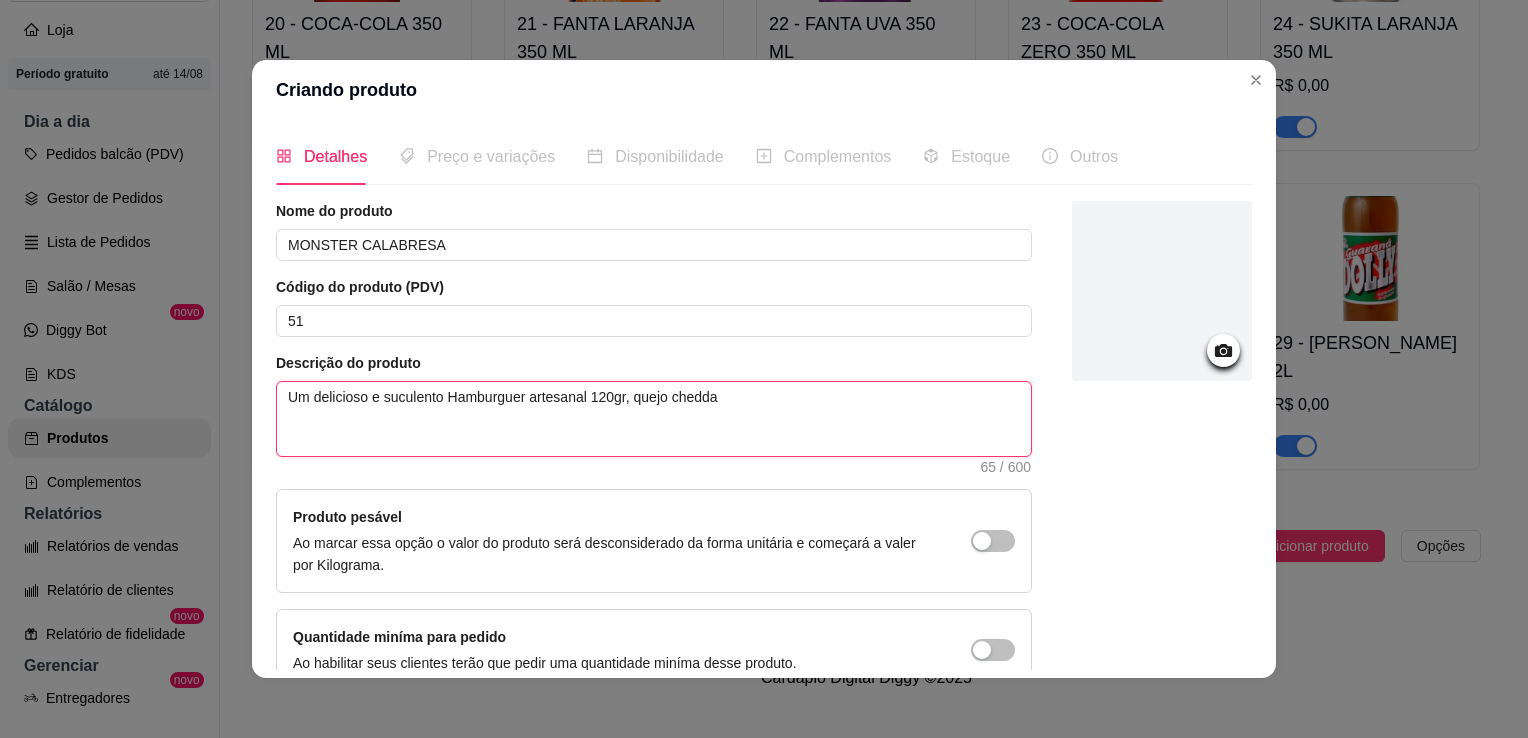 type on "Um delicioso e suculento Hamburguer artesanal 120gr, quejo cheddar" 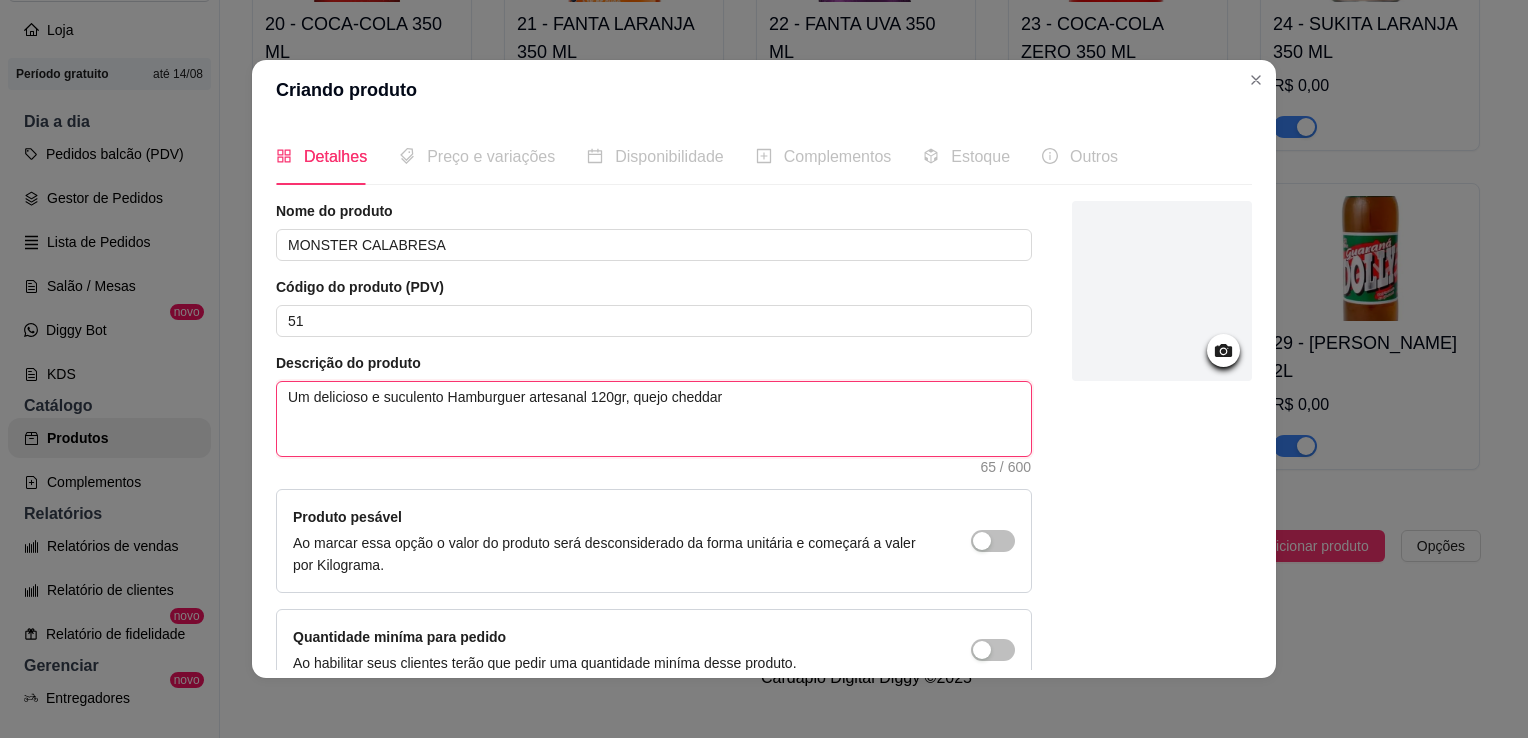 type 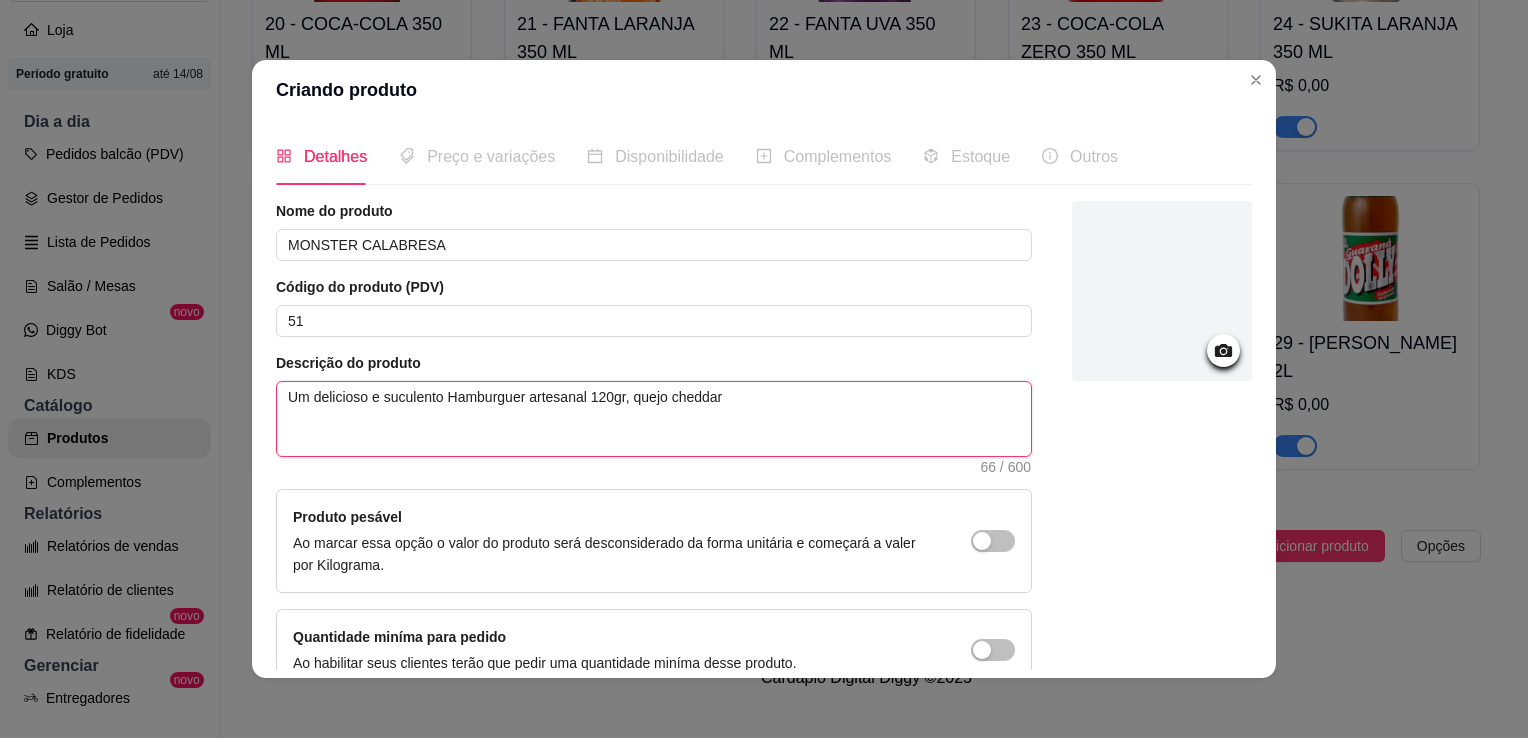 type on "Um delicioso e suculento Hamburguer artesanal 120gr, quejo cheddar" 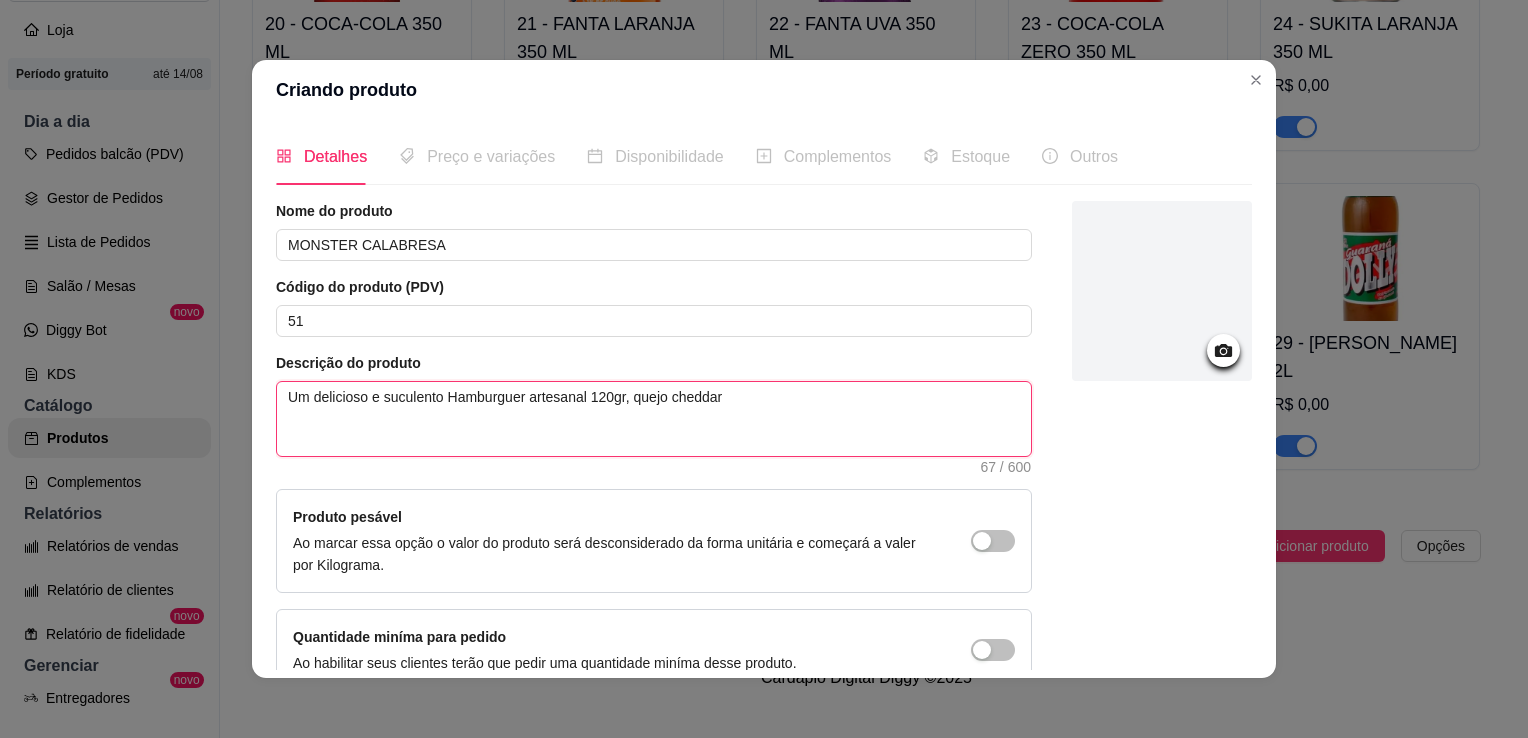 type on "Um delicioso e suculento Hamburguer artesanal 120gr, quejo cheddar e" 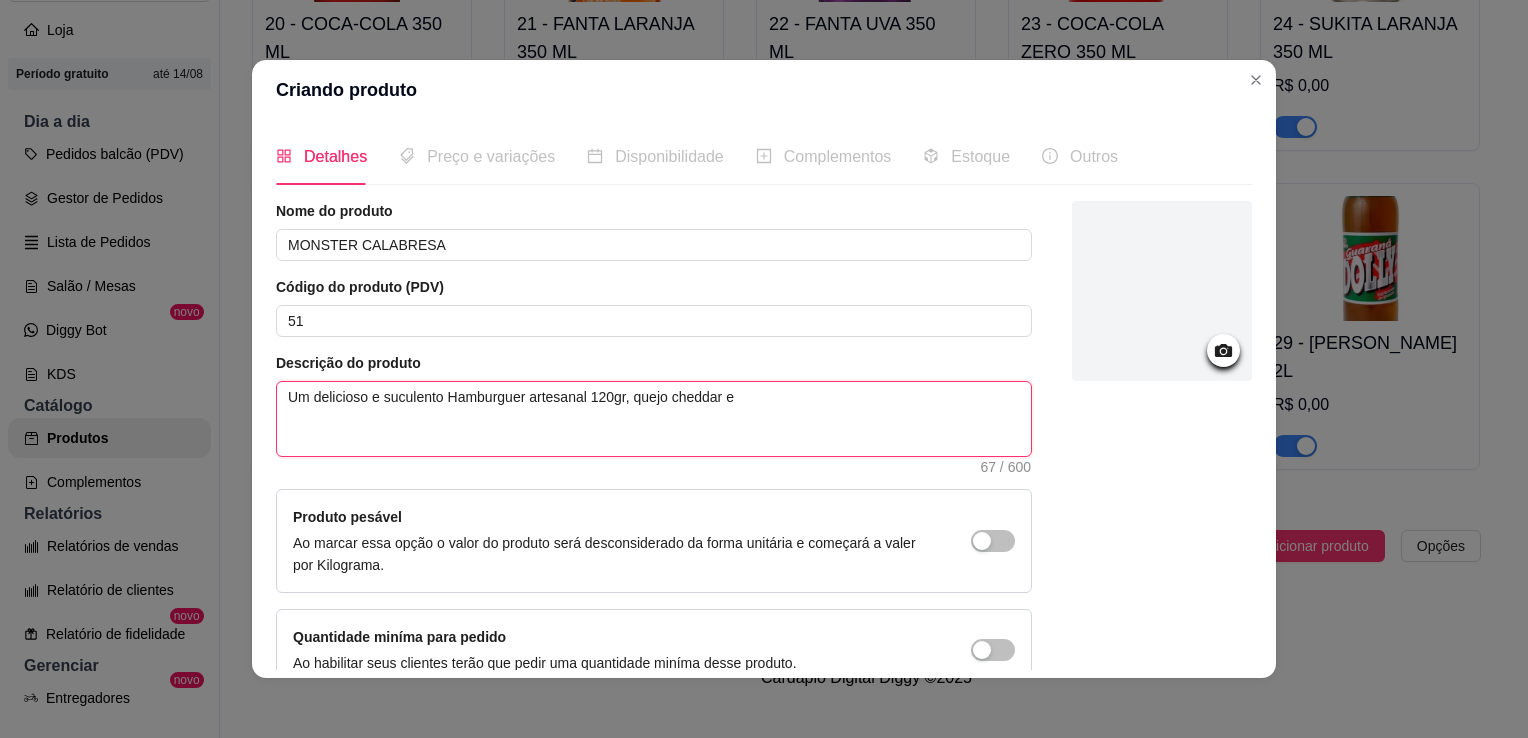 type 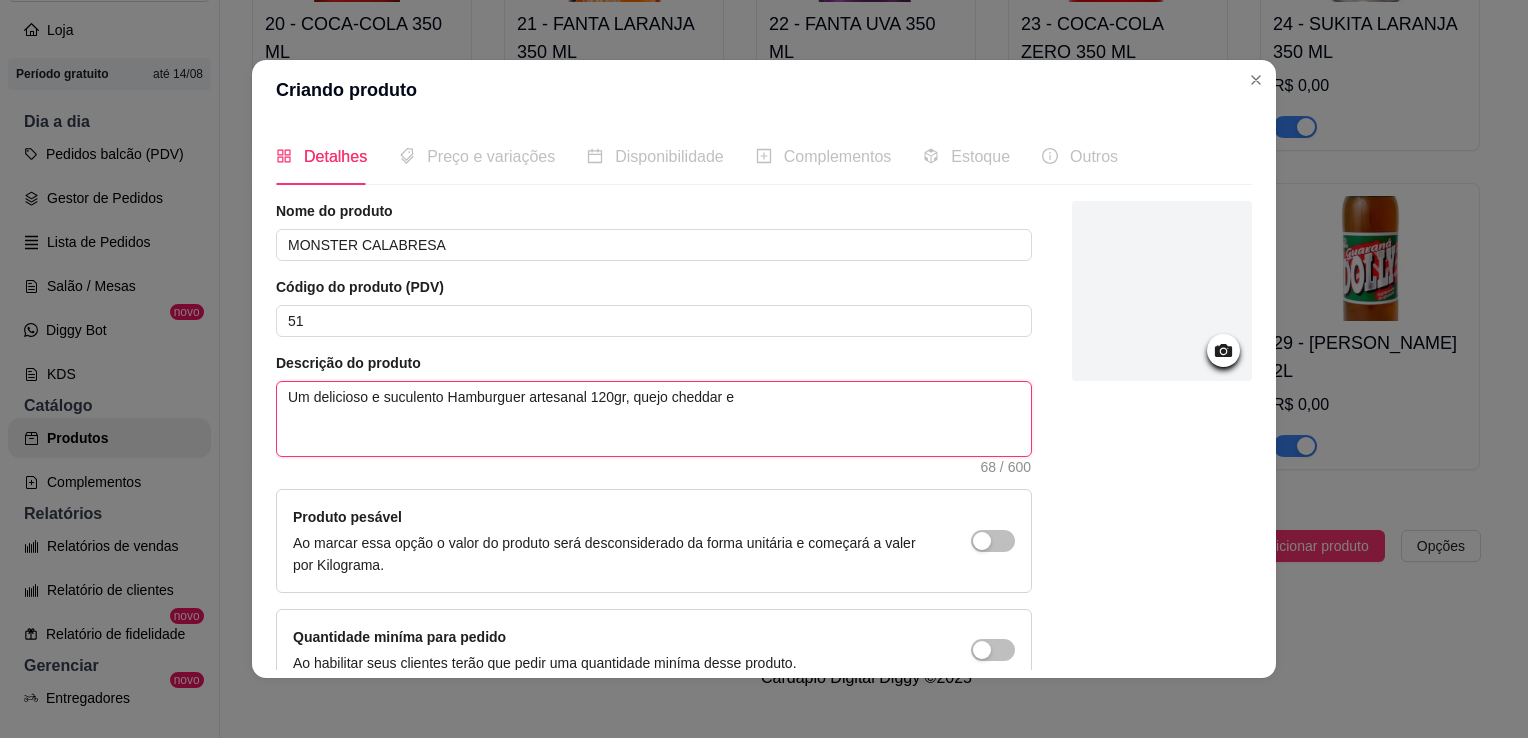 type on "Um delicioso e suculento Hamburguer artesanal 120gr, quejo cheddar e" 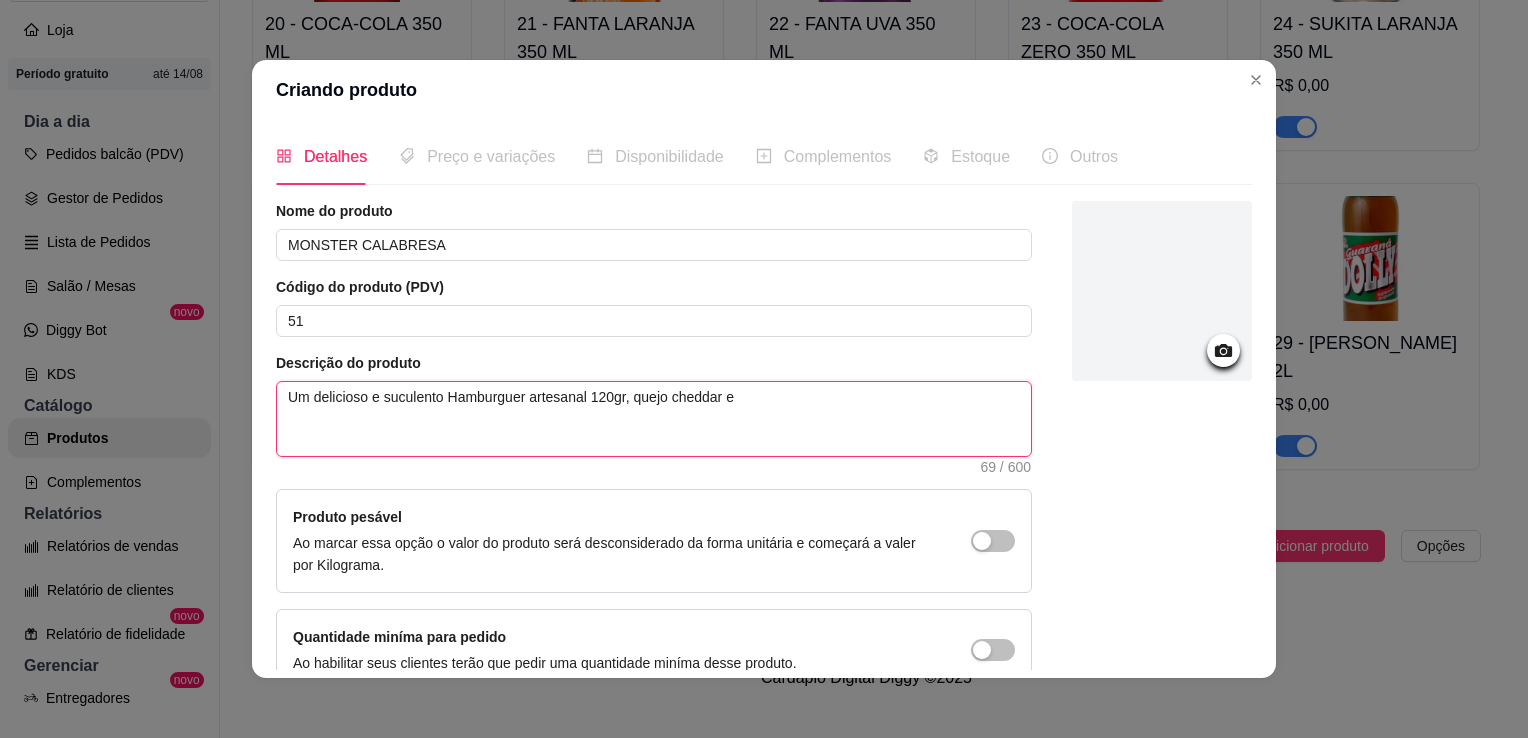 type on "Um delicioso e suculento Hamburguer artesanal 120gr, quejo cheddar e c" 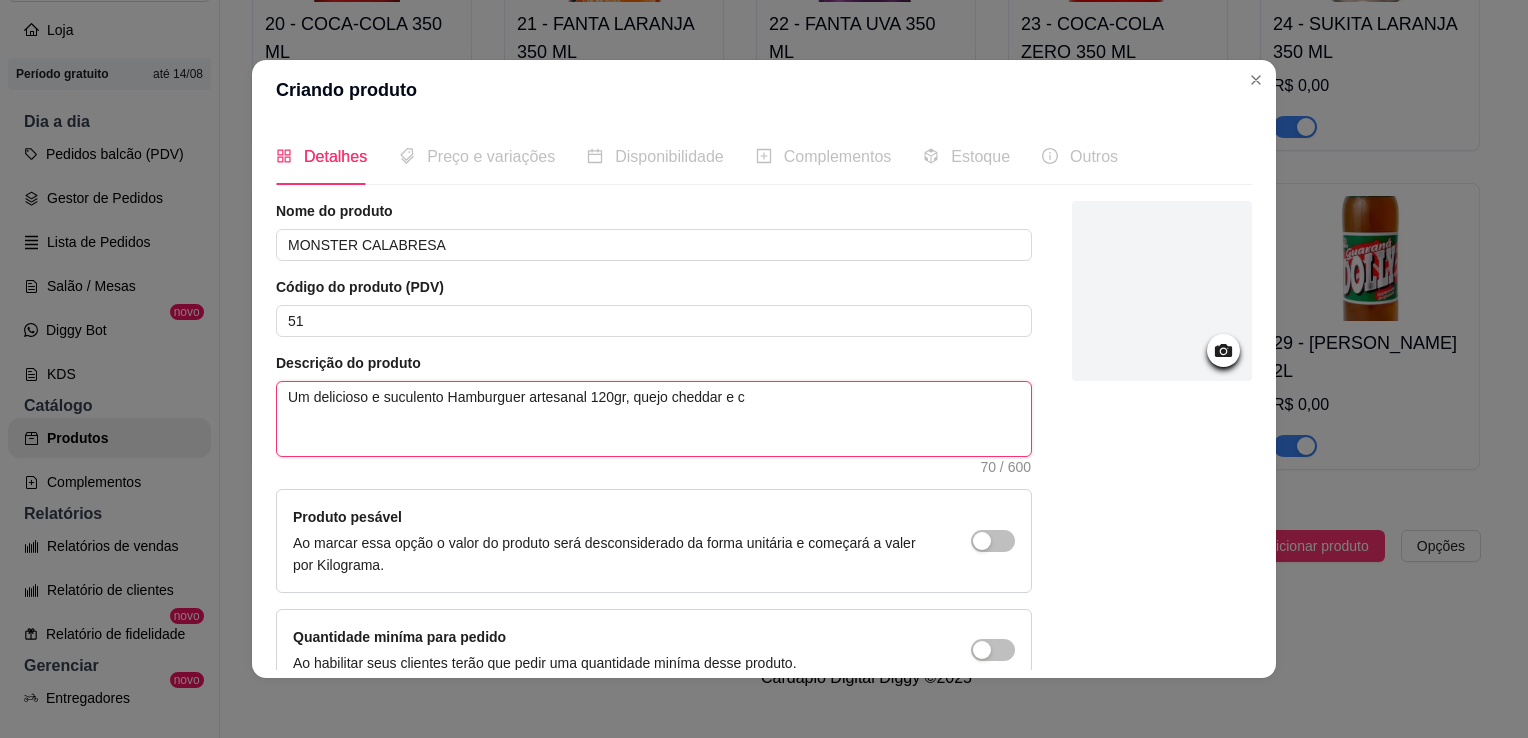 type on "Um delicioso e suculento Hamburguer artesanal 120gr, quejo cheddar e ca" 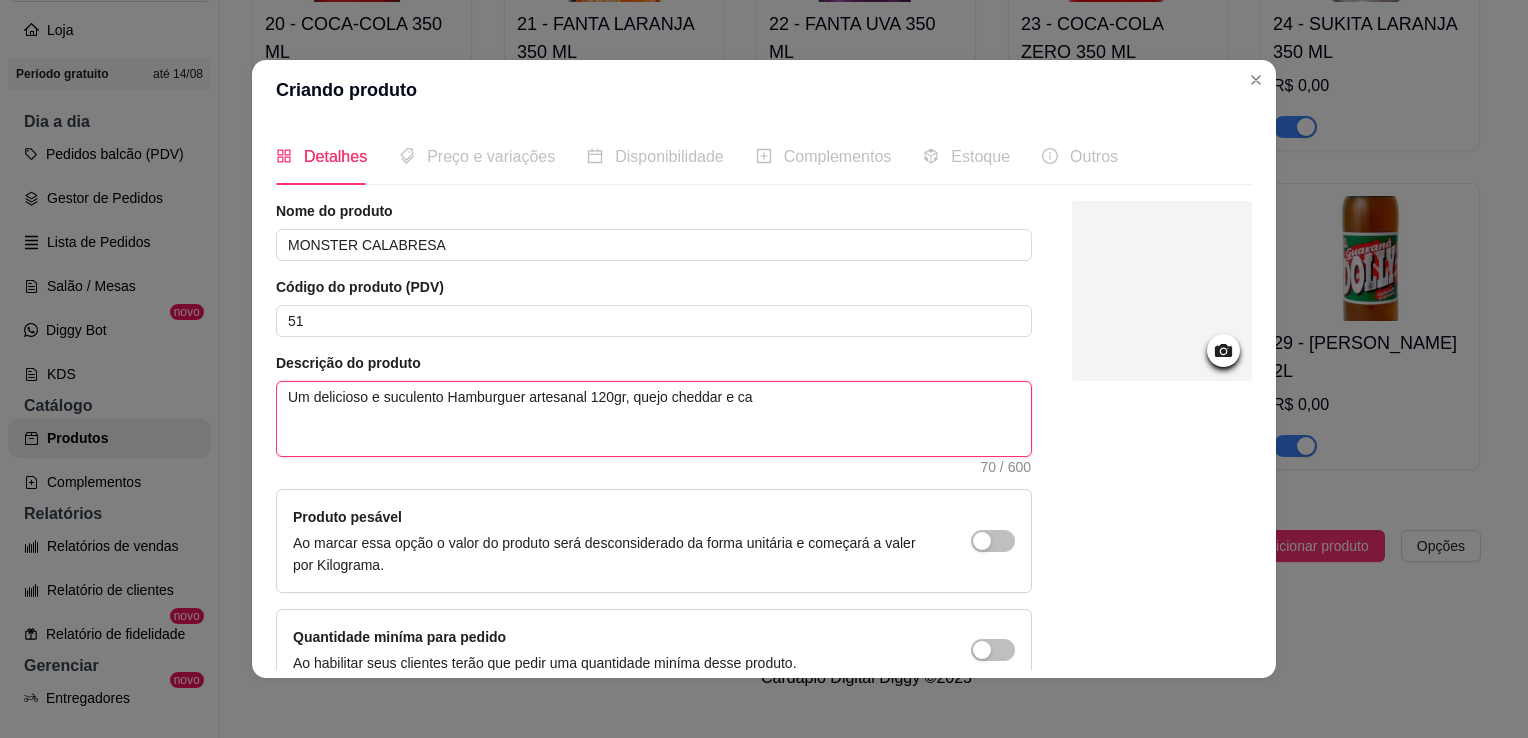 type 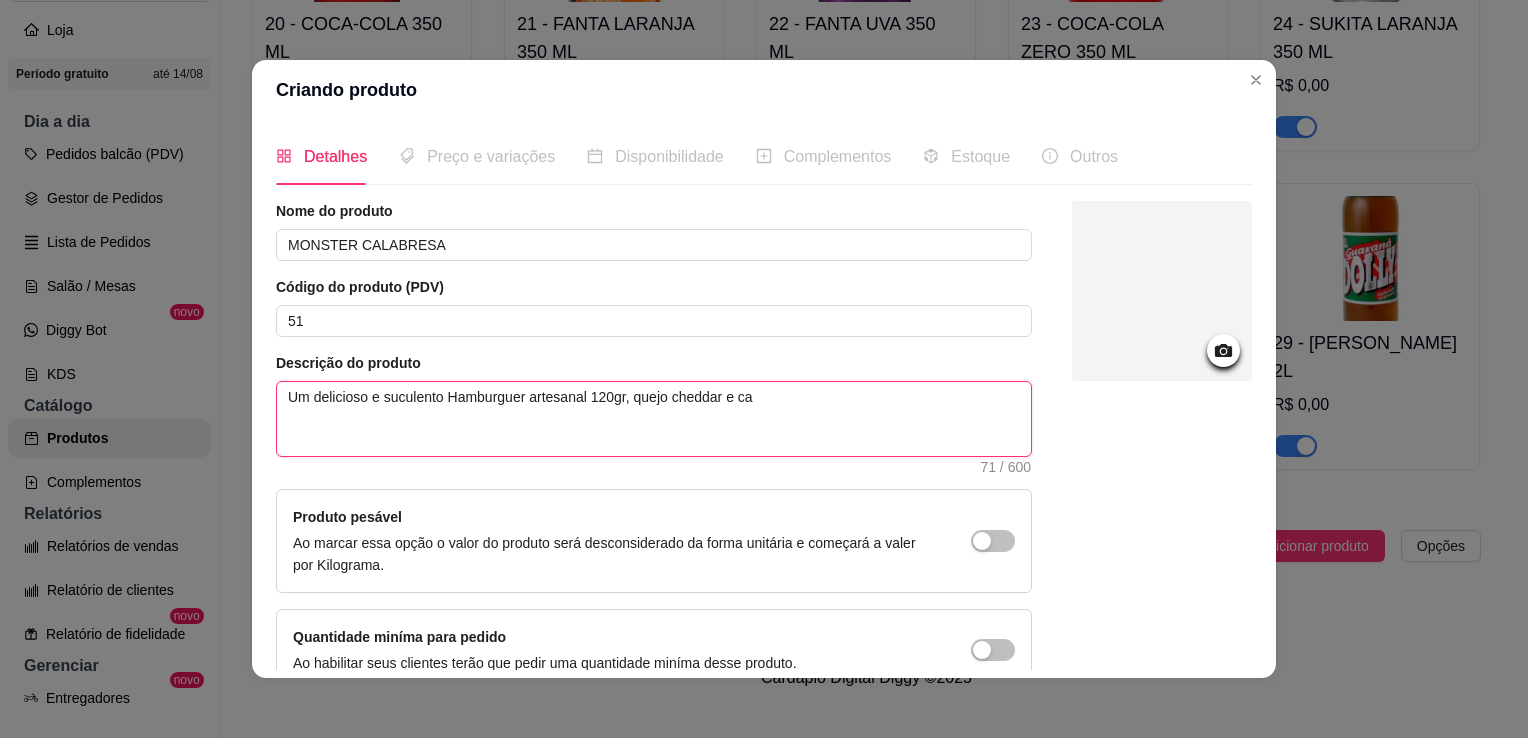 type on "Um delicioso e suculento Hamburguer artesanal 120gr, quejo cheddar e cal" 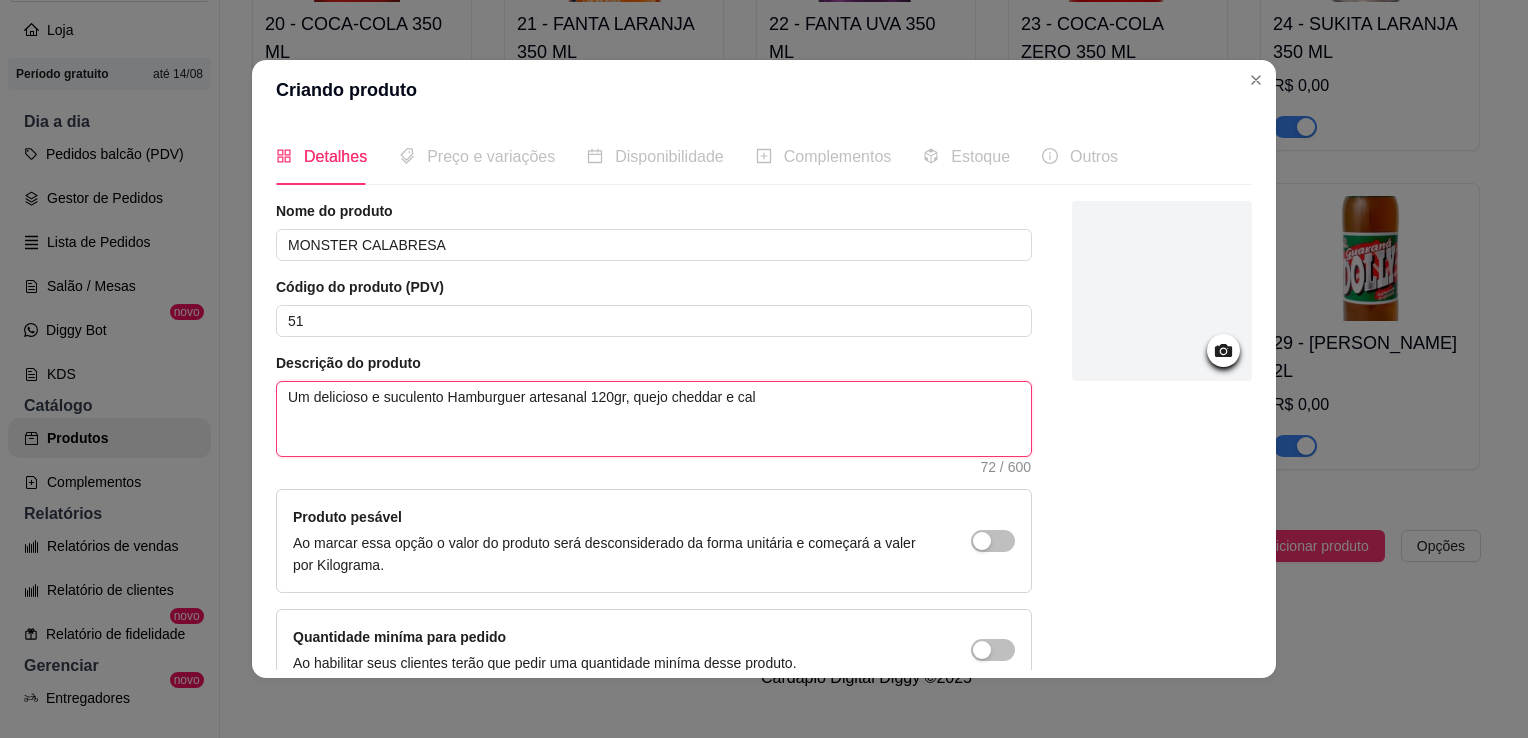 type on "Um delicioso e suculento Hamburguer artesanal 120gr, quejo cheddar e cala" 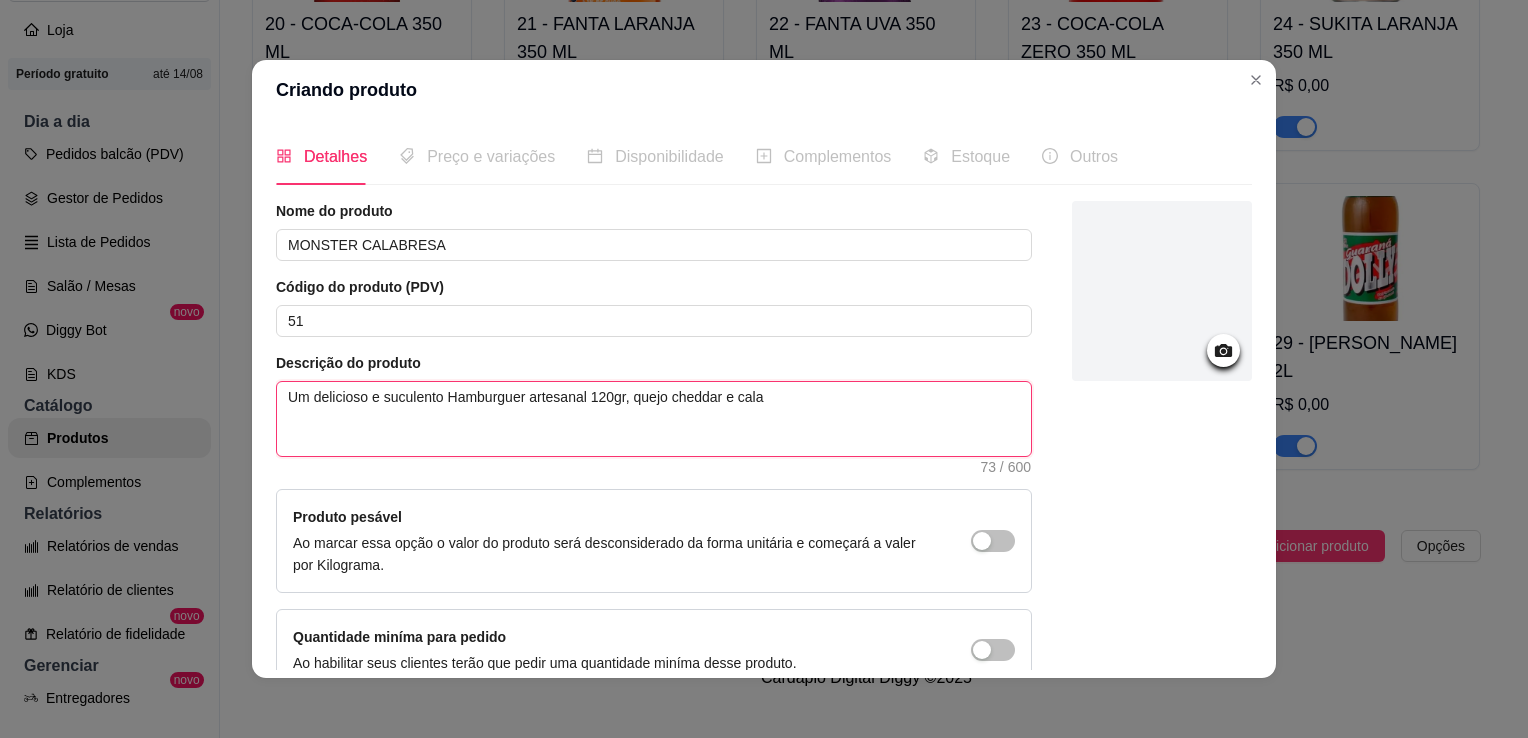 type on "Um delicioso e suculento Hamburguer artesanal 120gr, quejo cheddar e calab" 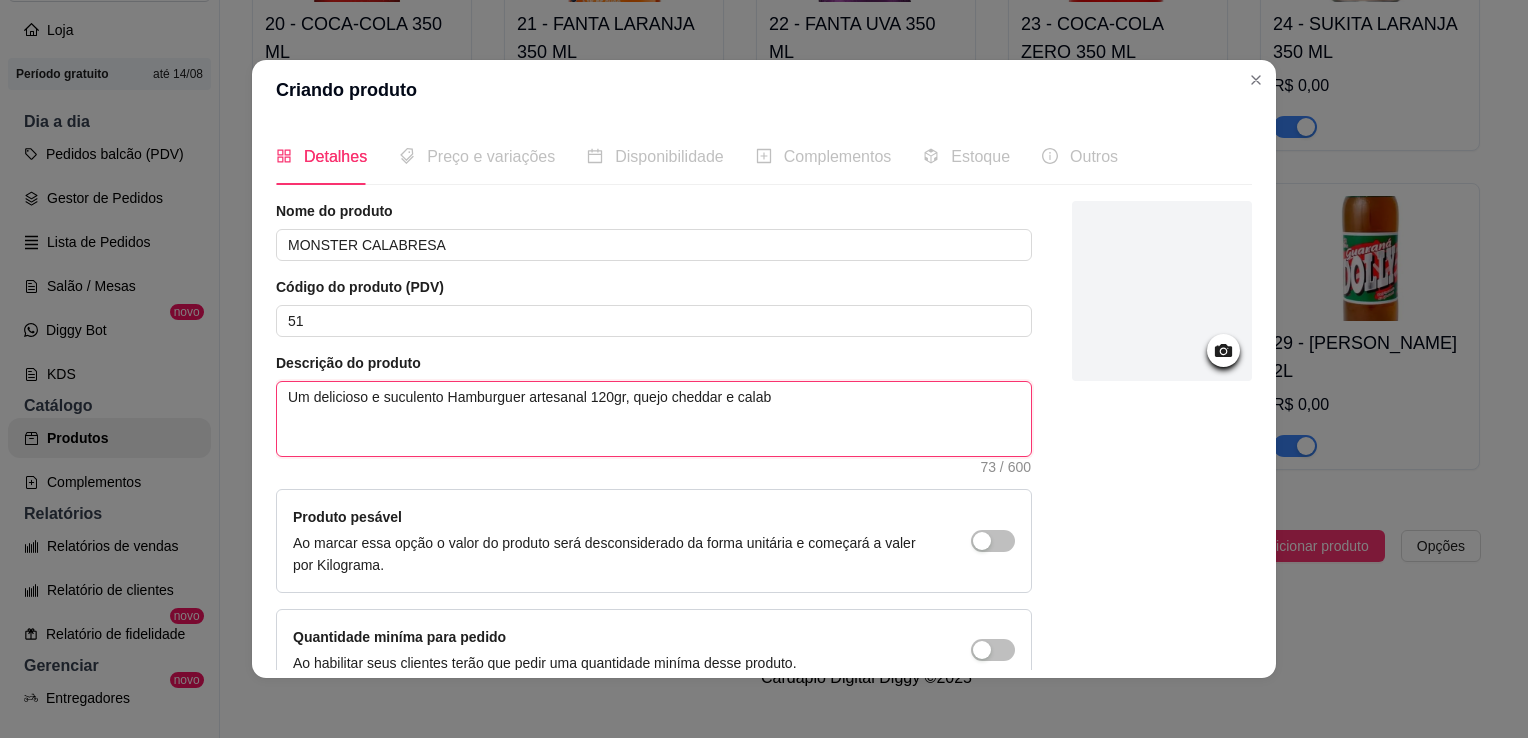 type on "Um delicioso e suculento Hamburguer artesanal 120gr, quejo cheddar e calabr" 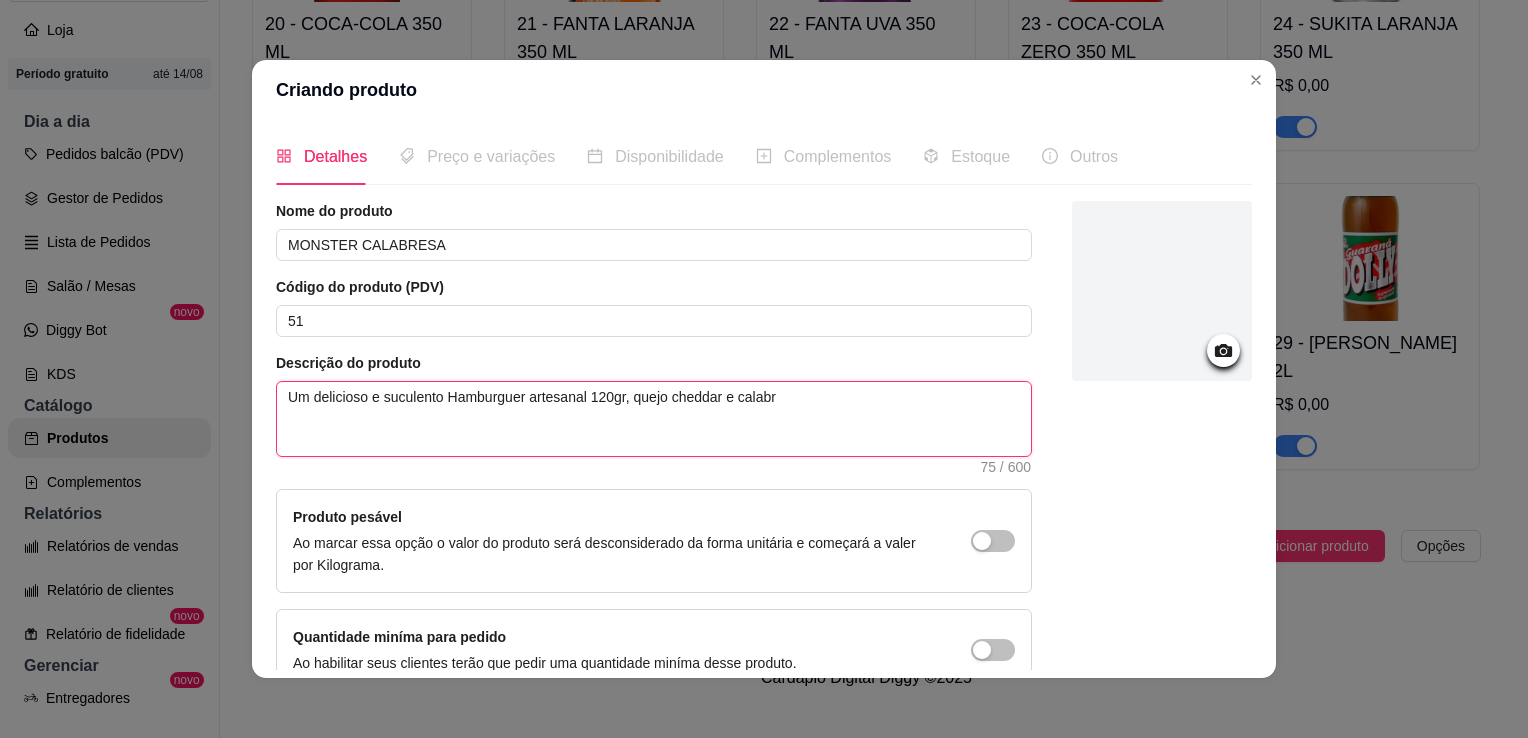 type on "Um delicioso e suculento Hamburguer artesanal 120gr, quejo cheddar e calabre" 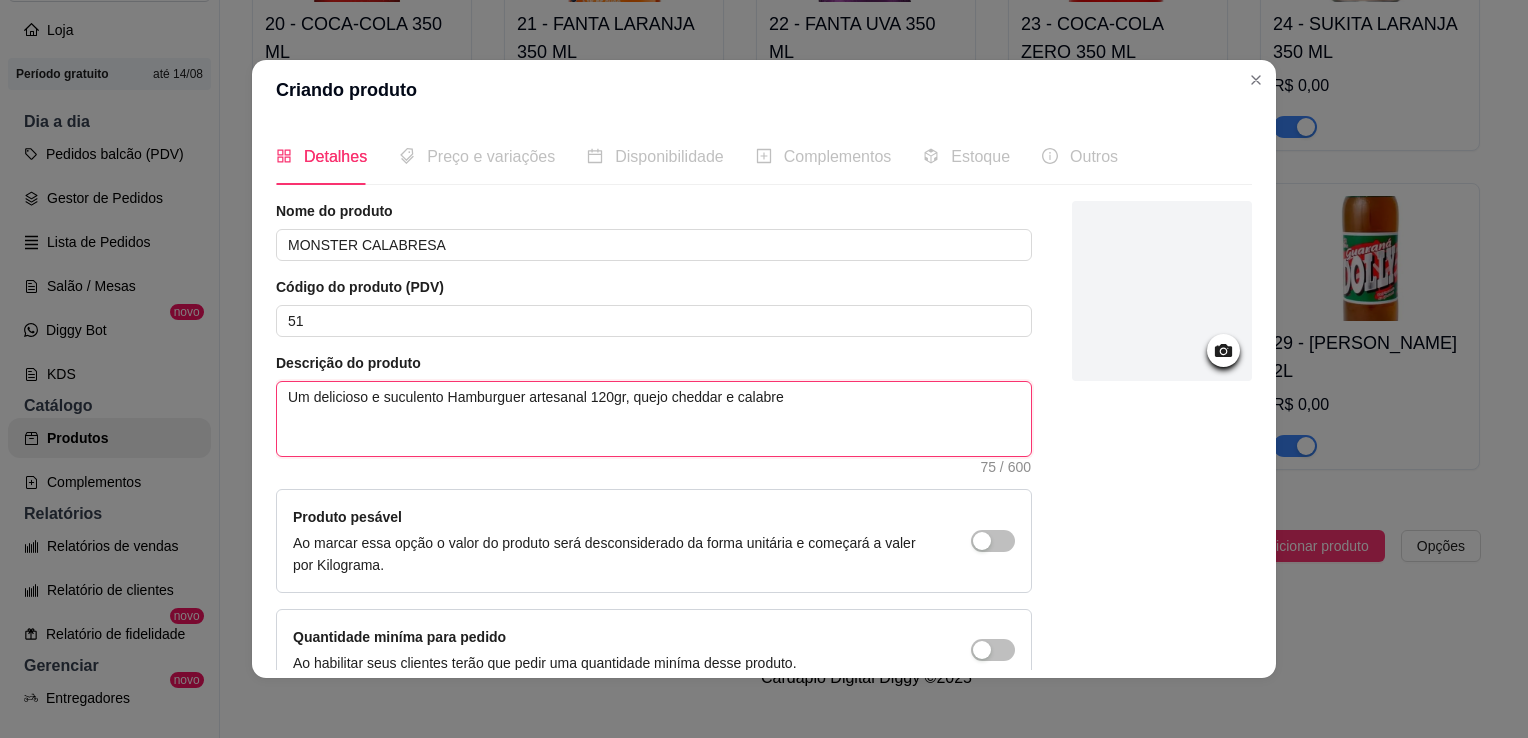 type 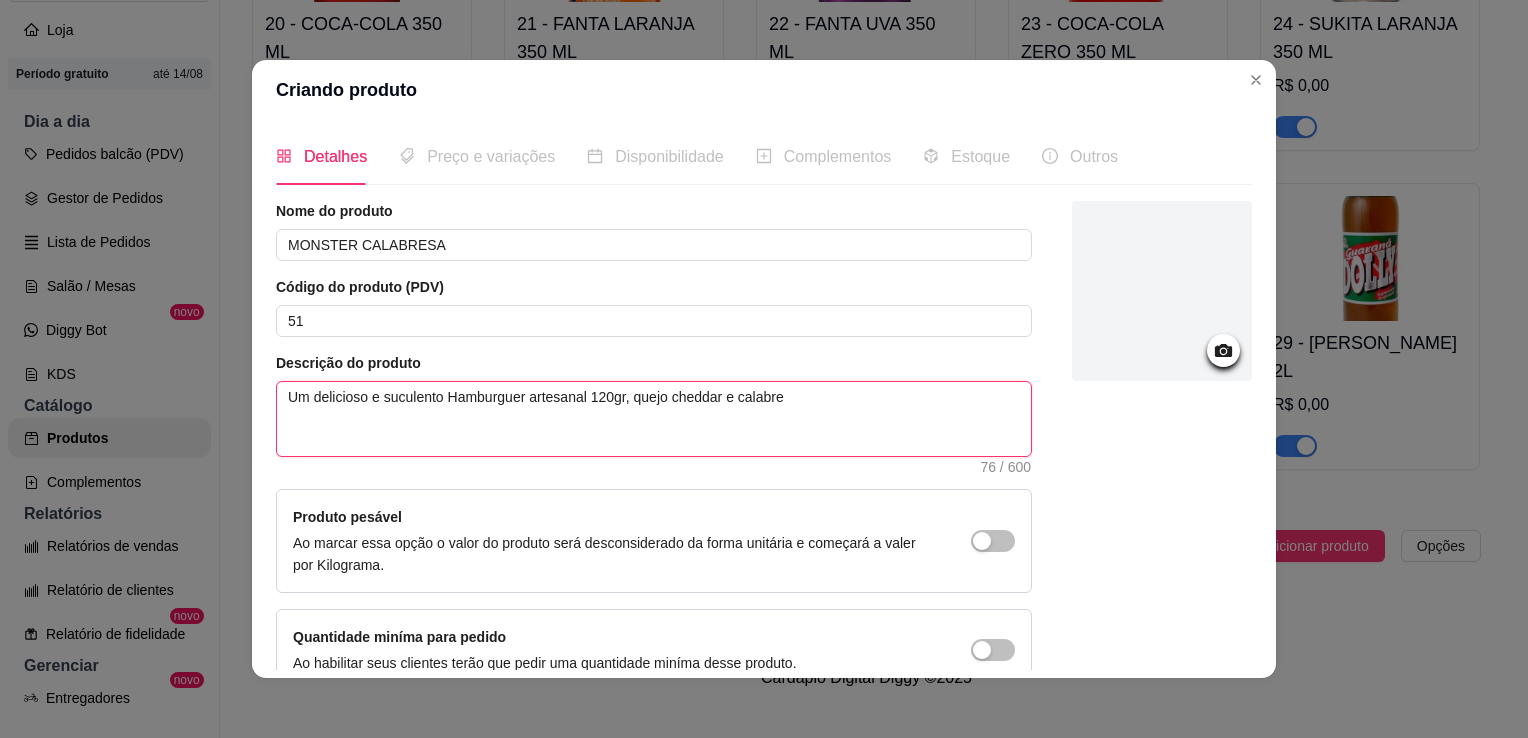 type on "Um delicioso e suculento Hamburguer artesanal 120gr, quejo cheddar e calabres" 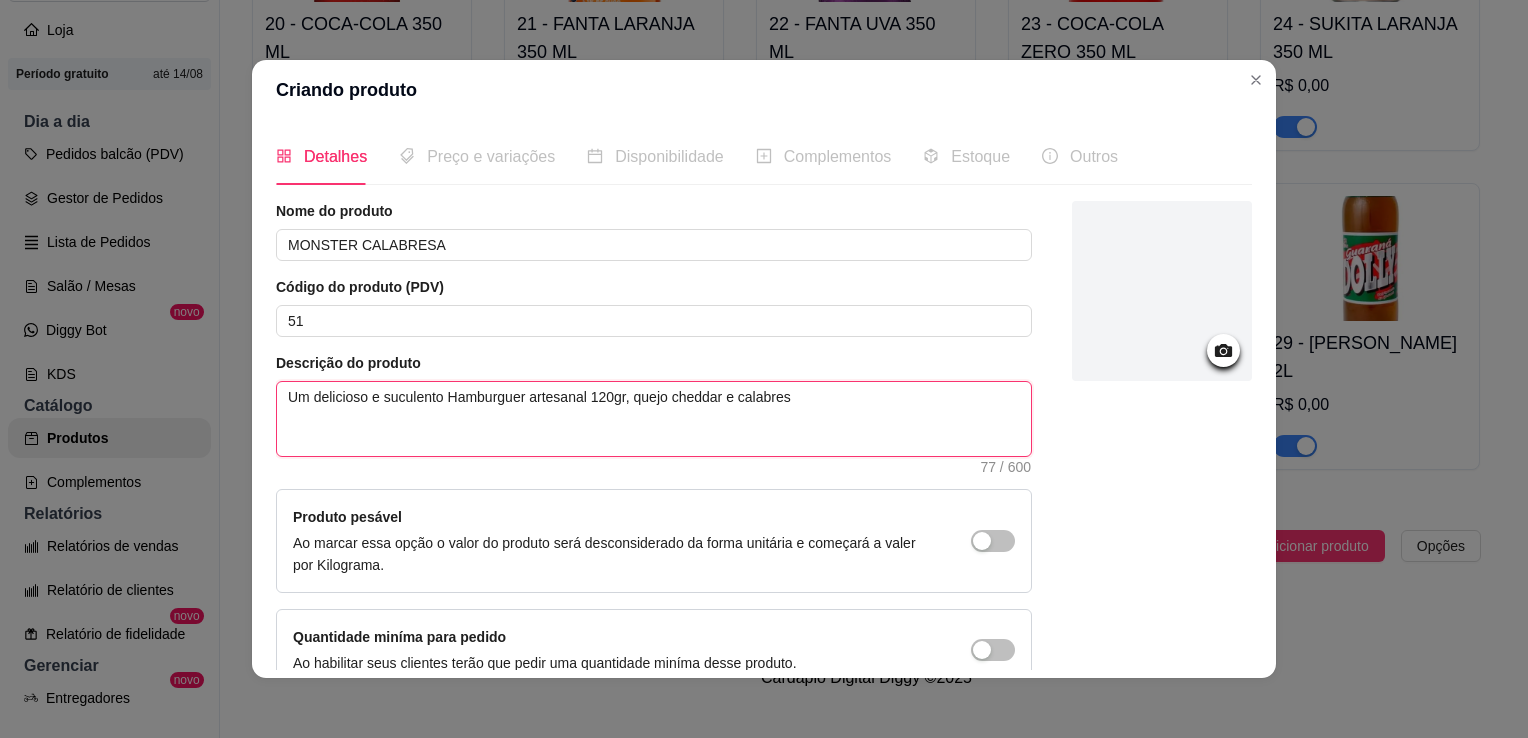 type 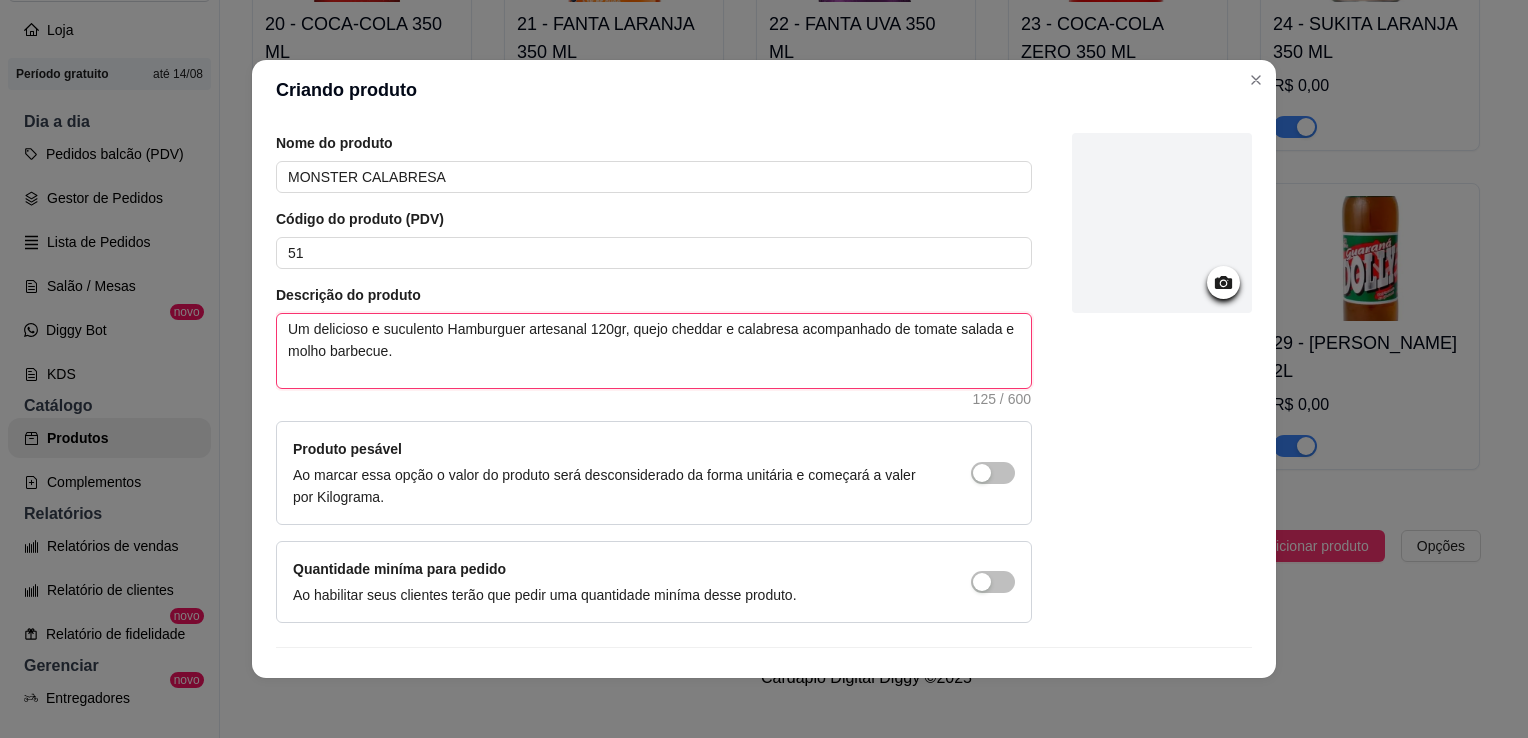 scroll, scrollTop: 107, scrollLeft: 0, axis: vertical 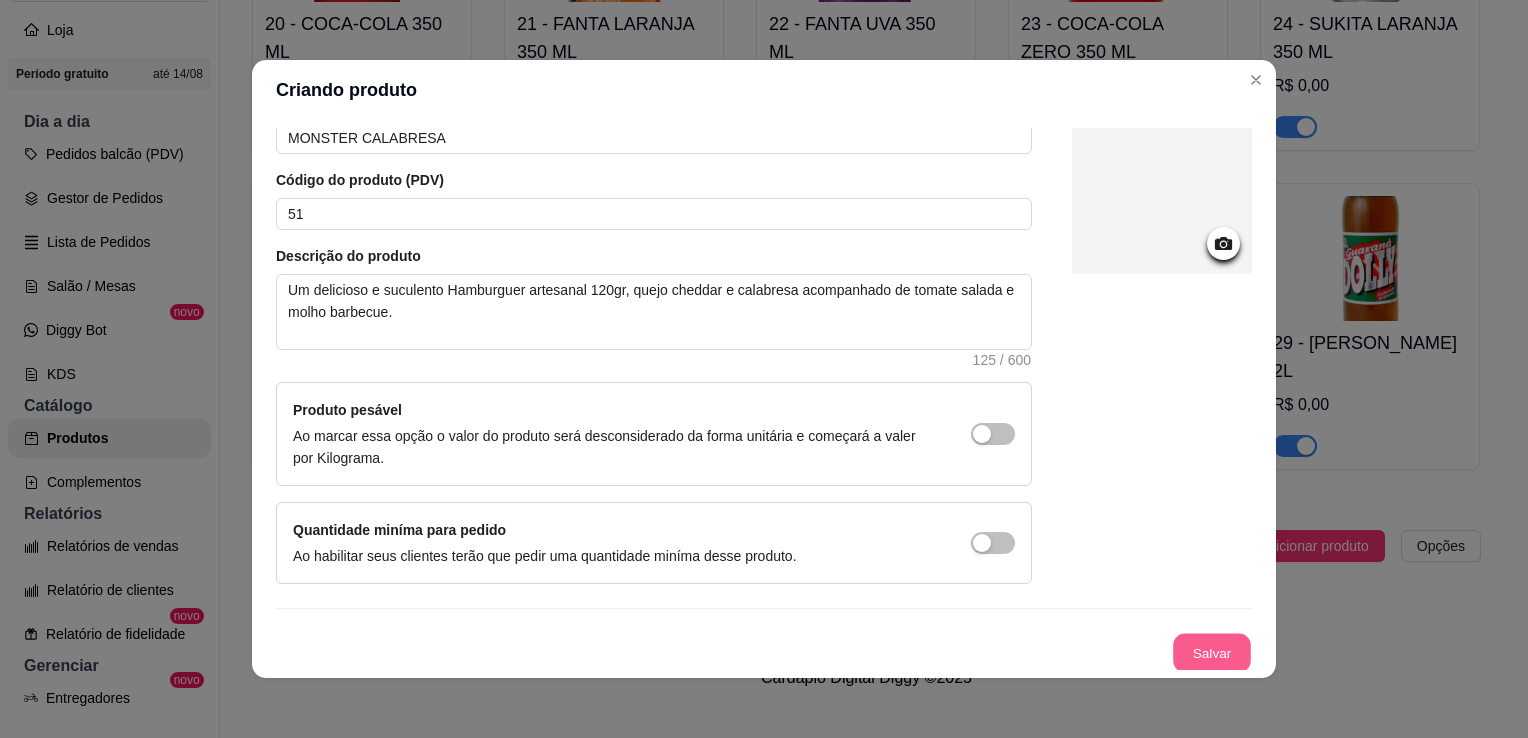 click on "Salvar" at bounding box center [1212, 653] 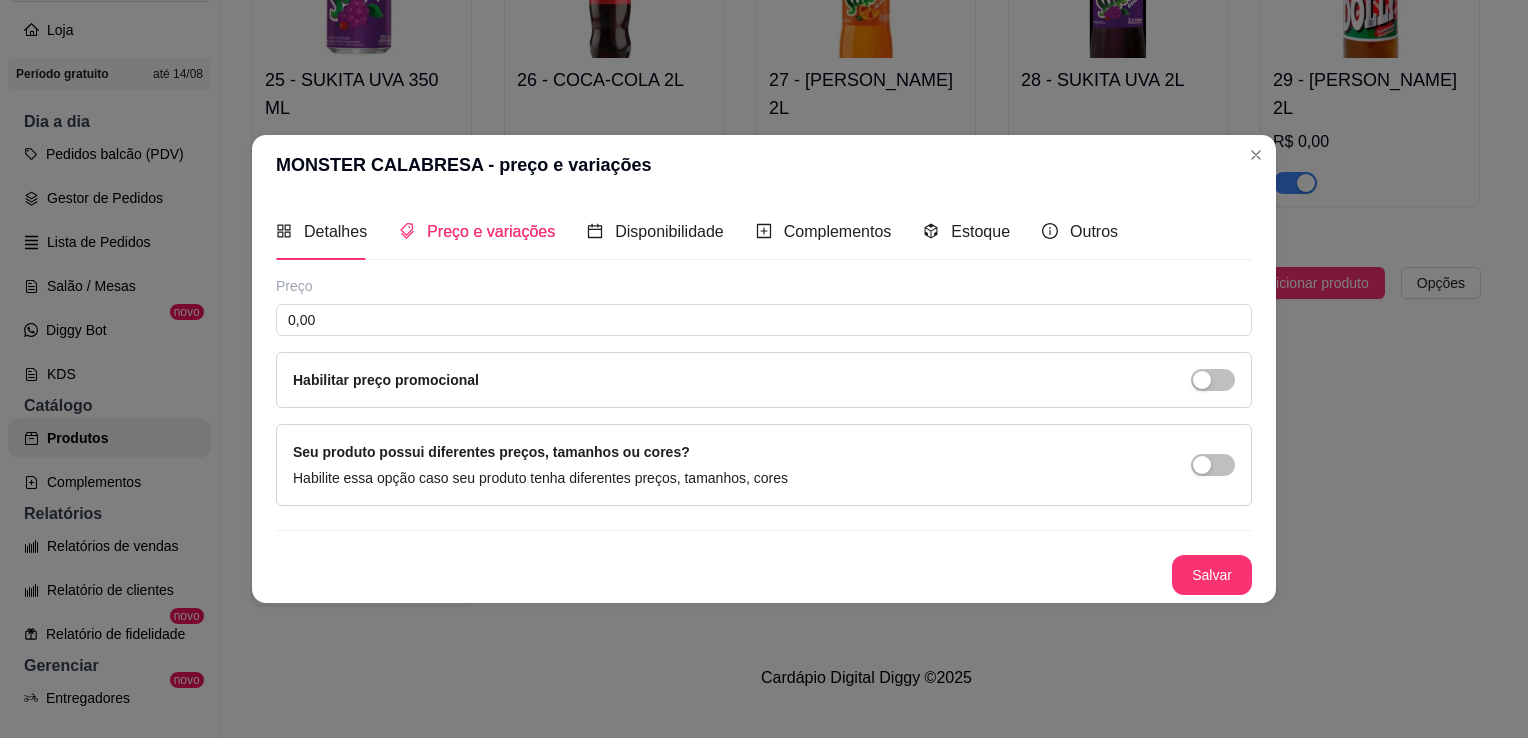 scroll, scrollTop: 0, scrollLeft: 0, axis: both 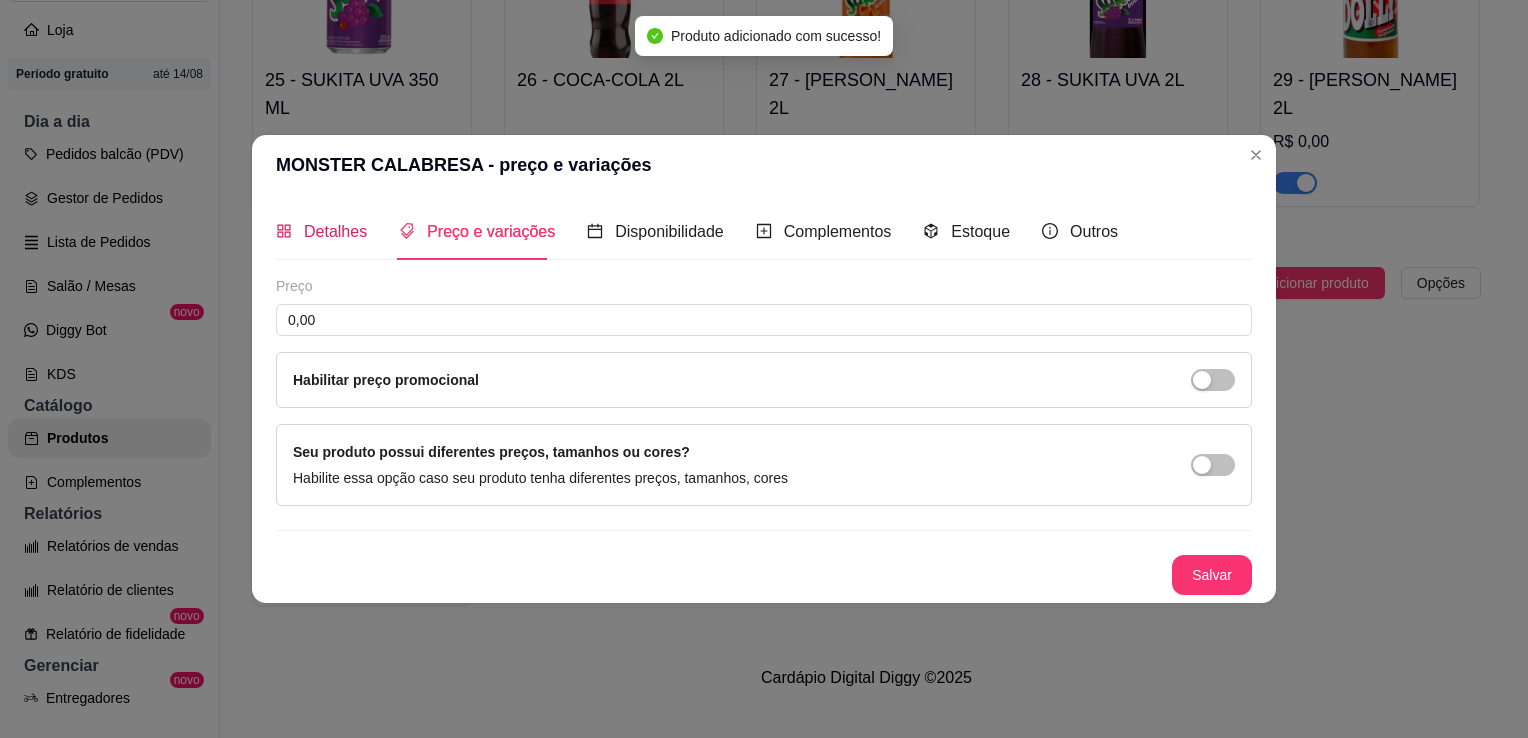 click on "Detalhes" at bounding box center (335, 231) 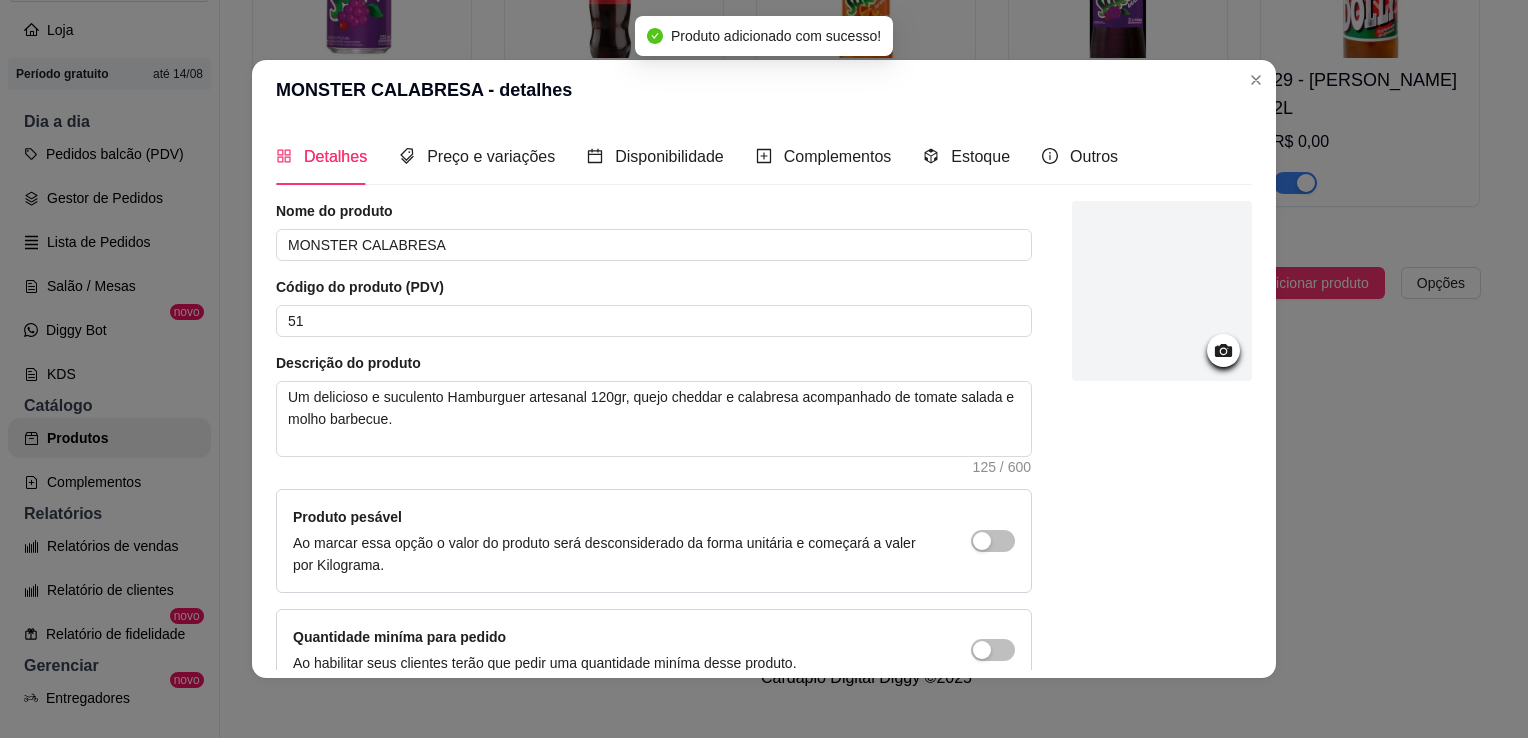 click 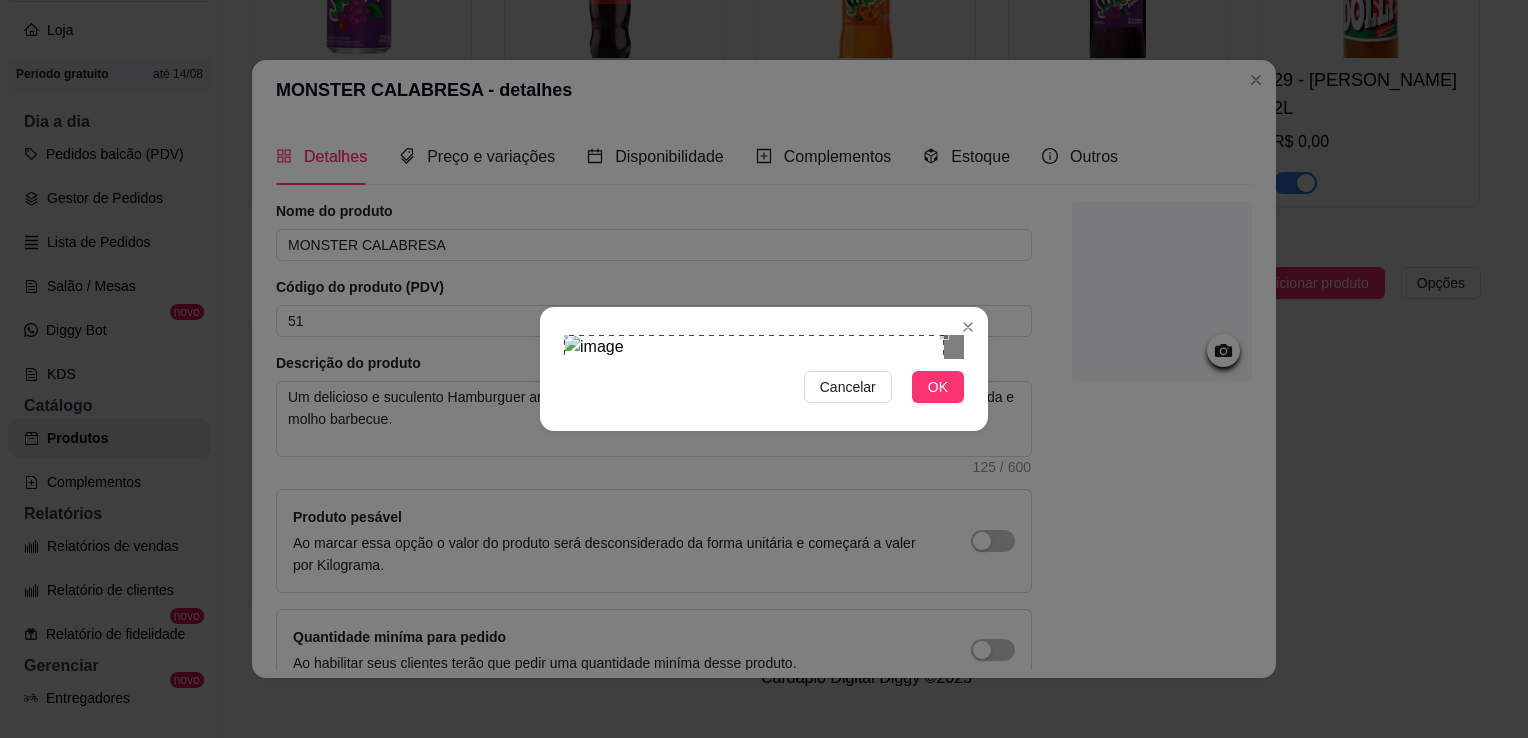 click on "Cancelar OK" at bounding box center (764, 369) 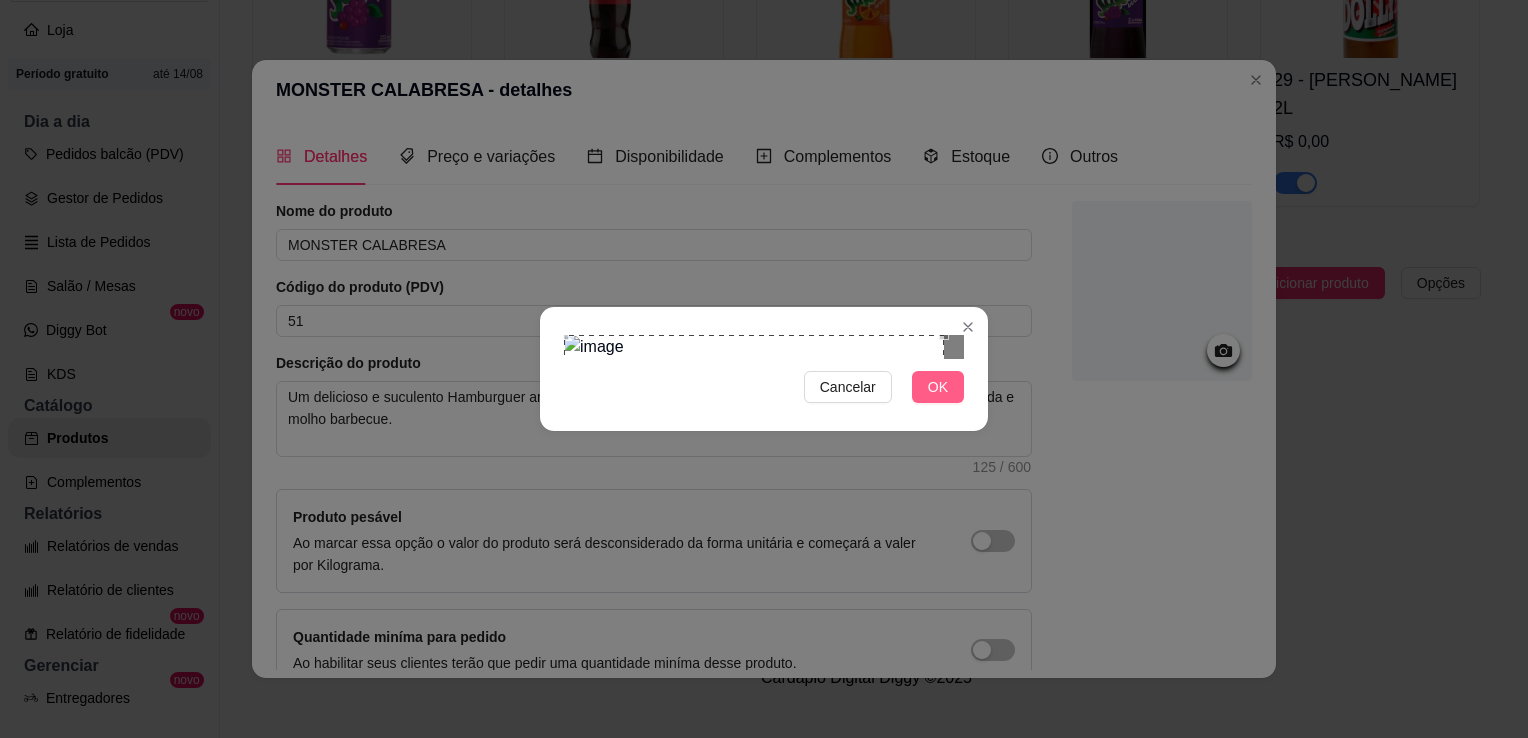 click on "OK" at bounding box center (938, 387) 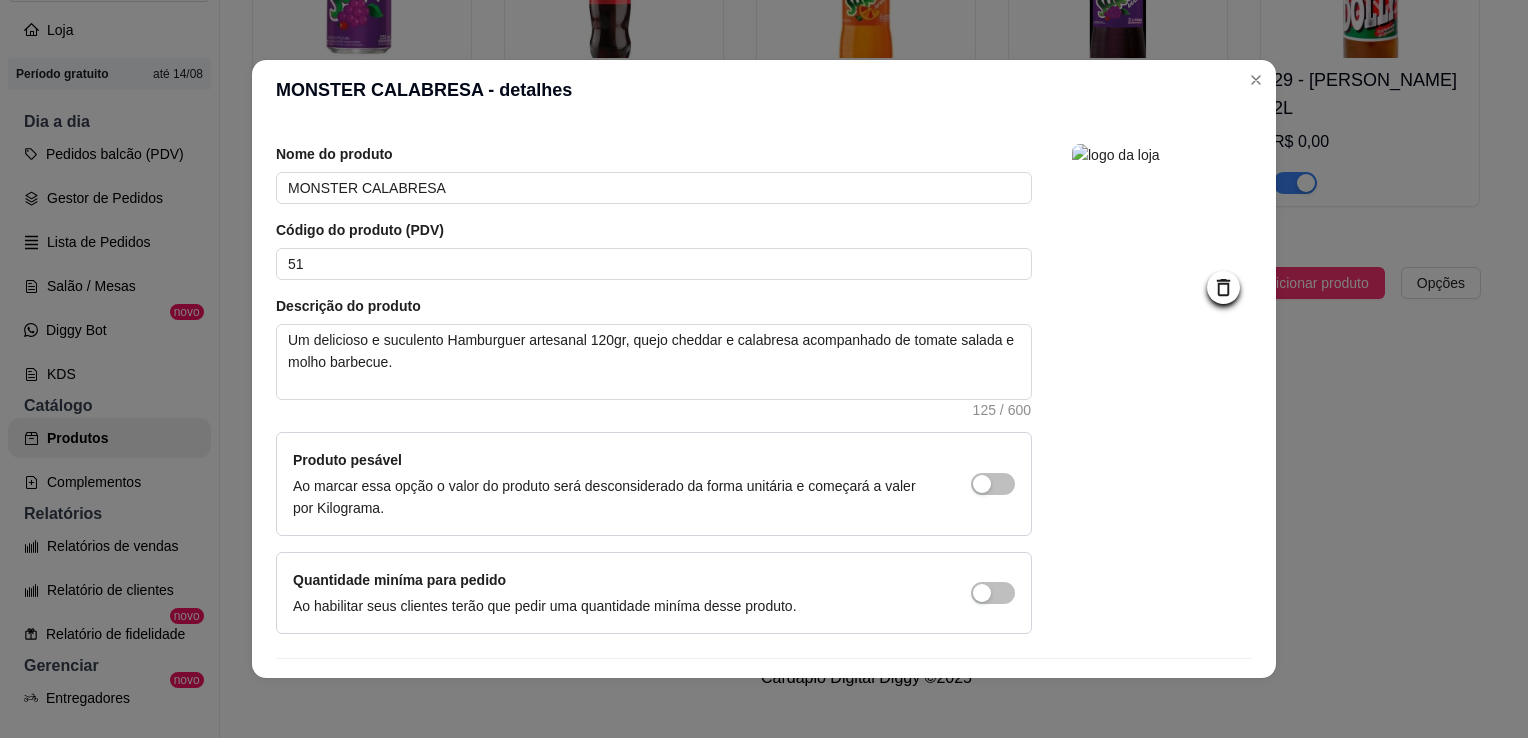 scroll, scrollTop: 107, scrollLeft: 0, axis: vertical 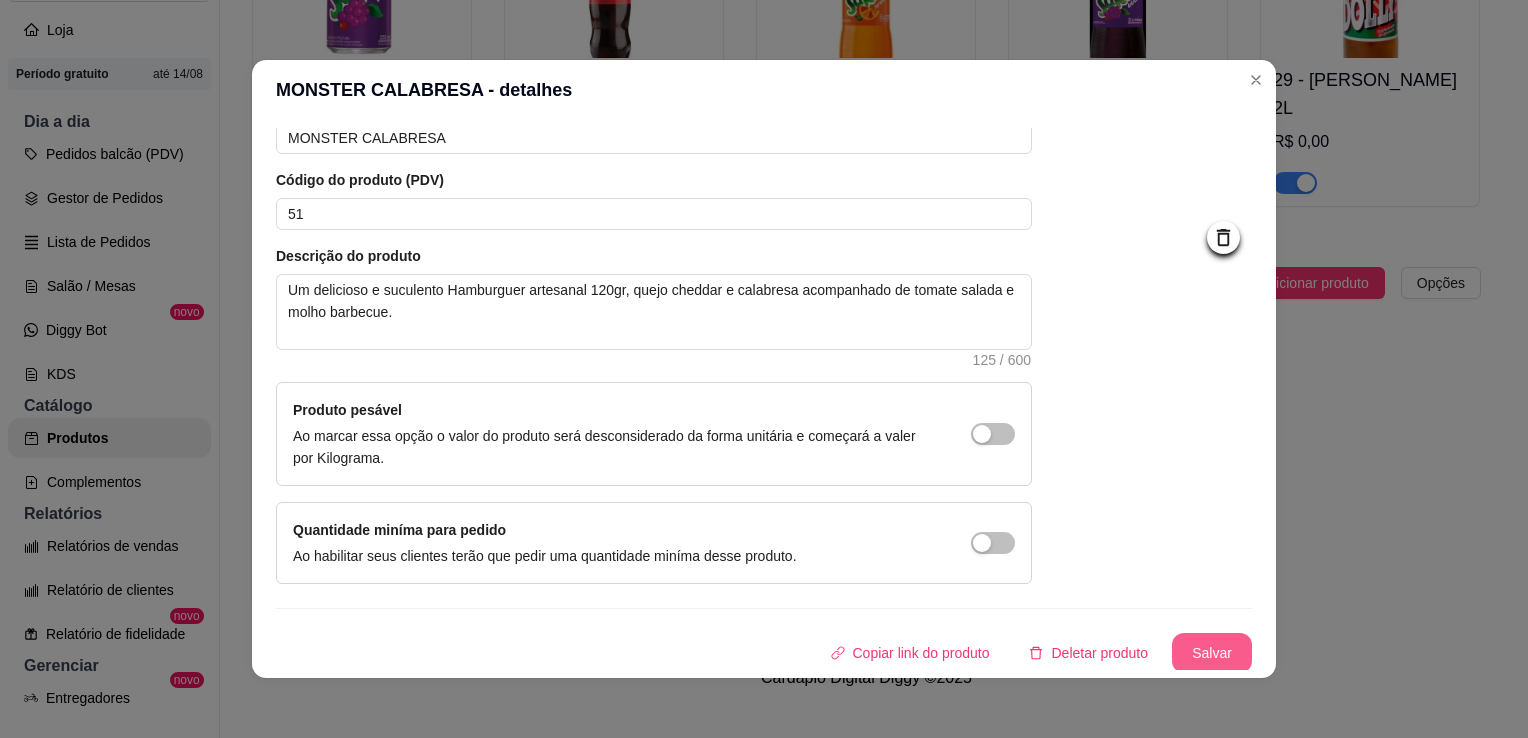 click on "Salvar" at bounding box center (1212, 653) 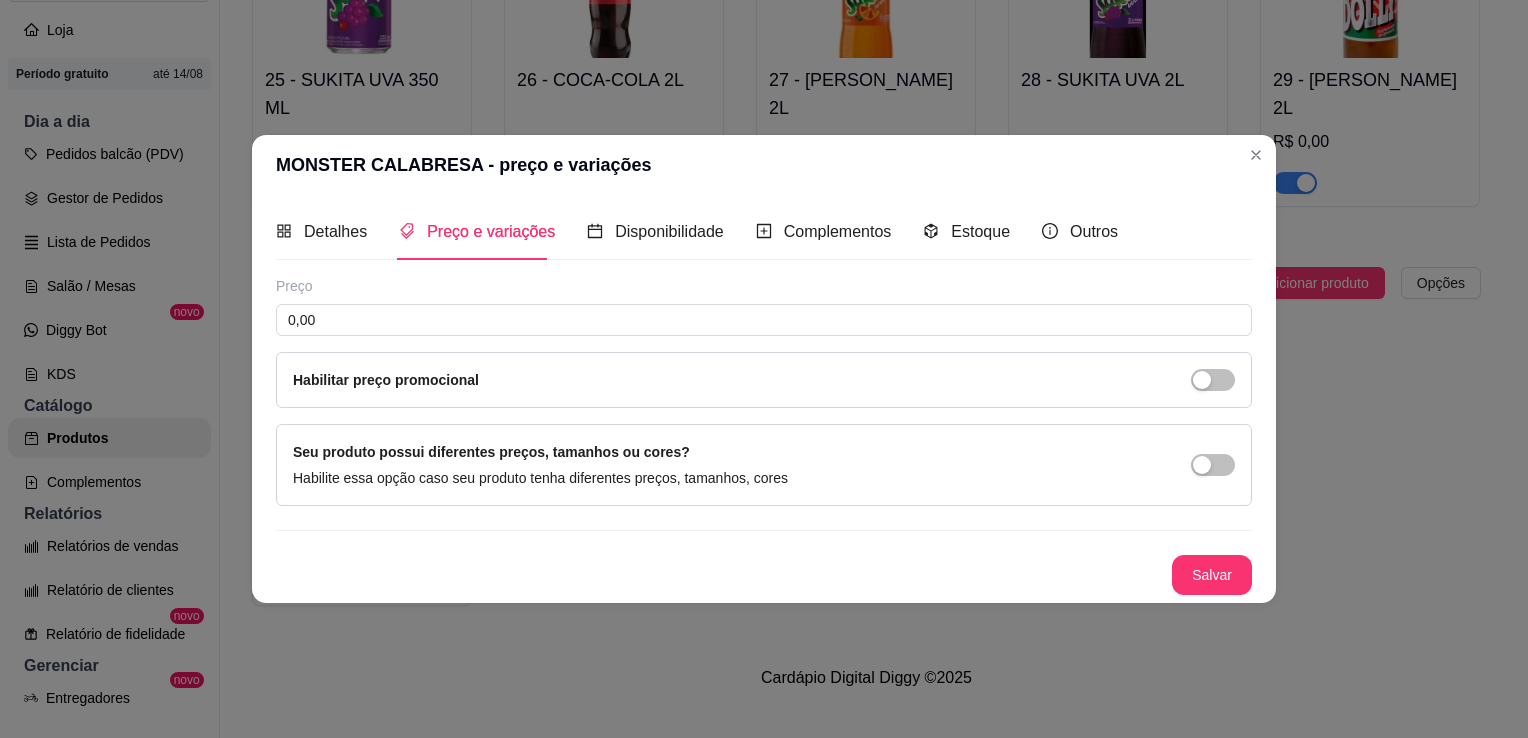 scroll, scrollTop: 0, scrollLeft: 0, axis: both 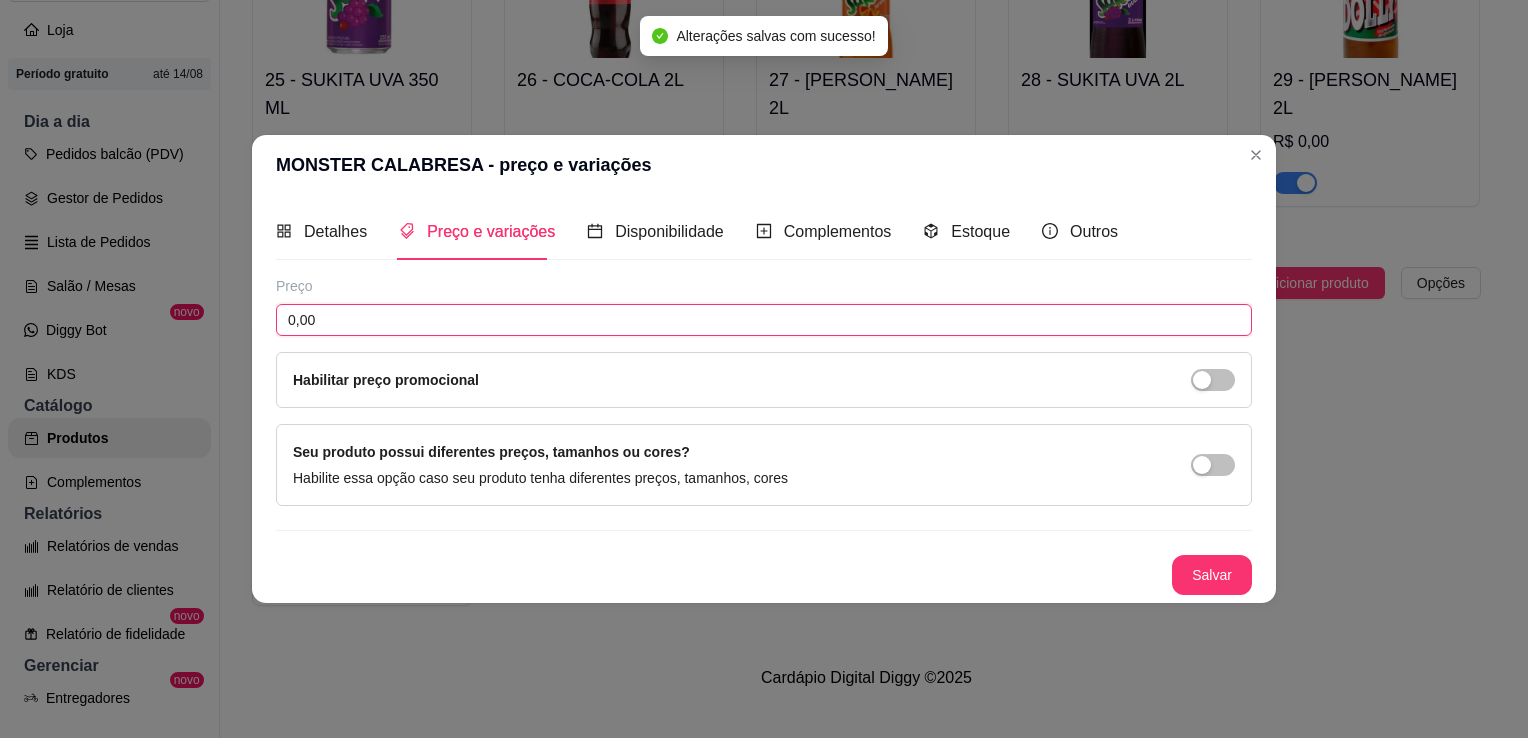 drag, startPoint x: 528, startPoint y: 324, endPoint x: 302, endPoint y: 267, distance: 233.07724 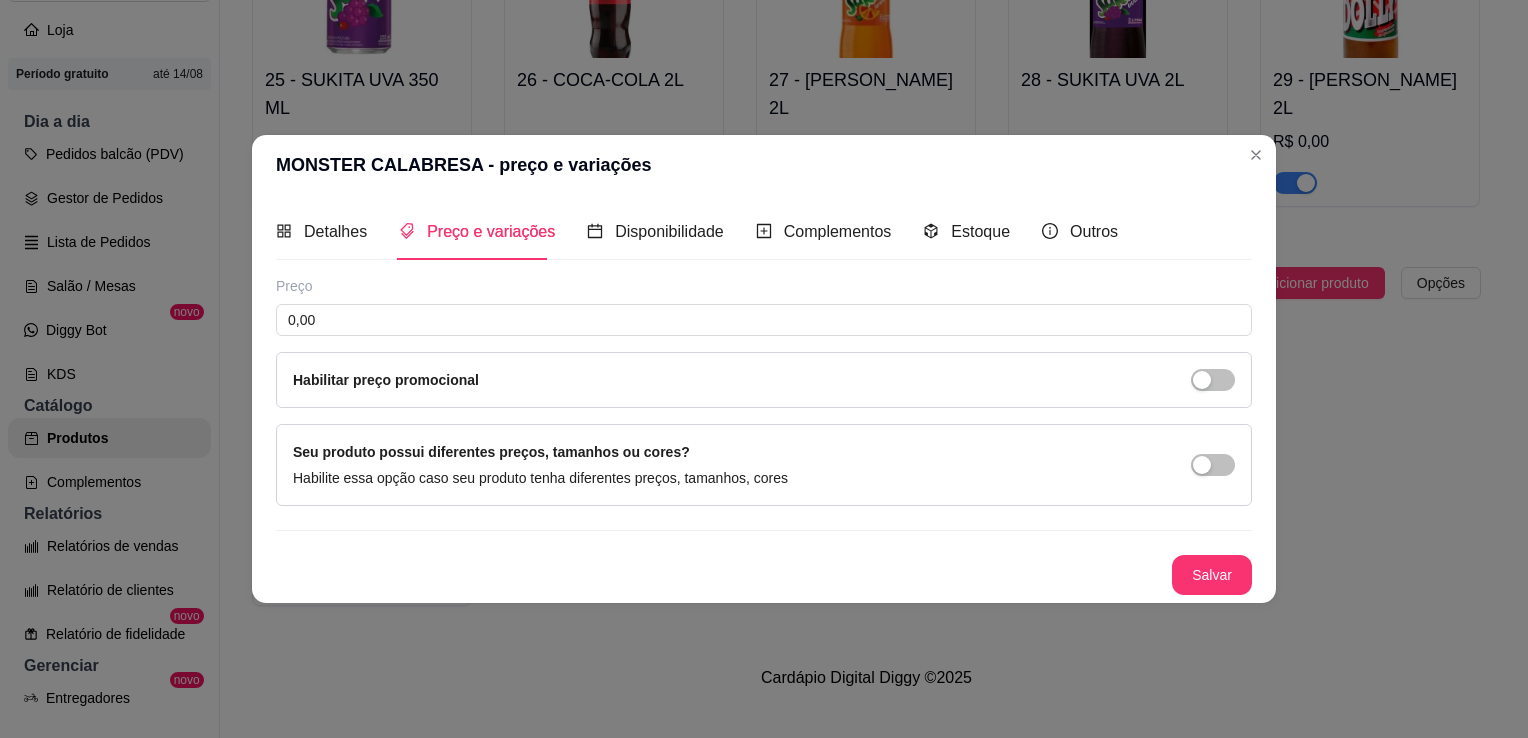 click on "Detalhes Preço e variações Disponibilidade Complementos Estoque Outros Nome do produto MONSTER CALABRESA Código do produto (PDV) 51 Descrição do produto Um delicioso e suculento Hamburguer artesanal 120gr, quejo cheddar e calabresa acompanhado de tomate salada e molho barbecue. 125 / 600 Produto pesável Ao marcar essa opção o valor do produto será desconsiderado da forma unitária e começará a valer por Kilograma. Quantidade miníma para pedido Ao habilitar seus clientes terão que pedir uma quantidade miníma desse produto. Copiar link do produto Deletar produto Salvar Preço  0,00 Habilitar preço promocional Seu produto possui diferentes preços, tamanhos ou cores? Habilite essa opção caso seu produto tenha diferentes preços, tamanhos, cores Salvar" at bounding box center [764, 399] 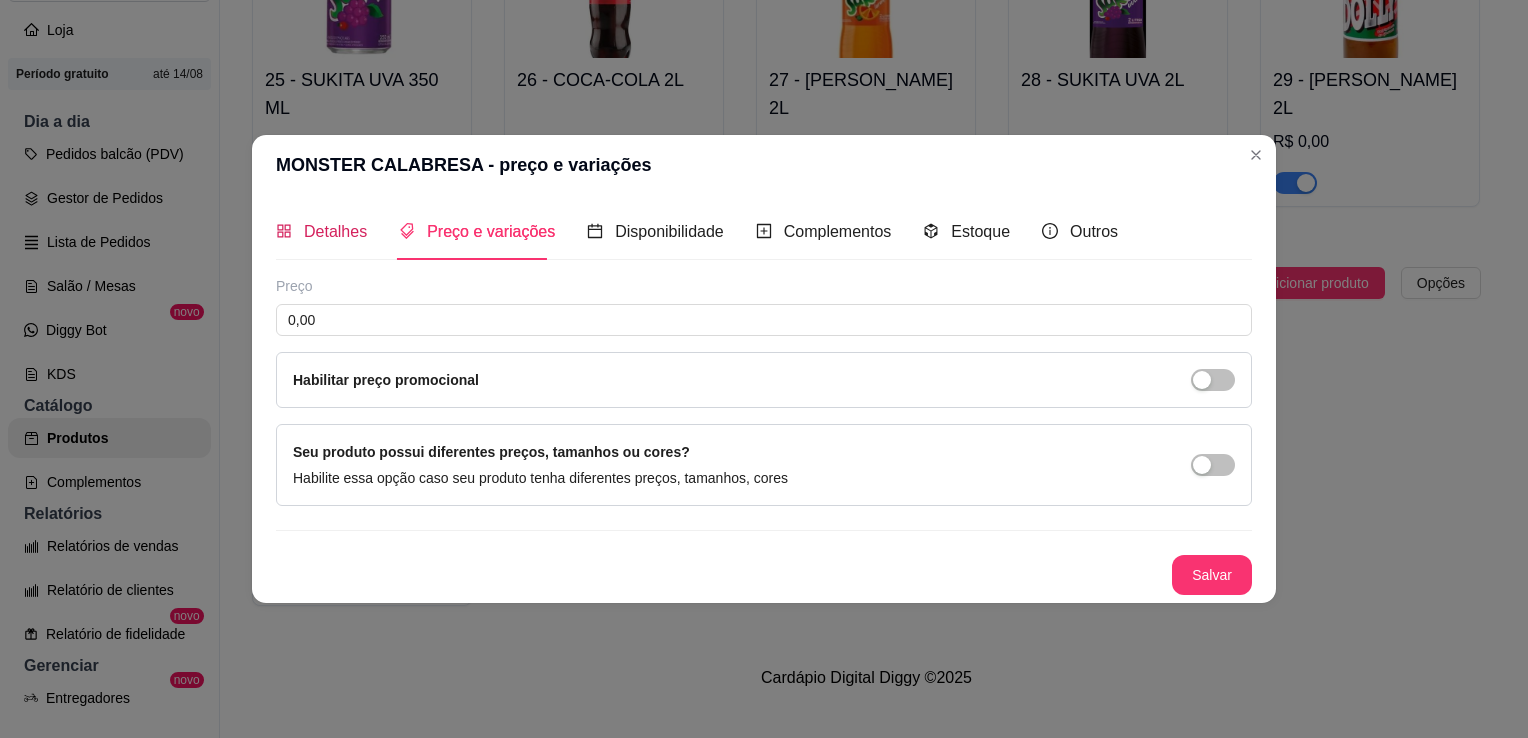 click on "Detalhes" at bounding box center (335, 231) 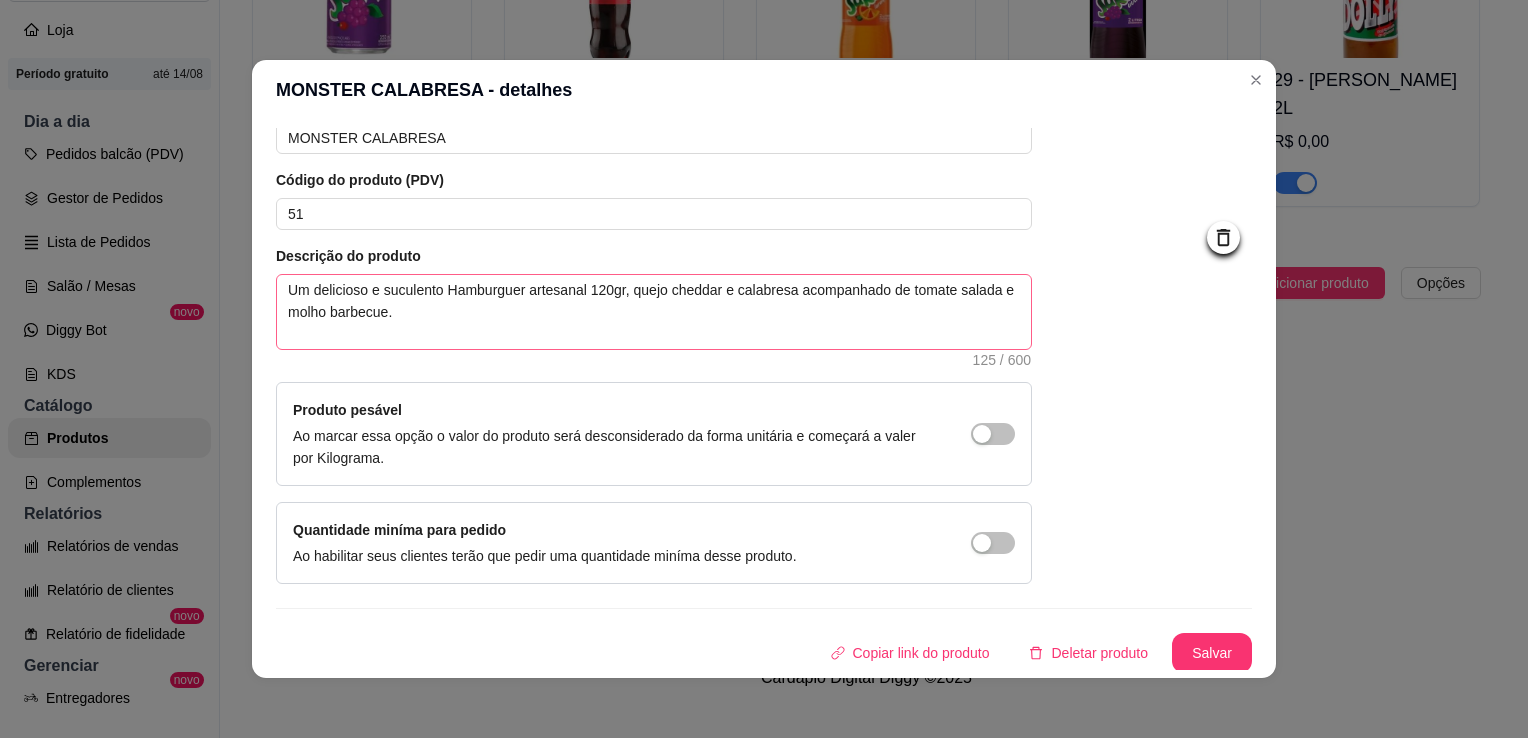scroll, scrollTop: 0, scrollLeft: 0, axis: both 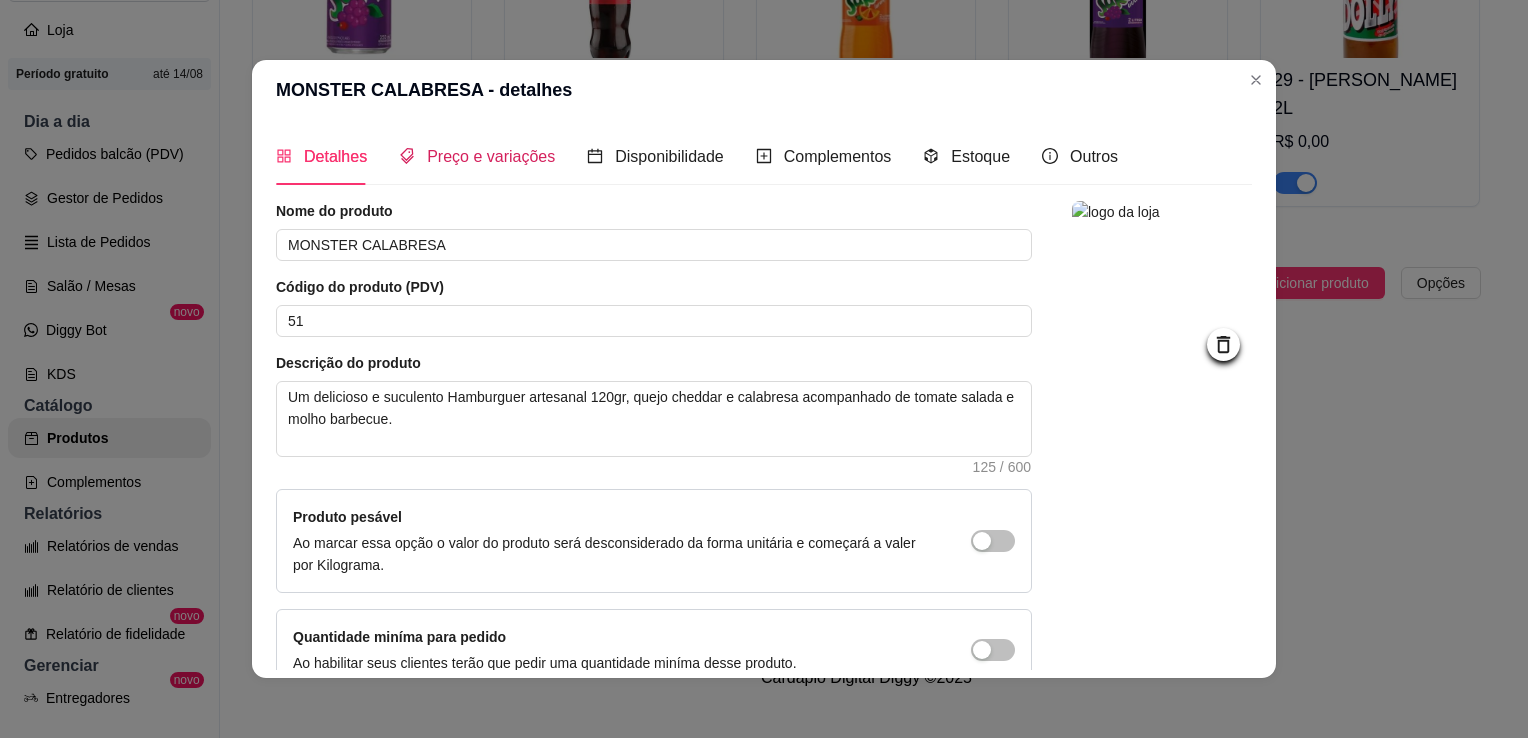 click on "Preço e variações" at bounding box center [491, 156] 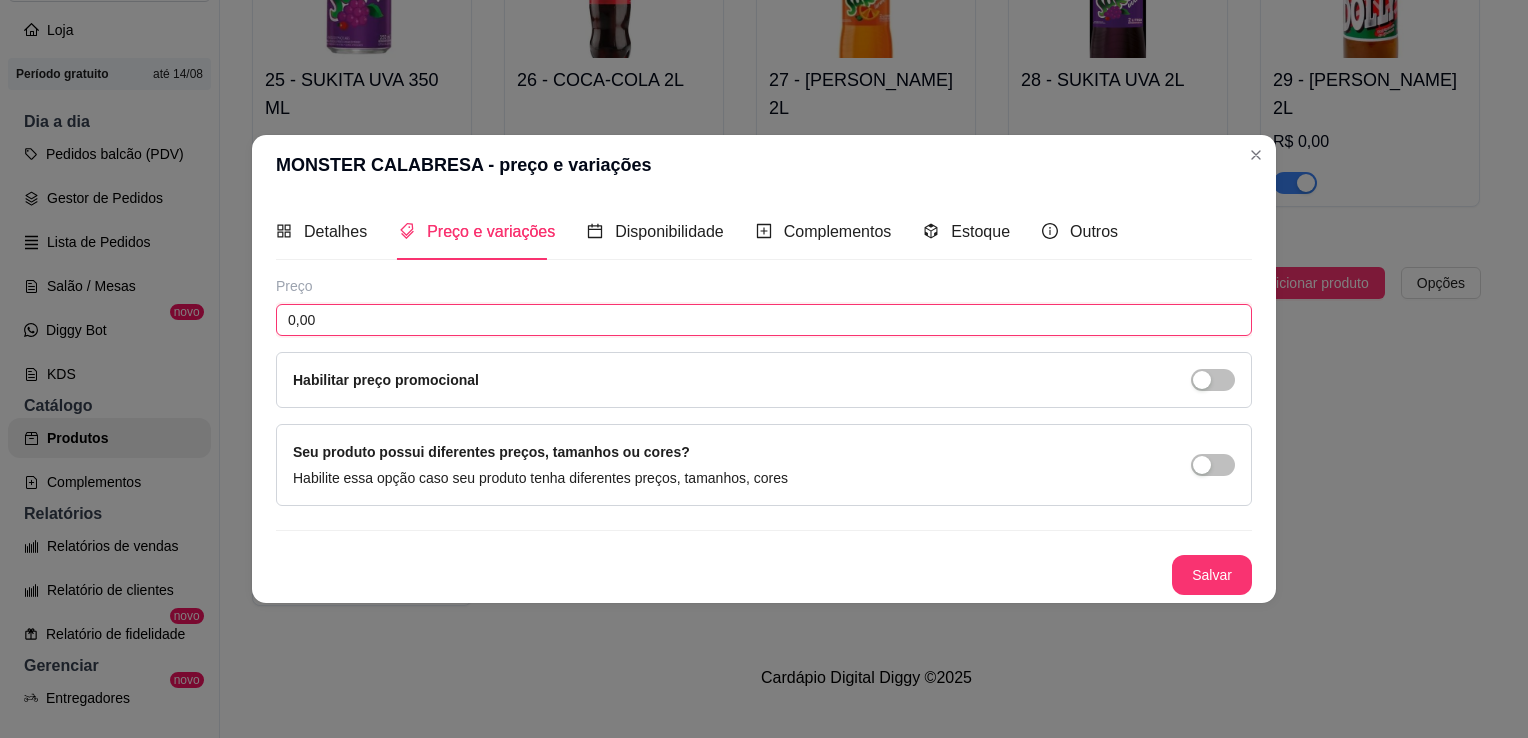 drag, startPoint x: 444, startPoint y: 316, endPoint x: 246, endPoint y: 282, distance: 200.89798 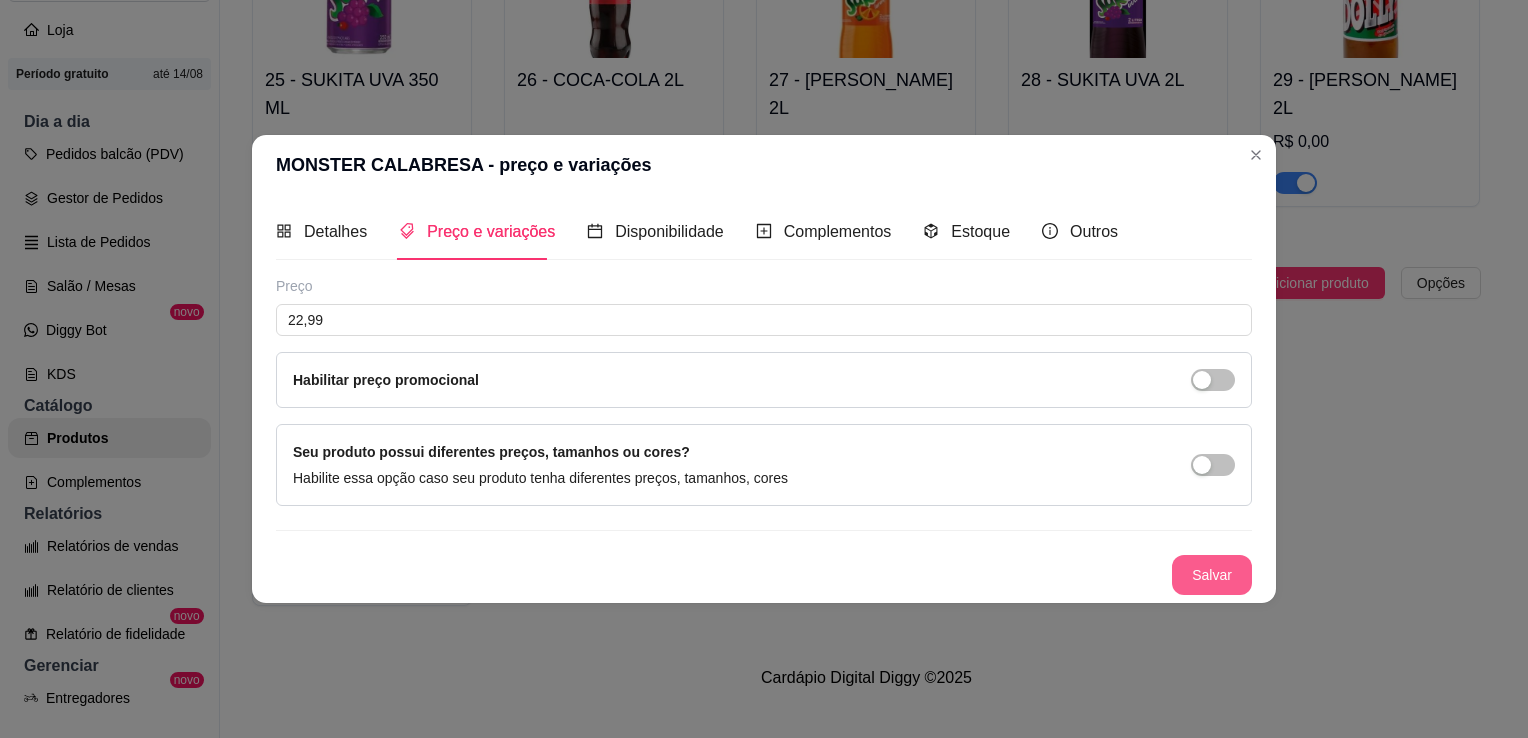 click on "Salvar" at bounding box center [1212, 575] 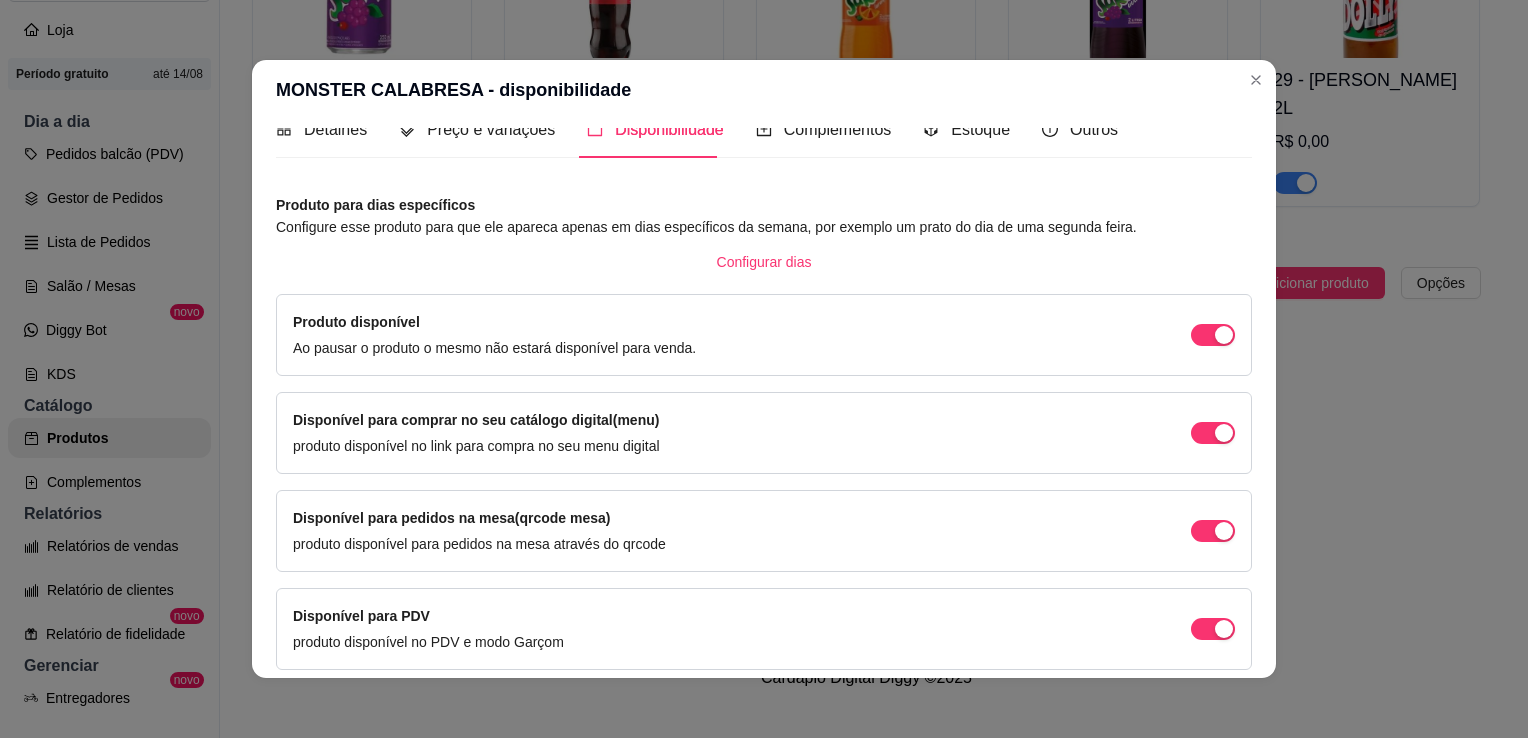 scroll, scrollTop: 0, scrollLeft: 0, axis: both 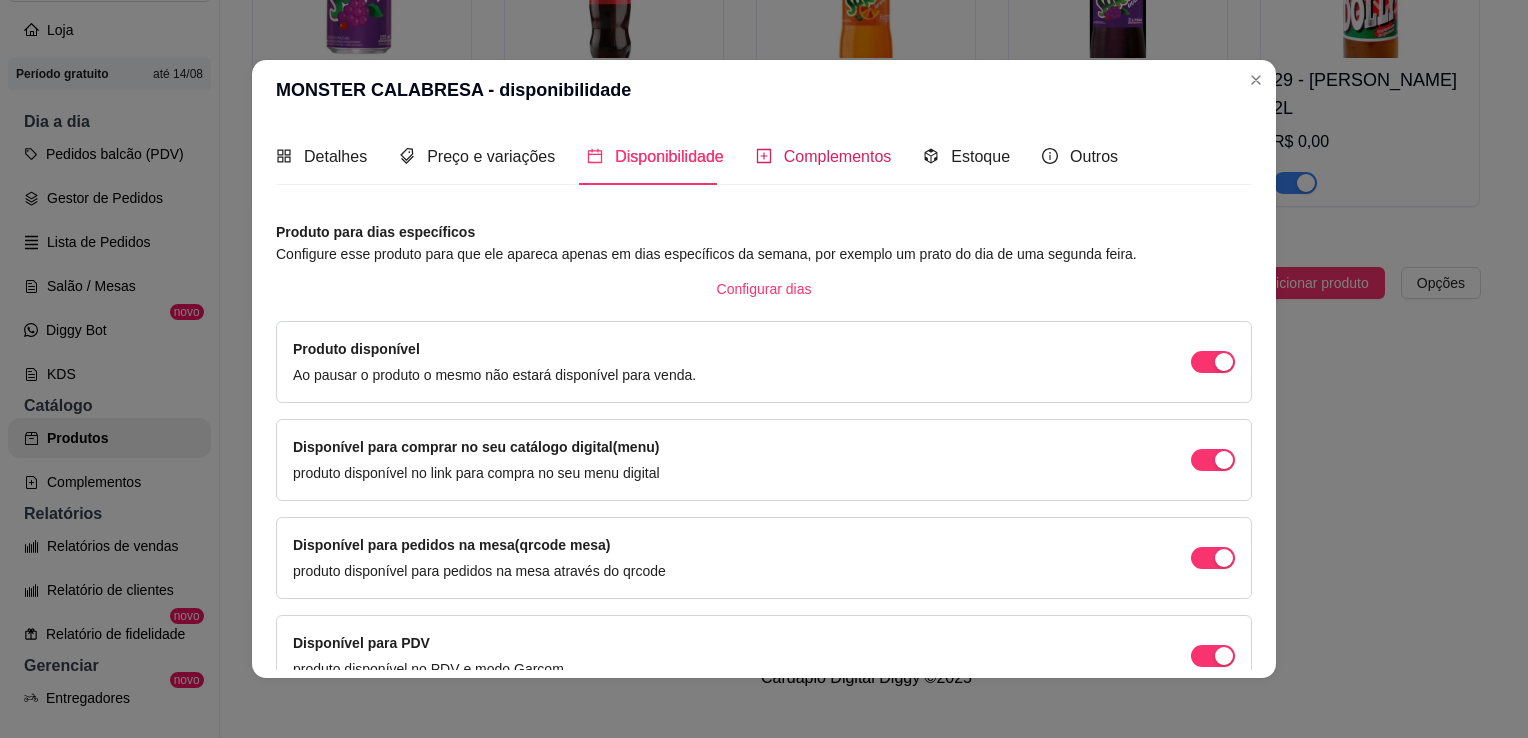 click on "Complementos" at bounding box center (838, 156) 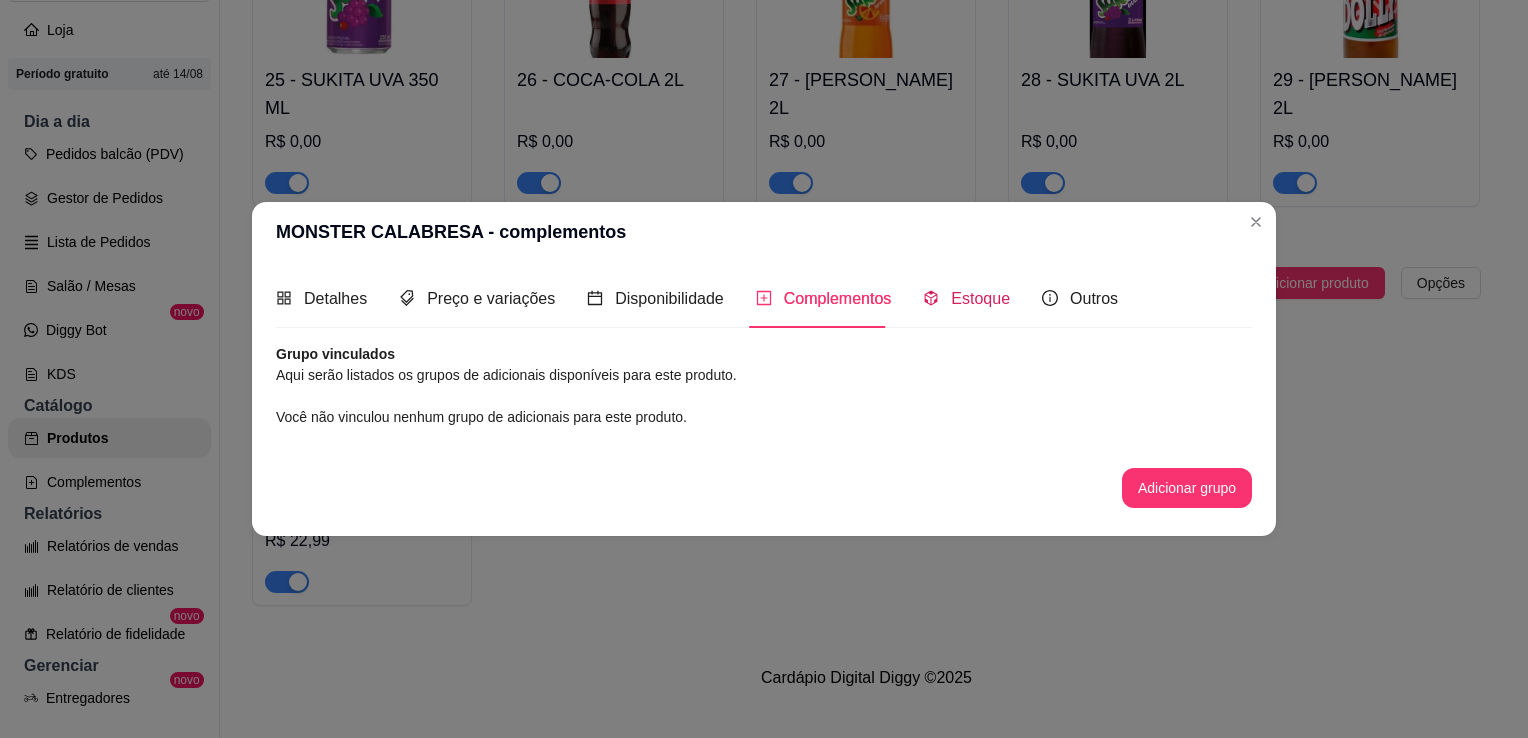 click on "Estoque" at bounding box center (980, 298) 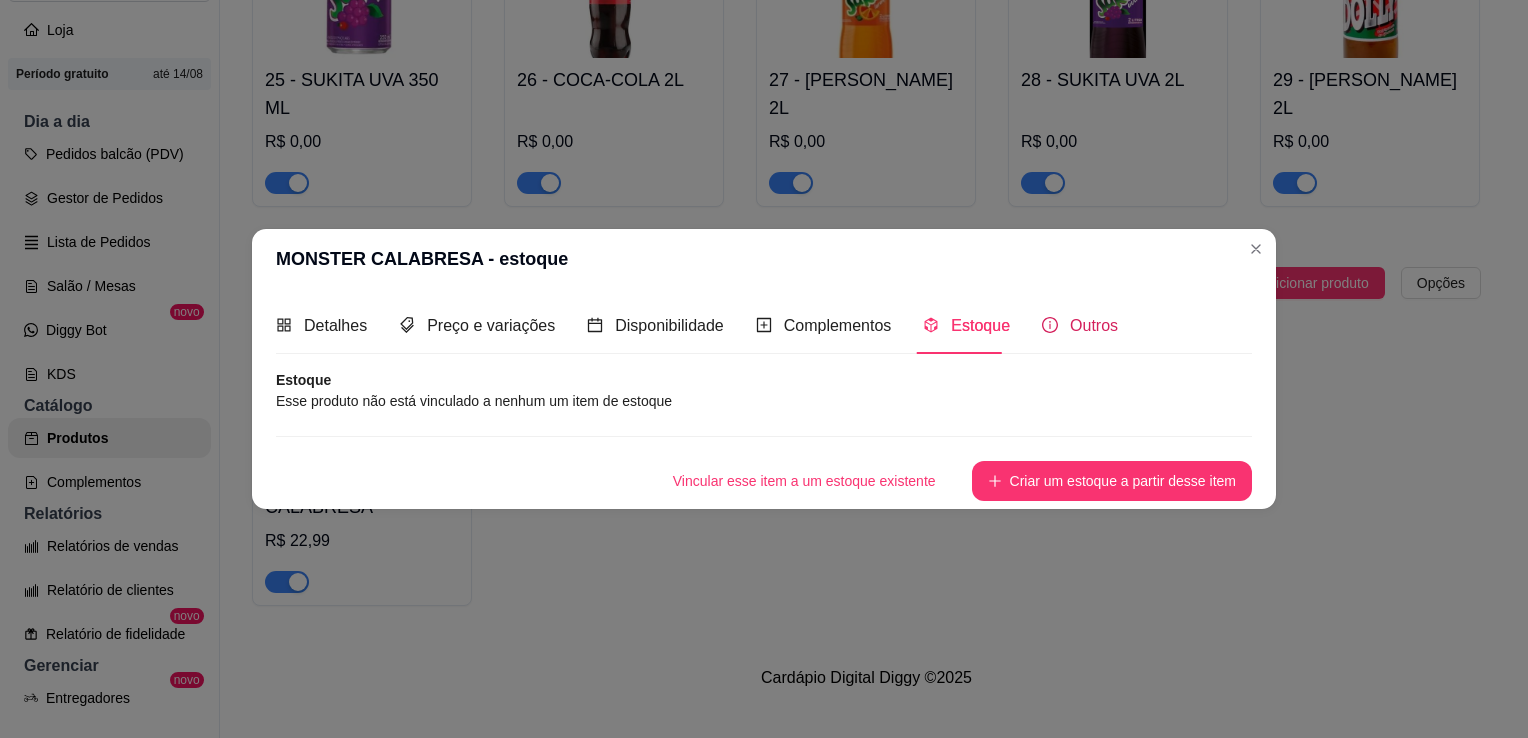 click on "Outros" at bounding box center (1094, 325) 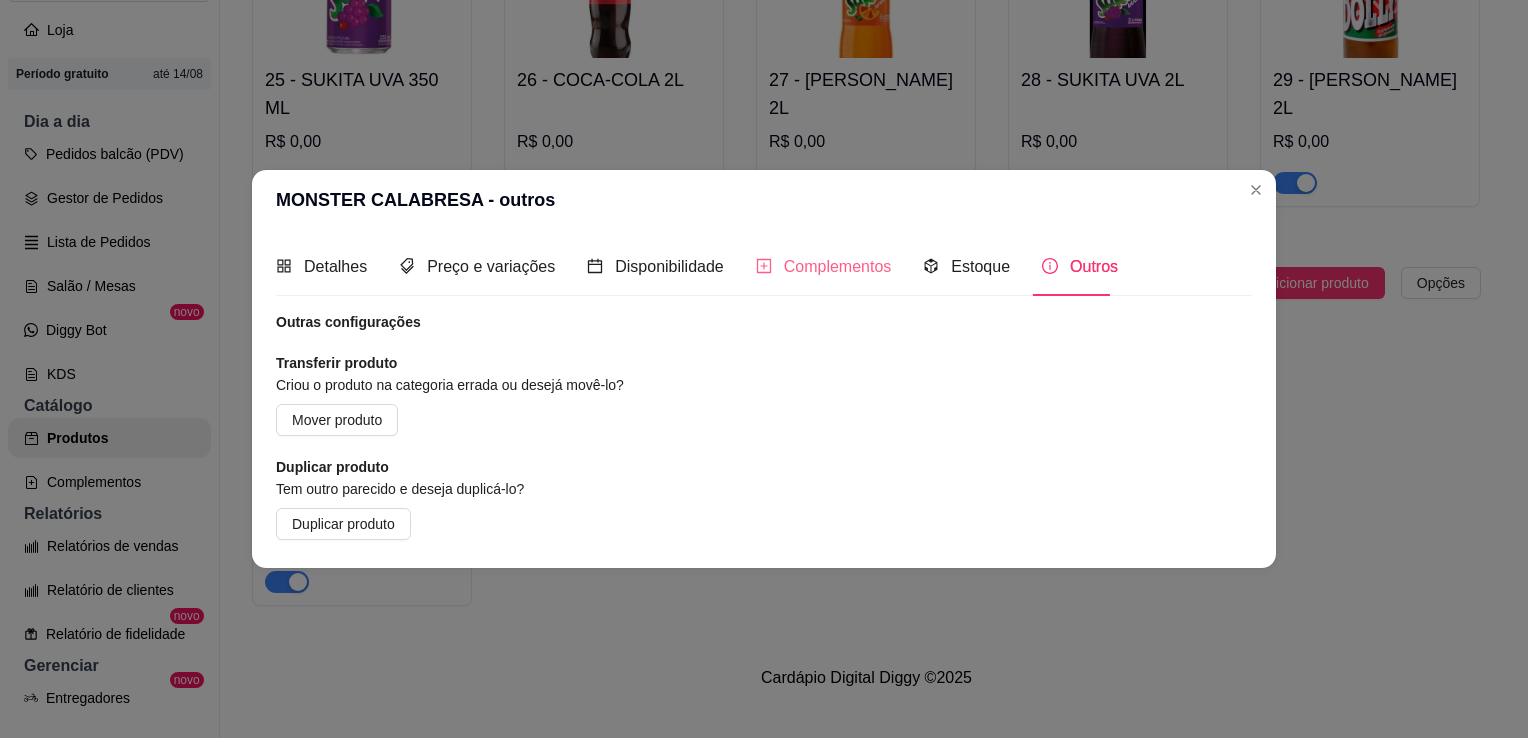 drag, startPoint x: 887, startPoint y: 276, endPoint x: 853, endPoint y: 271, distance: 34.36568 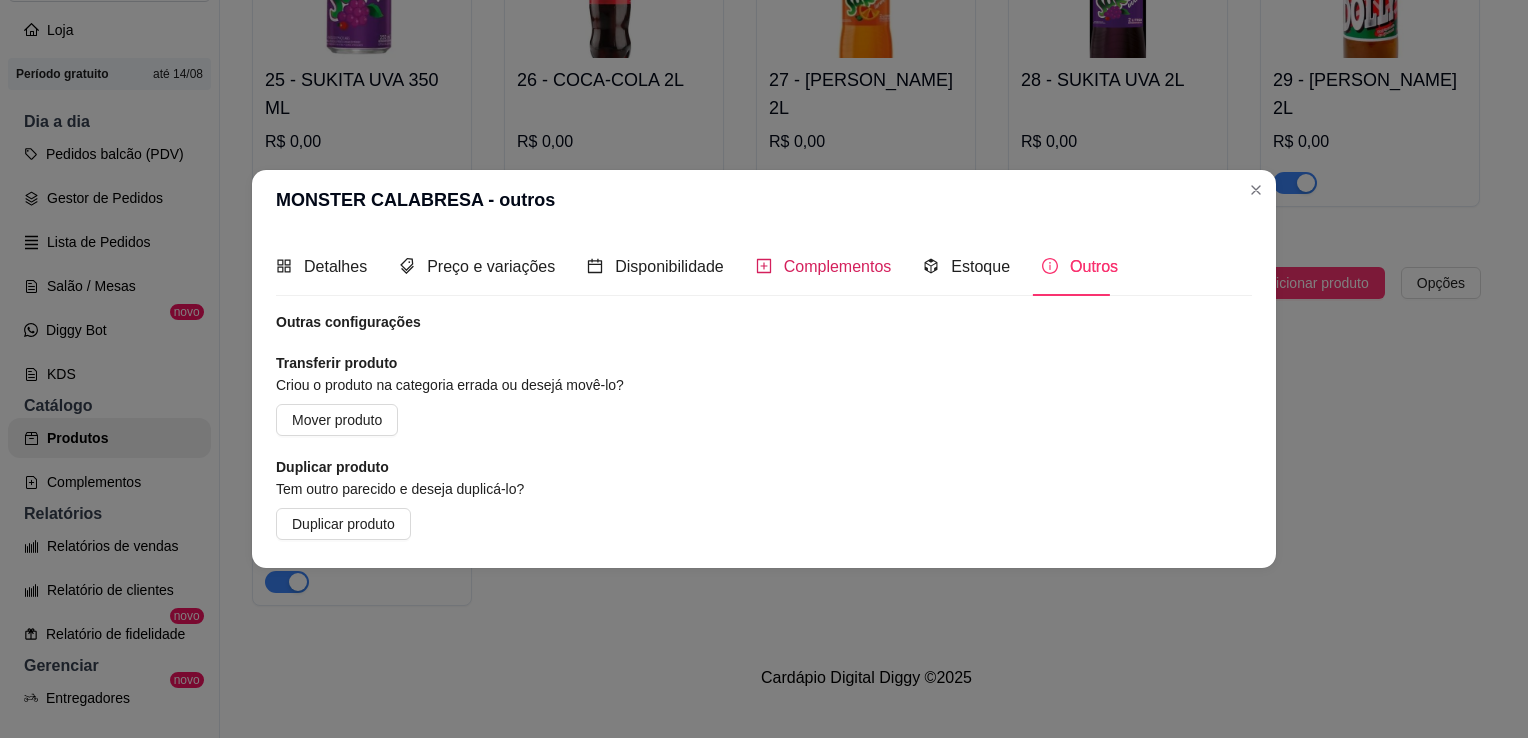 click on "Complementos" at bounding box center (838, 266) 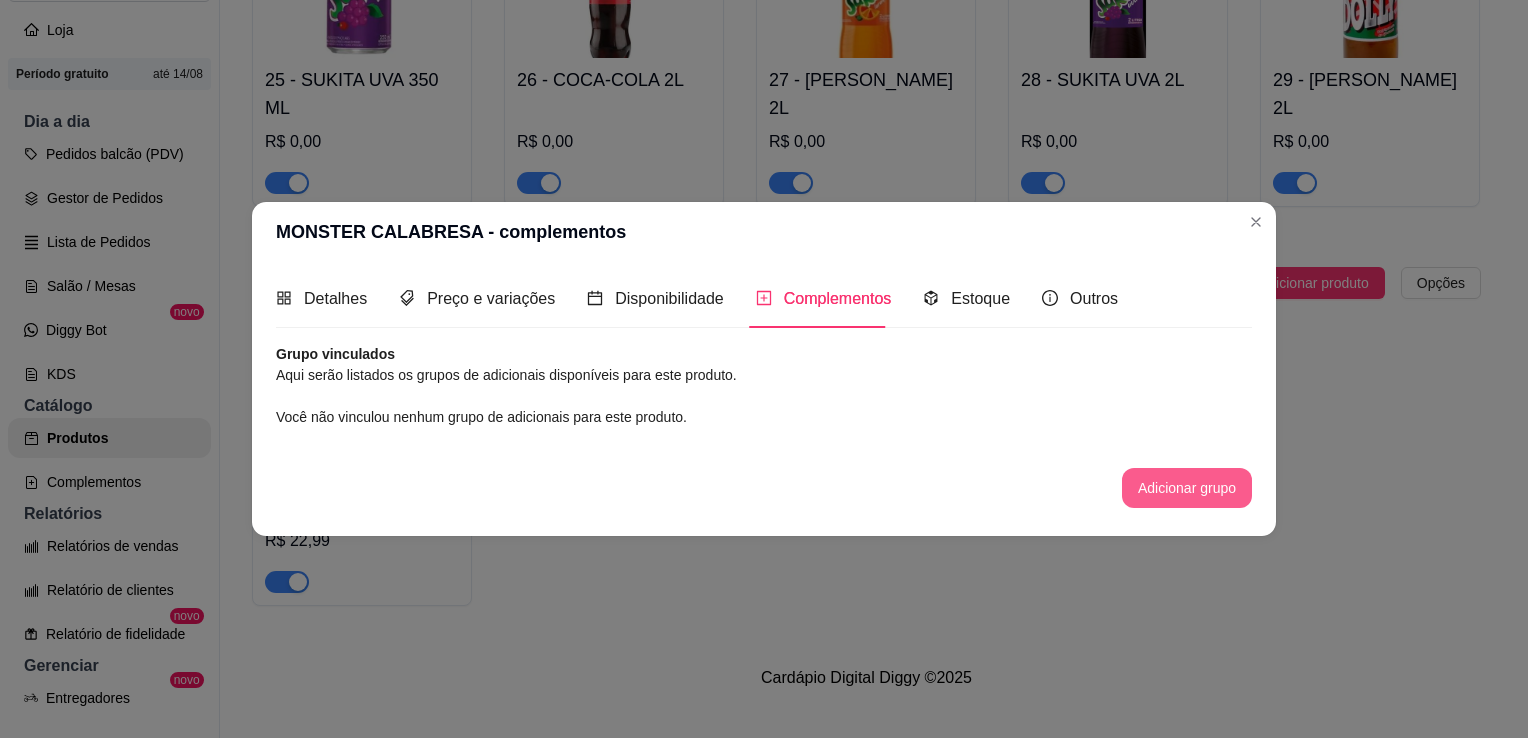 click on "Adicionar grupo" at bounding box center (1187, 488) 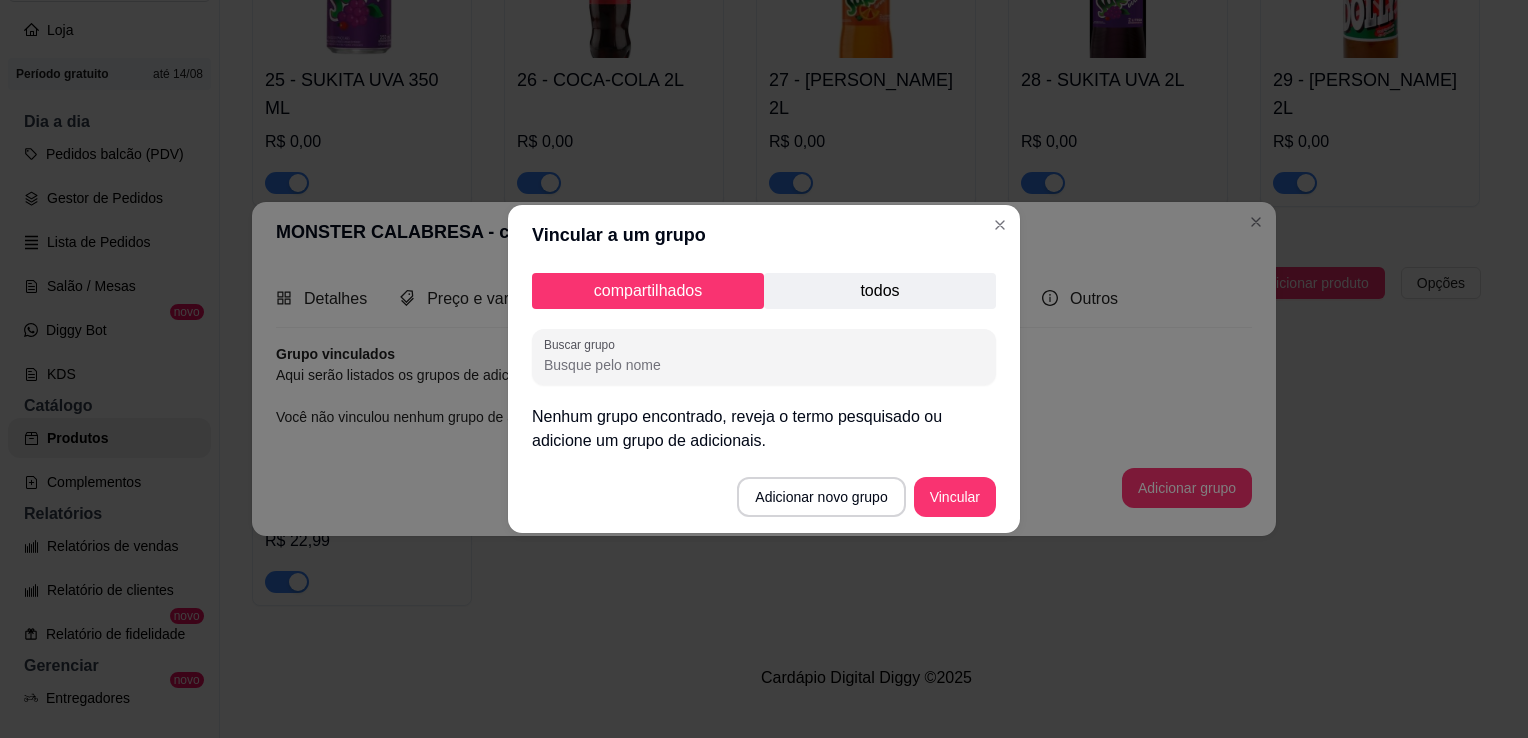 click on "todos" at bounding box center [880, 291] 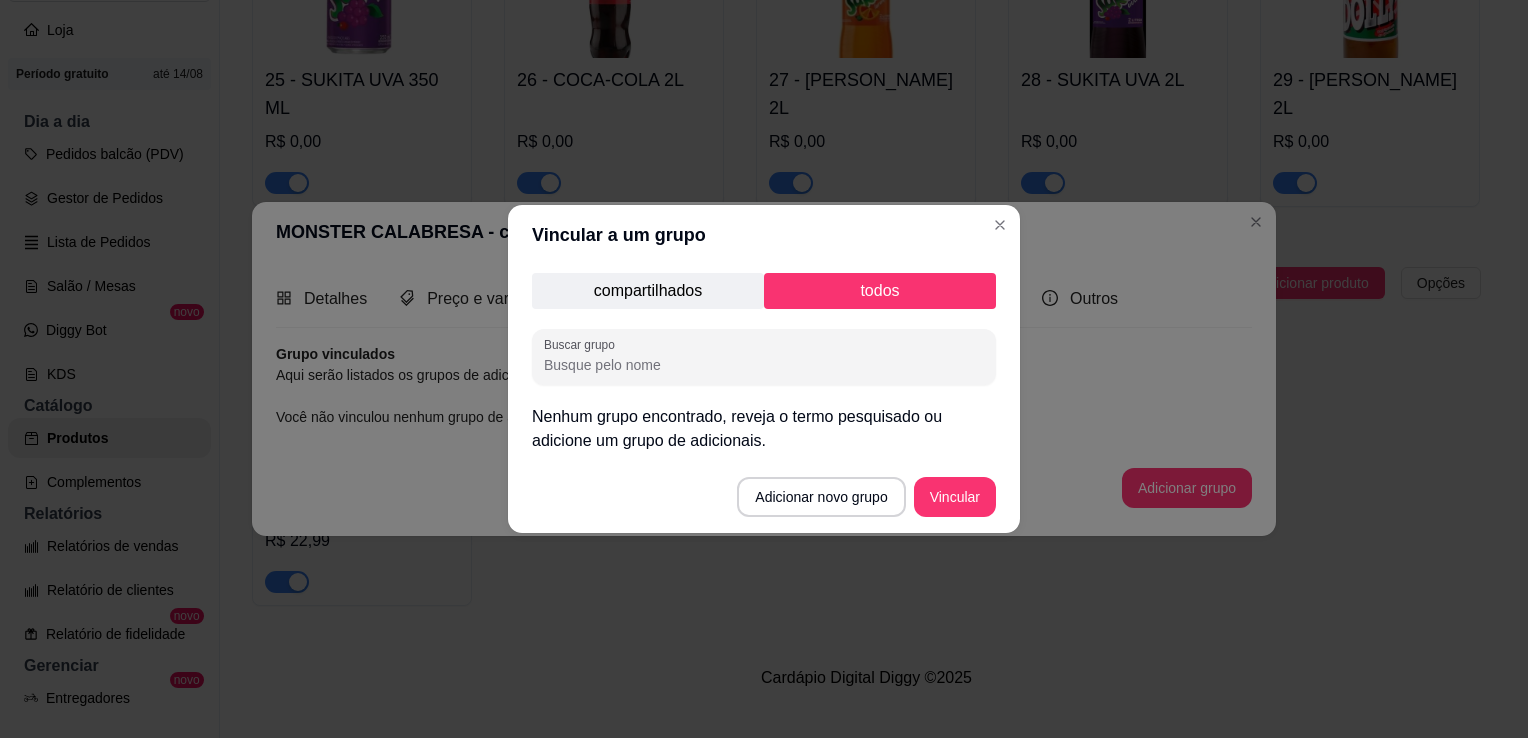 click on "compartilhados" at bounding box center (648, 291) 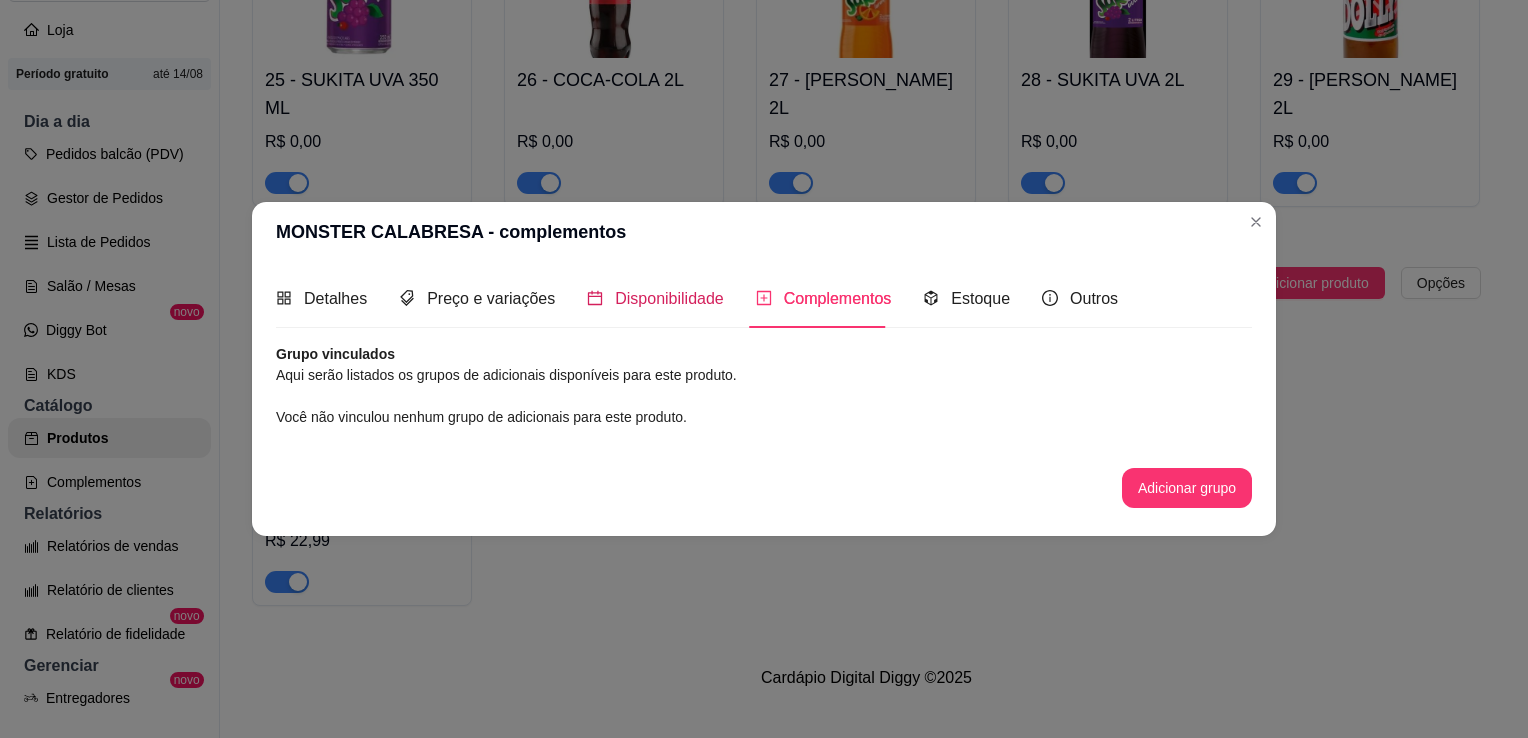 click on "Disponibilidade" at bounding box center [669, 298] 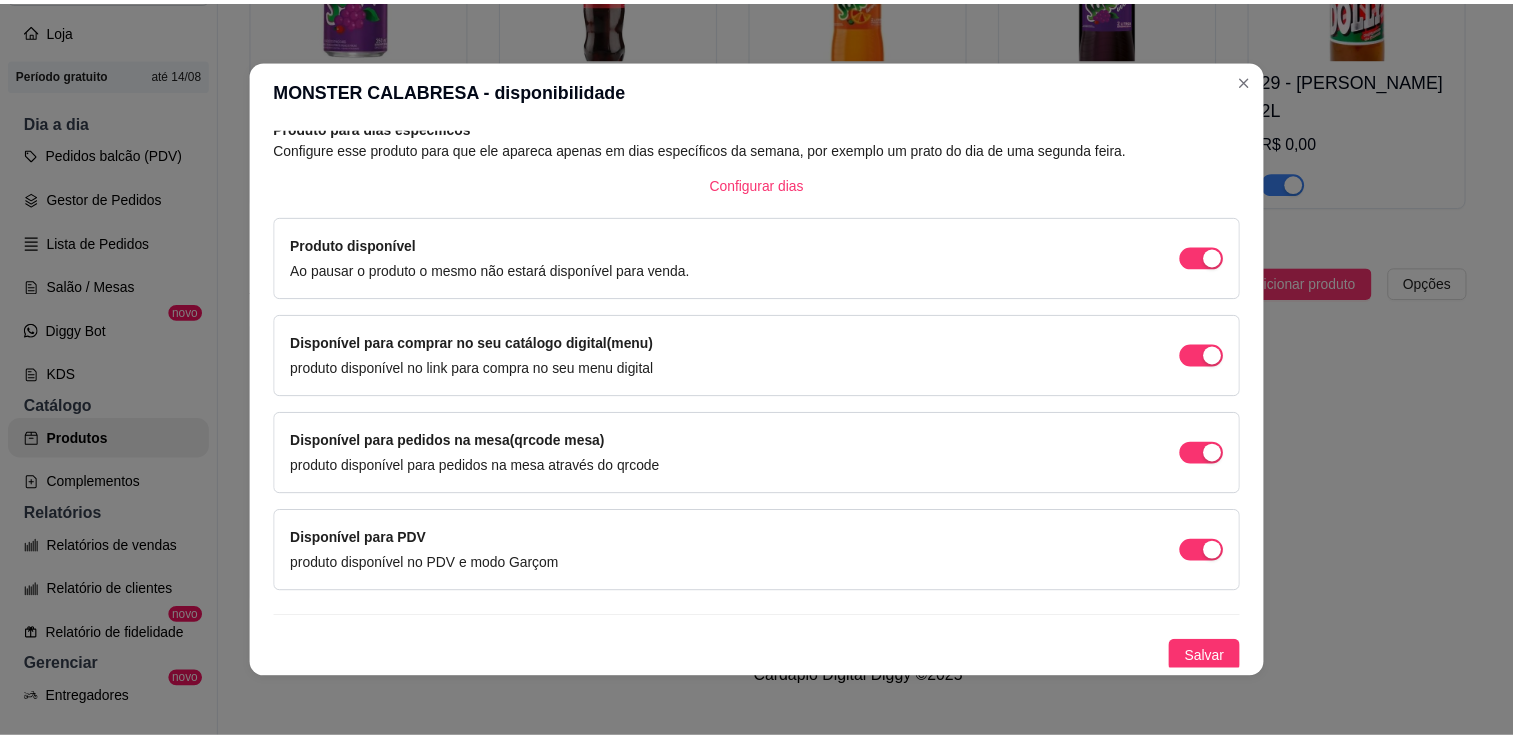 scroll, scrollTop: 0, scrollLeft: 0, axis: both 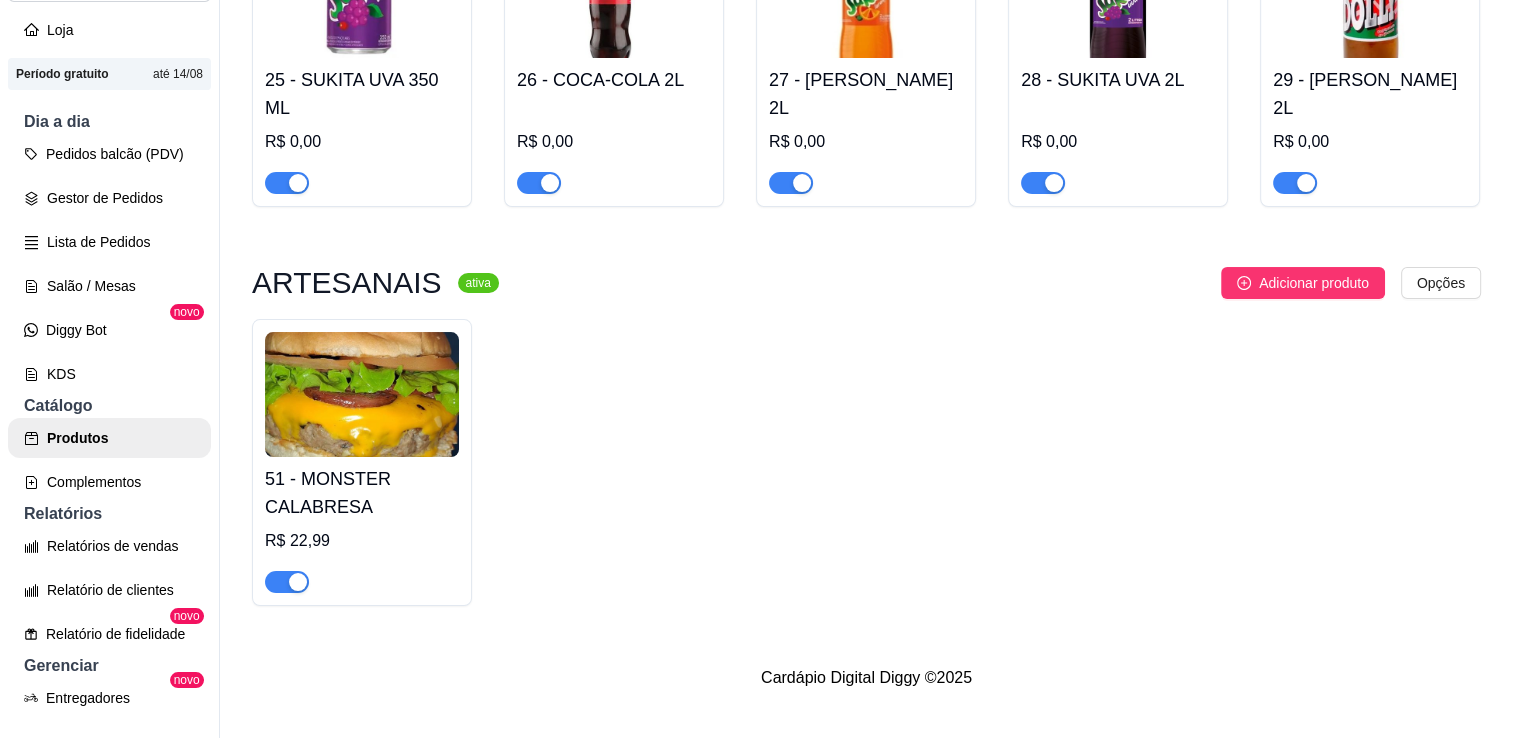 click at bounding box center [362, 394] 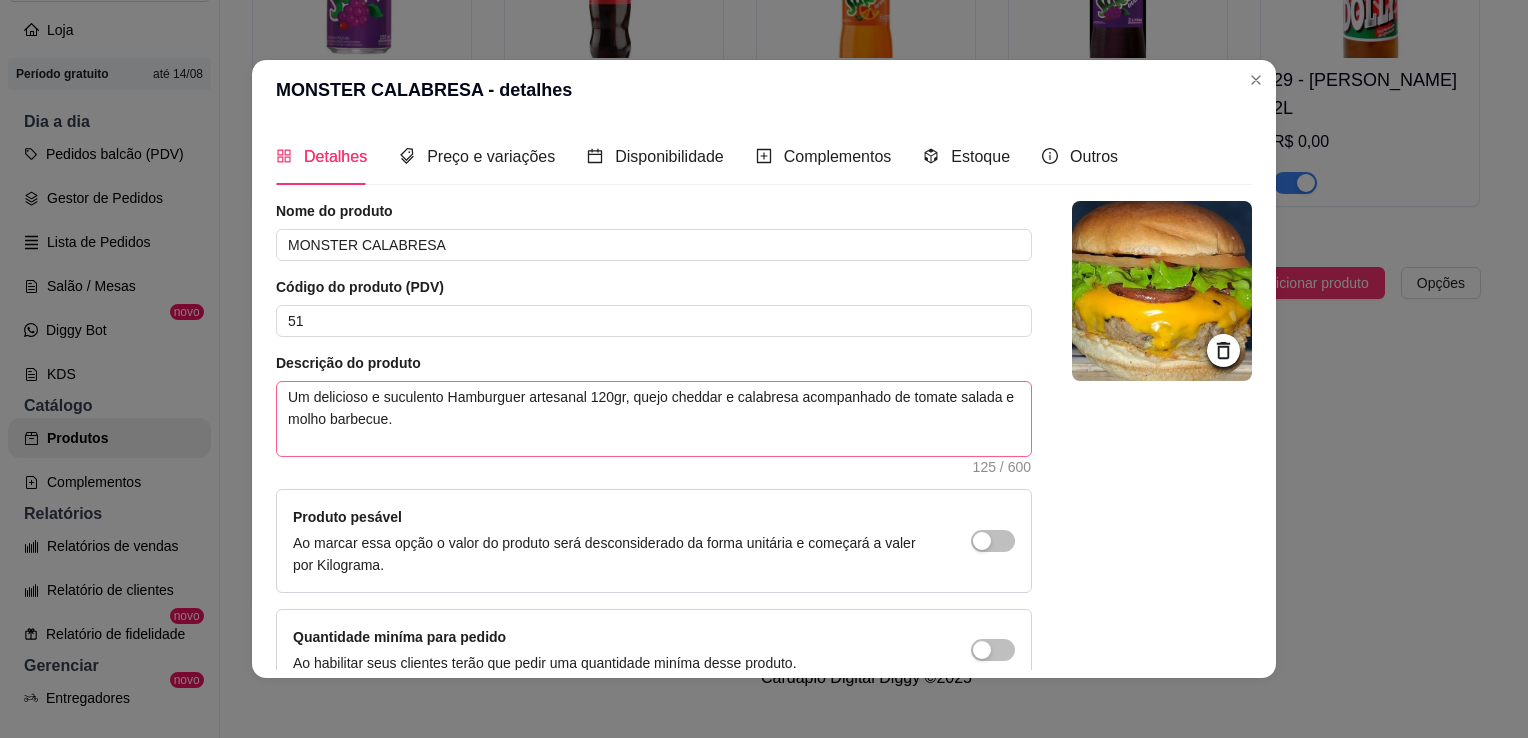 scroll, scrollTop: 107, scrollLeft: 0, axis: vertical 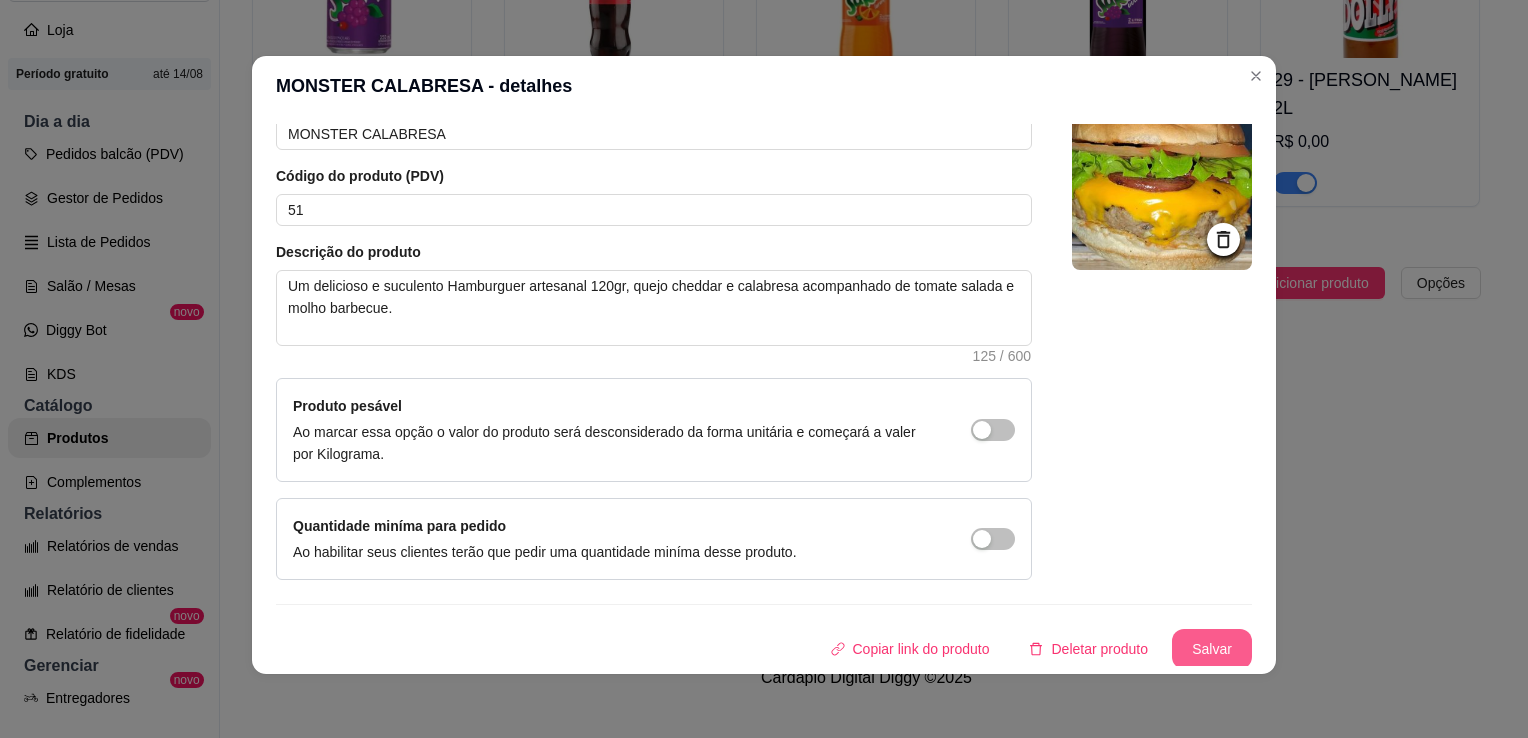 click on "Salvar" at bounding box center (1212, 649) 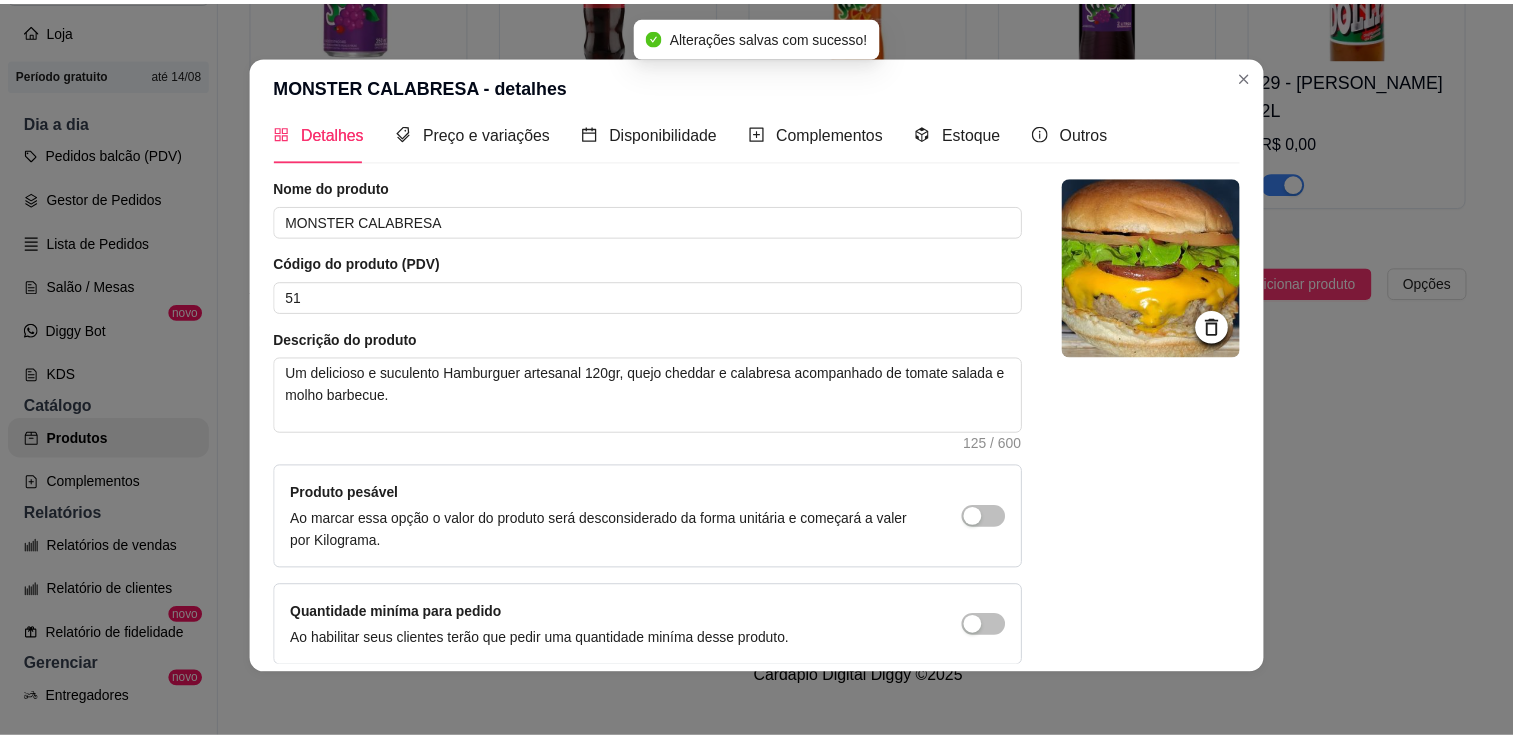 scroll, scrollTop: 0, scrollLeft: 0, axis: both 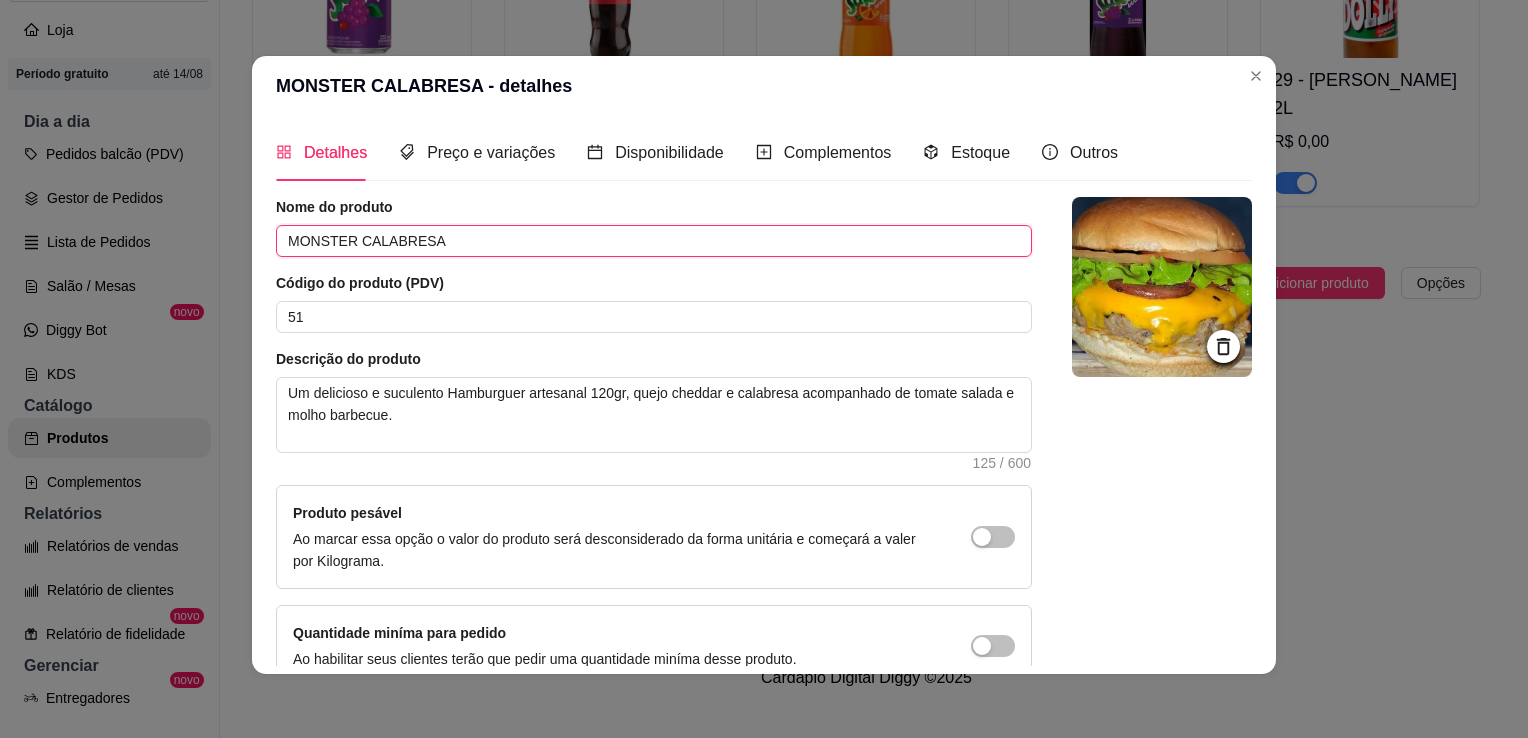 drag, startPoint x: 282, startPoint y: 237, endPoint x: 263, endPoint y: 237, distance: 19 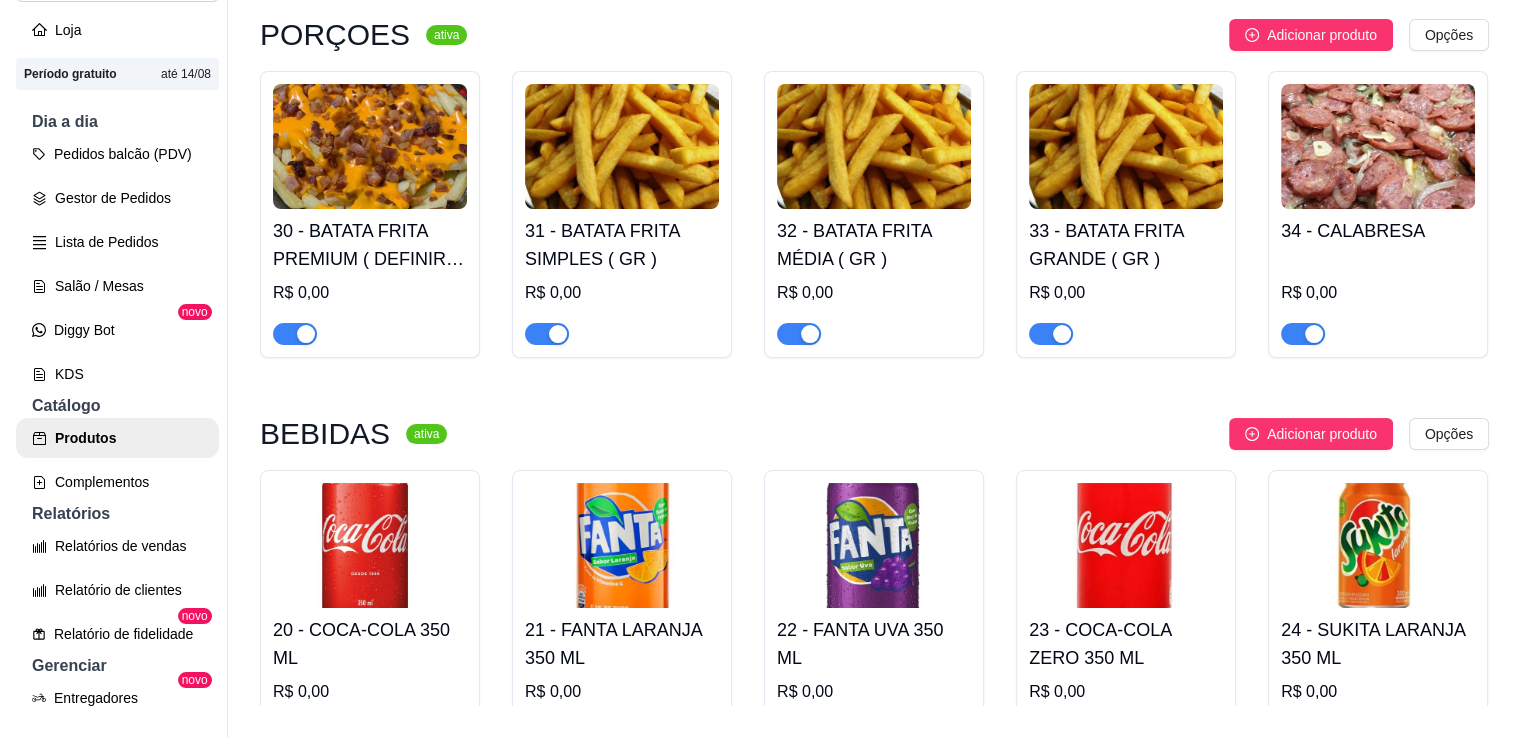 scroll, scrollTop: 456, scrollLeft: 0, axis: vertical 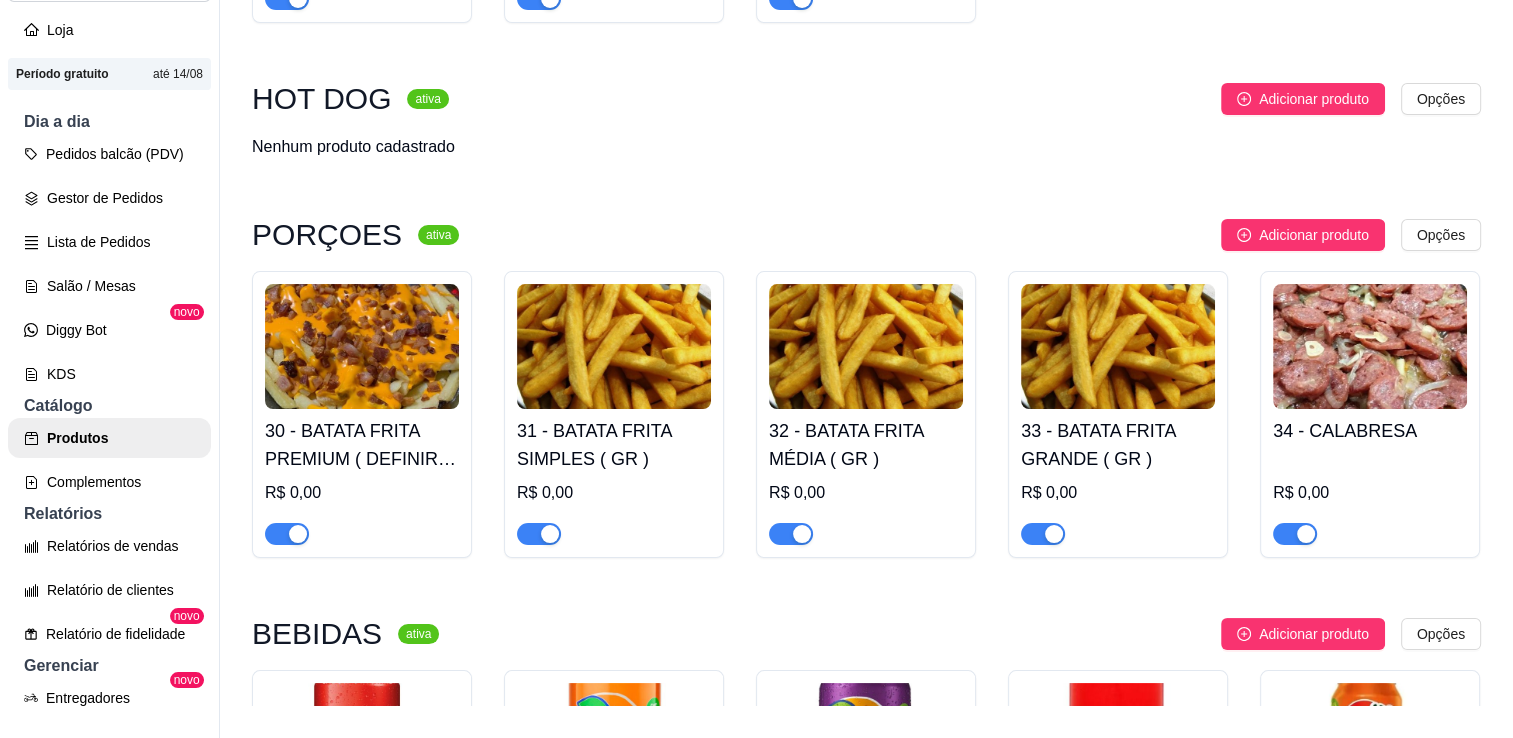 click at bounding box center [802, 534] 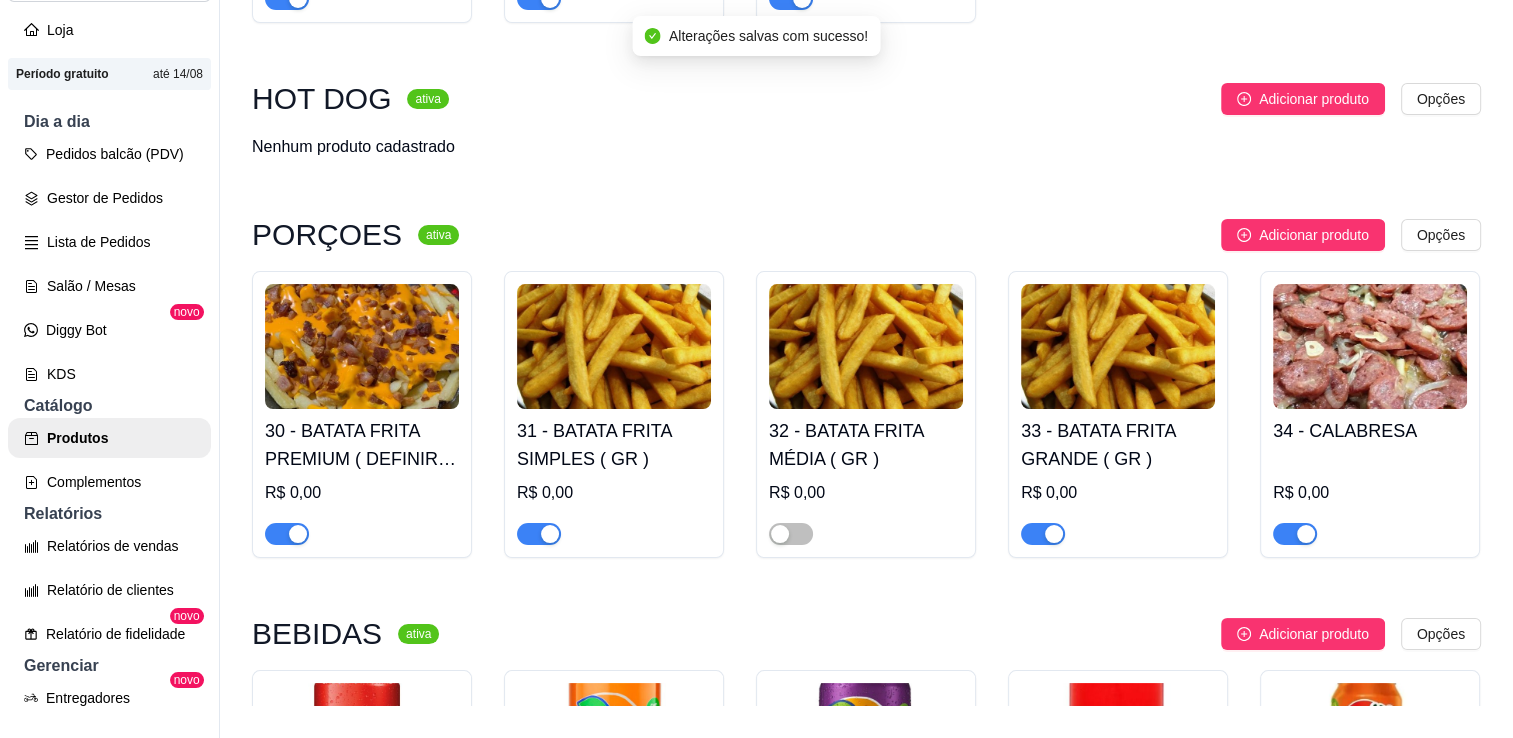 drag, startPoint x: 843, startPoint y: 394, endPoint x: 850, endPoint y: 455, distance: 61.400326 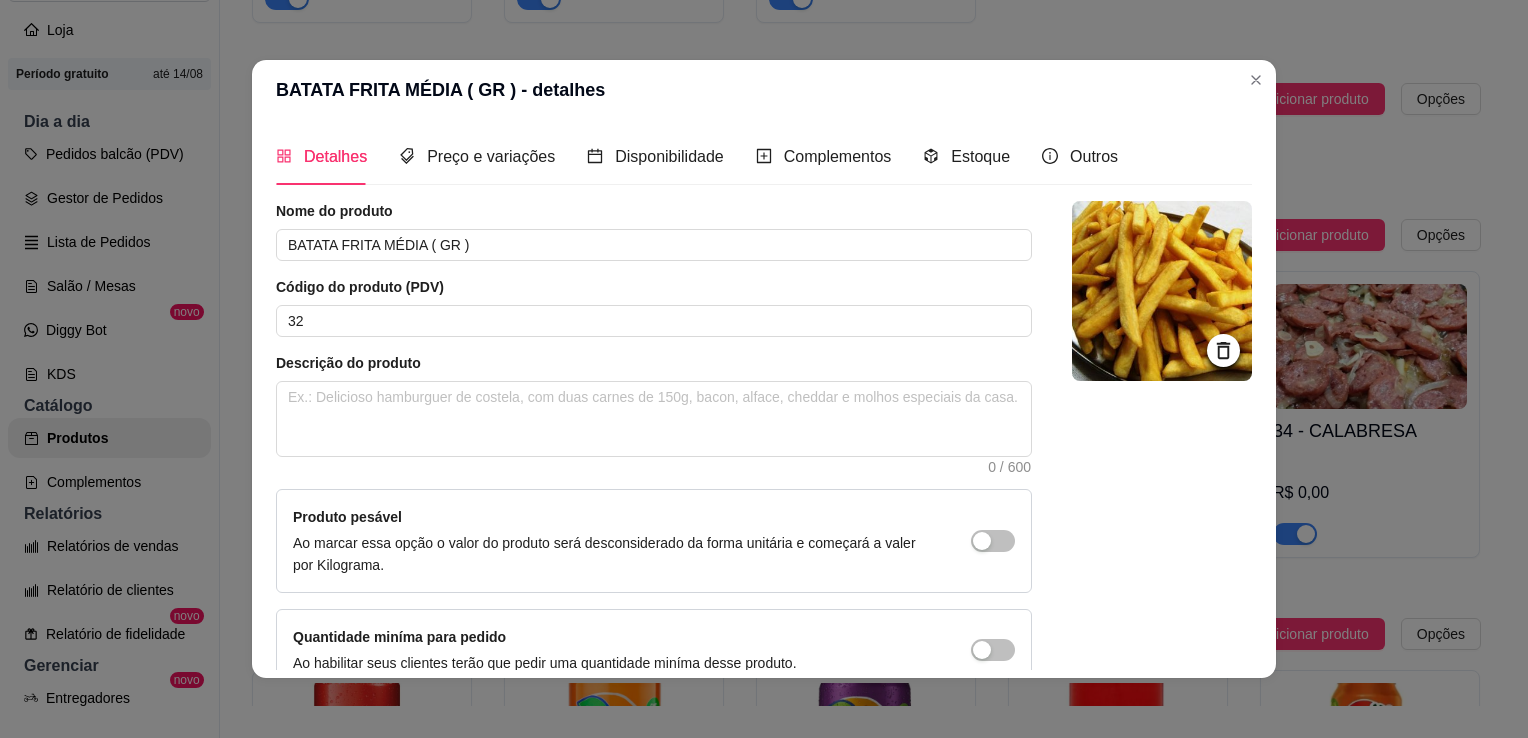 scroll, scrollTop: 107, scrollLeft: 0, axis: vertical 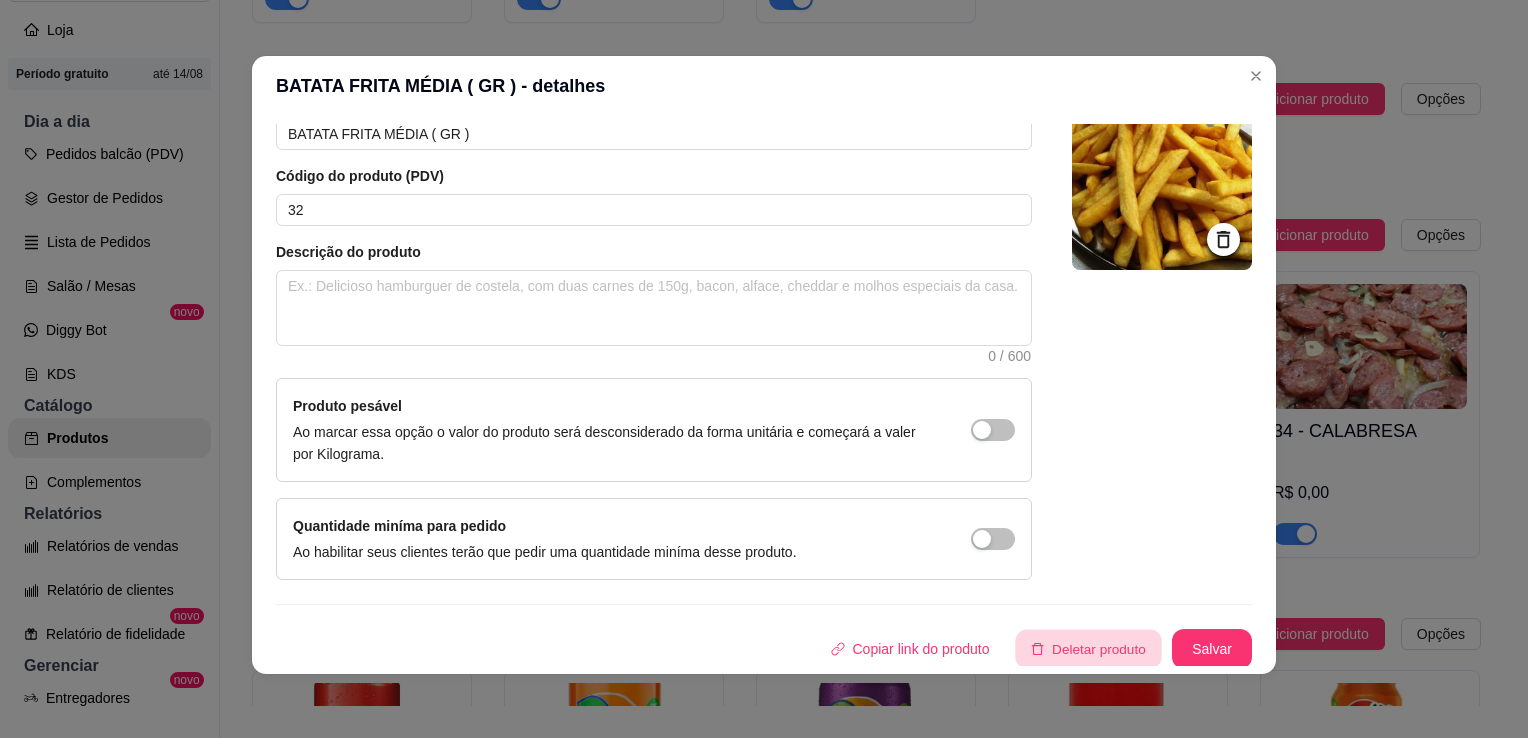 click on "Deletar produto" at bounding box center [1089, 649] 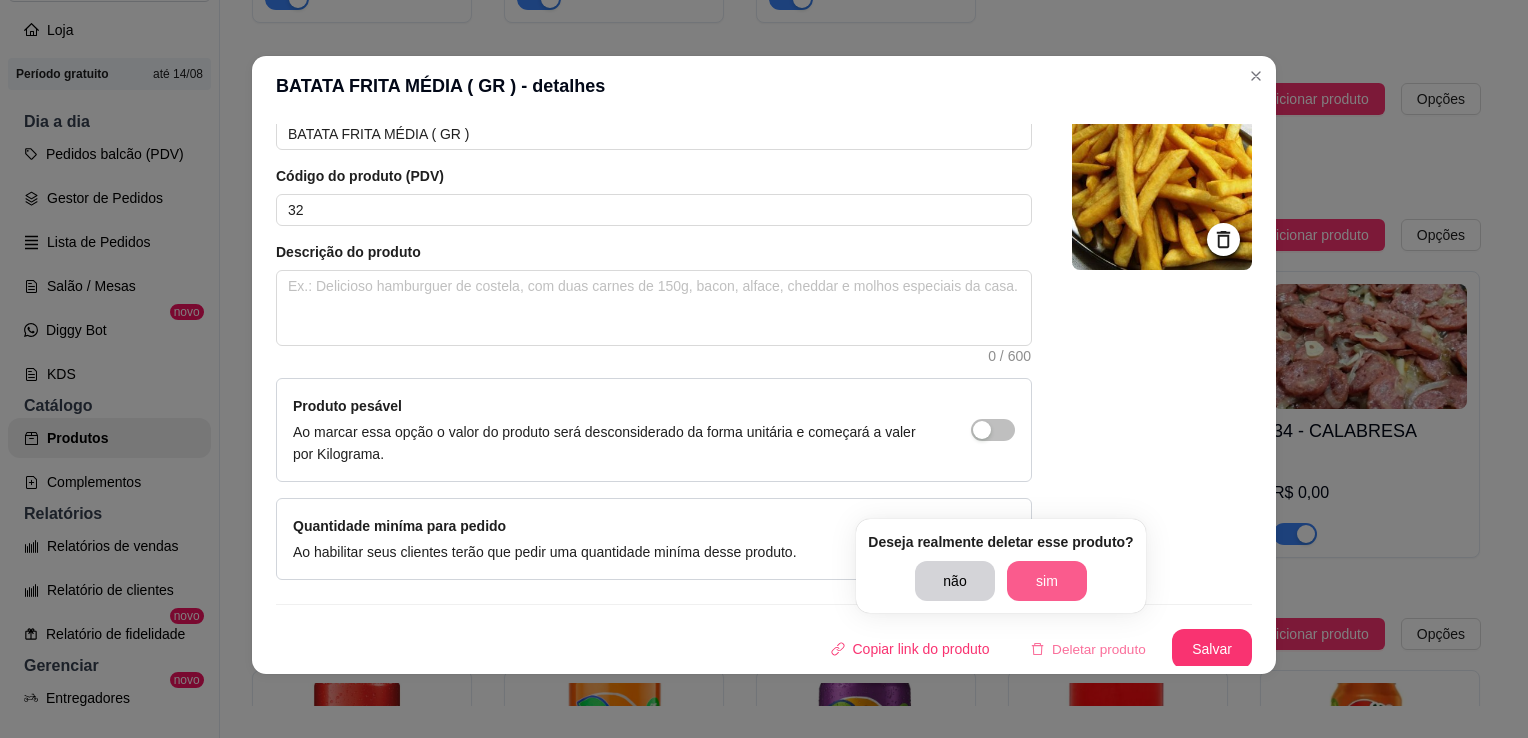click on "sim" at bounding box center (1047, 581) 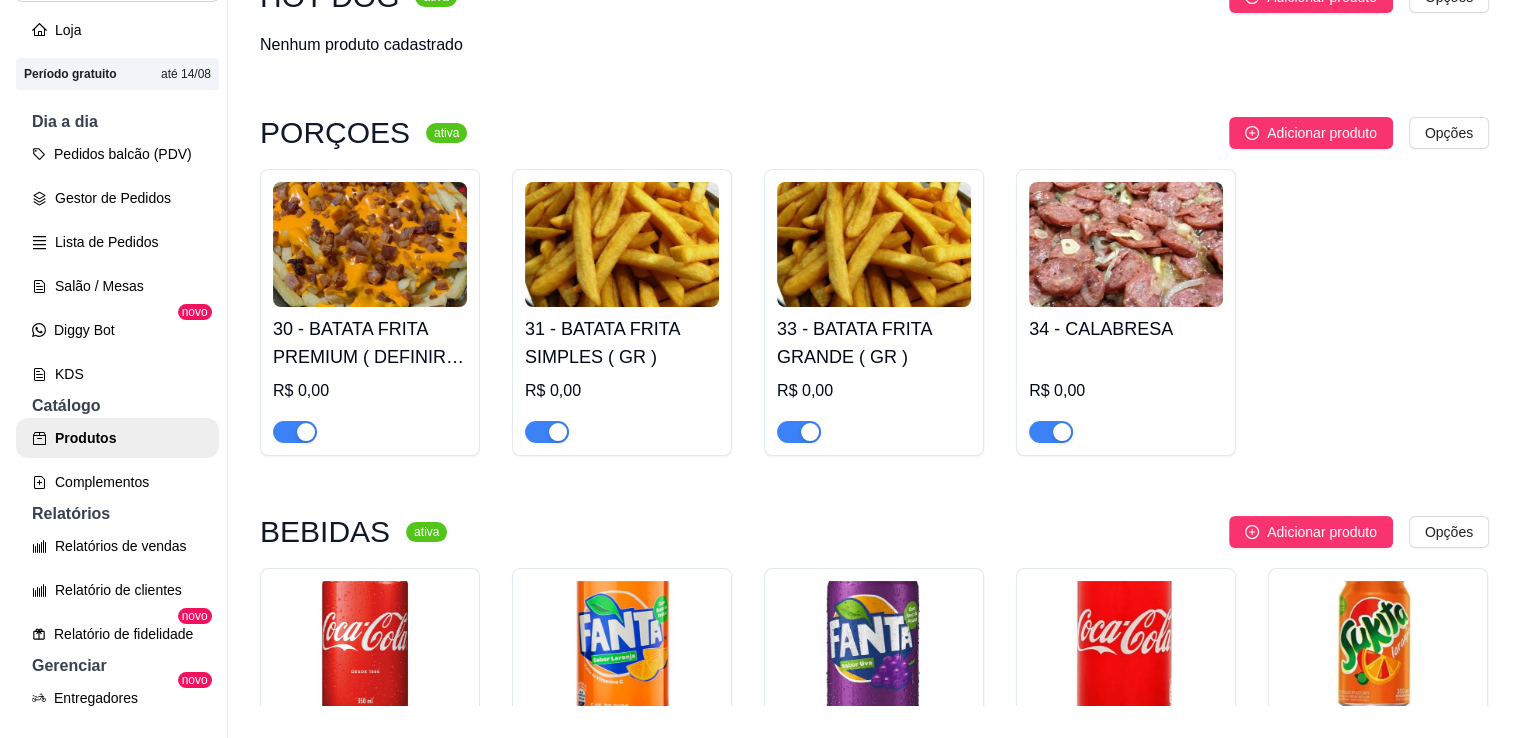 scroll, scrollTop: 556, scrollLeft: 0, axis: vertical 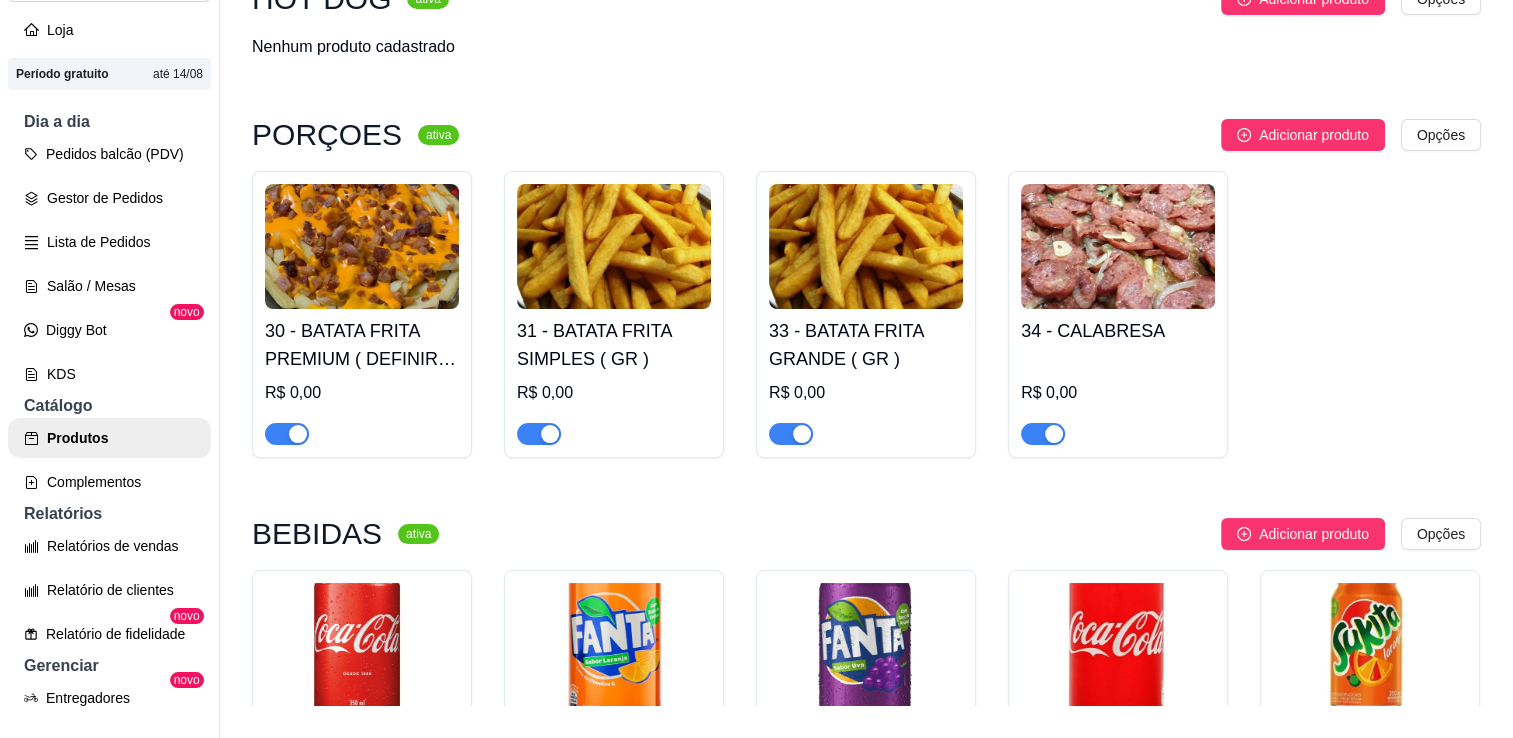 click on "33 - BATATA FRITA GRANDE ( GR )" at bounding box center [866, 345] 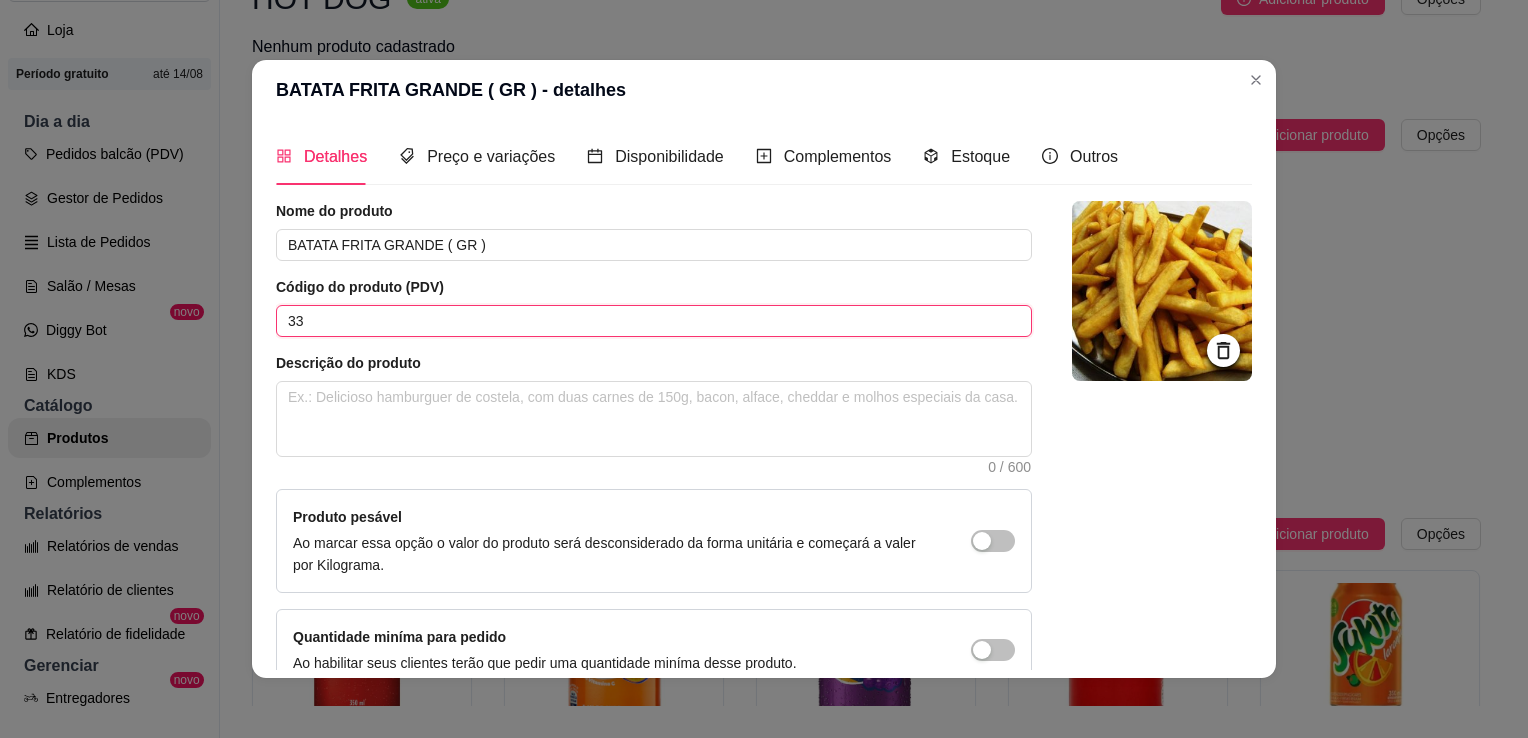 click on "33" at bounding box center (654, 321) 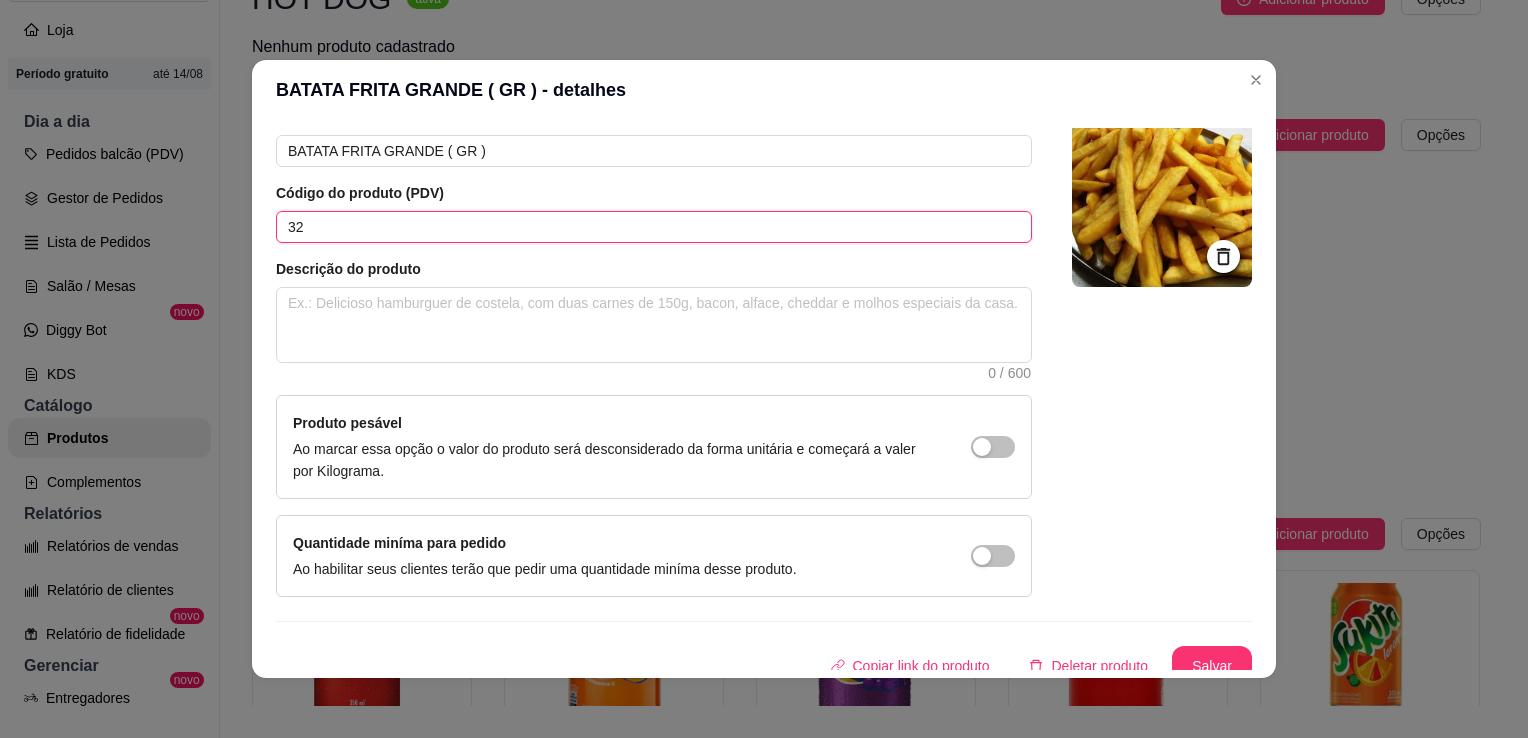 scroll, scrollTop: 107, scrollLeft: 0, axis: vertical 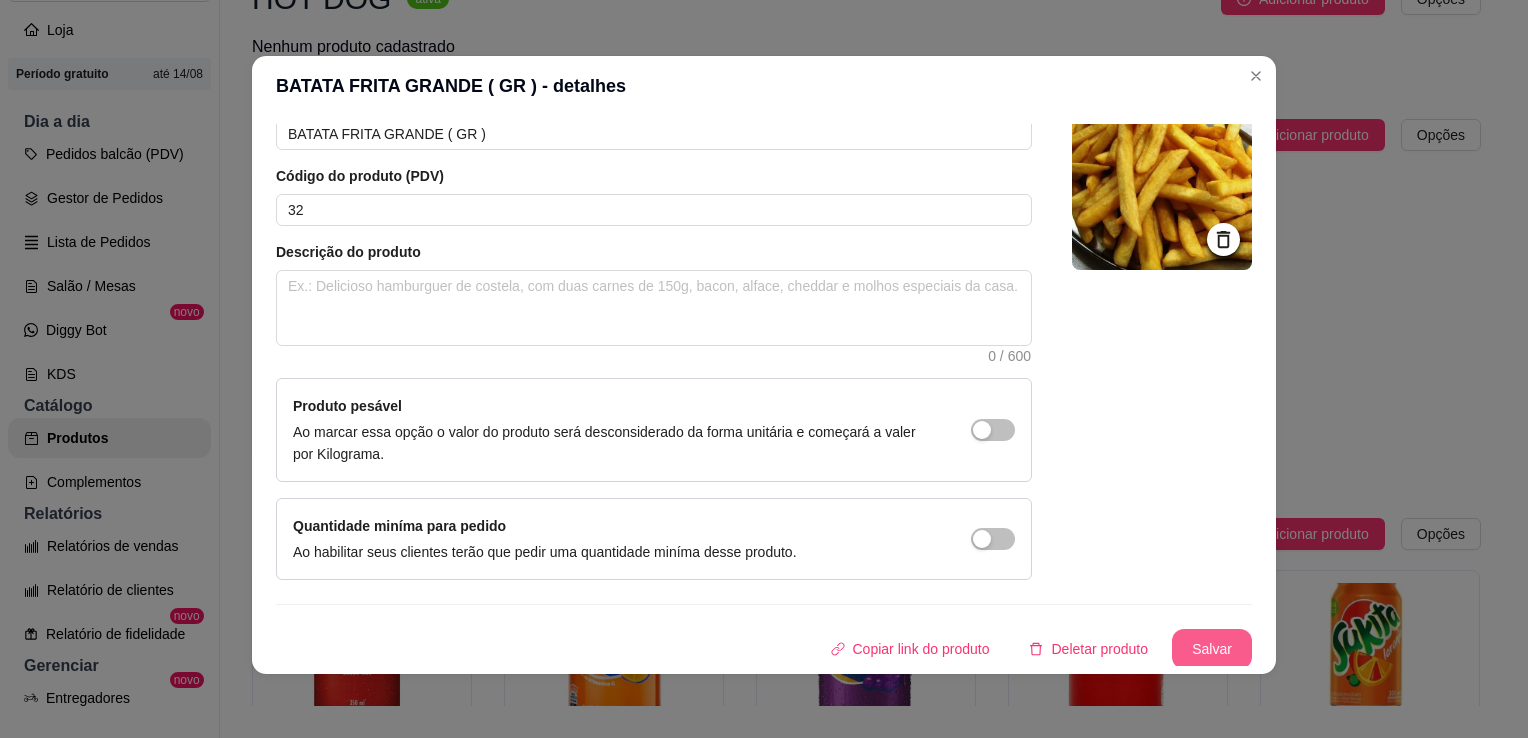 click on "Salvar" at bounding box center (1212, 649) 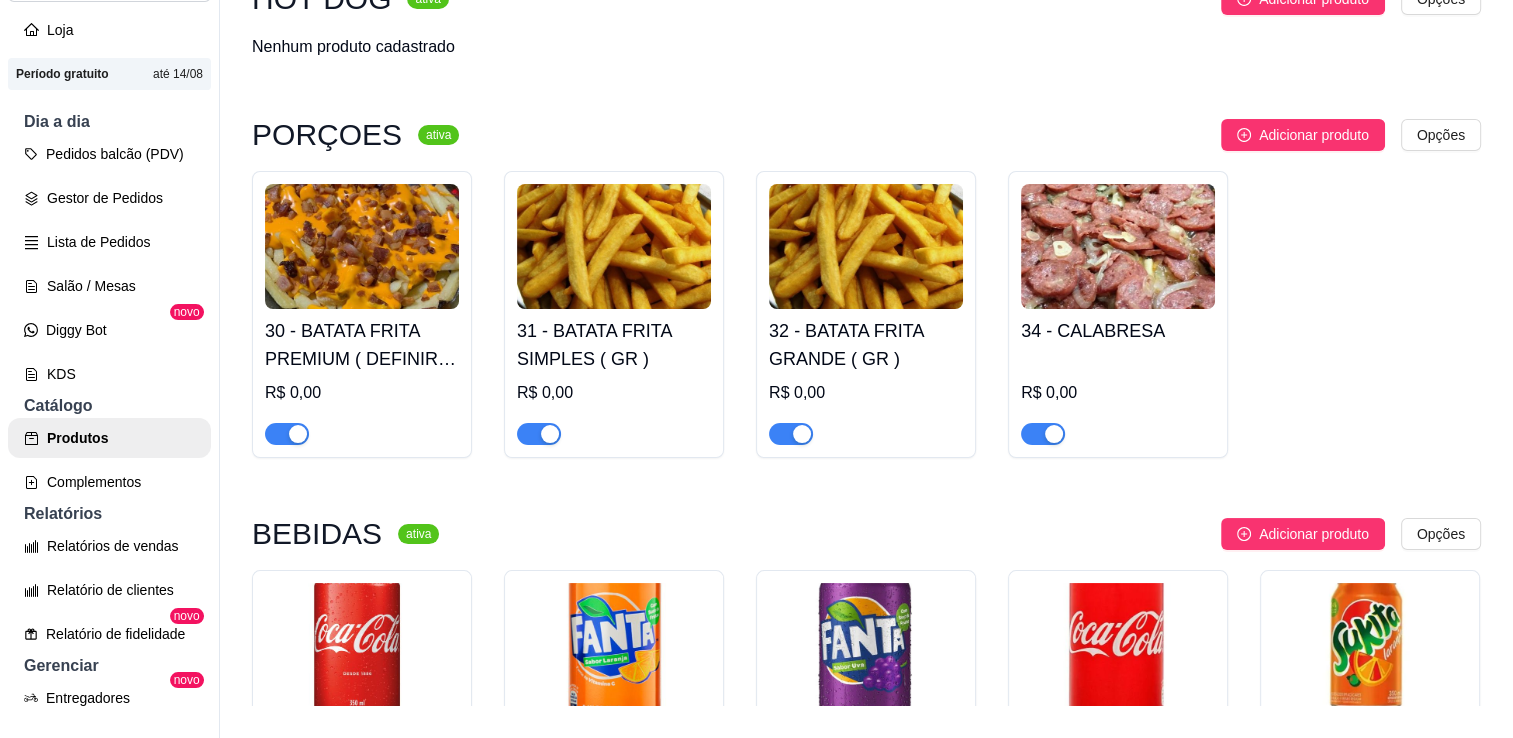 click on "34 - CALABRESA" at bounding box center [1118, 331] 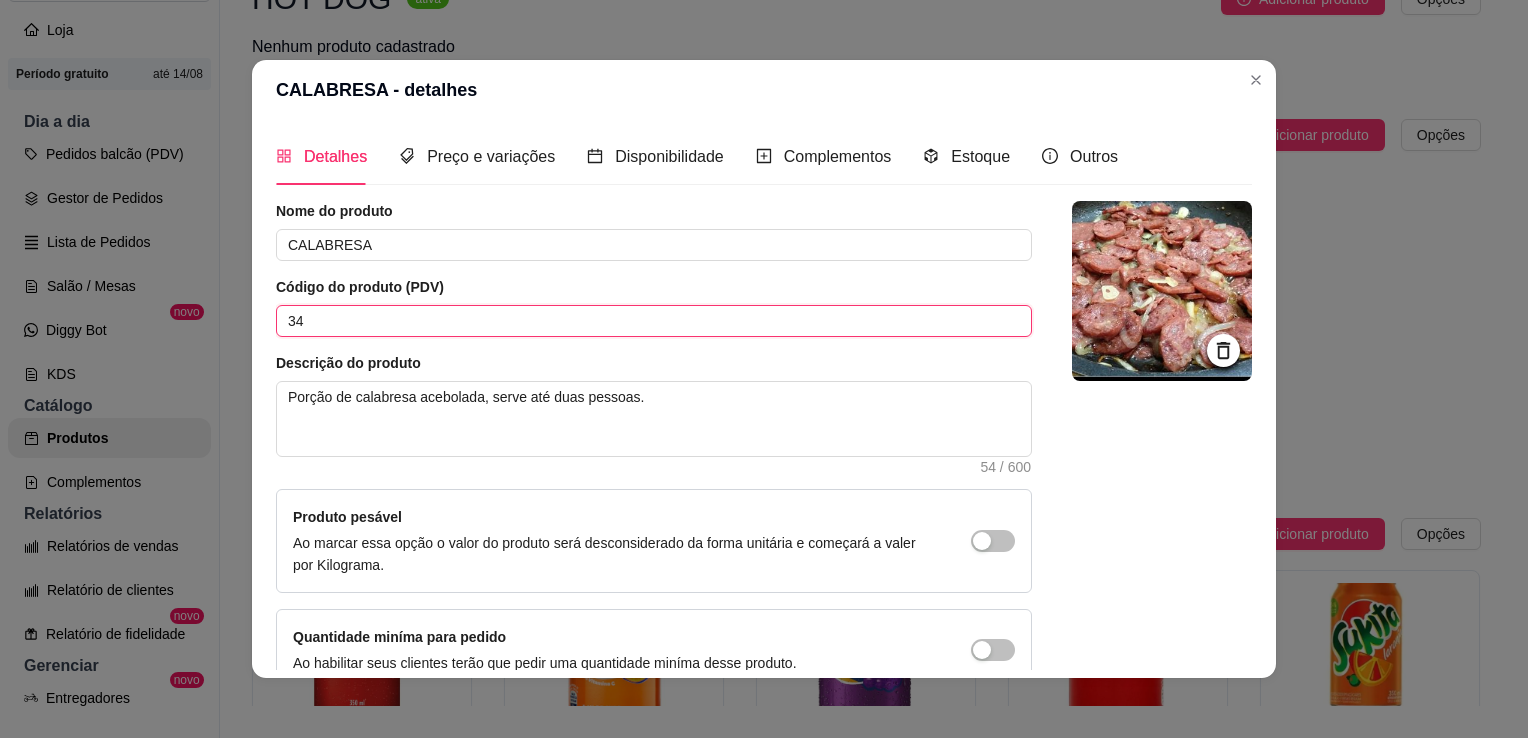 click on "34" at bounding box center [654, 321] 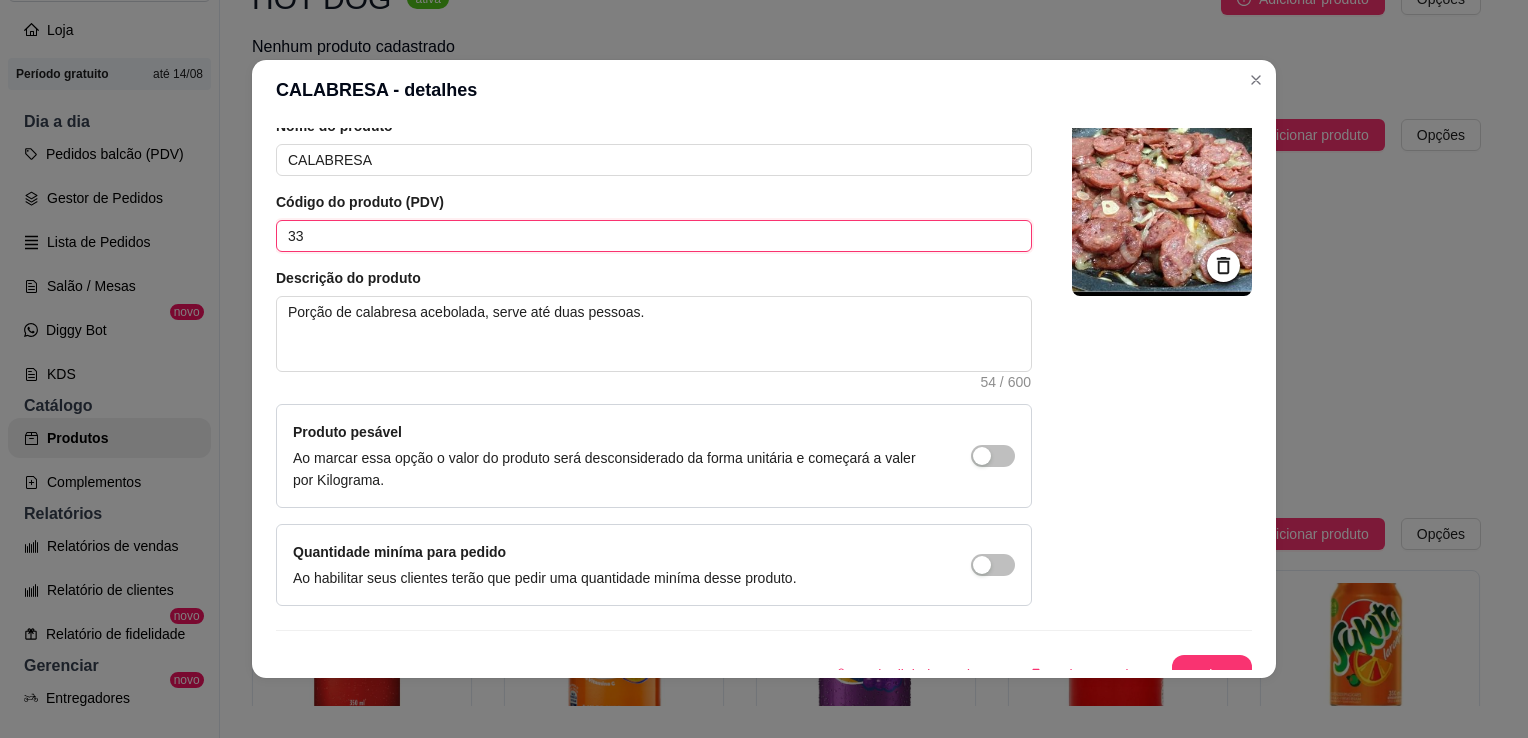 scroll, scrollTop: 107, scrollLeft: 0, axis: vertical 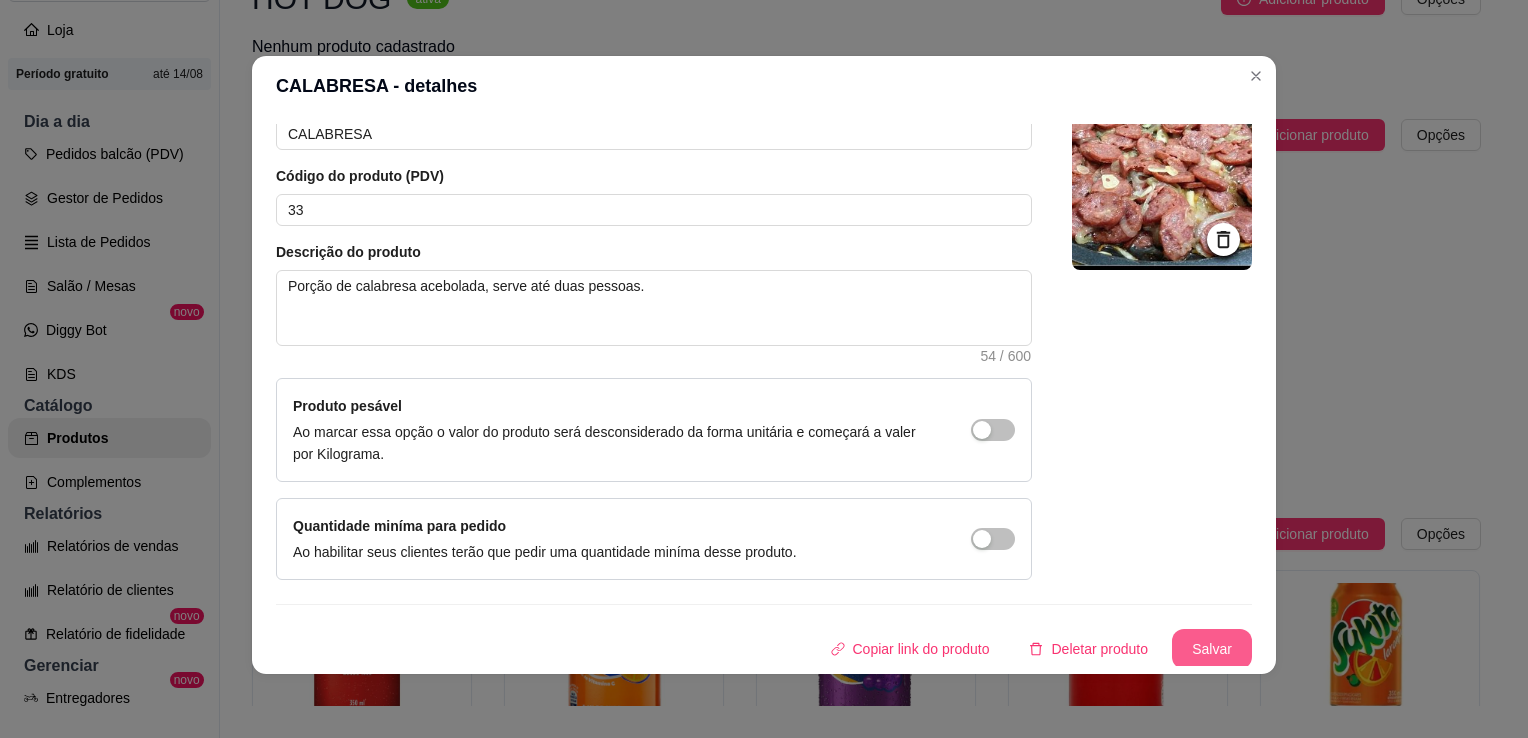 click on "Salvar" at bounding box center [1212, 649] 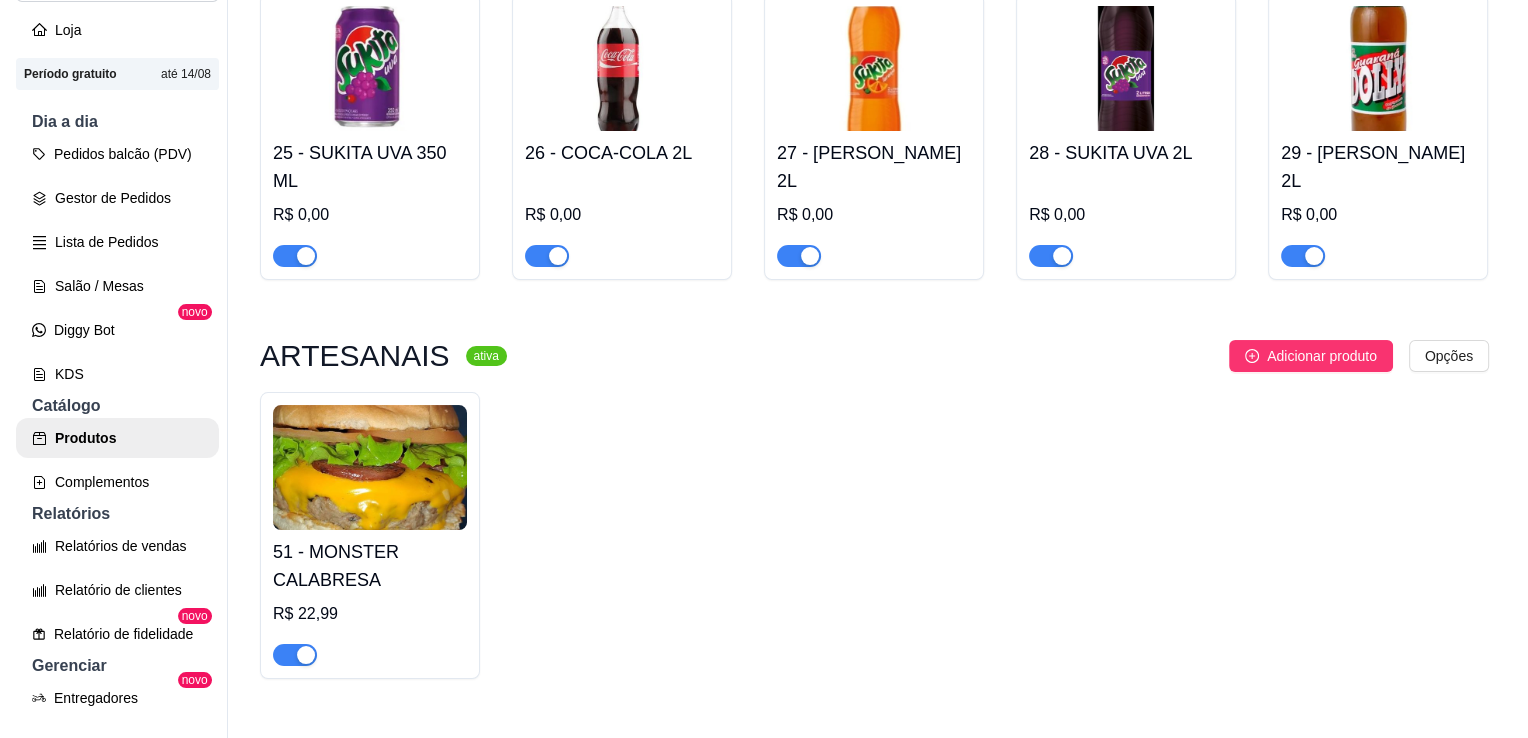 scroll, scrollTop: 1864, scrollLeft: 0, axis: vertical 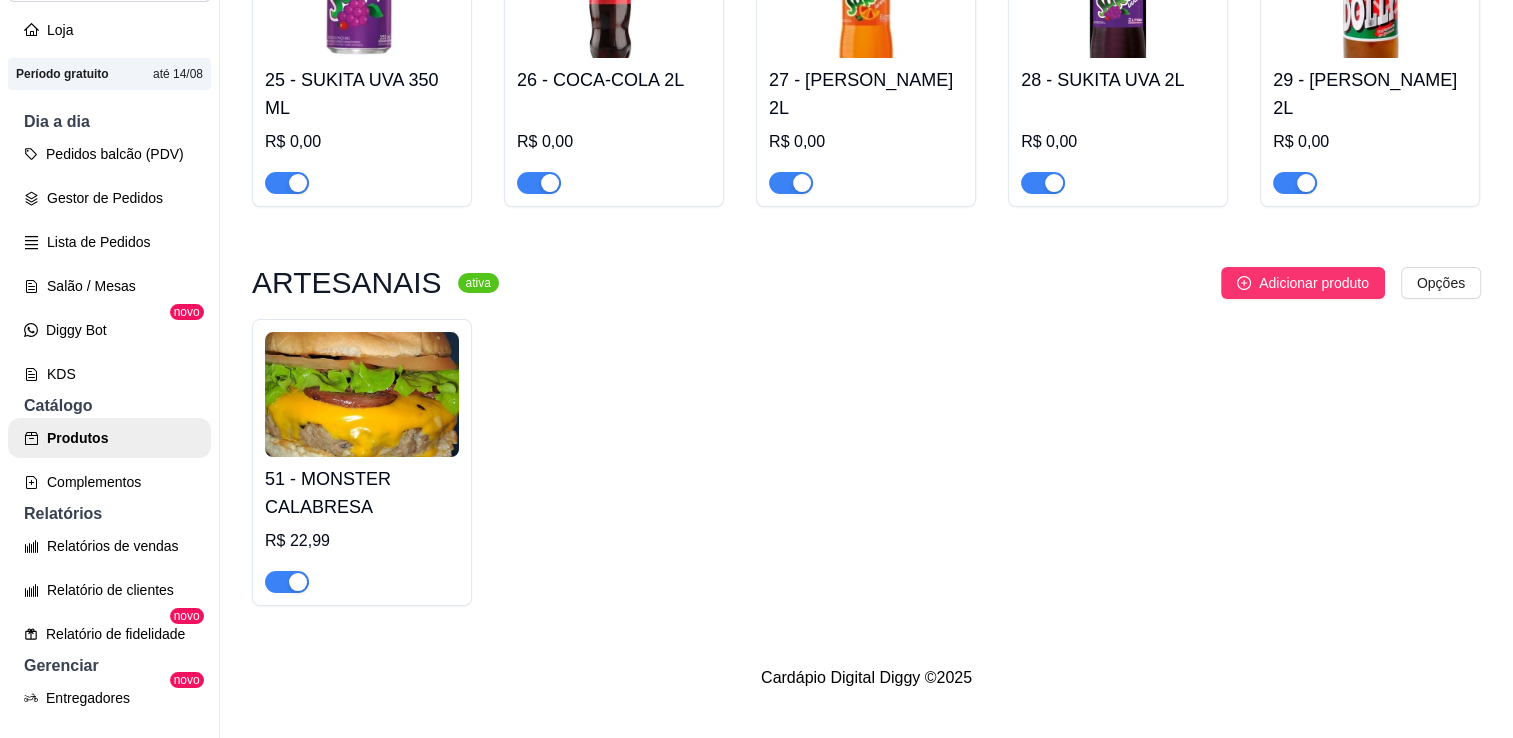 click on "51 - MONSTER CALABRESA" at bounding box center [362, 493] 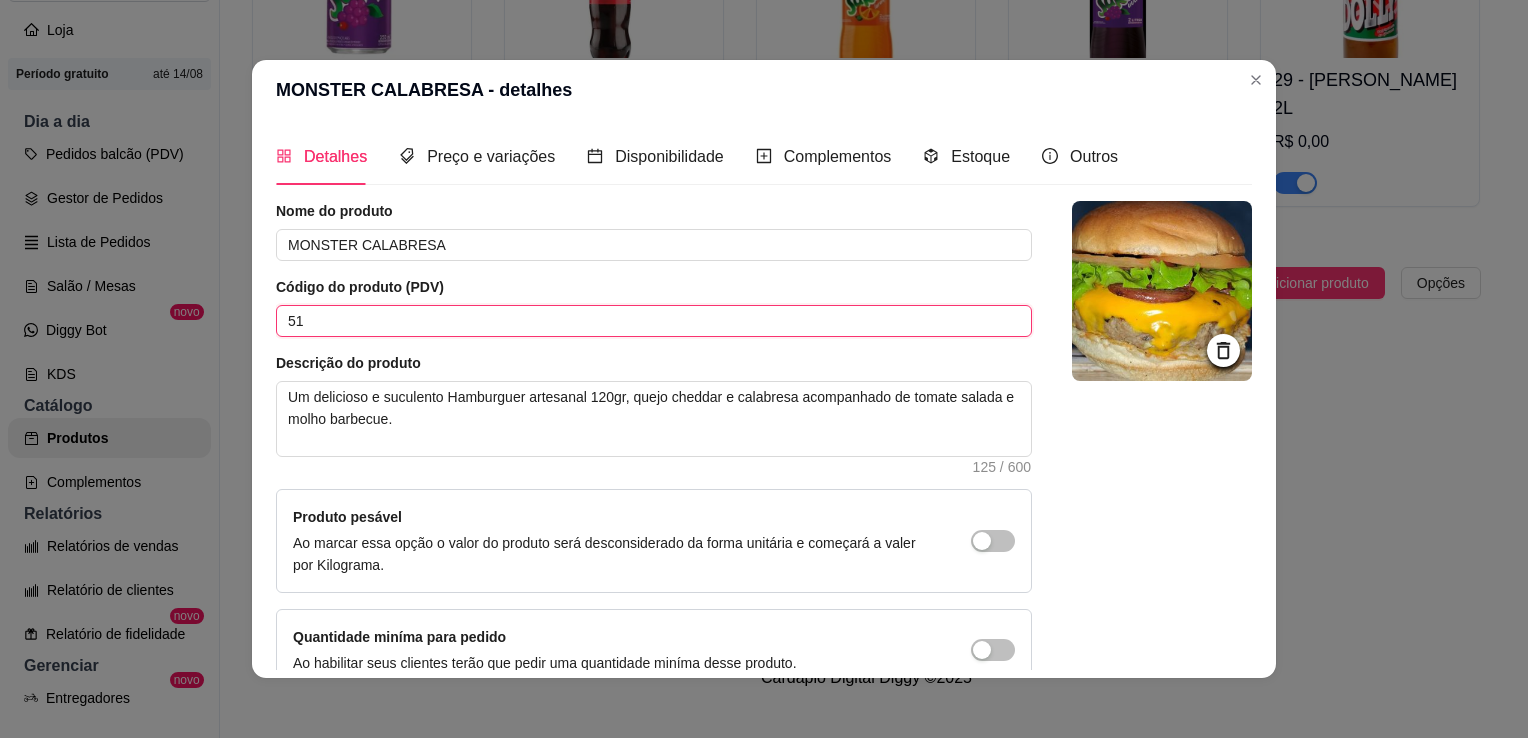 click on "51" at bounding box center (654, 321) 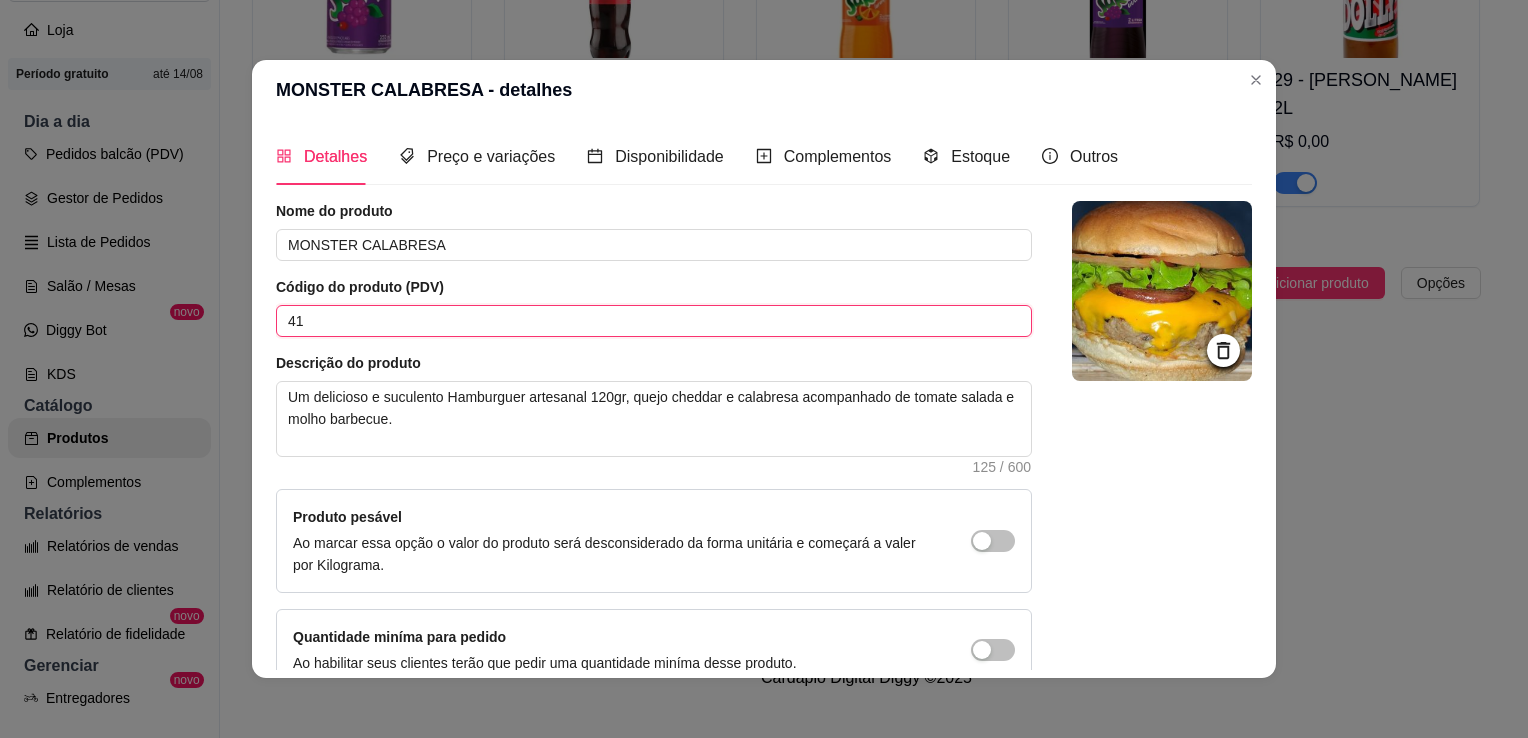 scroll, scrollTop: 107, scrollLeft: 0, axis: vertical 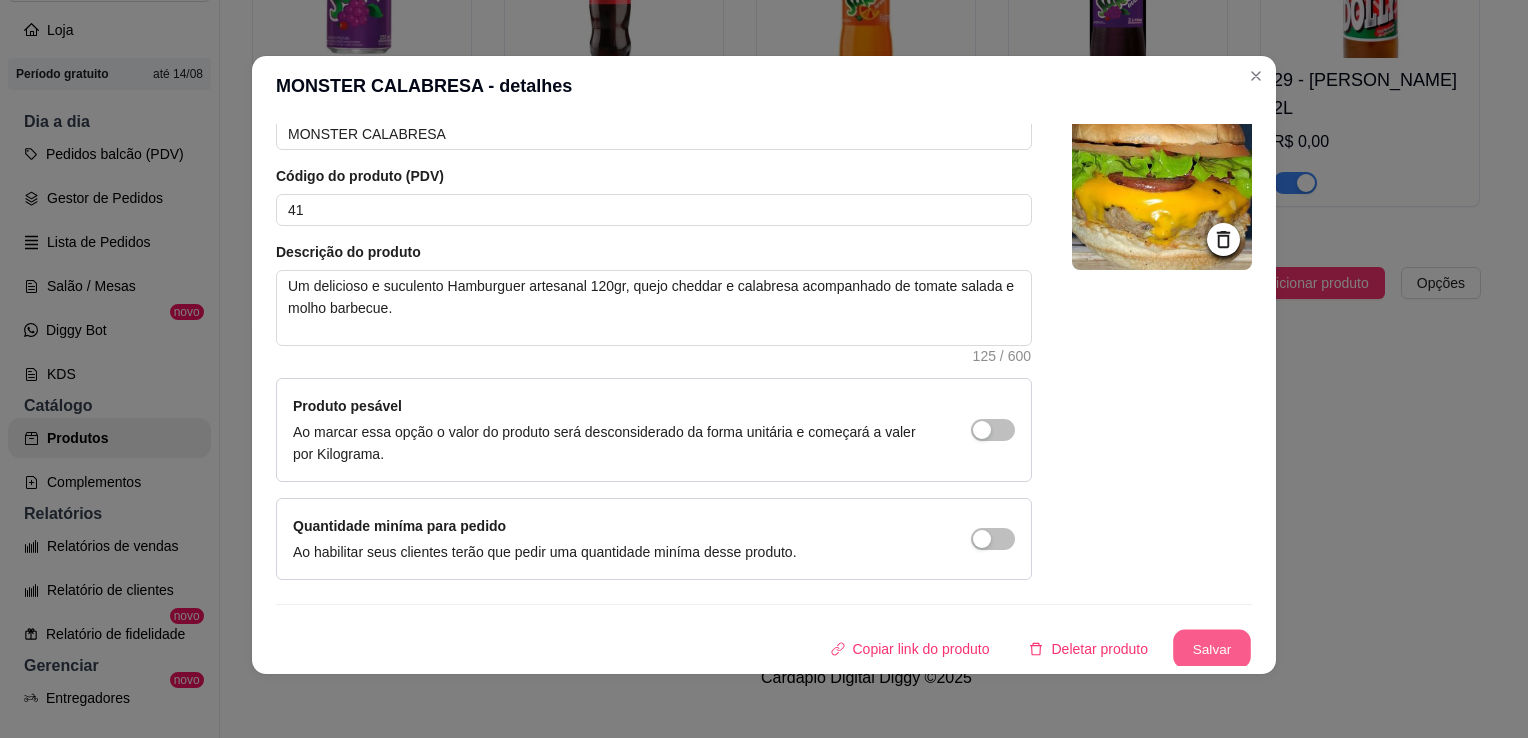 click on "Salvar" at bounding box center (1212, 649) 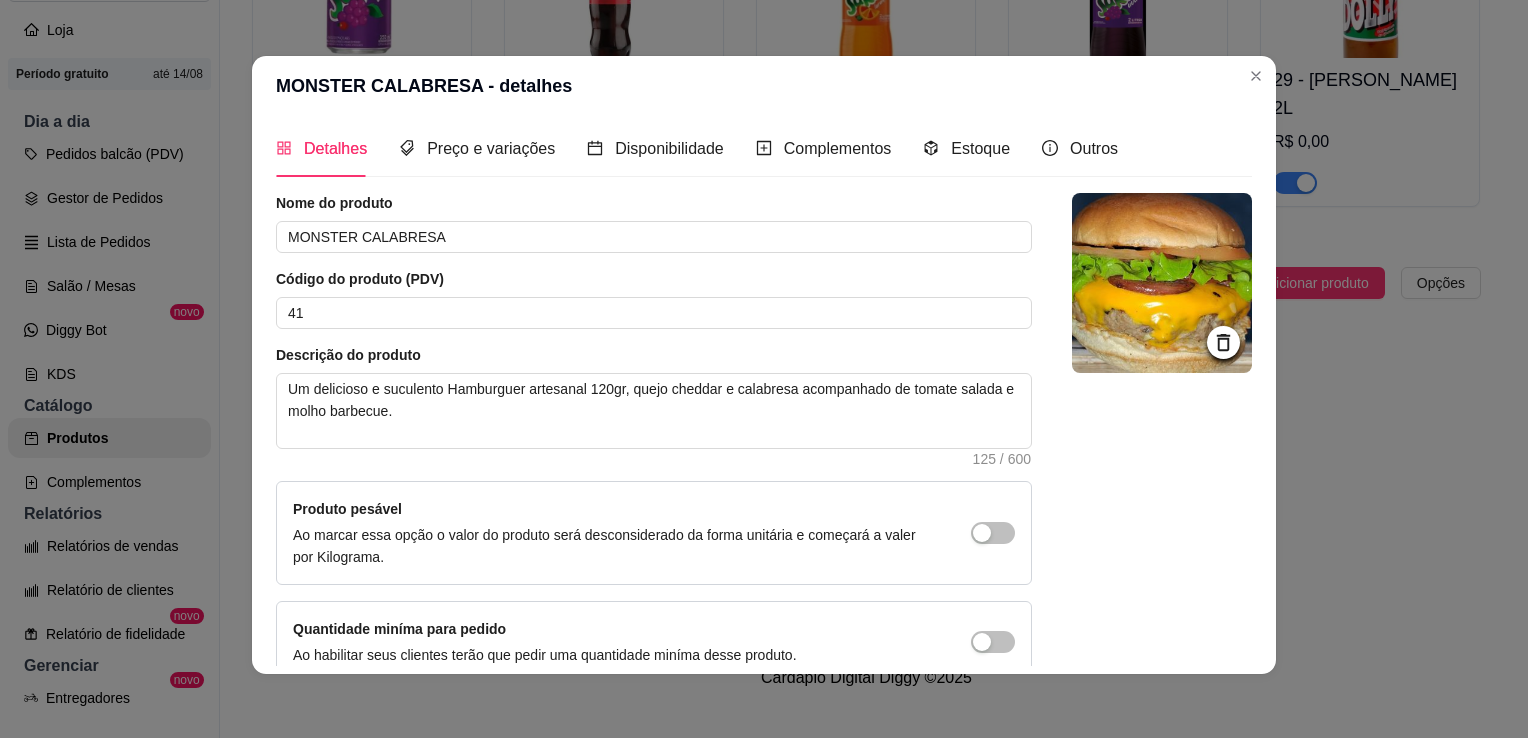 scroll, scrollTop: 0, scrollLeft: 0, axis: both 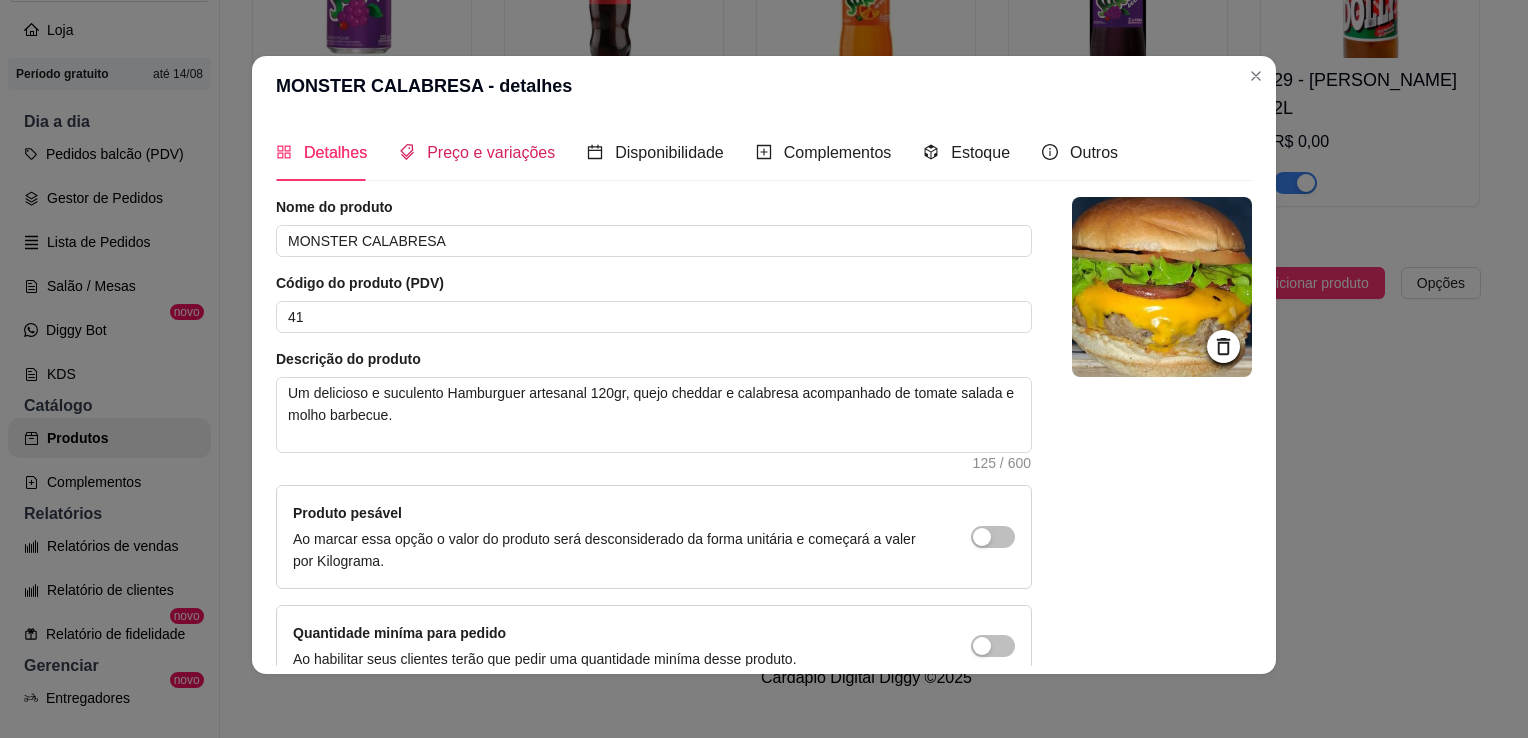 click on "Preço e variações" at bounding box center (477, 152) 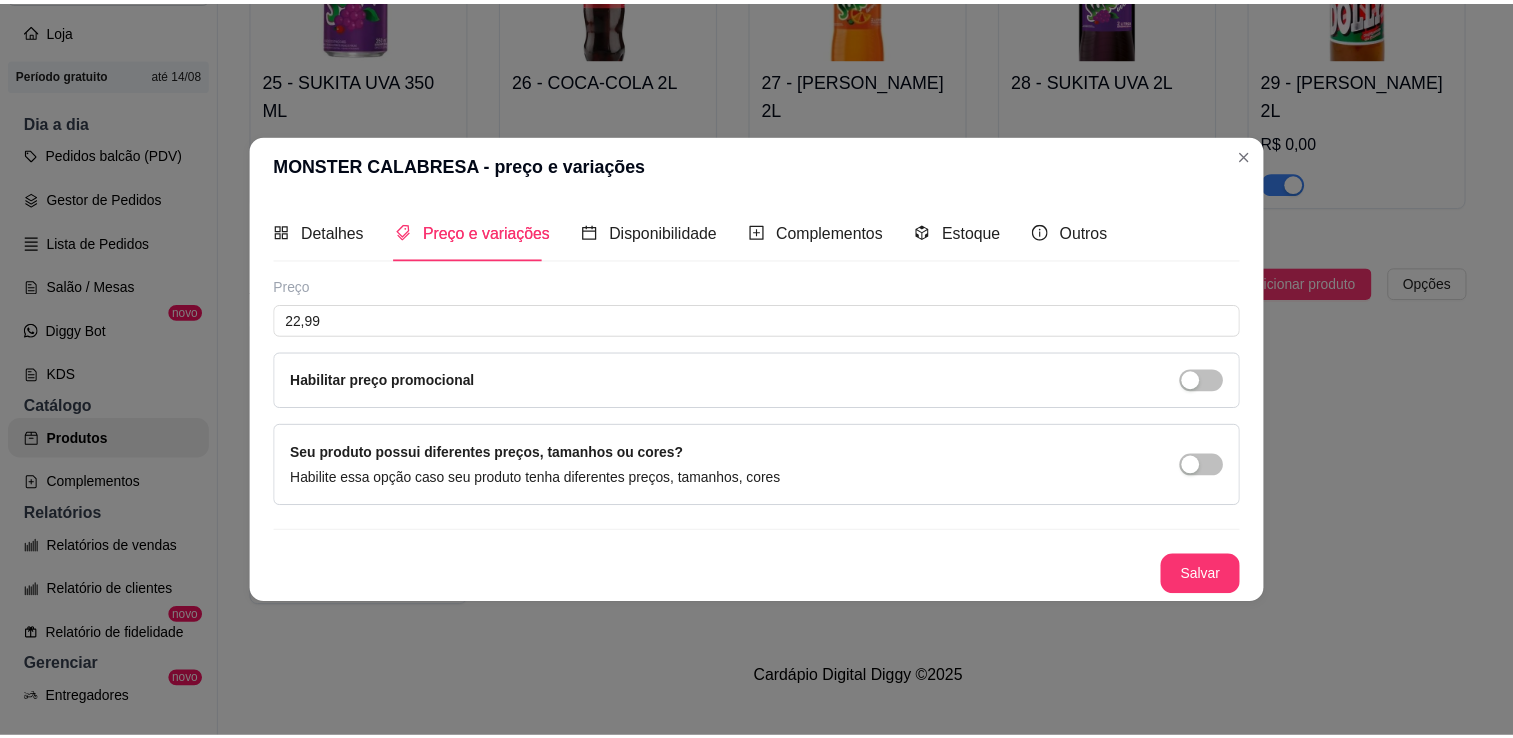 scroll, scrollTop: 0, scrollLeft: 0, axis: both 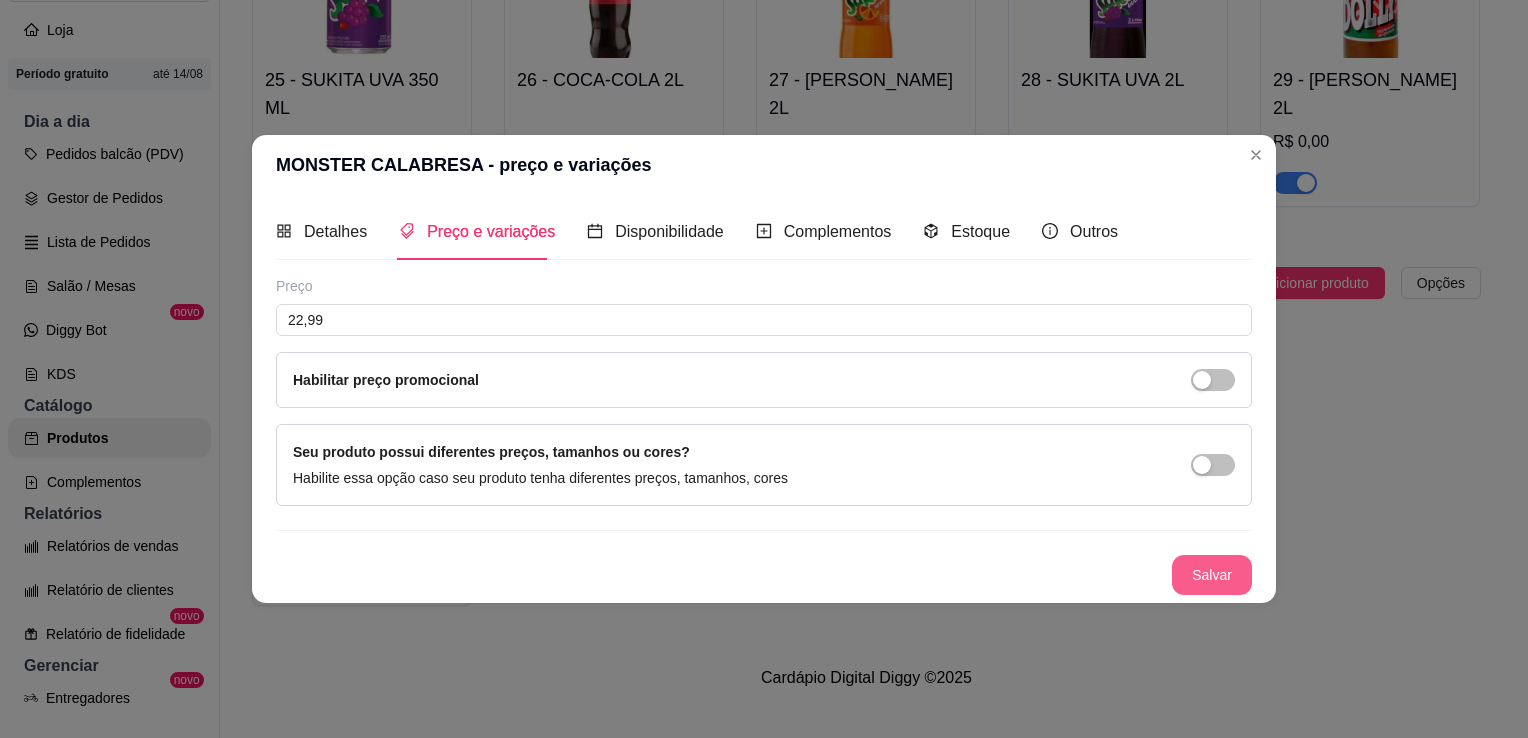click on "Salvar" at bounding box center [1212, 575] 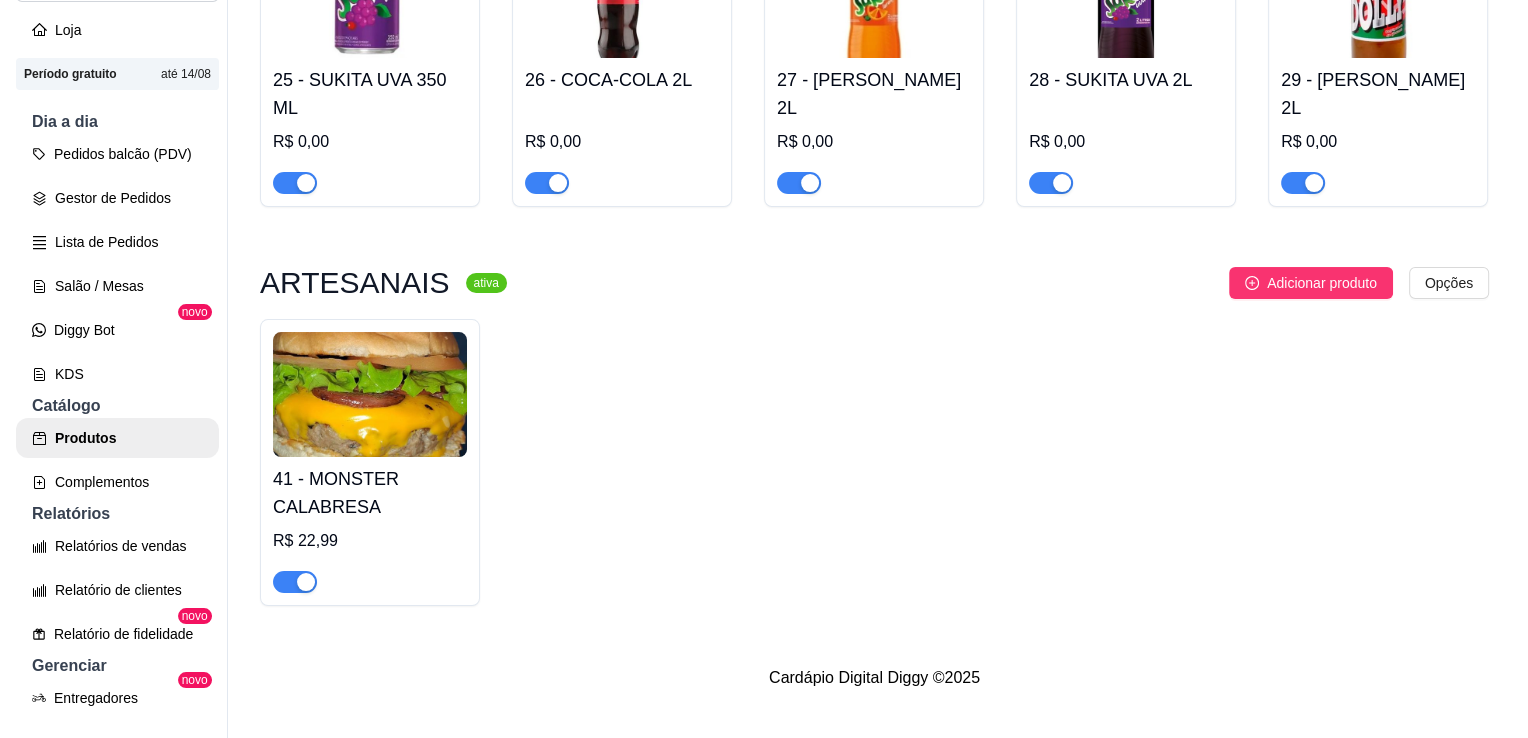 scroll, scrollTop: 1864, scrollLeft: 0, axis: vertical 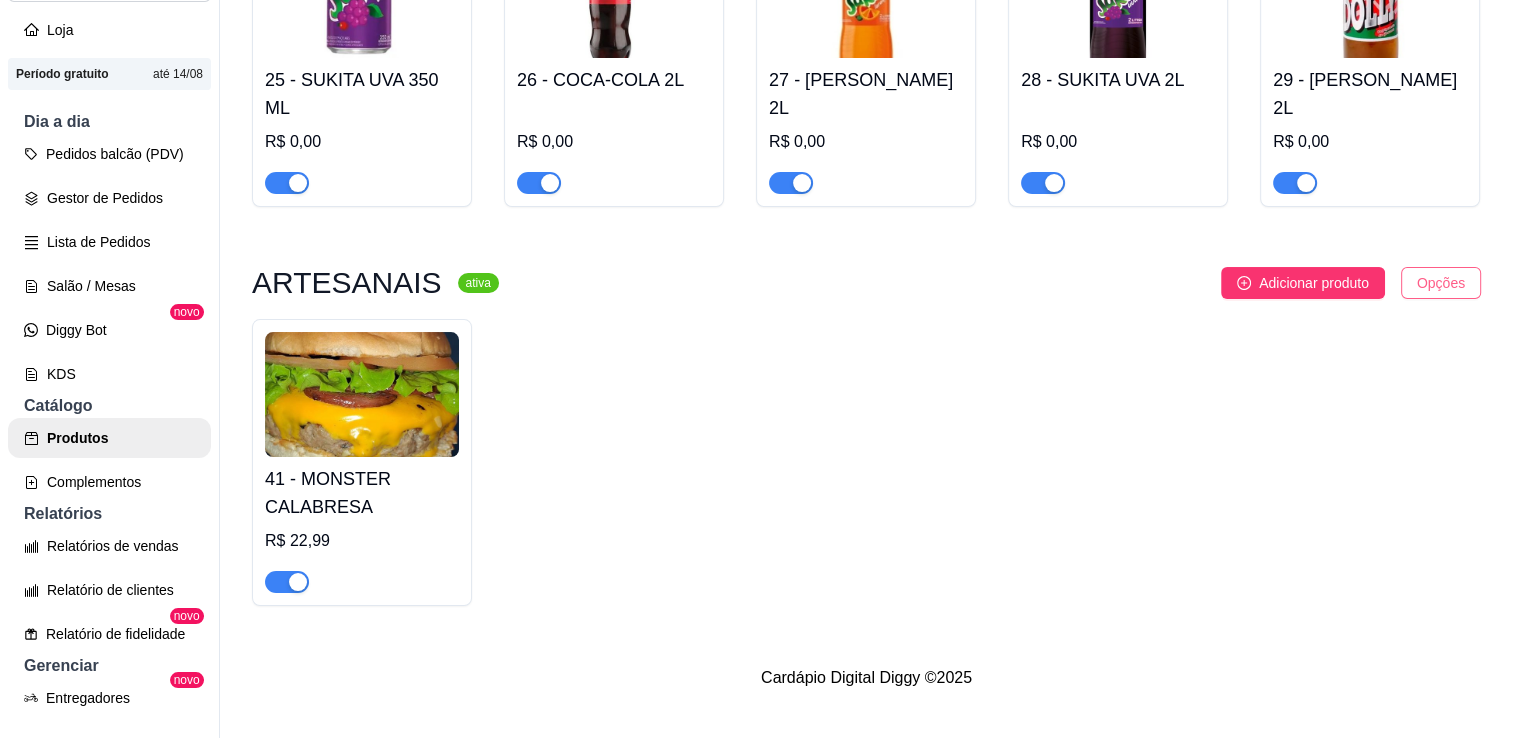 click on "P Prass Hamburg ... Loja Aberta Loja Período gratuito até 14/08   Dia a dia Pedidos balcão (PDV) Gestor de Pedidos Lista de Pedidos Salão / Mesas Diggy Bot novo KDS Catálogo Produtos Complementos Relatórios Relatórios de vendas Relatório de clientes Relatório de fidelidade novo Gerenciar Entregadores novo Nota Fiscal (NFC-e) Controle de caixa Controle de fiado Cupons Clientes Estoque Configurações Diggy Planos Precisa de ajuda? Sair Produtos Adicionar categoria Reodernar categorias Aqui você cadastra e gerencia seu produtos e categorias DESTAQUE ativa Adicionar produto Opções 01 - X-CALABRESA   R$ 14,99 02 - X-BACON   R$ 14,99 03 - X-SALADA   R$ 11,99 HOT DOG ativa Adicionar produto Opções Nenhum produto cadastrado PORÇOES ativa Adicionar produto Opções 30 - BATATA FRITA PREMIUM ( DEFINIR GRAMAGEM )   R$ 0,00 31 - BATATA FRITA SIMPLES ( GR )   R$ 0,00 32 - BATATA FRITA GRANDE ( GR )   R$ 0,00 33 - CALABRESA   R$ 0,00 BEBIDAS ativa Adicionar produto Opções 20 - COCA-COLA 350 ML" at bounding box center [756, 337] 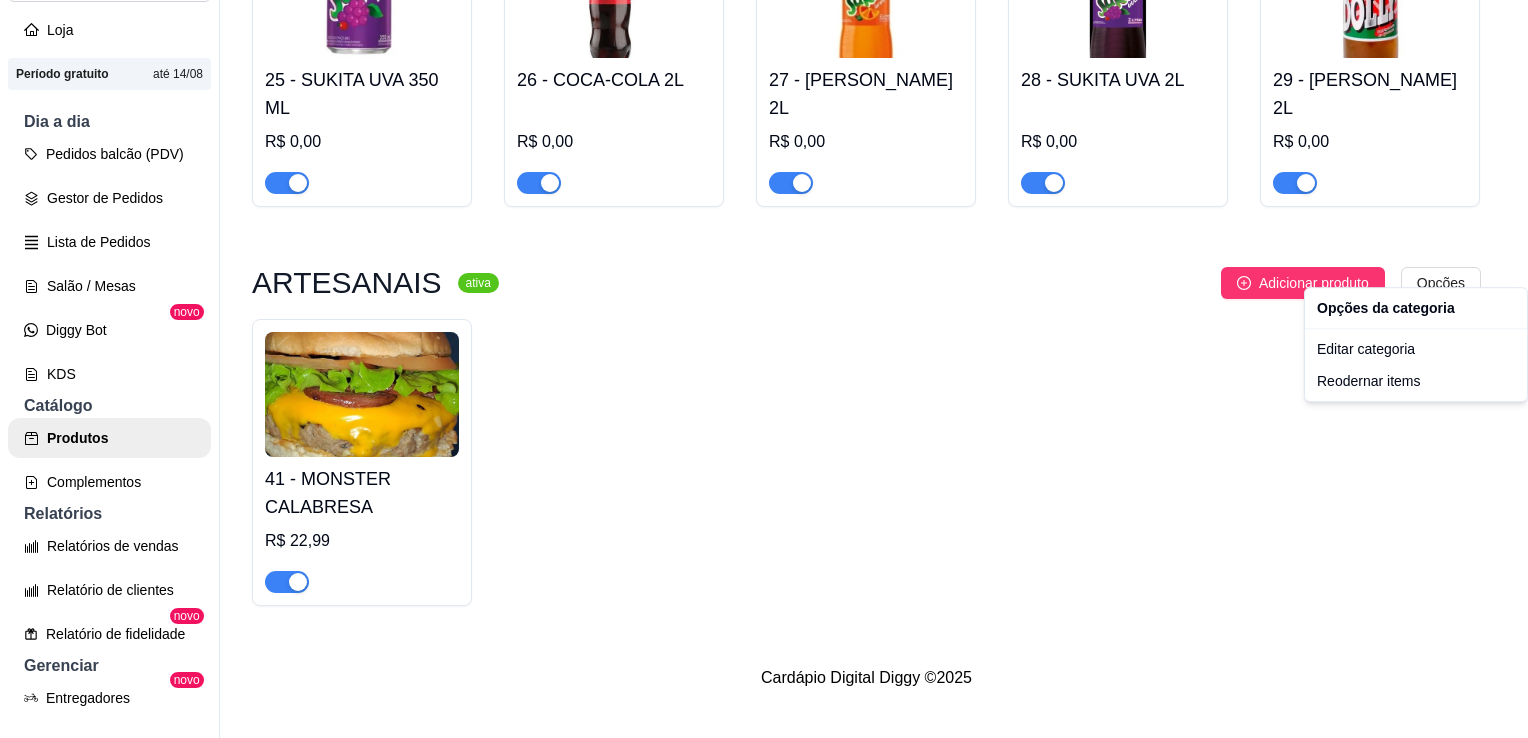 drag, startPoint x: 1032, startPoint y: 468, endPoint x: 1163, endPoint y: 411, distance: 142.86357 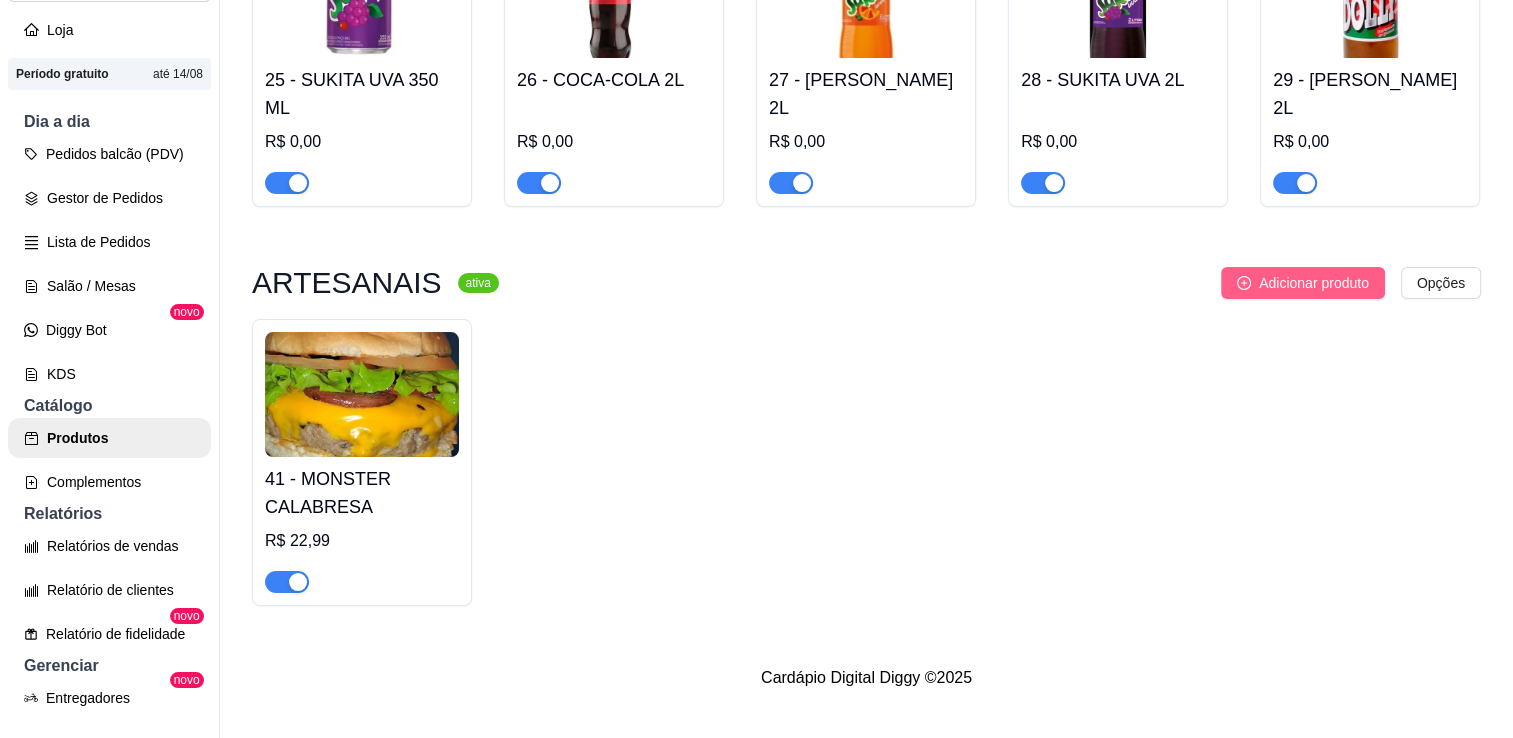 click on "Adicionar produto" at bounding box center (1314, 283) 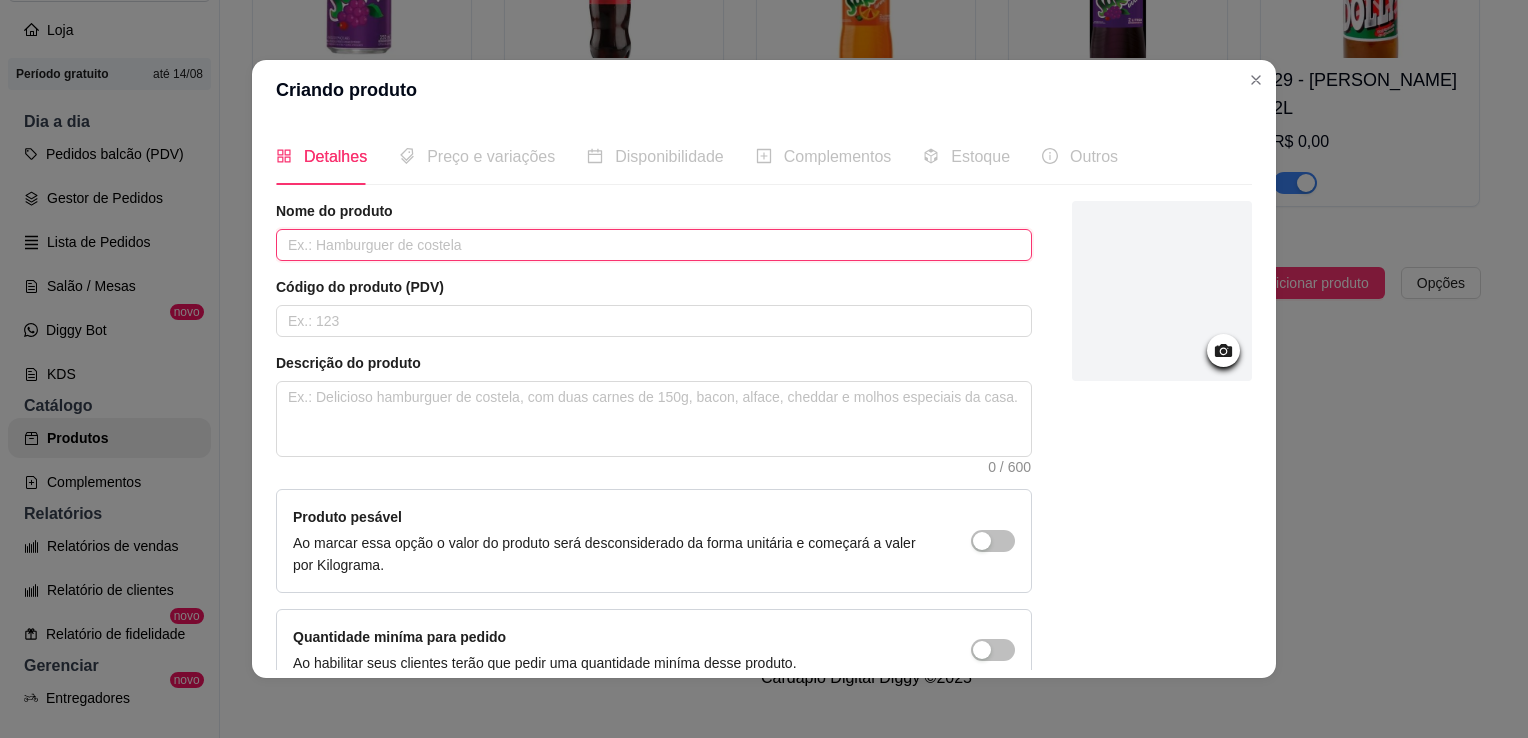 click at bounding box center [654, 245] 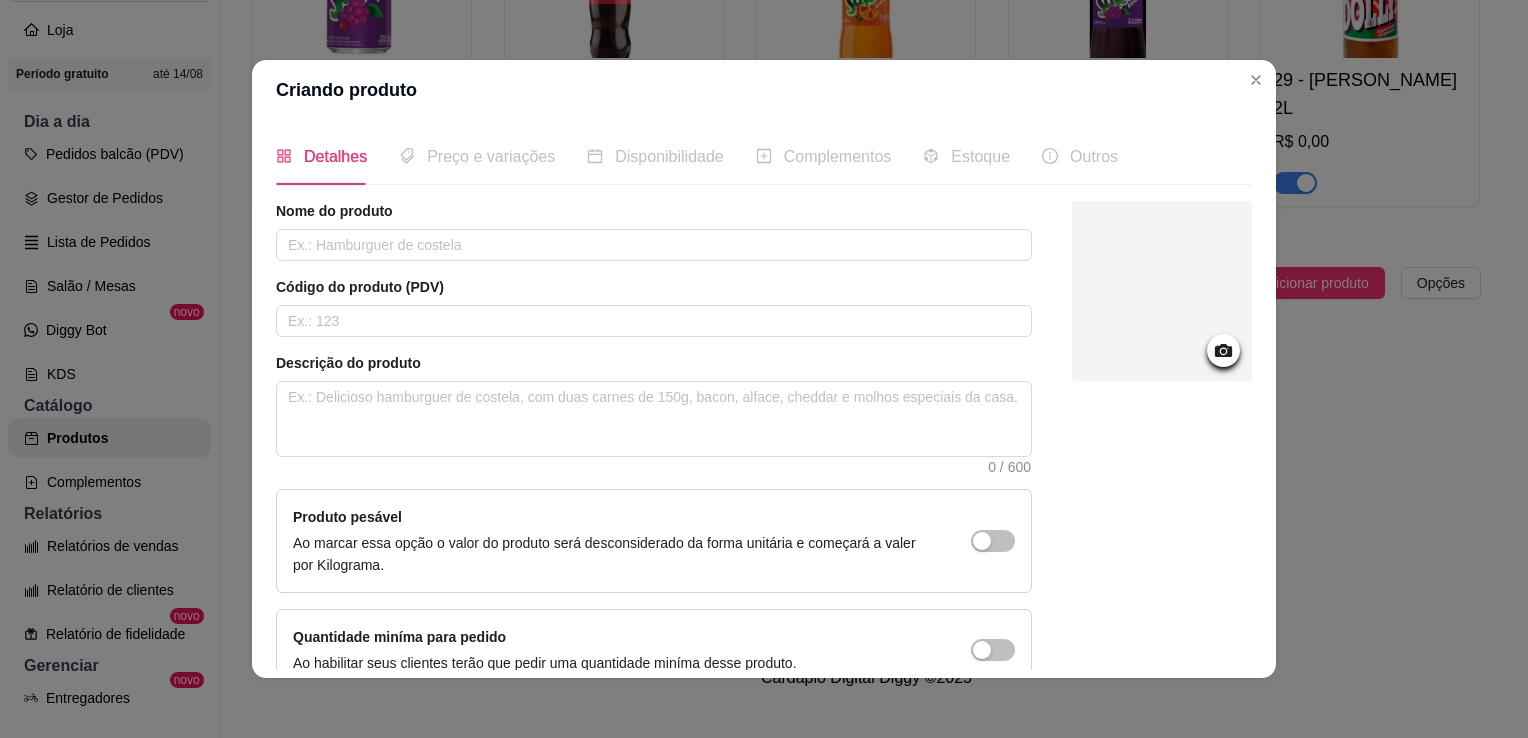 click on "Preço e variações" at bounding box center [477, 156] 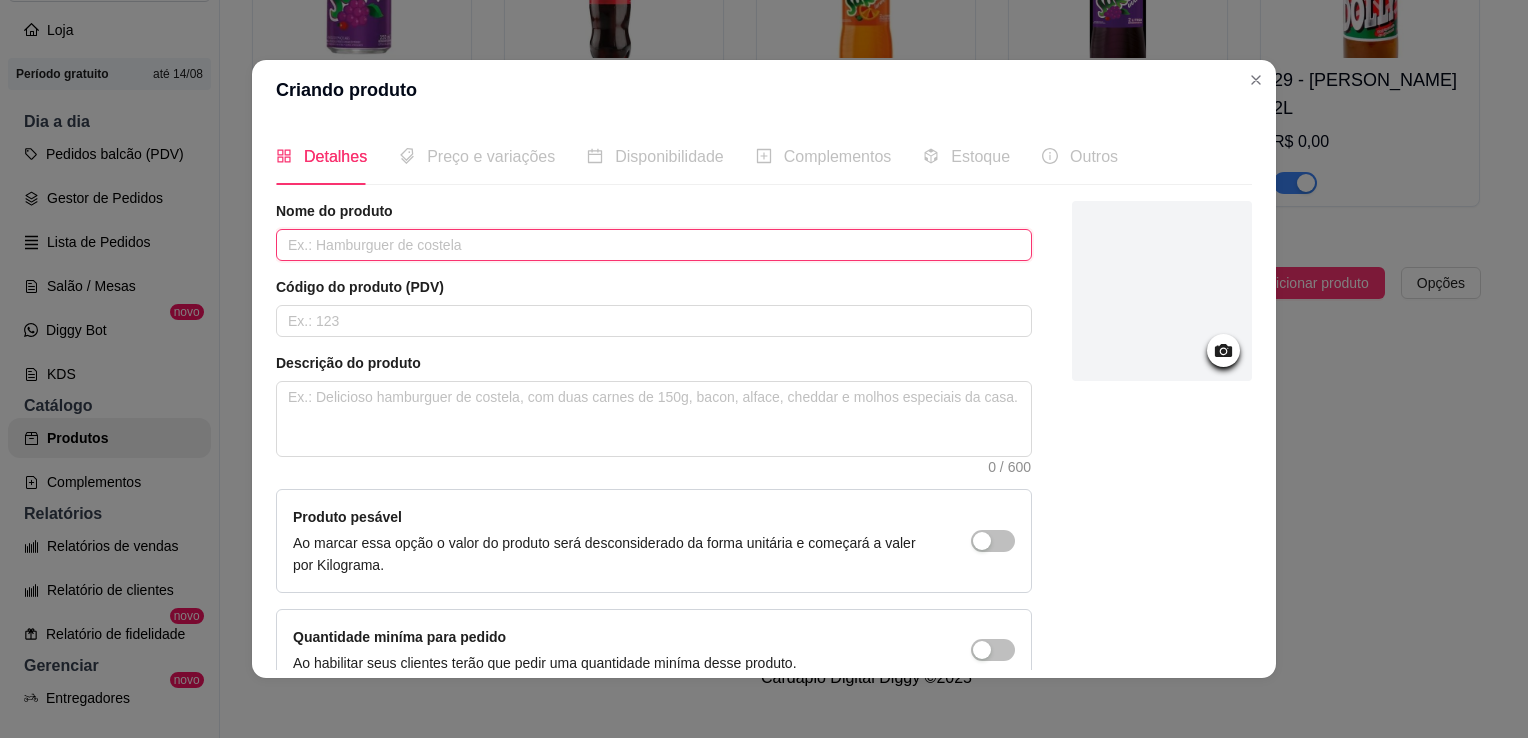 click at bounding box center [654, 245] 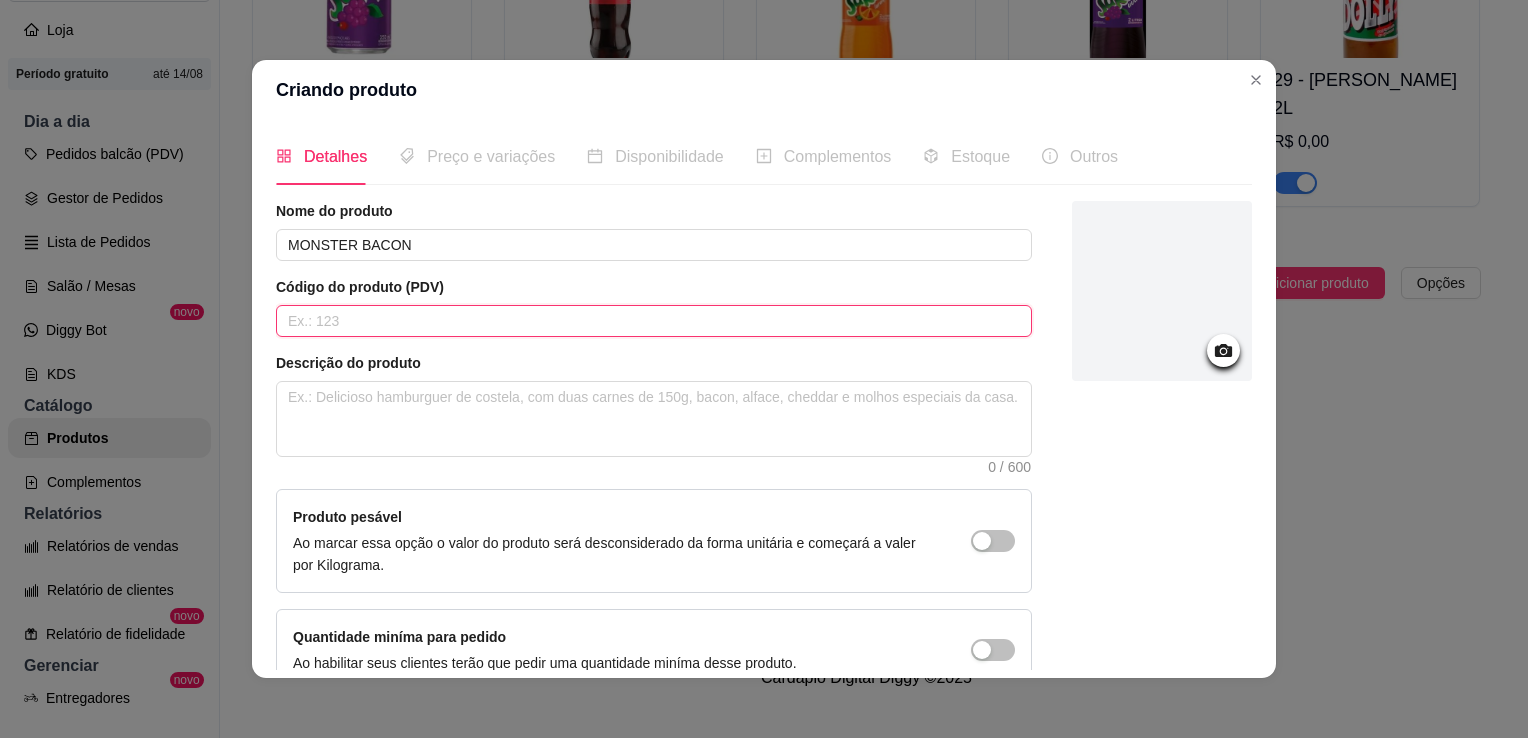 click at bounding box center [654, 321] 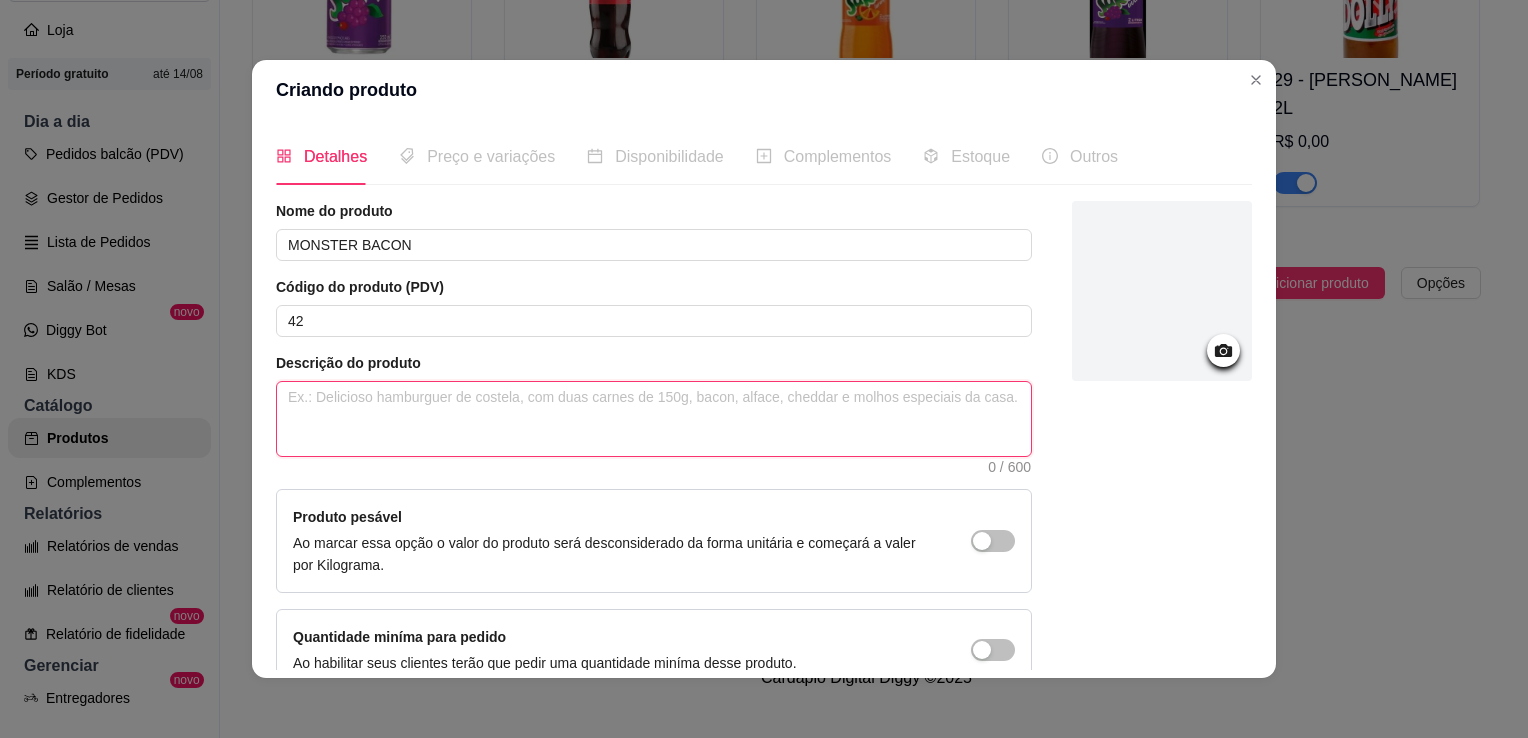click at bounding box center (654, 419) 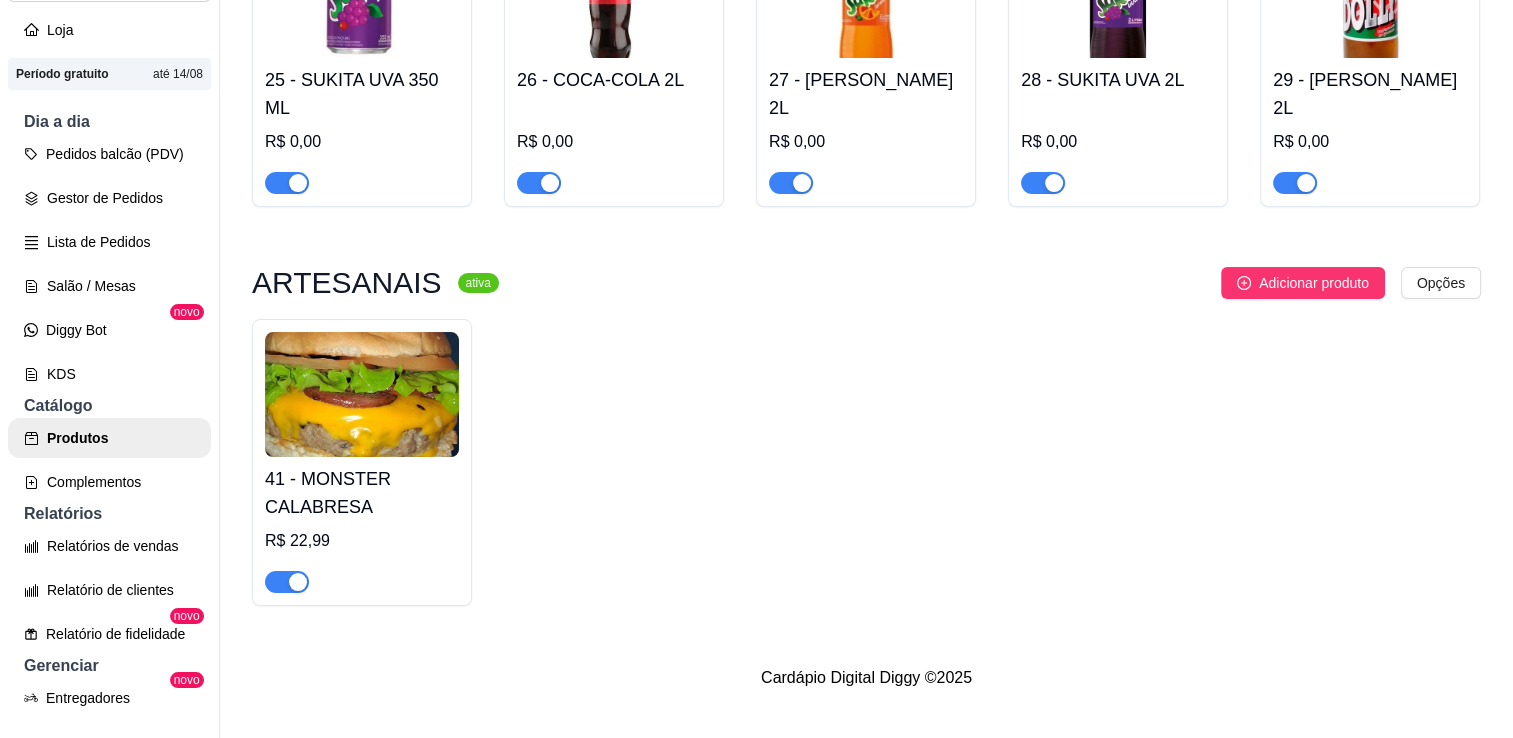 click at bounding box center [362, 394] 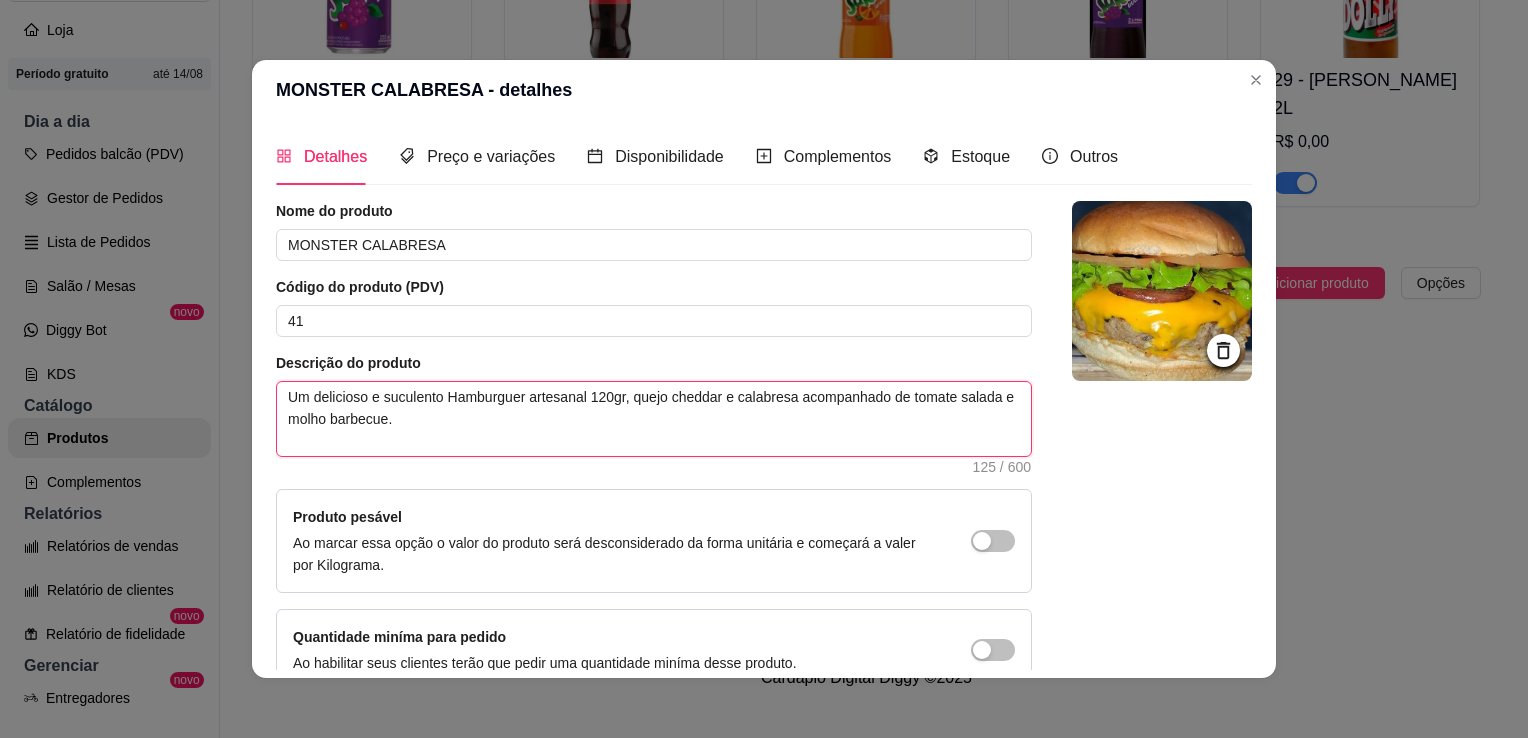drag, startPoint x: 281, startPoint y: 394, endPoint x: 354, endPoint y: 413, distance: 75.43209 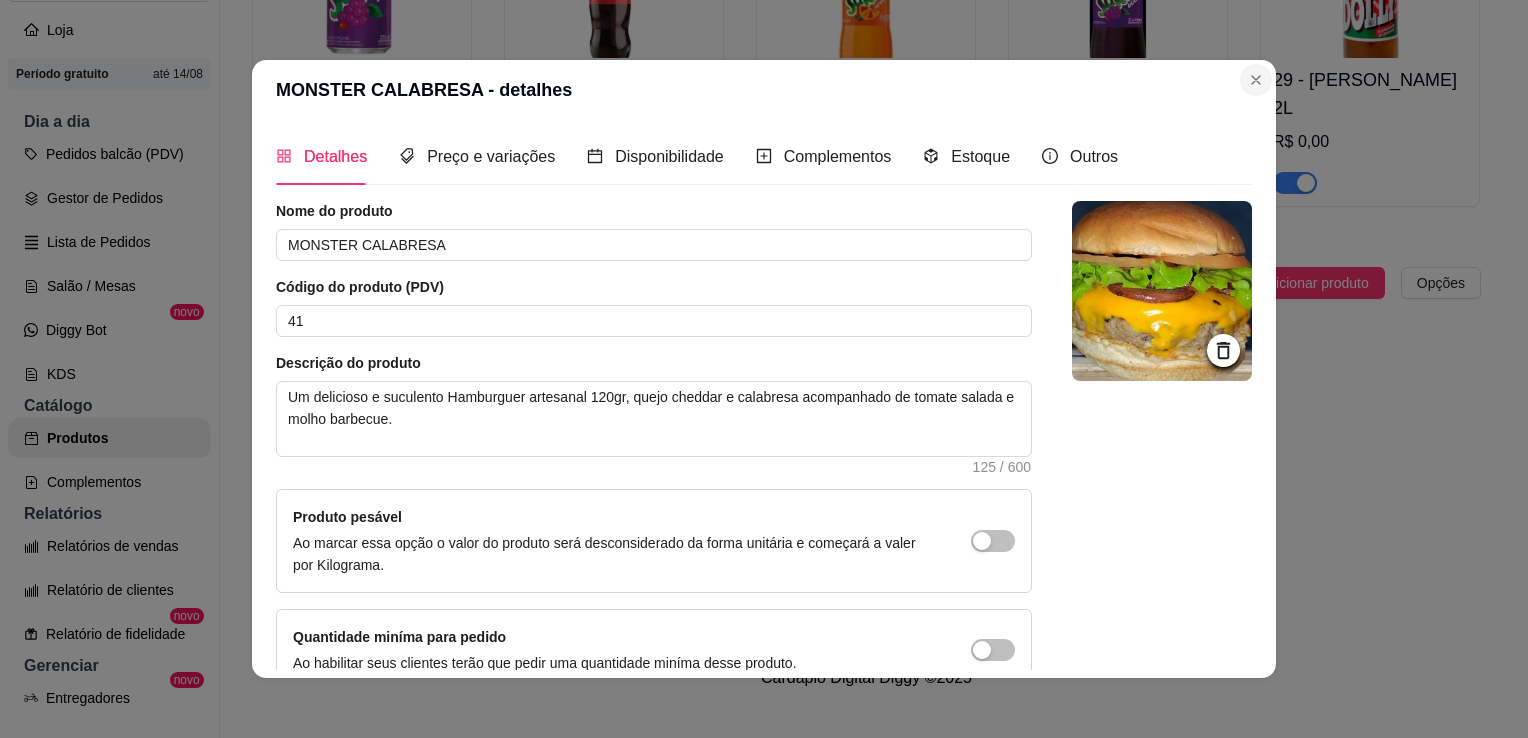 click on "MONSTER CALABRESA - detalhes Detalhes Preço e variações Disponibilidade Complementos Estoque Outros Nome do produto MONSTER CALABRESA Código do produto (PDV) 41 Descrição do produto Um delicioso e suculento Hamburguer artesanal 120gr, quejo cheddar e calabresa acompanhado de tomate salada e molho barbecue. 125 / 600 Produto pesável Ao marcar essa opção o valor do produto será desconsiderado da forma unitária e começará a valer por Kilograma. Quantidade miníma para pedido Ao habilitar seus clientes terão que pedir uma quantidade miníma desse produto. Copiar link do produto Deletar produto Salvar" at bounding box center [764, 369] 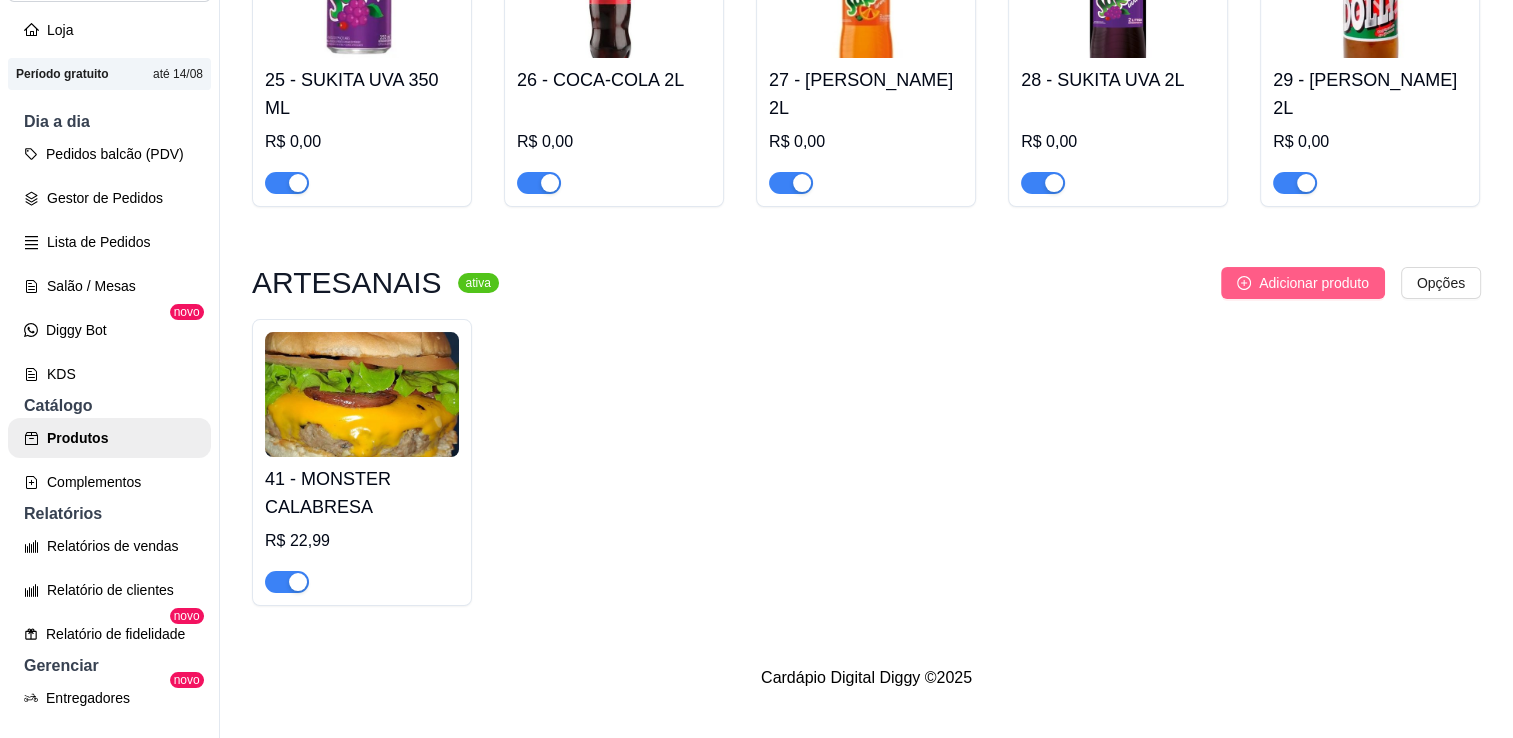 click on "Adicionar produto" at bounding box center (1314, 283) 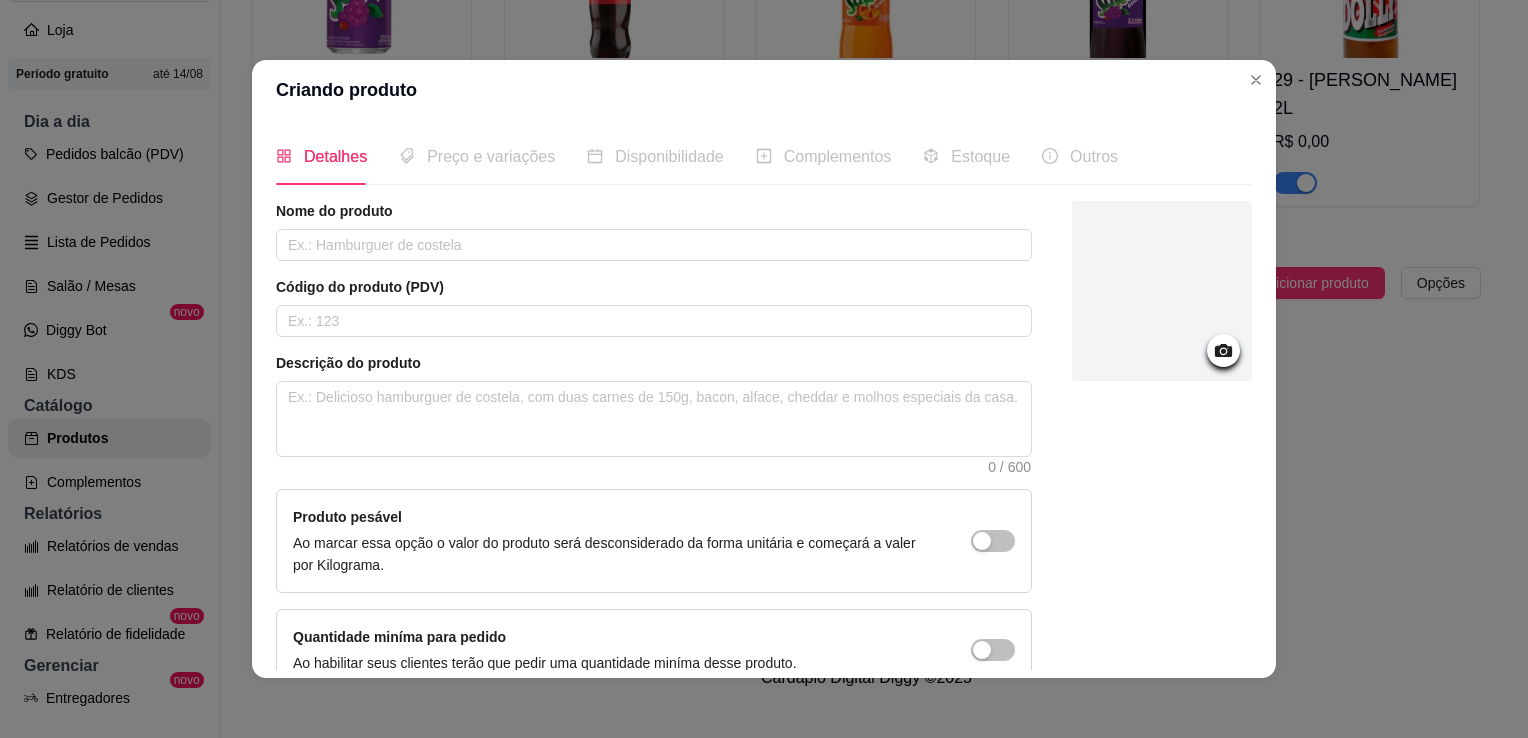 click on "Nome do produto Código do produto (PDV) Descrição do produto 0 / 600 Produto pesável Ao marcar essa opção o valor do produto será desconsiderado da forma unitária e começará a valer por Kilograma. Quantidade miníma para pedido Ao habilitar seus clientes terão que pedir uma quantidade miníma desse produto." at bounding box center [654, 446] 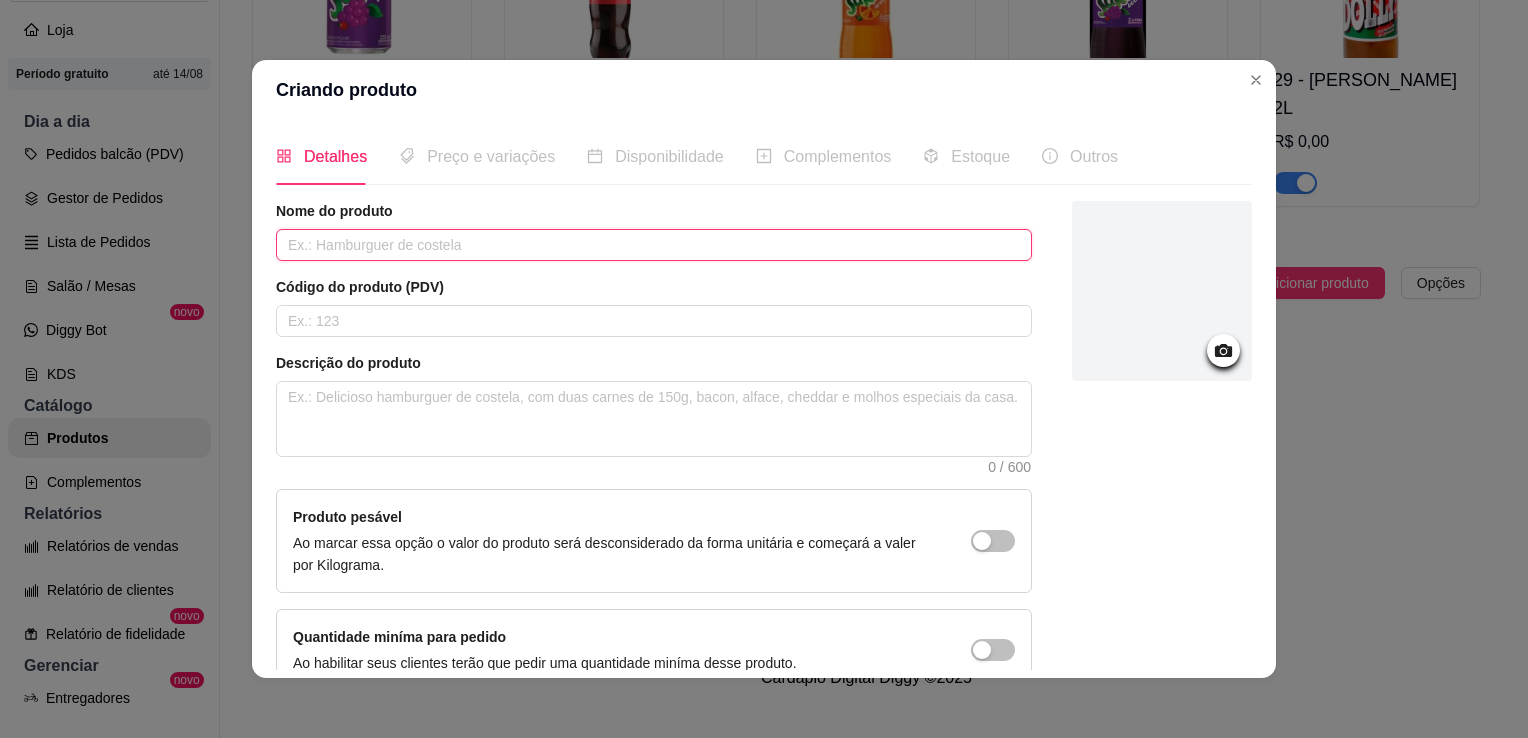 click at bounding box center [654, 245] 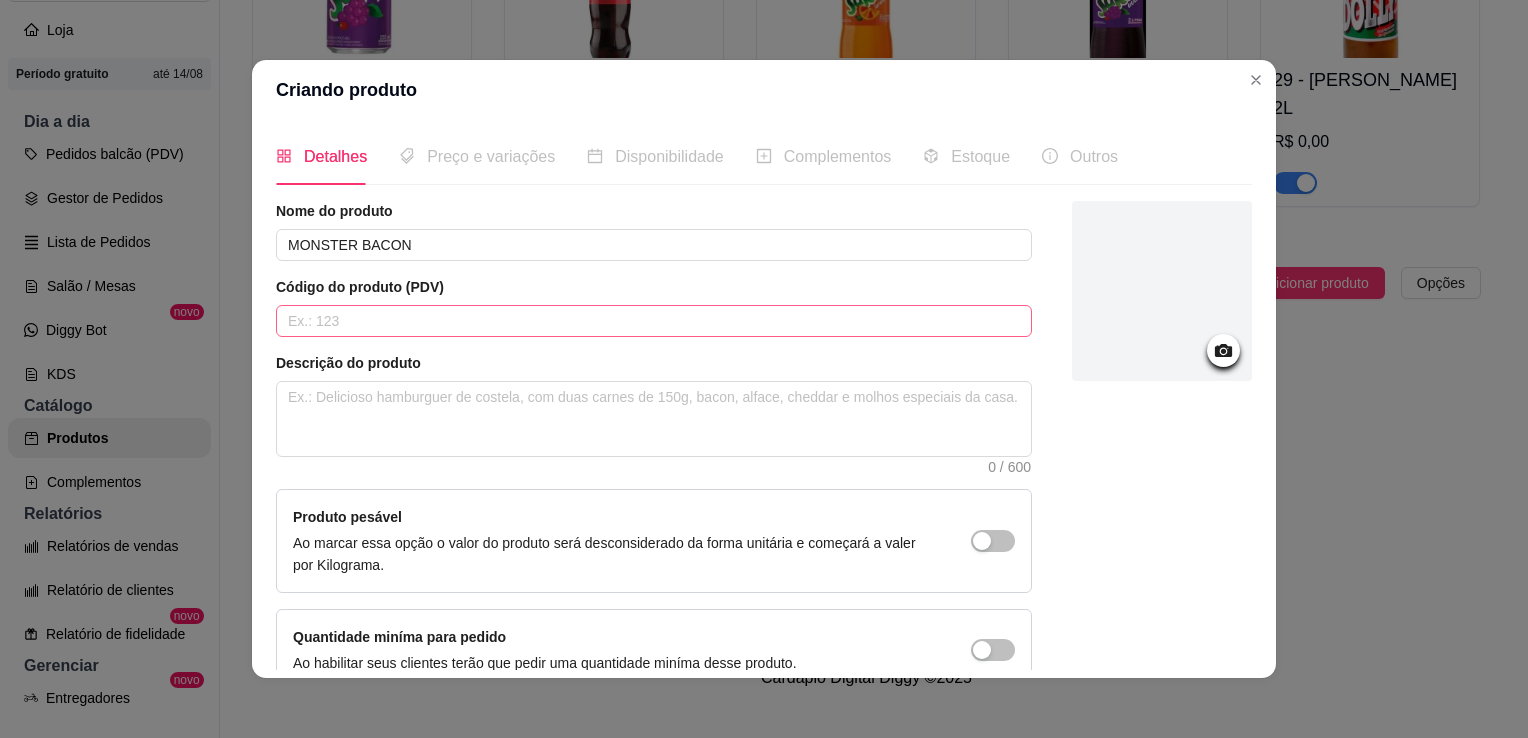 click on "Código do produto (PDV)" at bounding box center (654, 307) 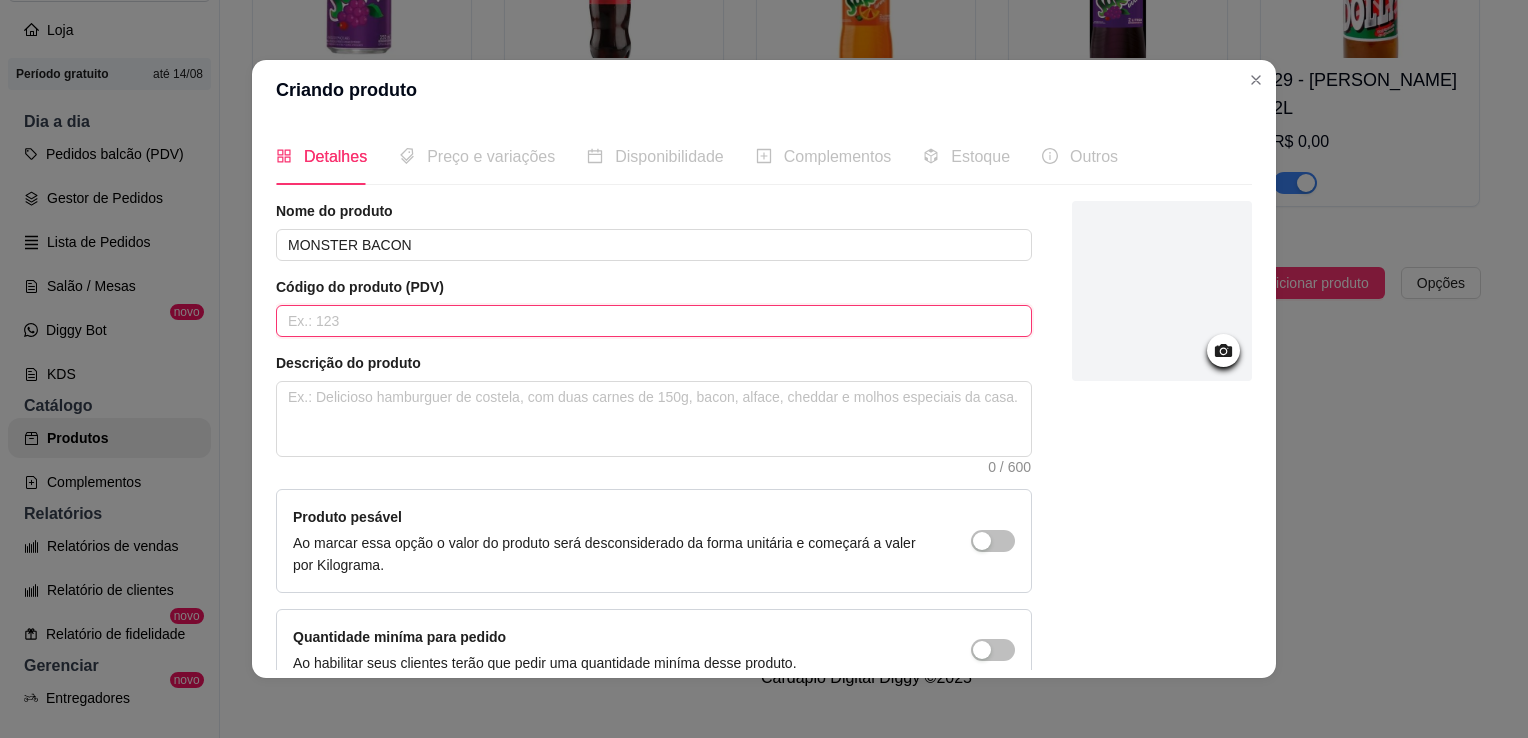 click at bounding box center [654, 321] 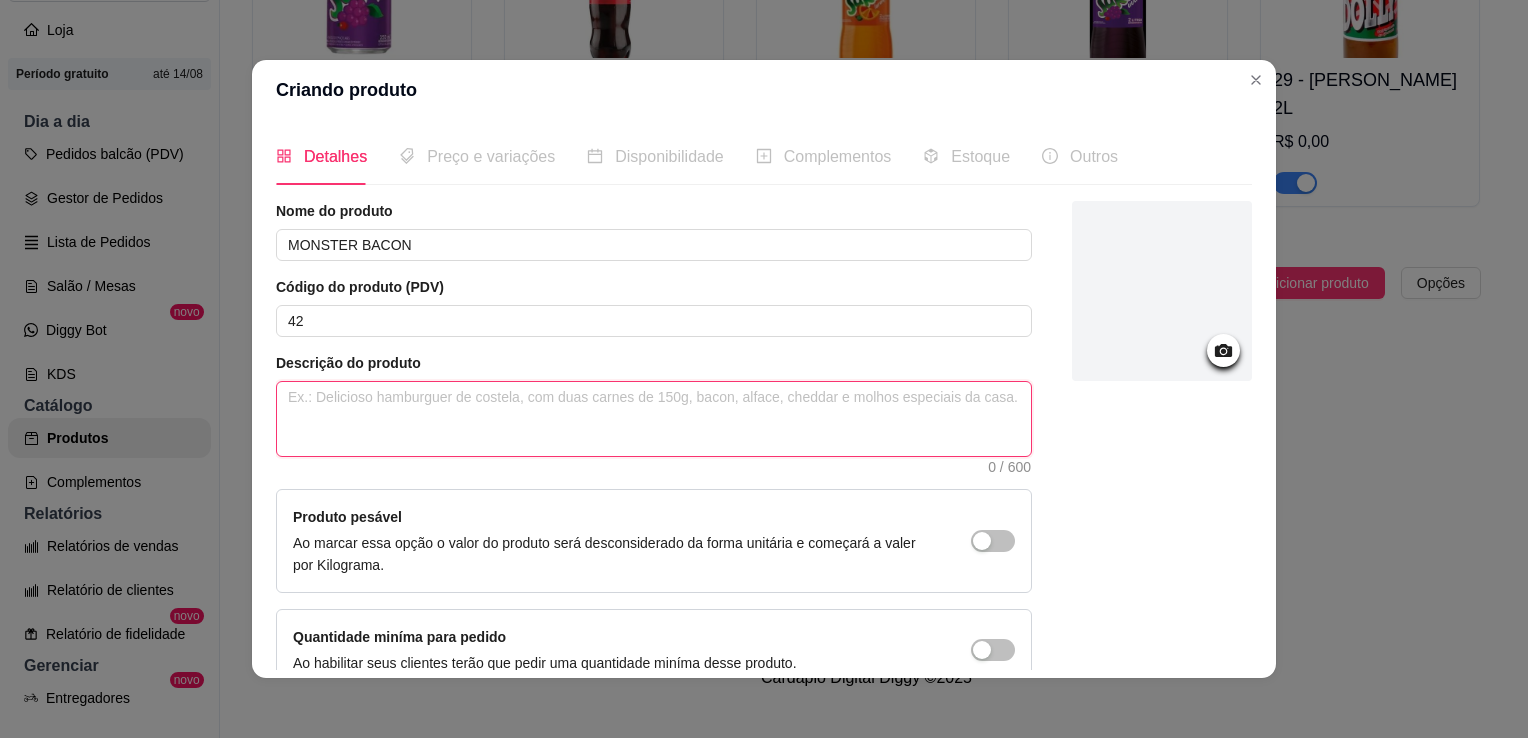 click at bounding box center [654, 419] 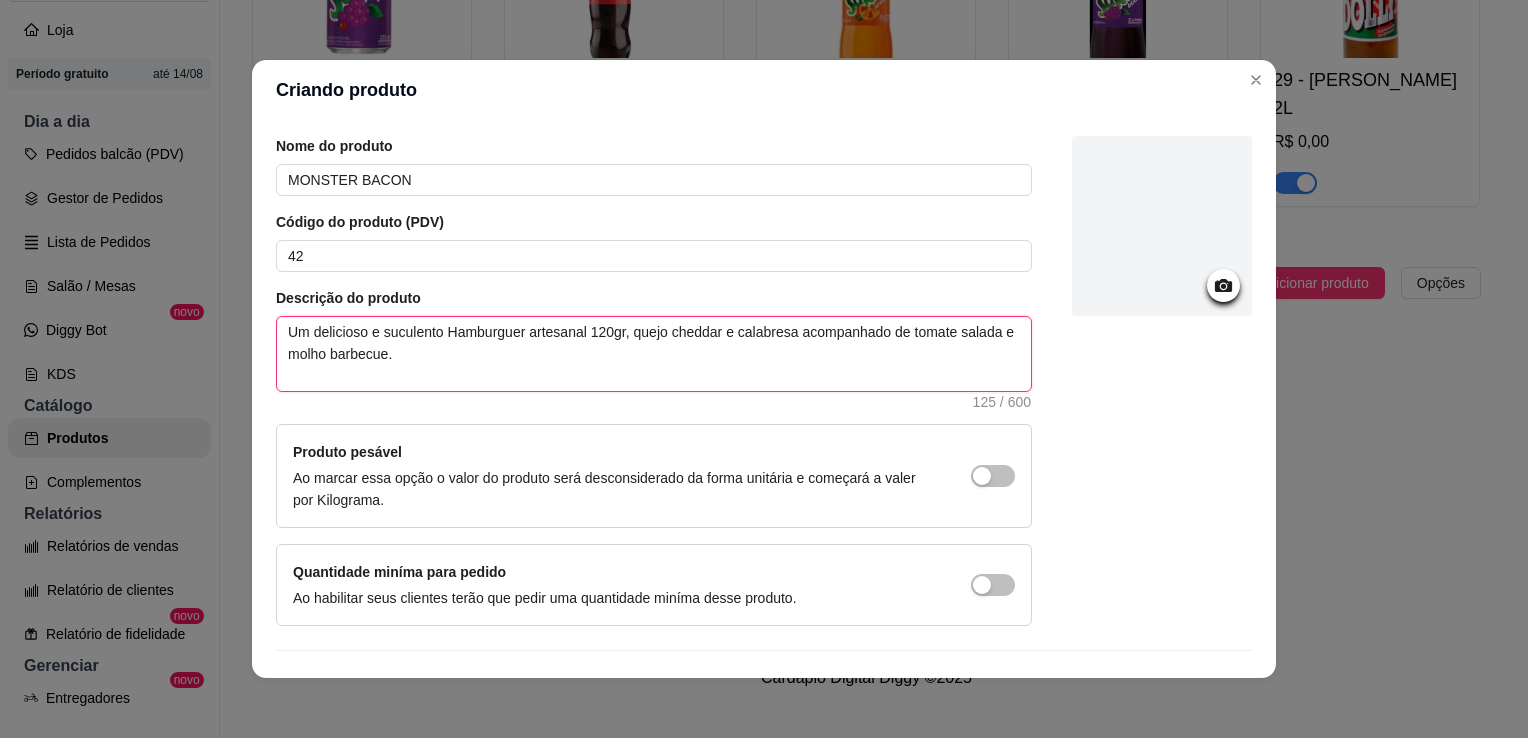 scroll, scrollTop: 107, scrollLeft: 0, axis: vertical 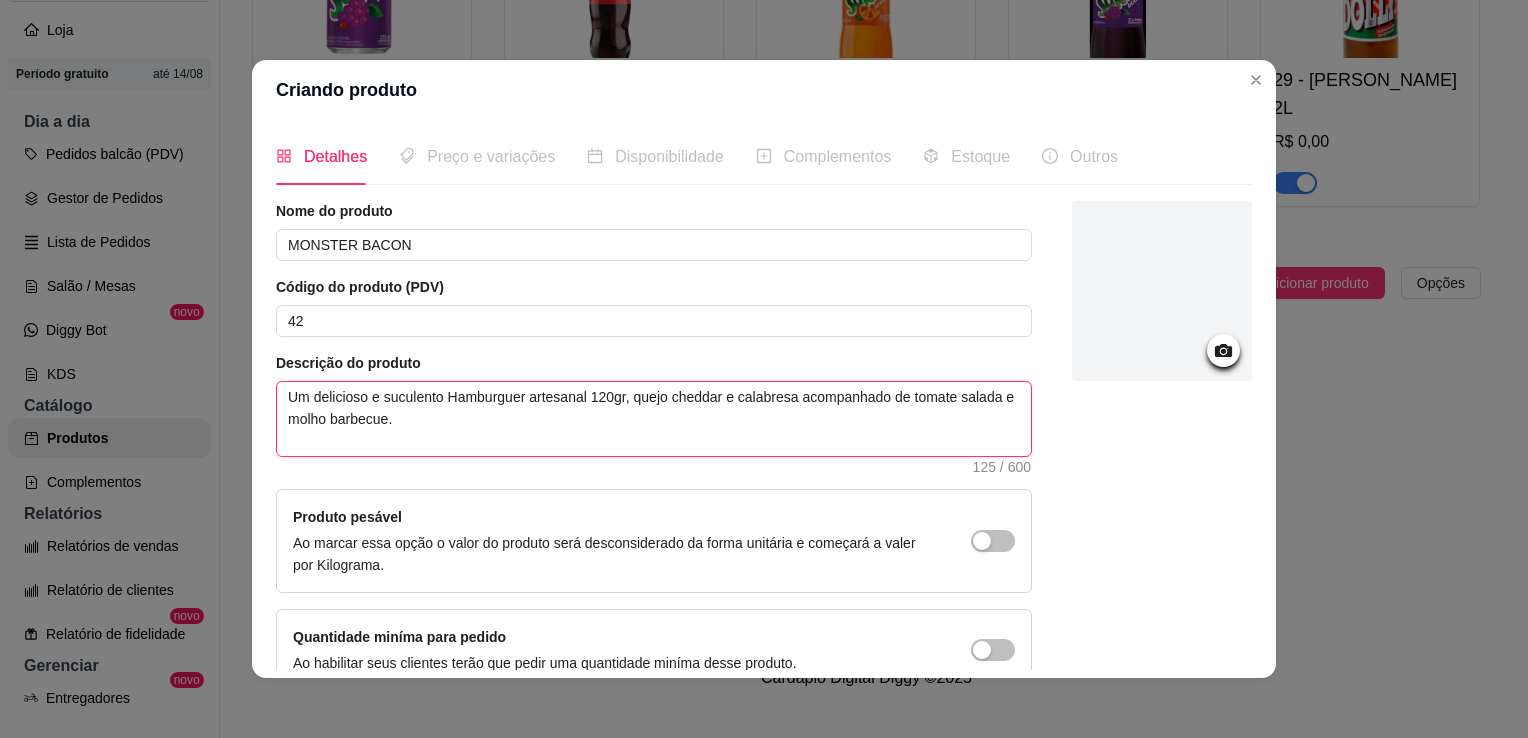 drag, startPoint x: 633, startPoint y: 398, endPoint x: 832, endPoint y: 489, distance: 218.81956 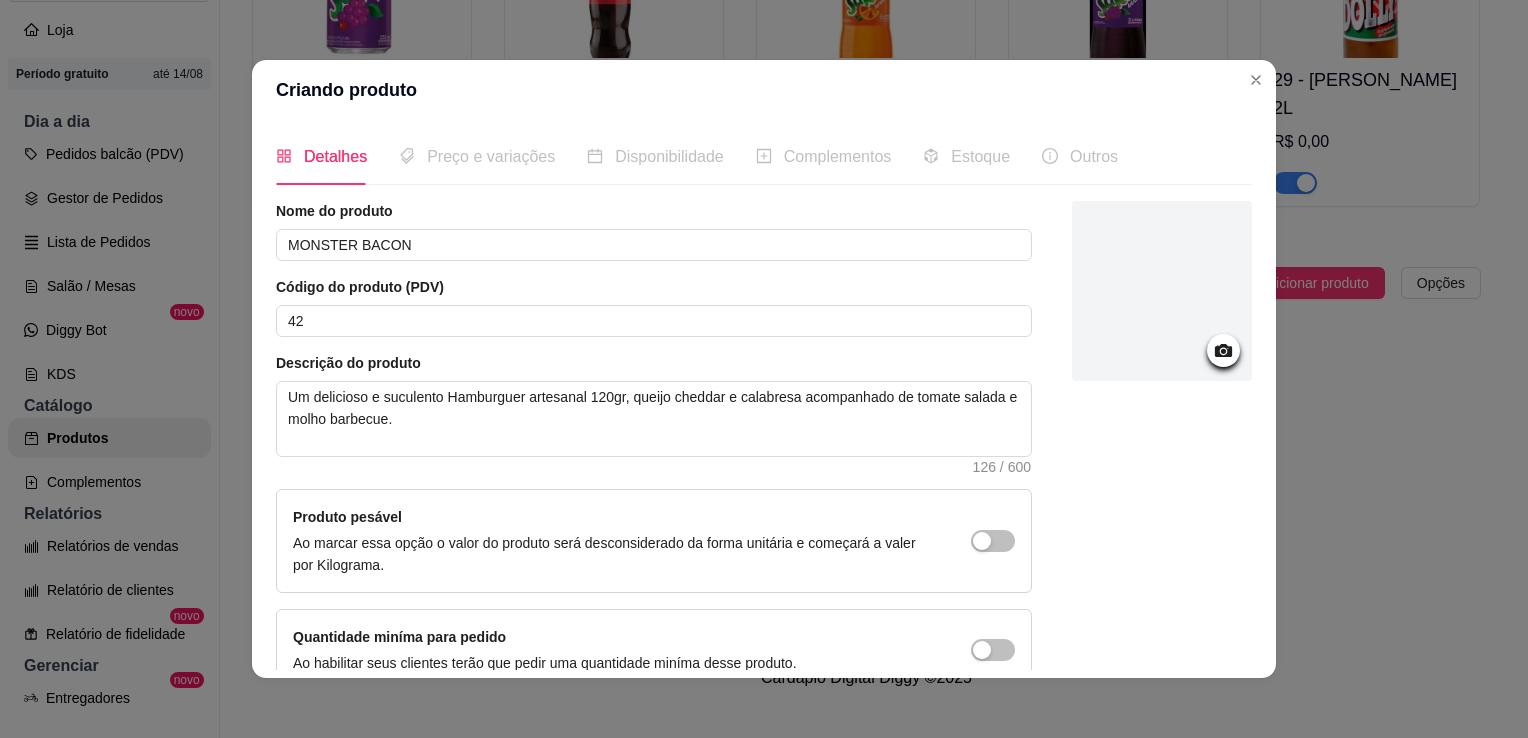 click on "Descrição do produto" at bounding box center [654, 363] 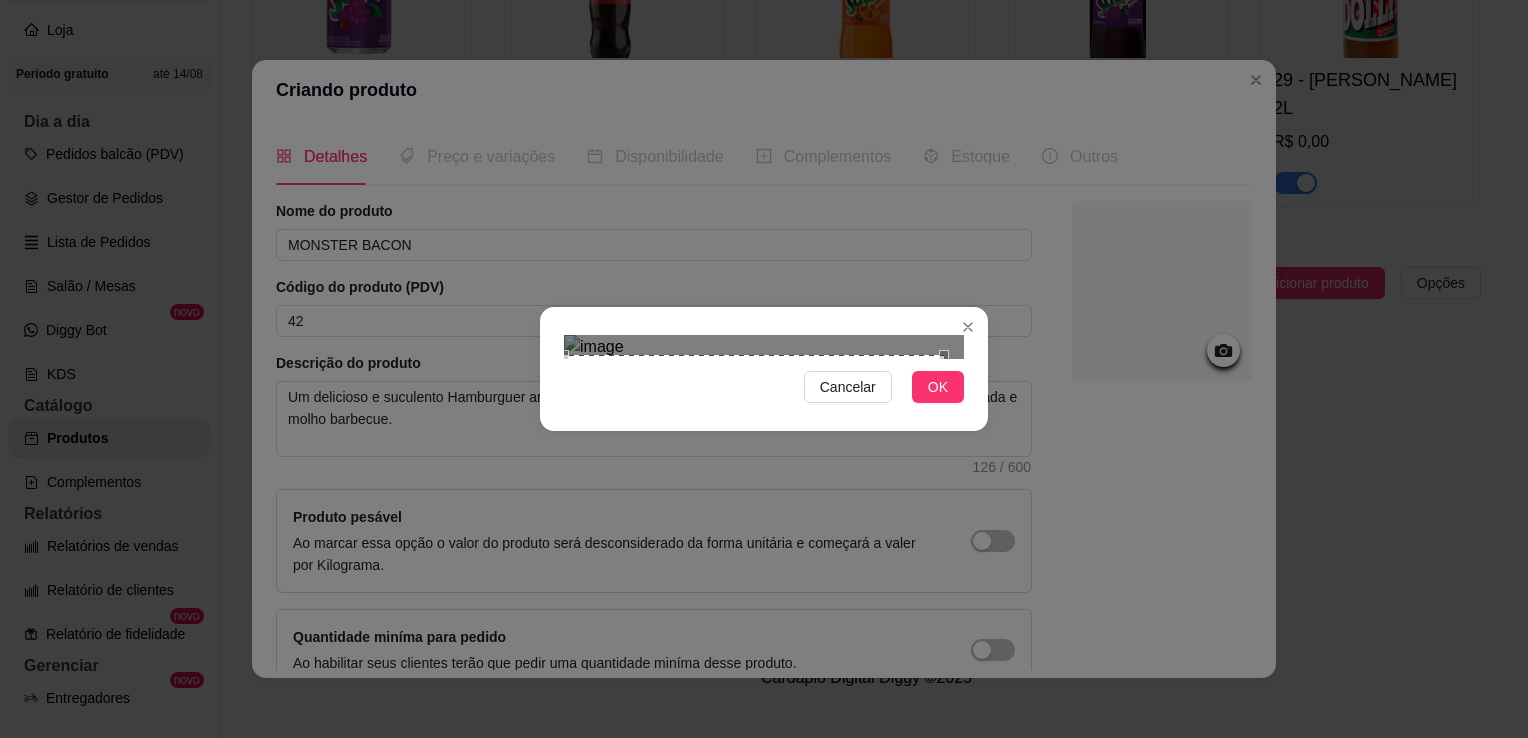 click on "Cancelar OK" at bounding box center [764, 369] 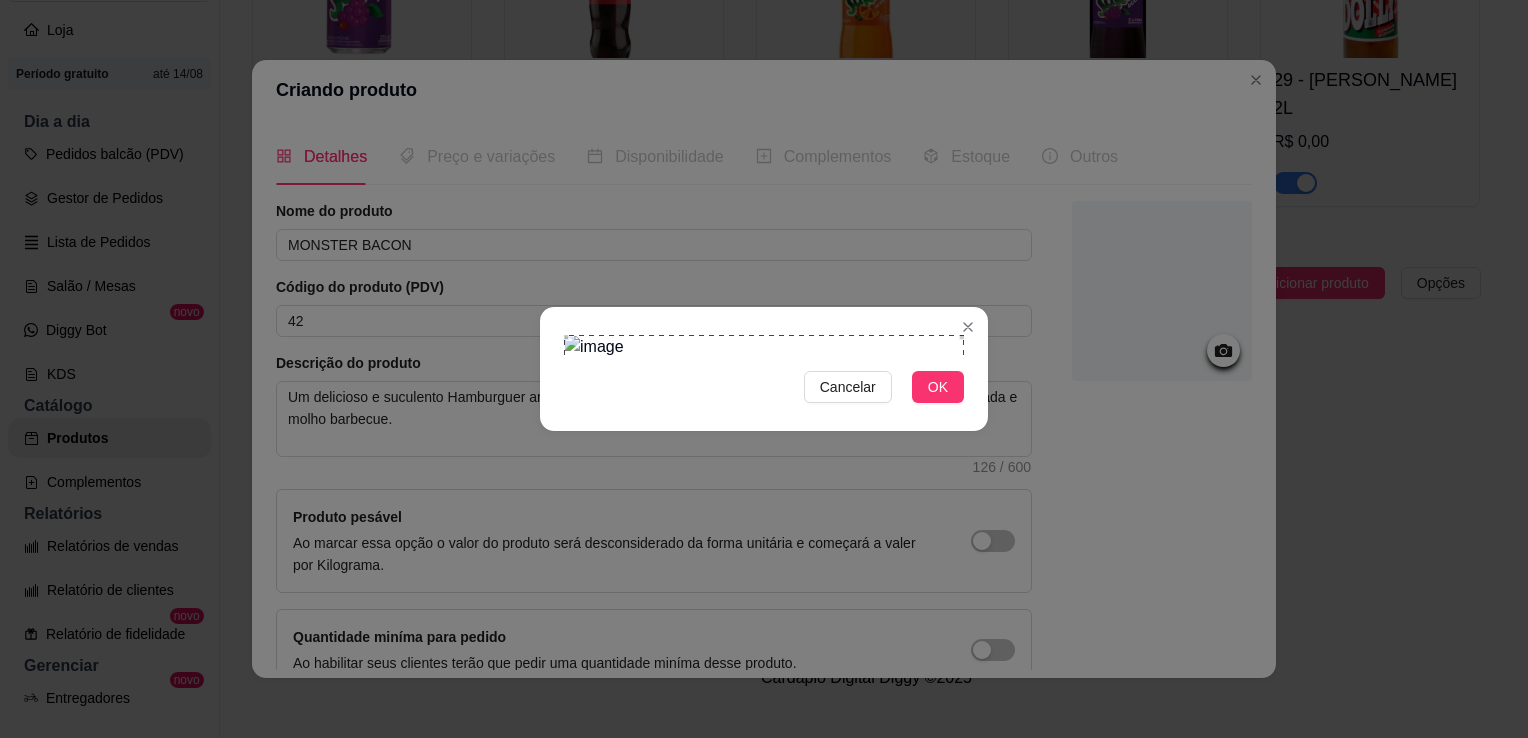 click on "Cancelar OK" at bounding box center (764, 369) 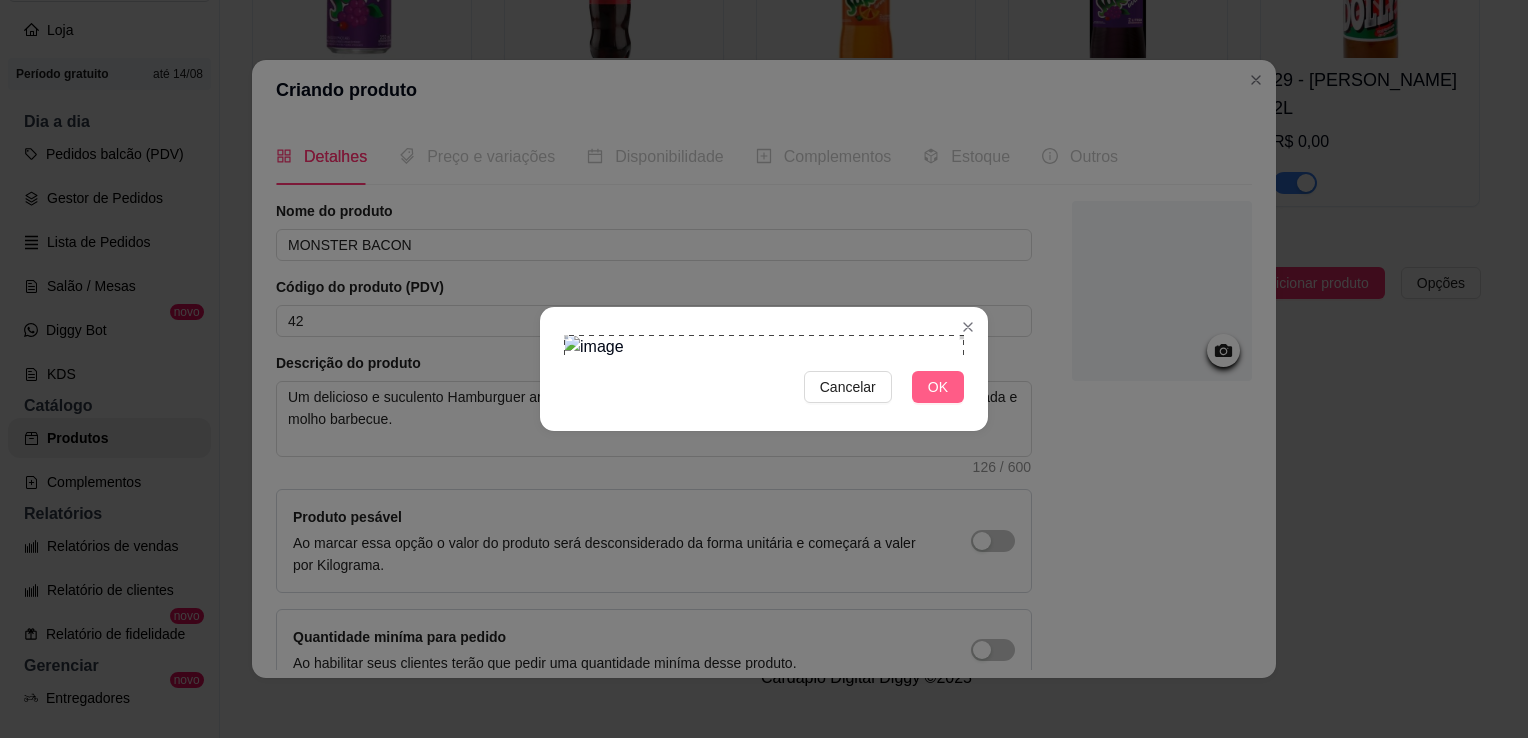 click on "OK" at bounding box center [938, 387] 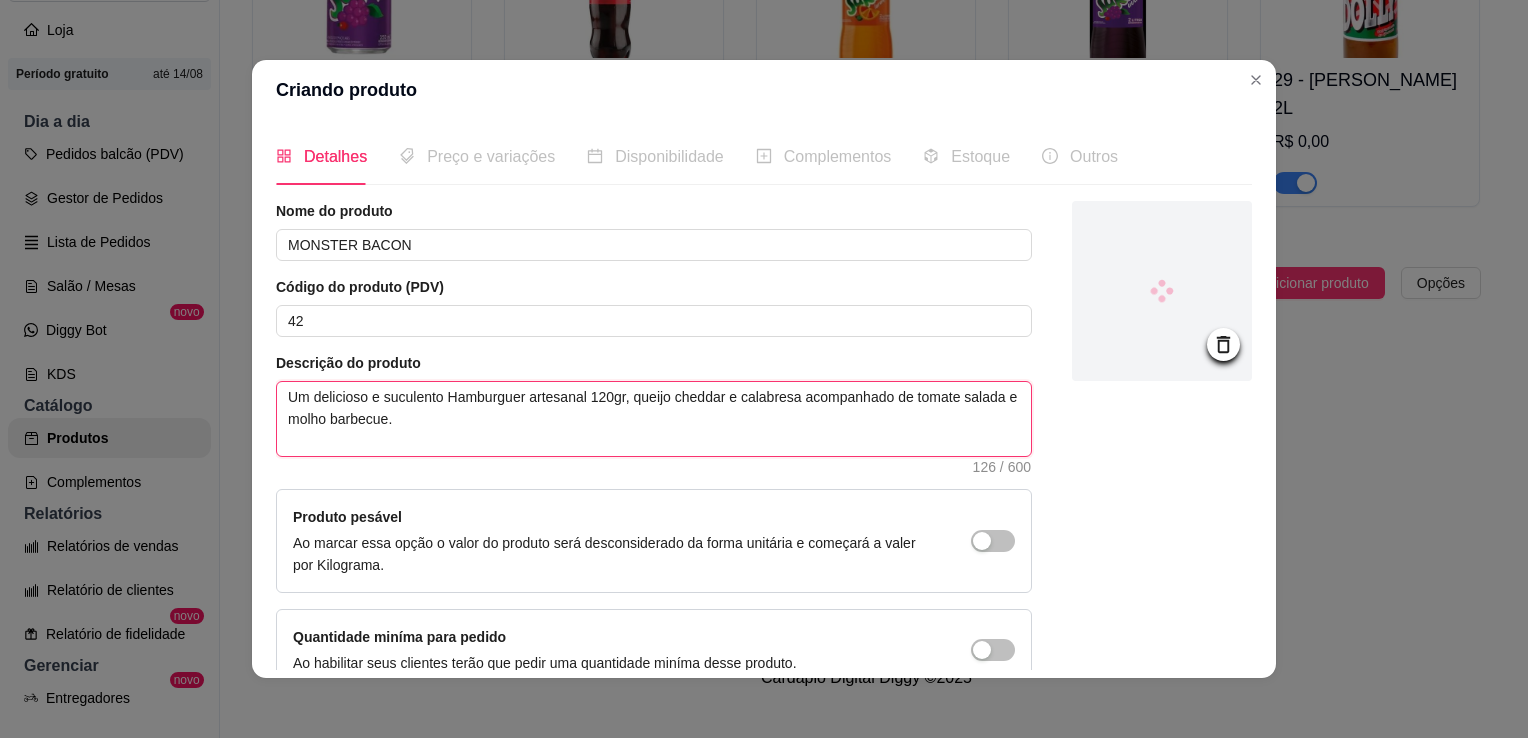 click on "Um delicioso e suculento Hamburguer artesanal 120gr, queijo cheddar e calabresa acompanhado de tomate salada e molho barbecue." at bounding box center [654, 419] 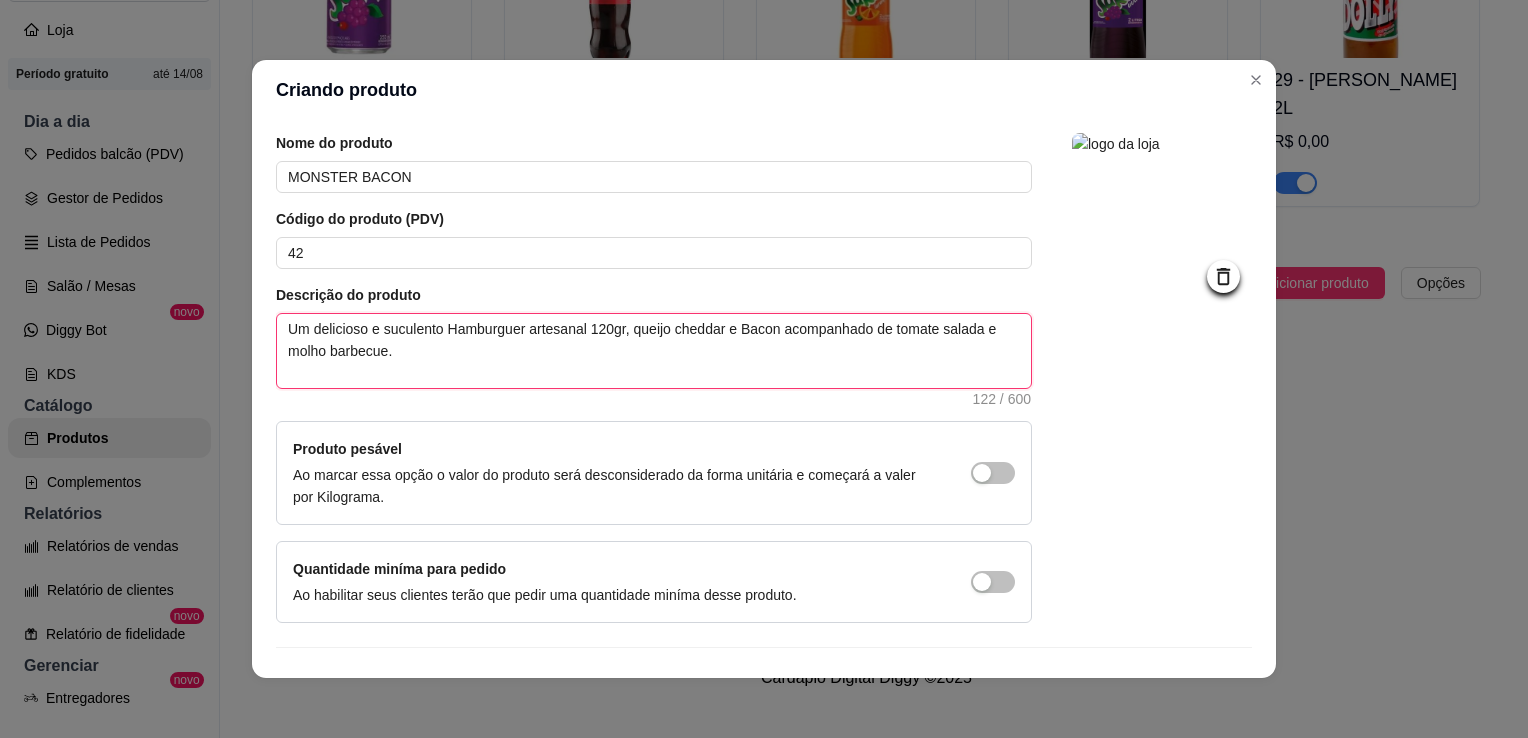scroll, scrollTop: 107, scrollLeft: 0, axis: vertical 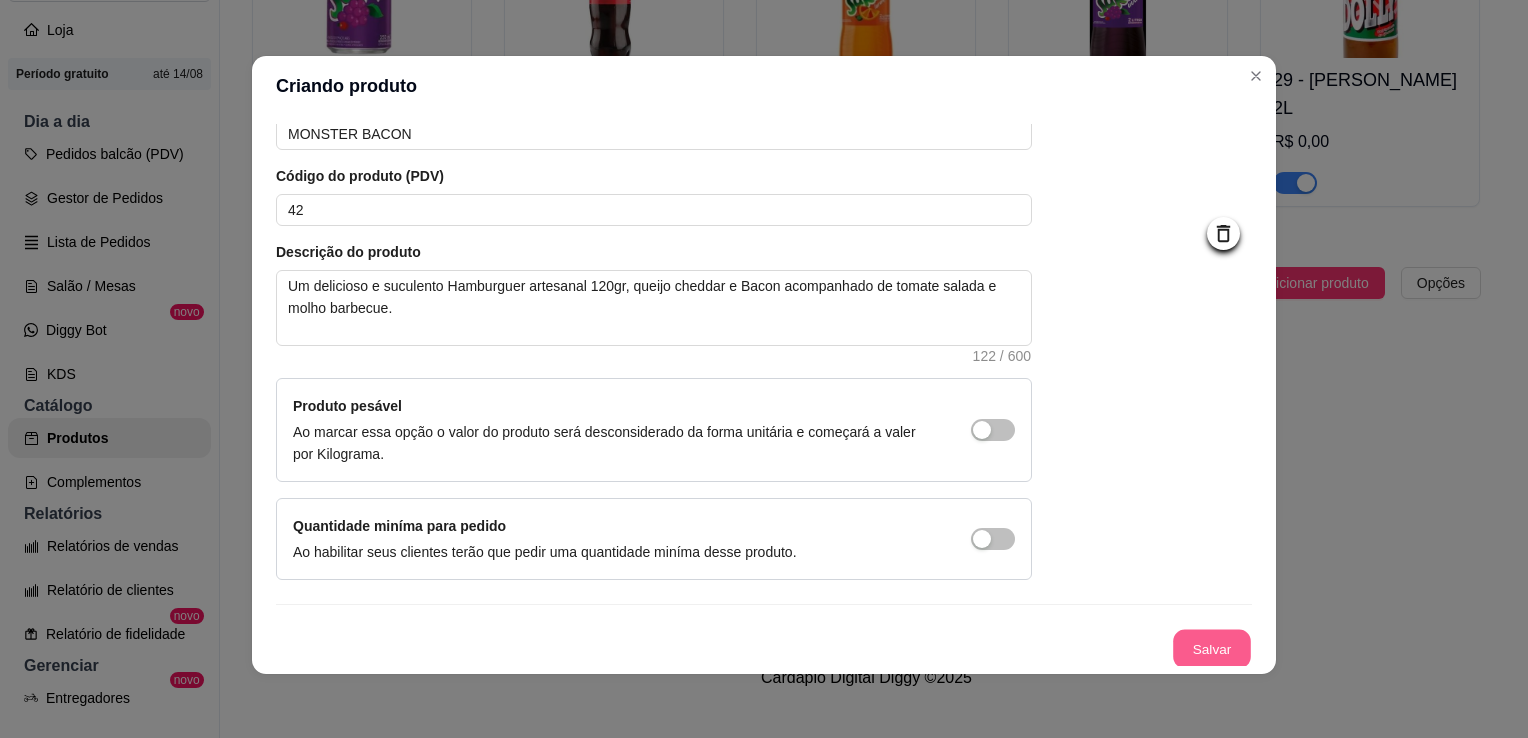 click on "Salvar" at bounding box center (1212, 649) 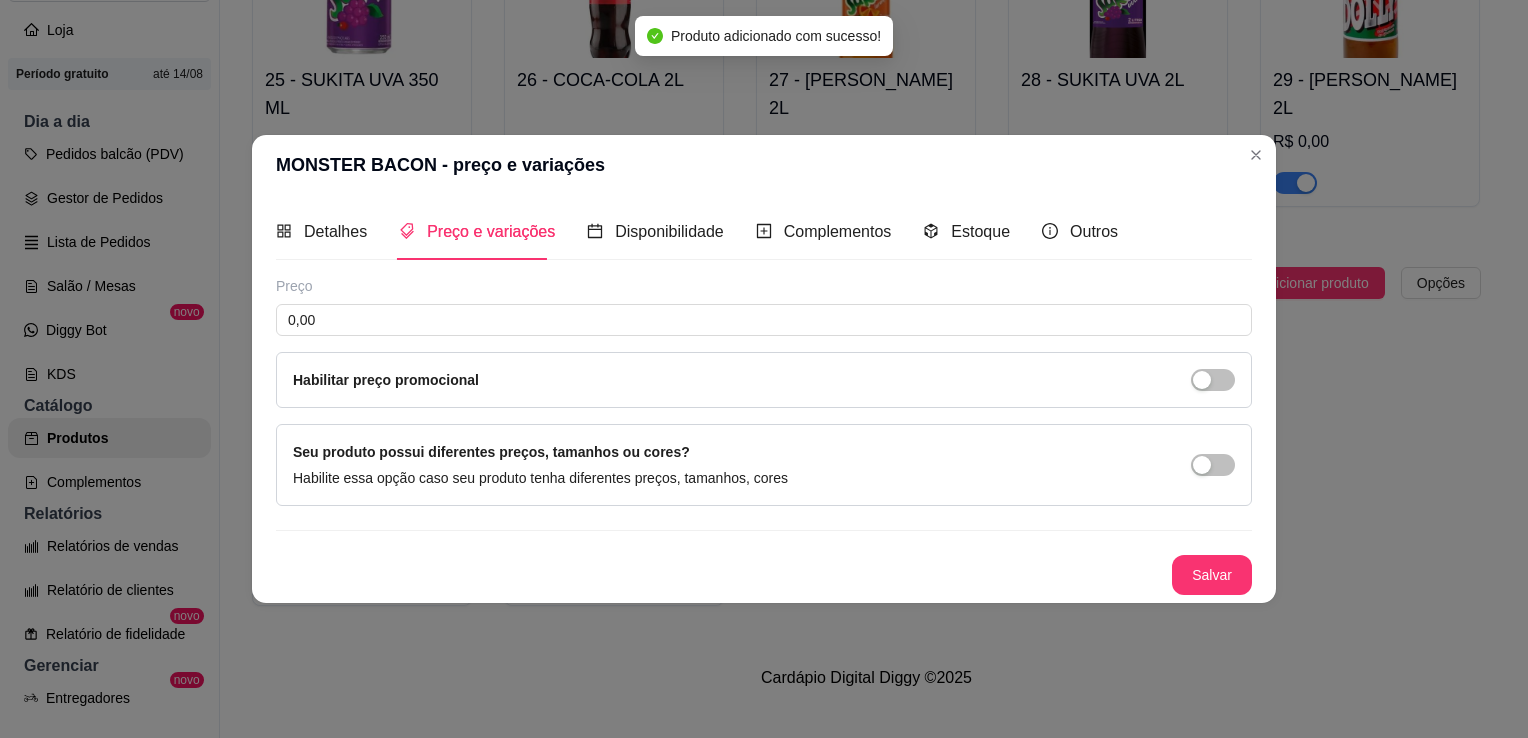 scroll, scrollTop: 0, scrollLeft: 0, axis: both 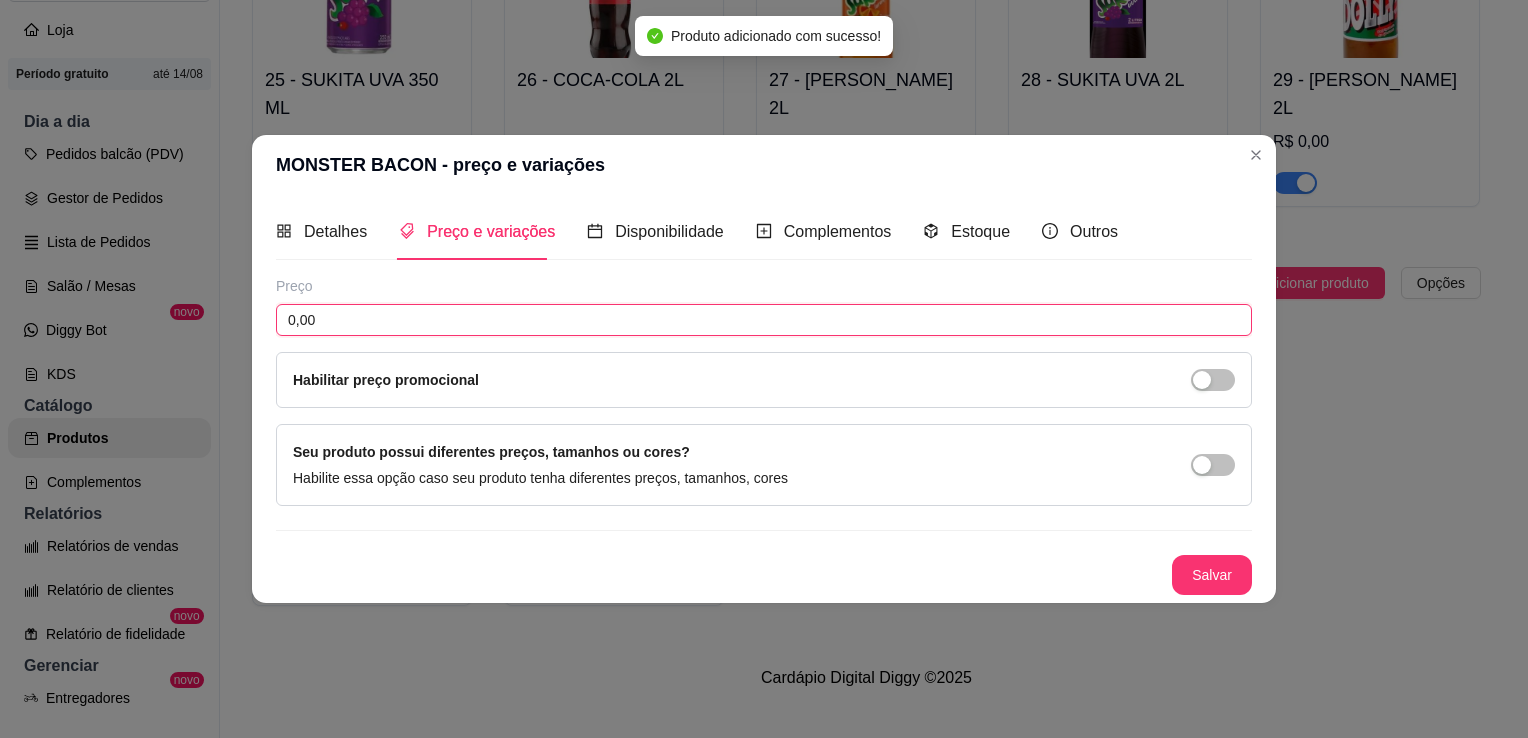 drag, startPoint x: 390, startPoint y: 320, endPoint x: 238, endPoint y: 302, distance: 153.06207 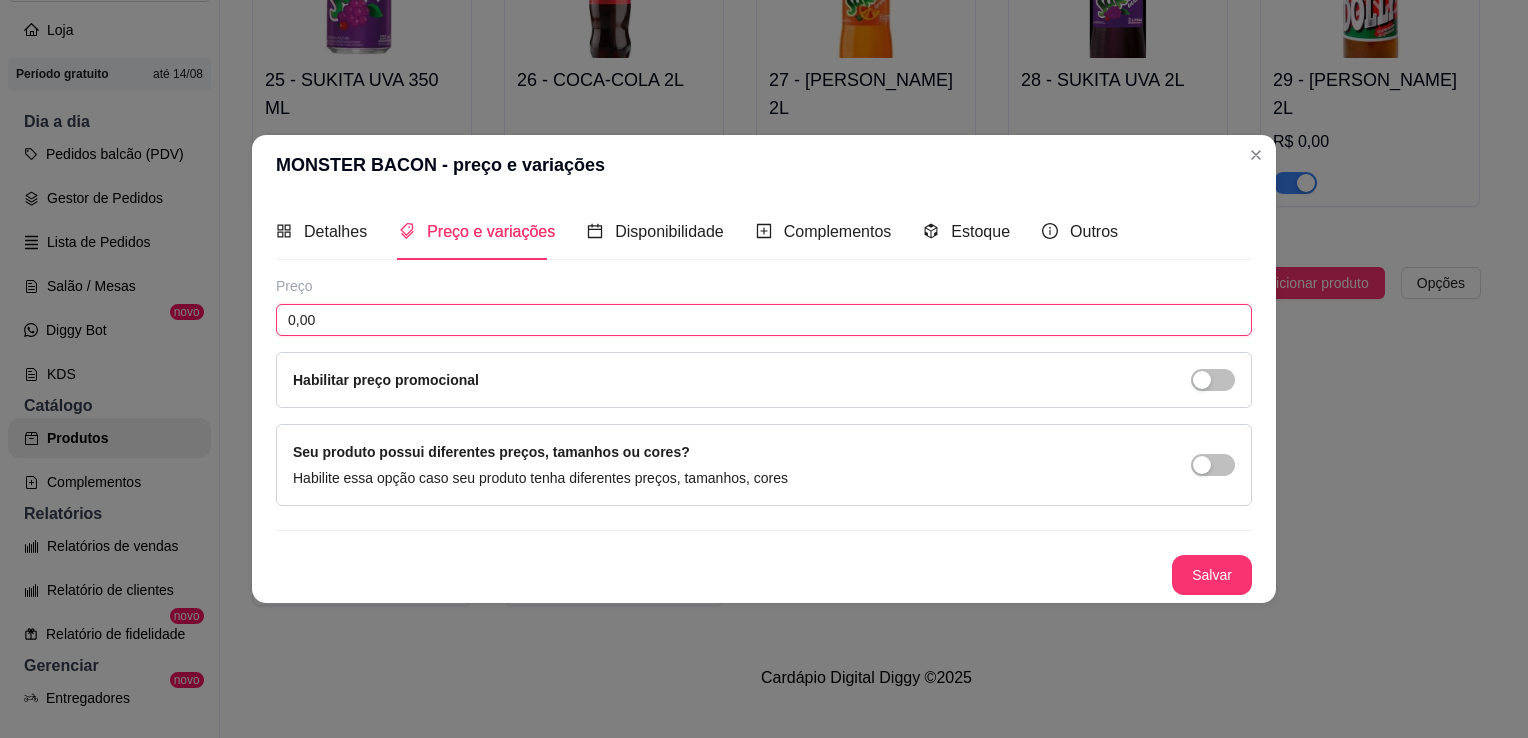 click on "0,00" at bounding box center (764, 320) 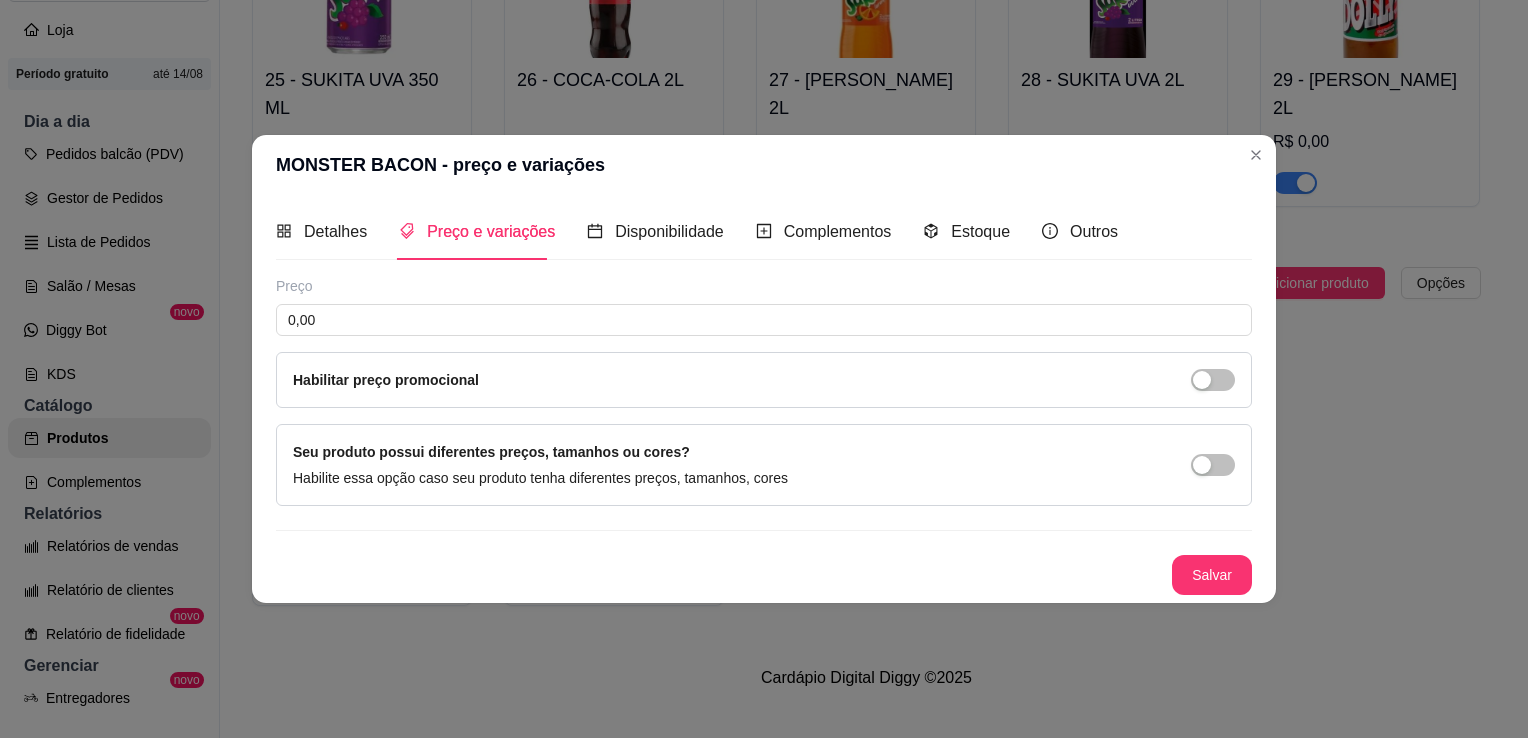 click on "Preço" at bounding box center (764, 286) 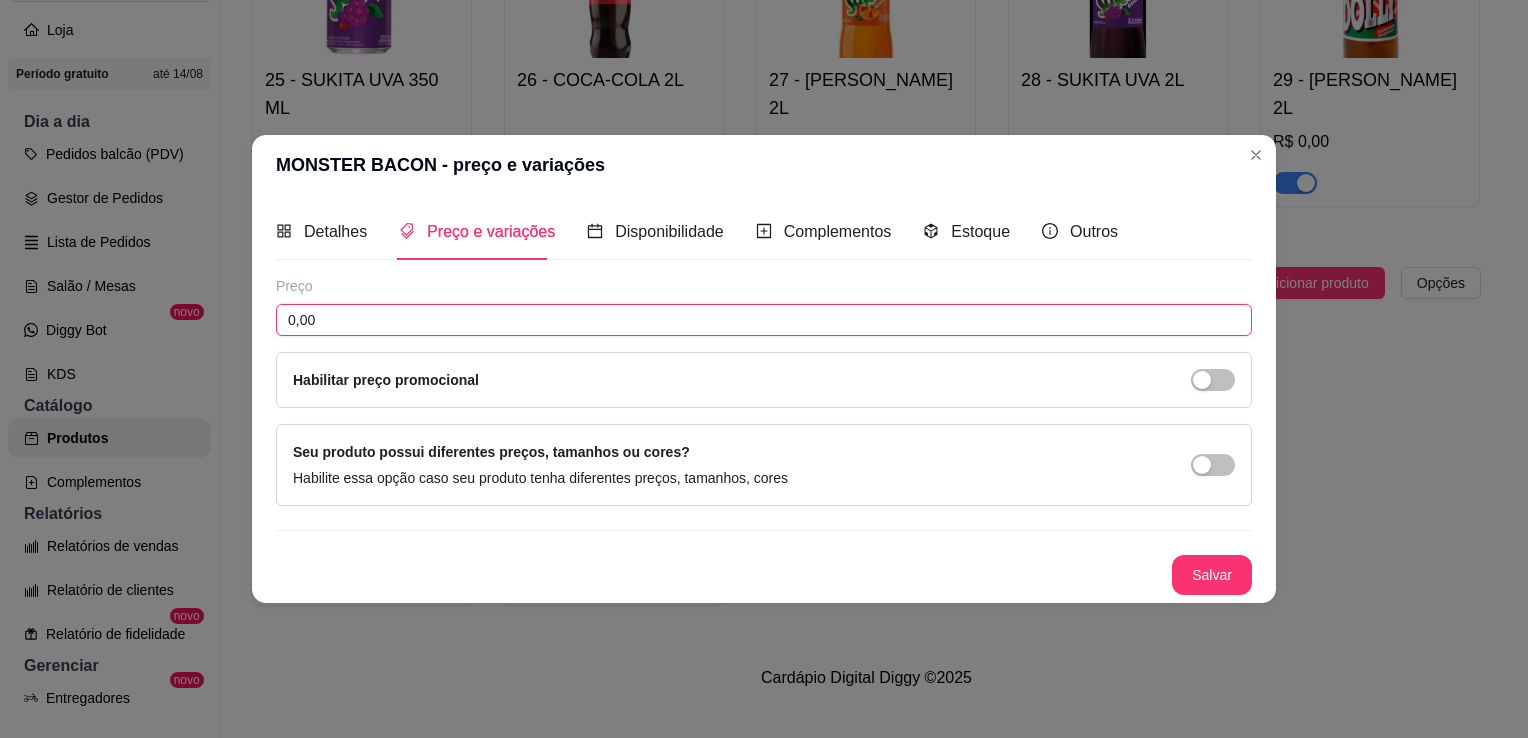 drag, startPoint x: 288, startPoint y: 317, endPoint x: 261, endPoint y: 317, distance: 27 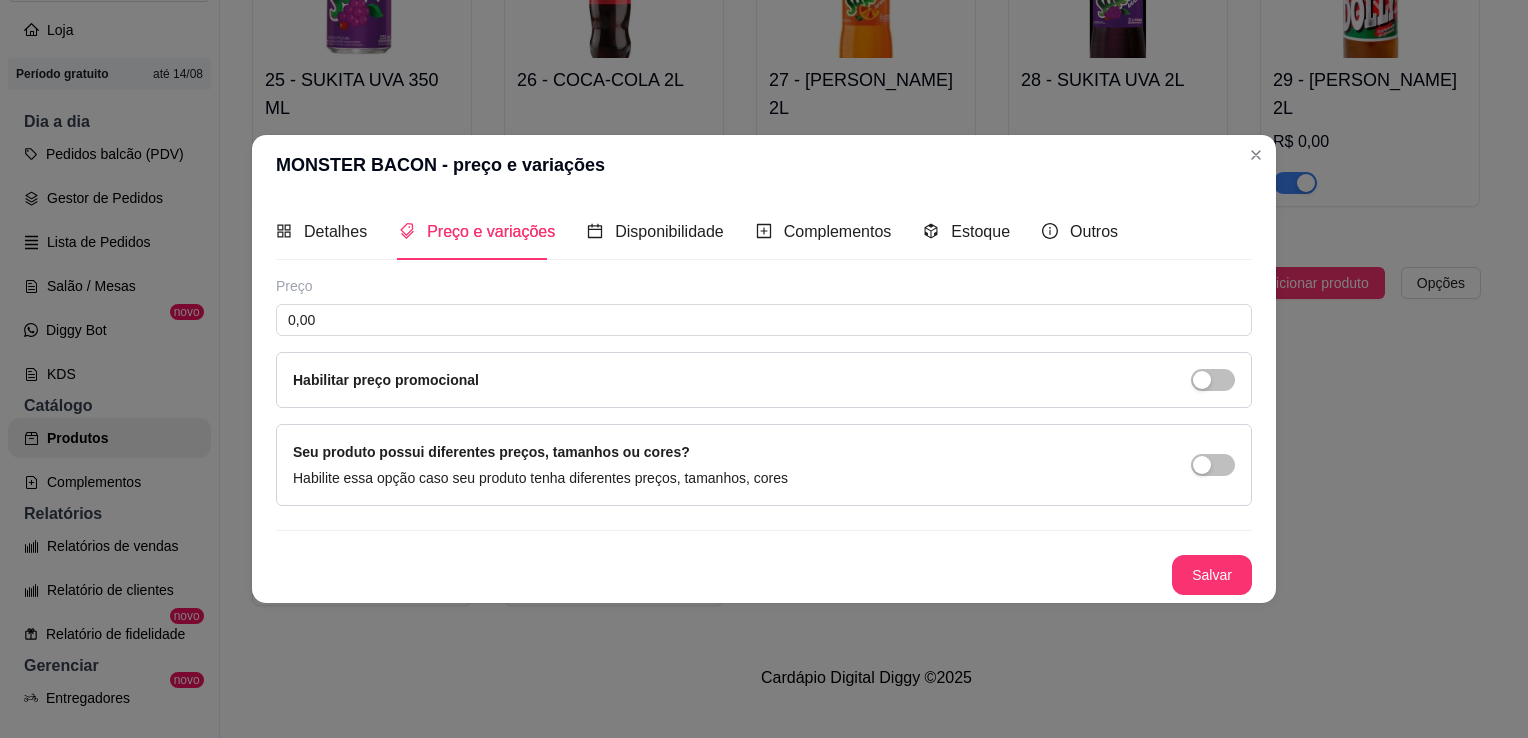 click on "MONSTER BACON - preço e variações" at bounding box center [764, 165] 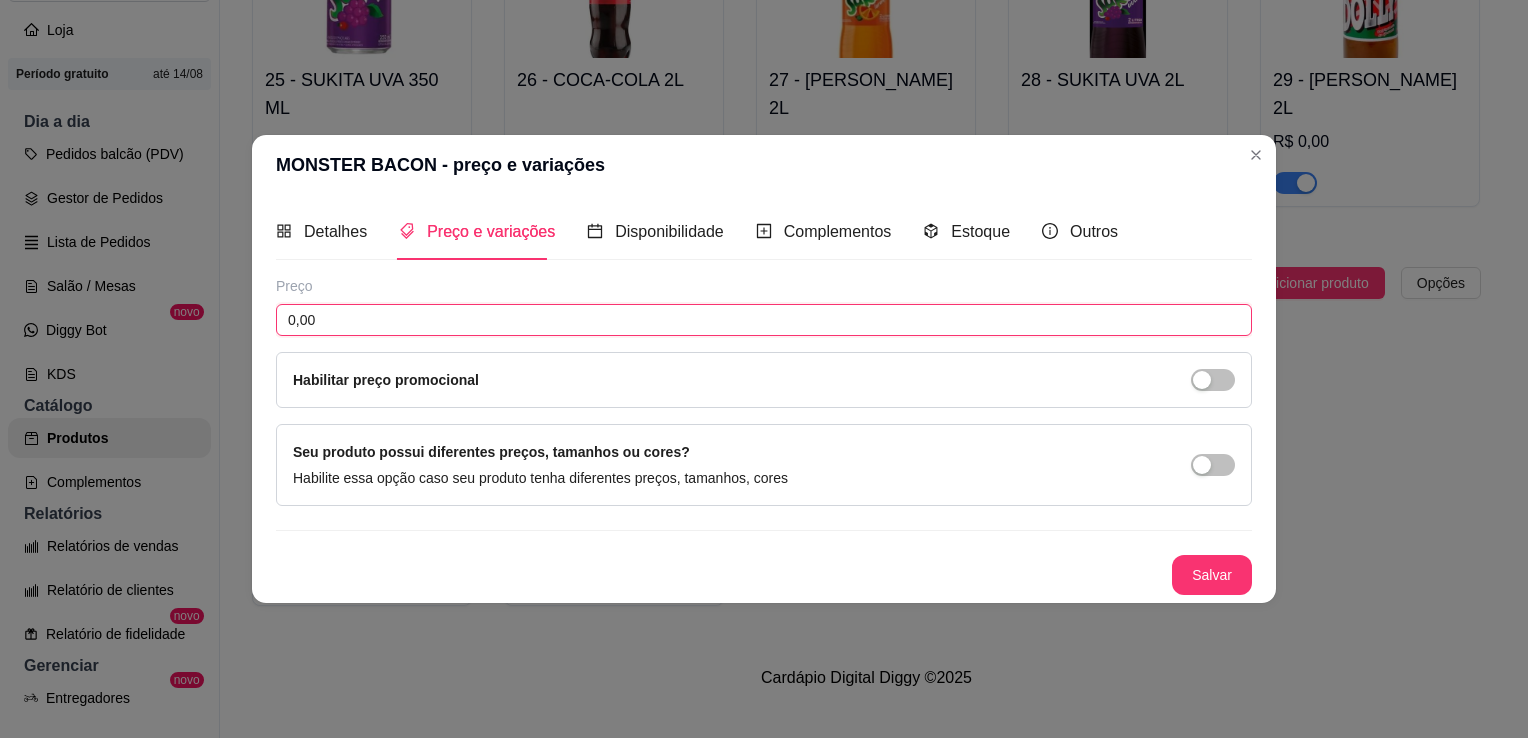 click on "0,00" at bounding box center [764, 320] 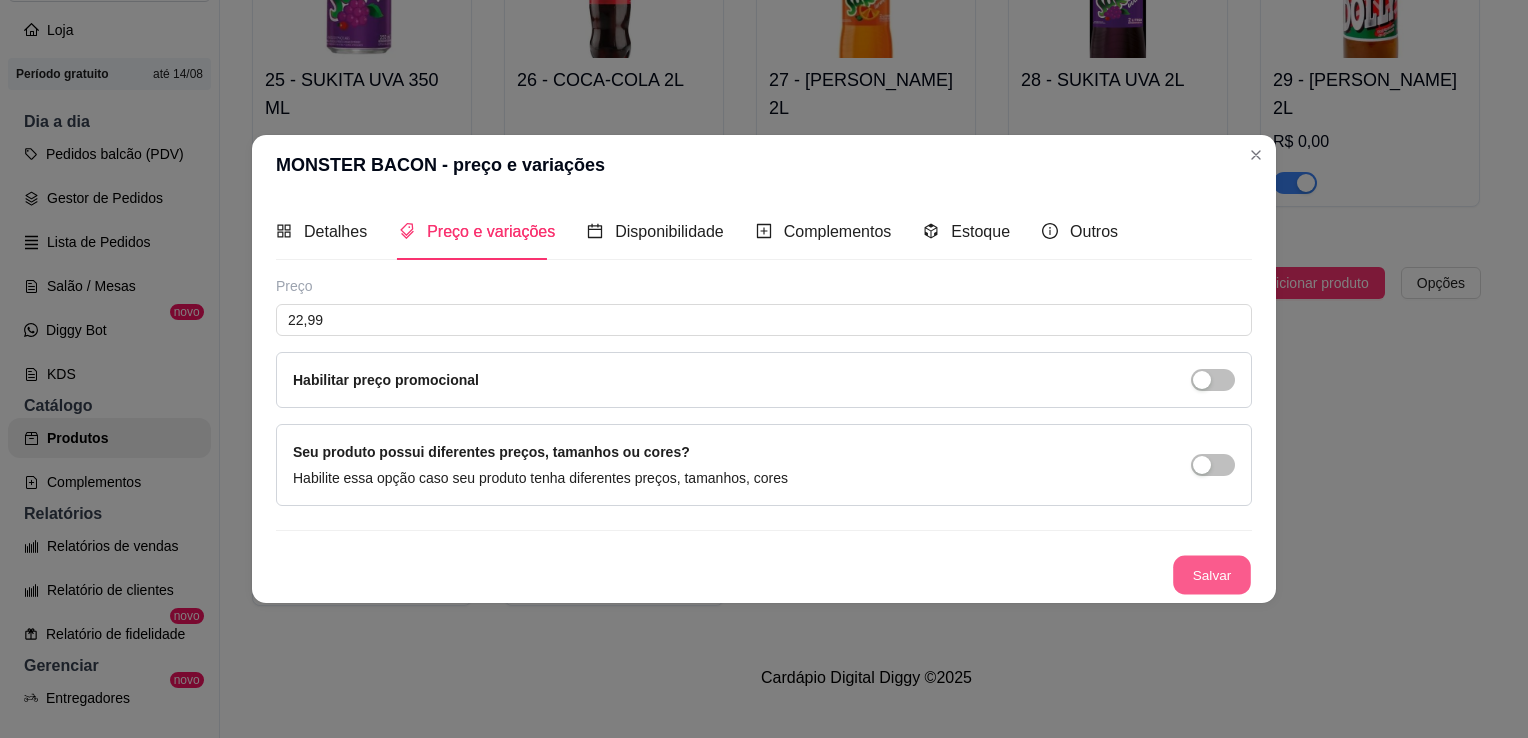 click on "Salvar" at bounding box center (1212, 575) 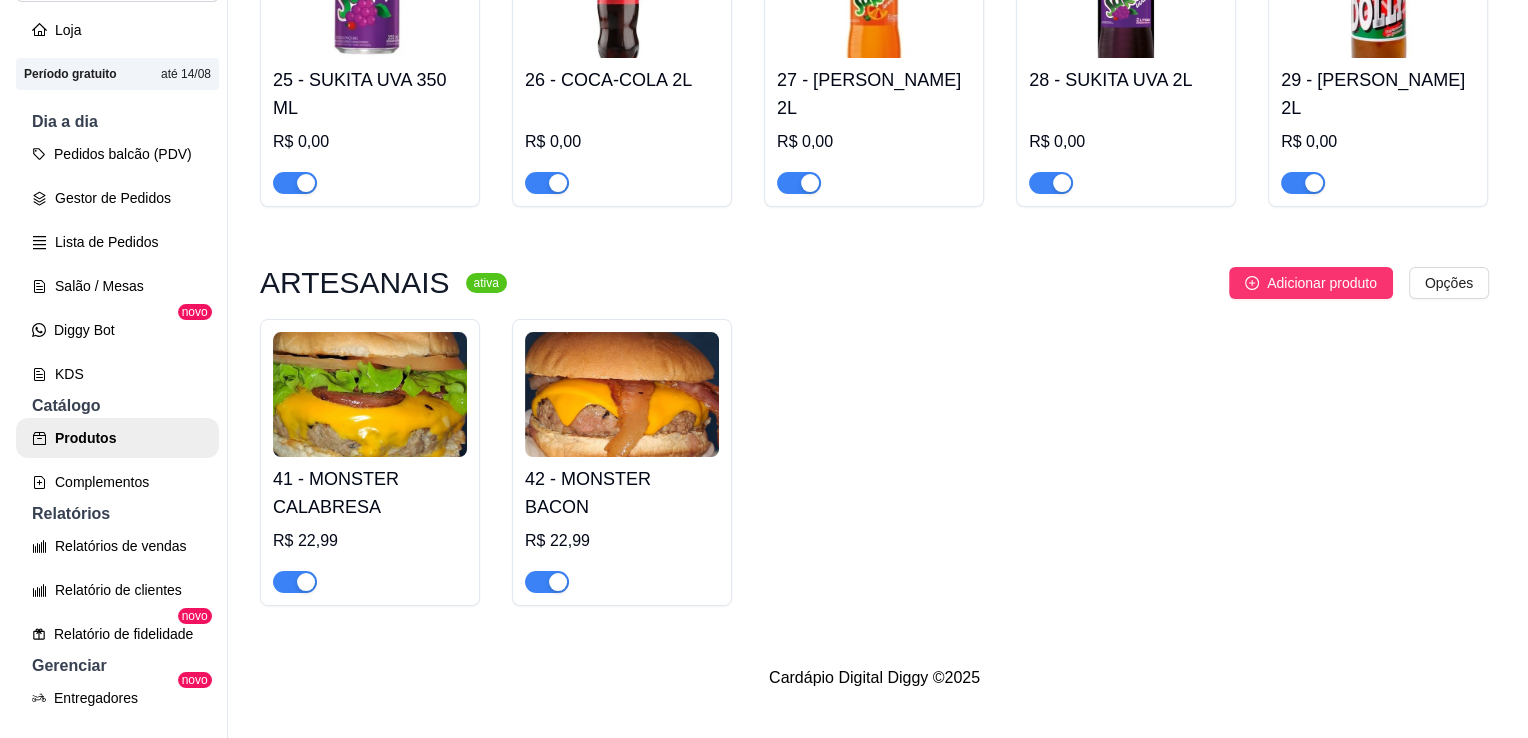scroll, scrollTop: 1864, scrollLeft: 0, axis: vertical 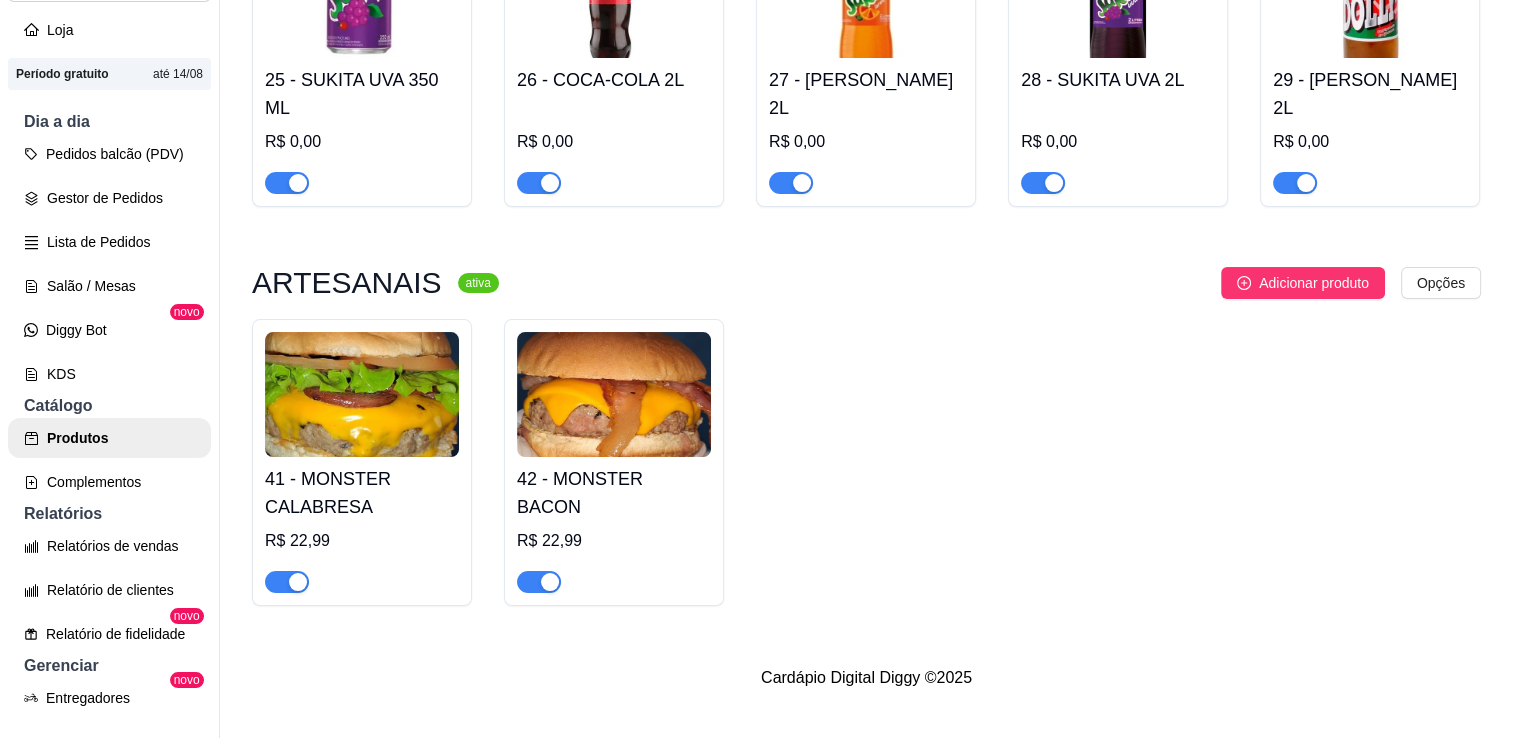 click at bounding box center (614, 394) 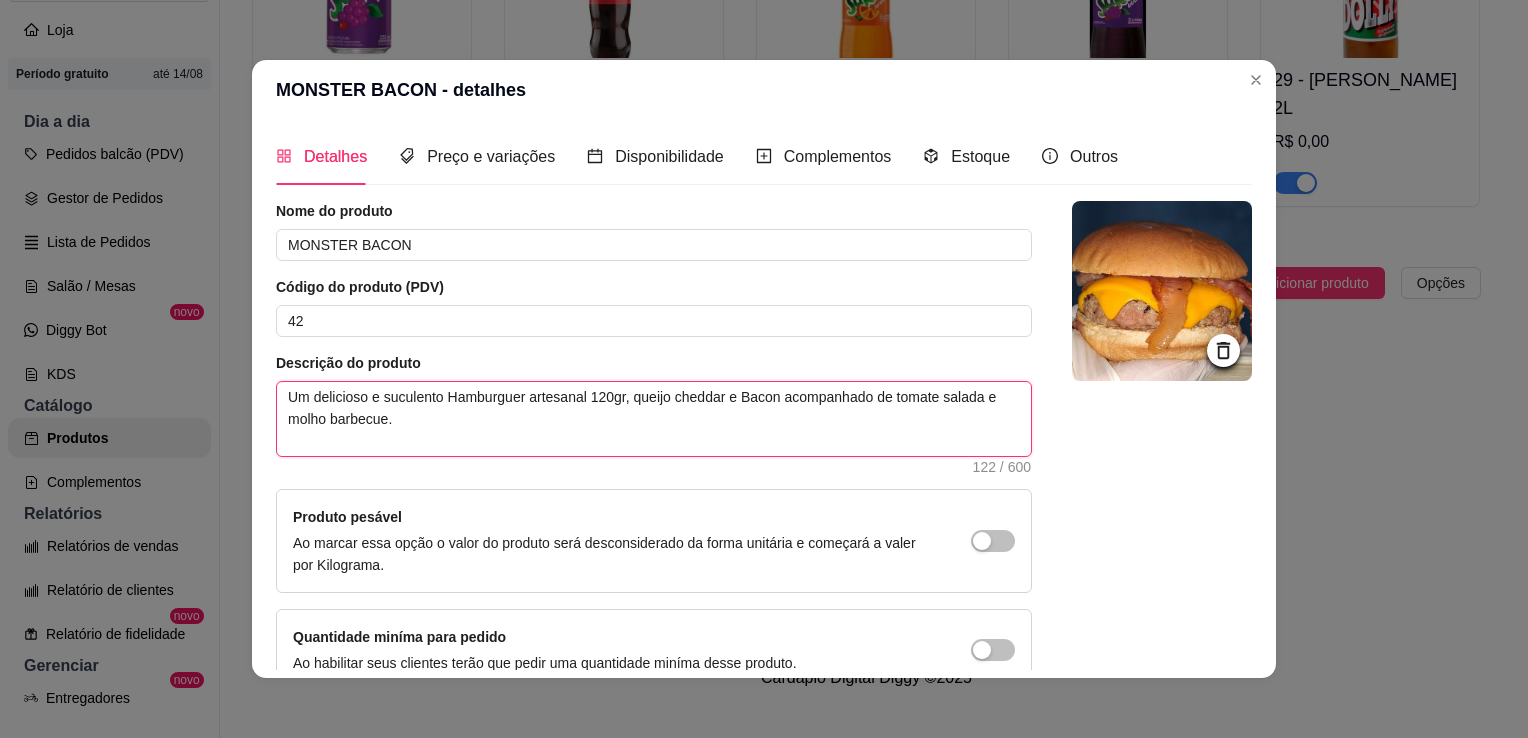 drag, startPoint x: 775, startPoint y: 398, endPoint x: 968, endPoint y: 395, distance: 193.02332 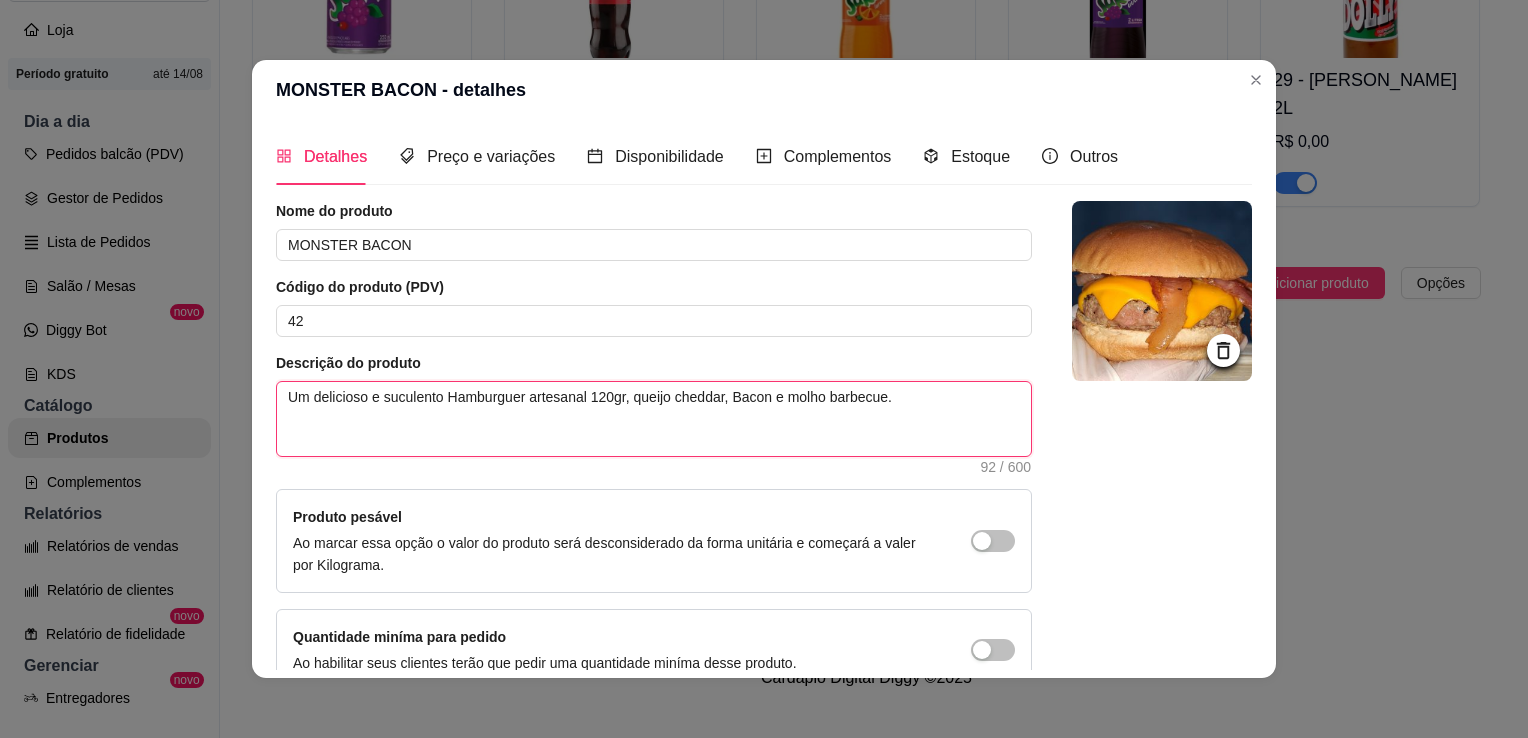 click on "Um delicioso e suculento Hamburguer artesanal 120gr, queijo cheddar, Bacon e molho barbecue." at bounding box center (654, 419) 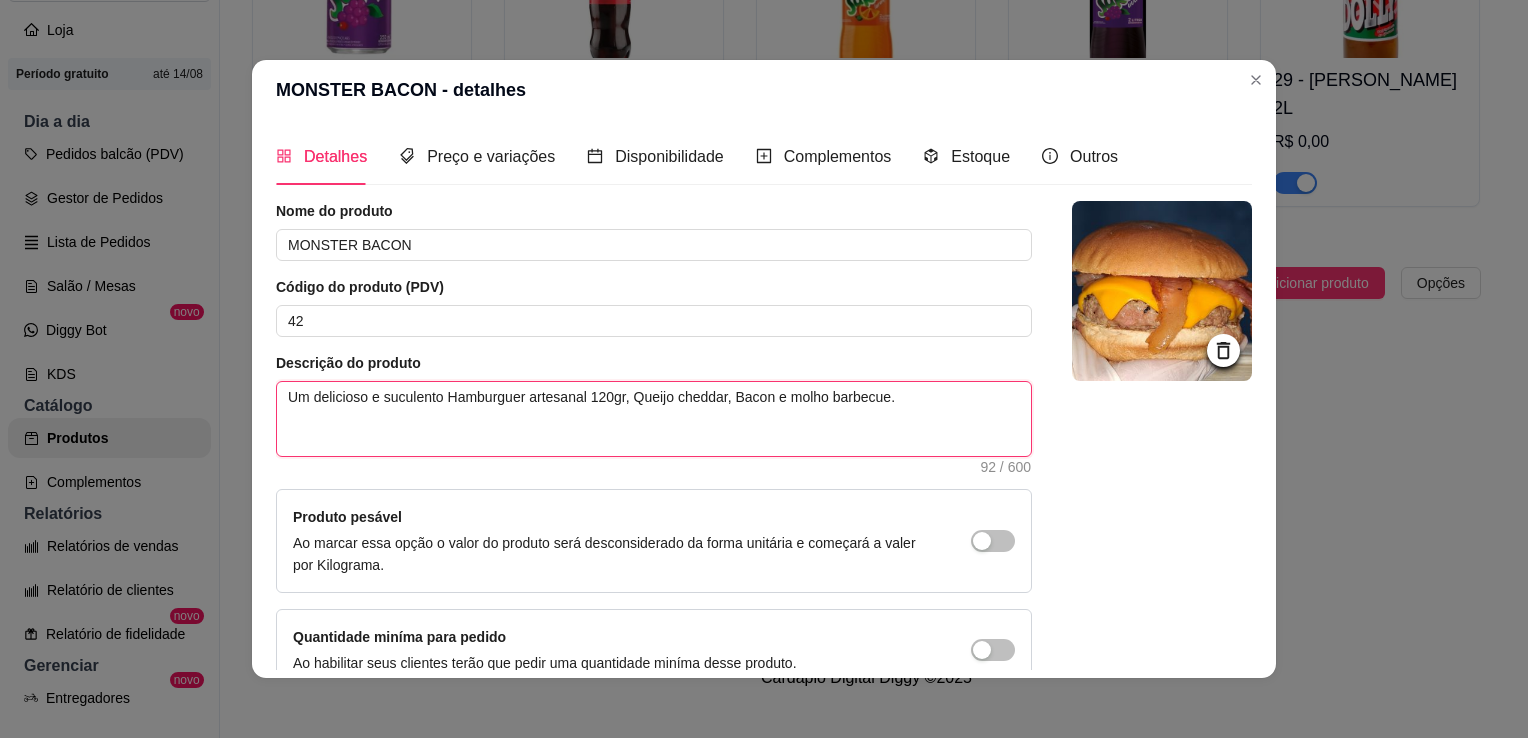 click on "Um delicioso e suculento Hamburguer artesanal 120gr, Queijo cheddar, Bacon e molho barbecue." at bounding box center [654, 419] 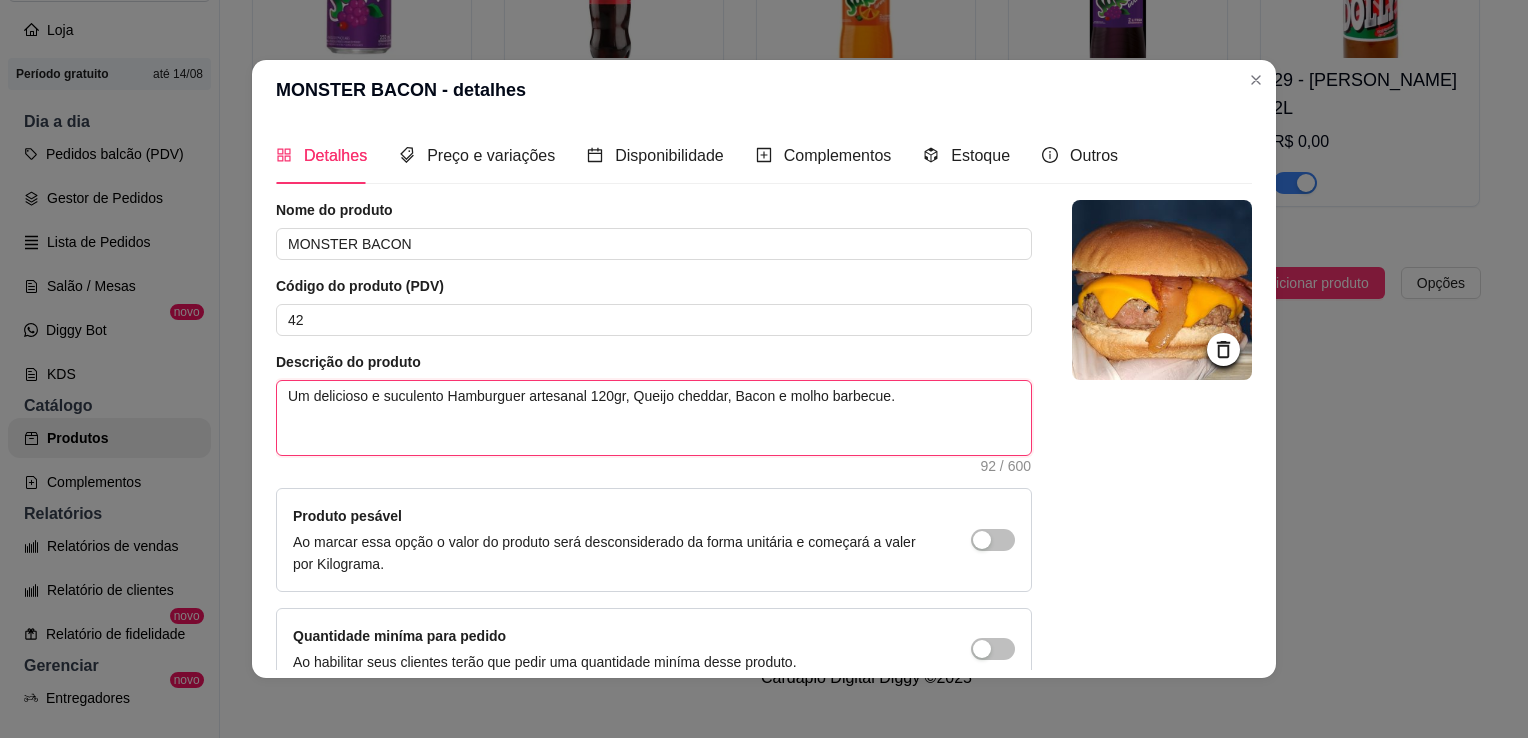 scroll, scrollTop: 0, scrollLeft: 0, axis: both 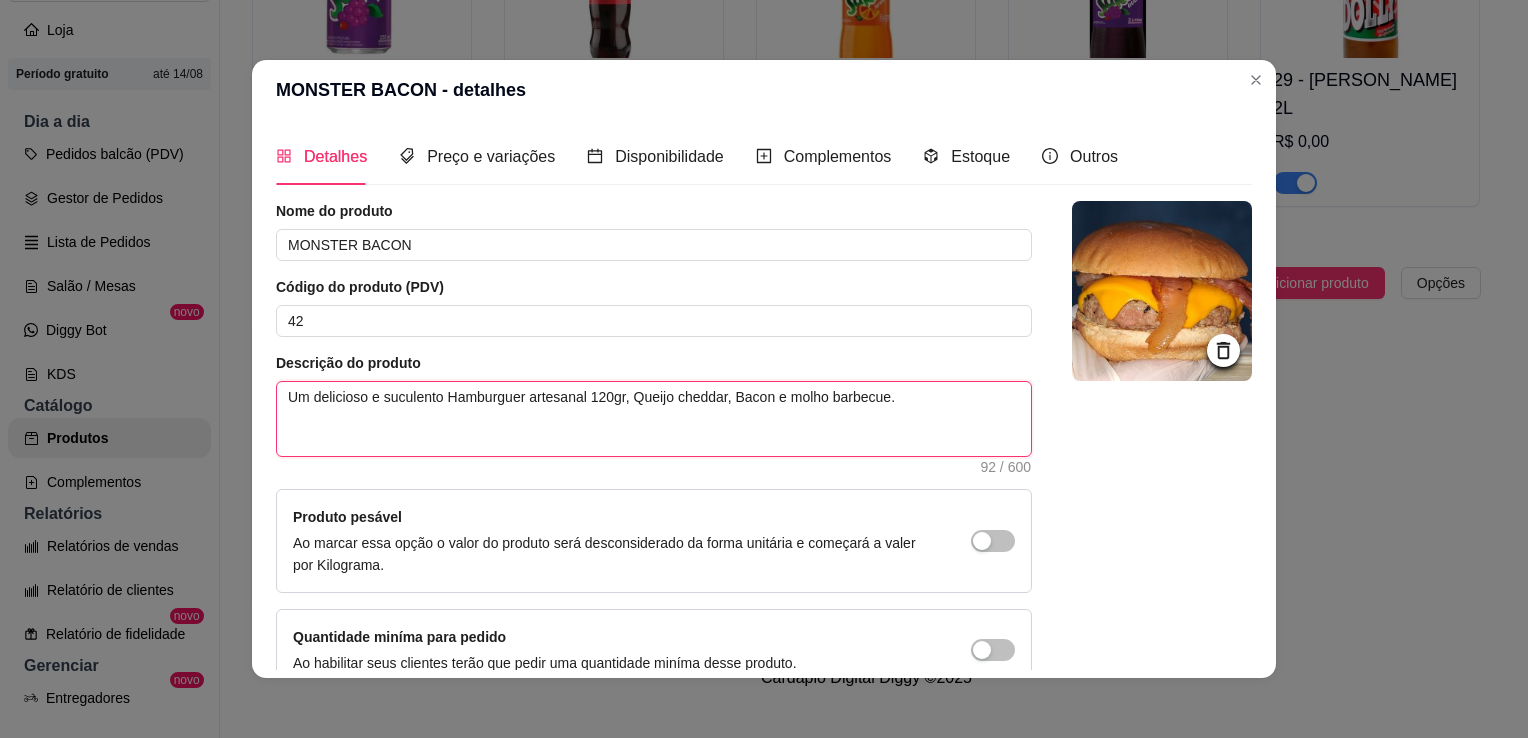 click on "Um delicioso e suculento Hamburguer artesanal 120gr, Queijo cheddar, Bacon e molho barbecue." at bounding box center (654, 419) 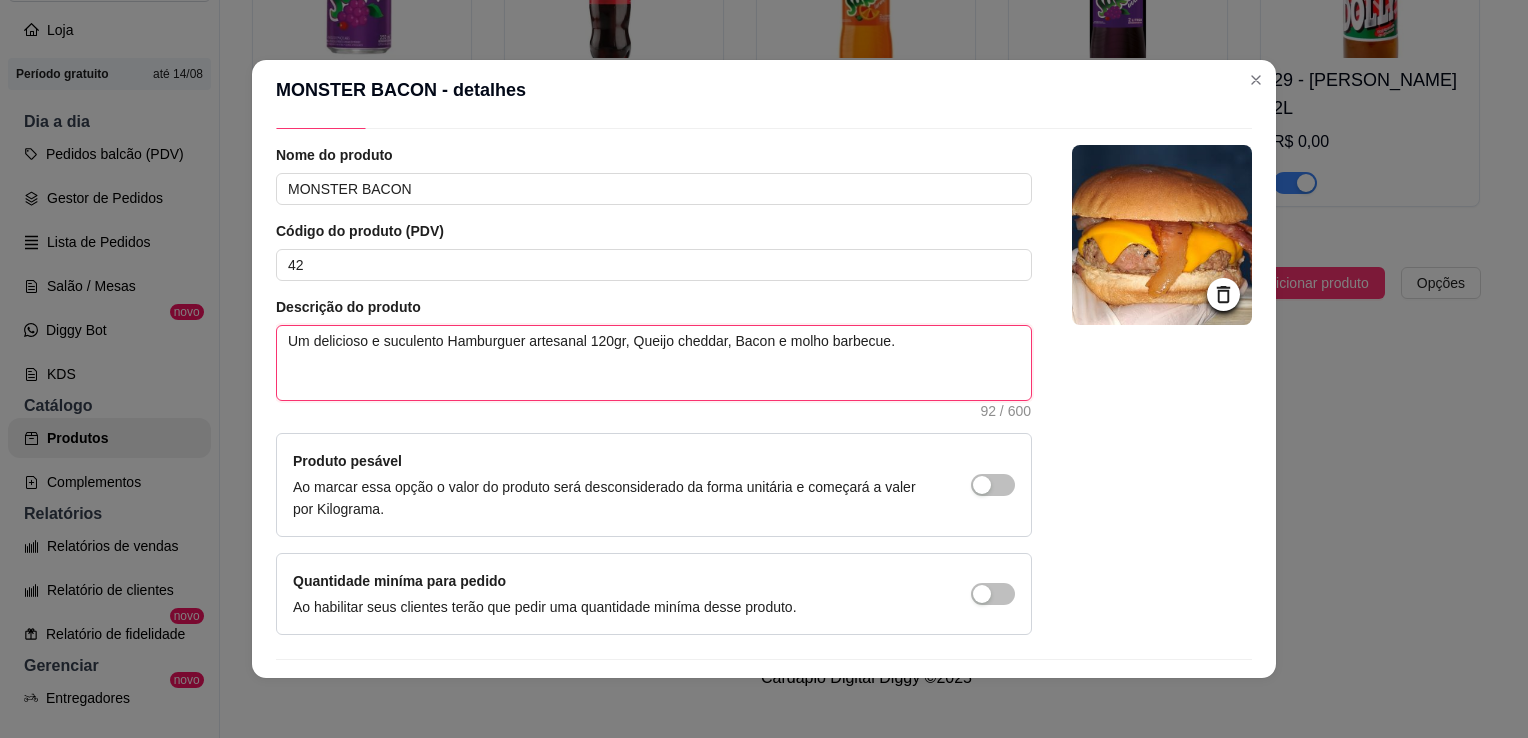 scroll, scrollTop: 107, scrollLeft: 0, axis: vertical 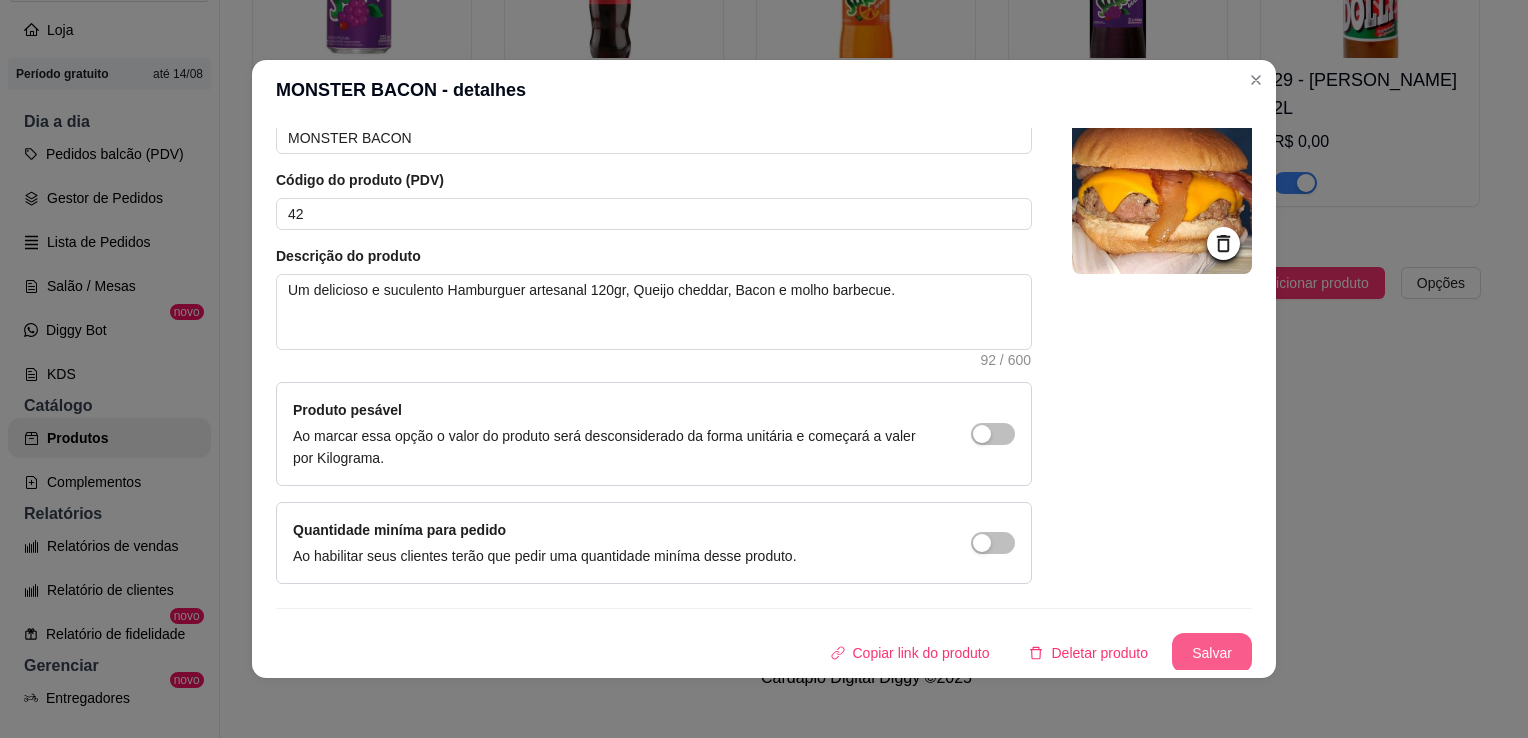 click on "Salvar" at bounding box center [1212, 653] 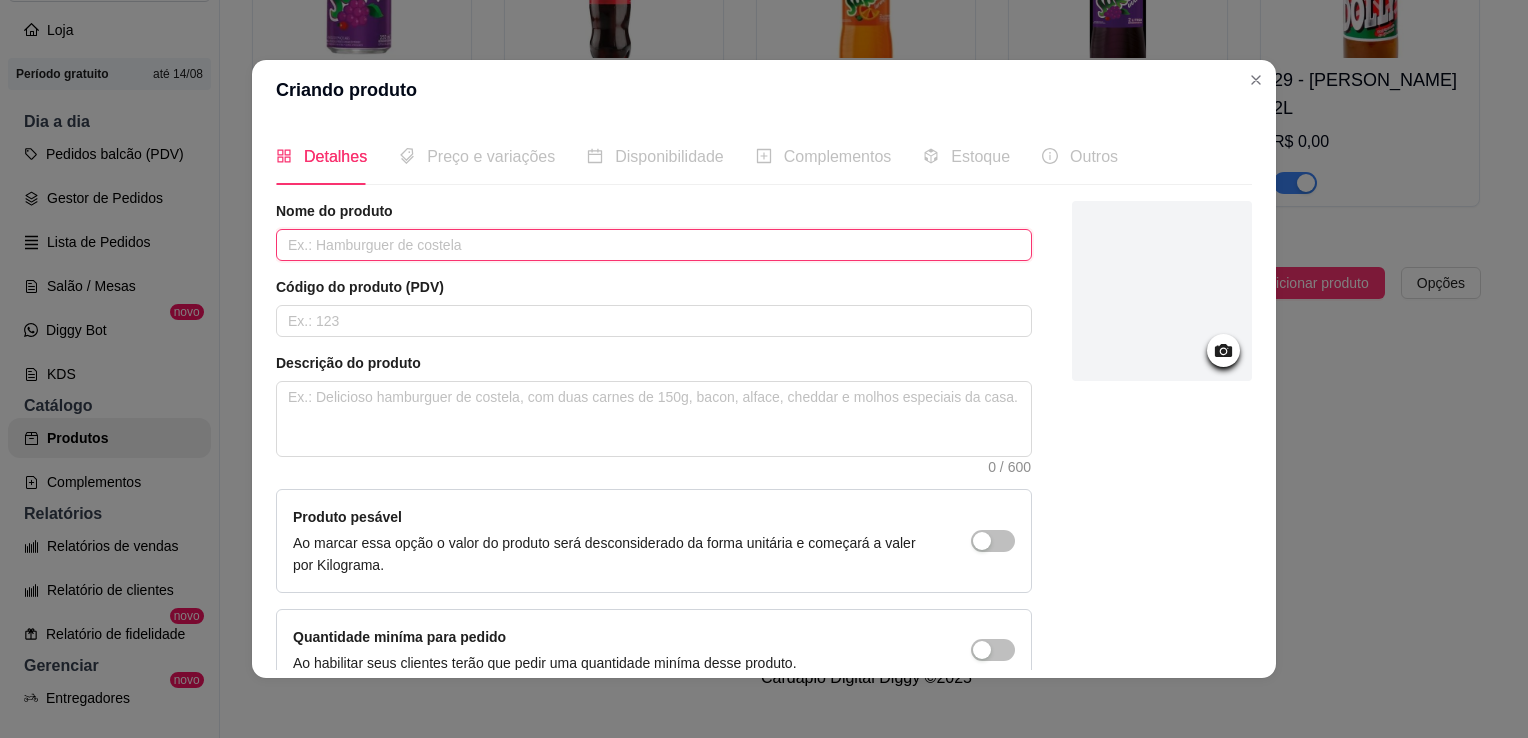 click at bounding box center (654, 245) 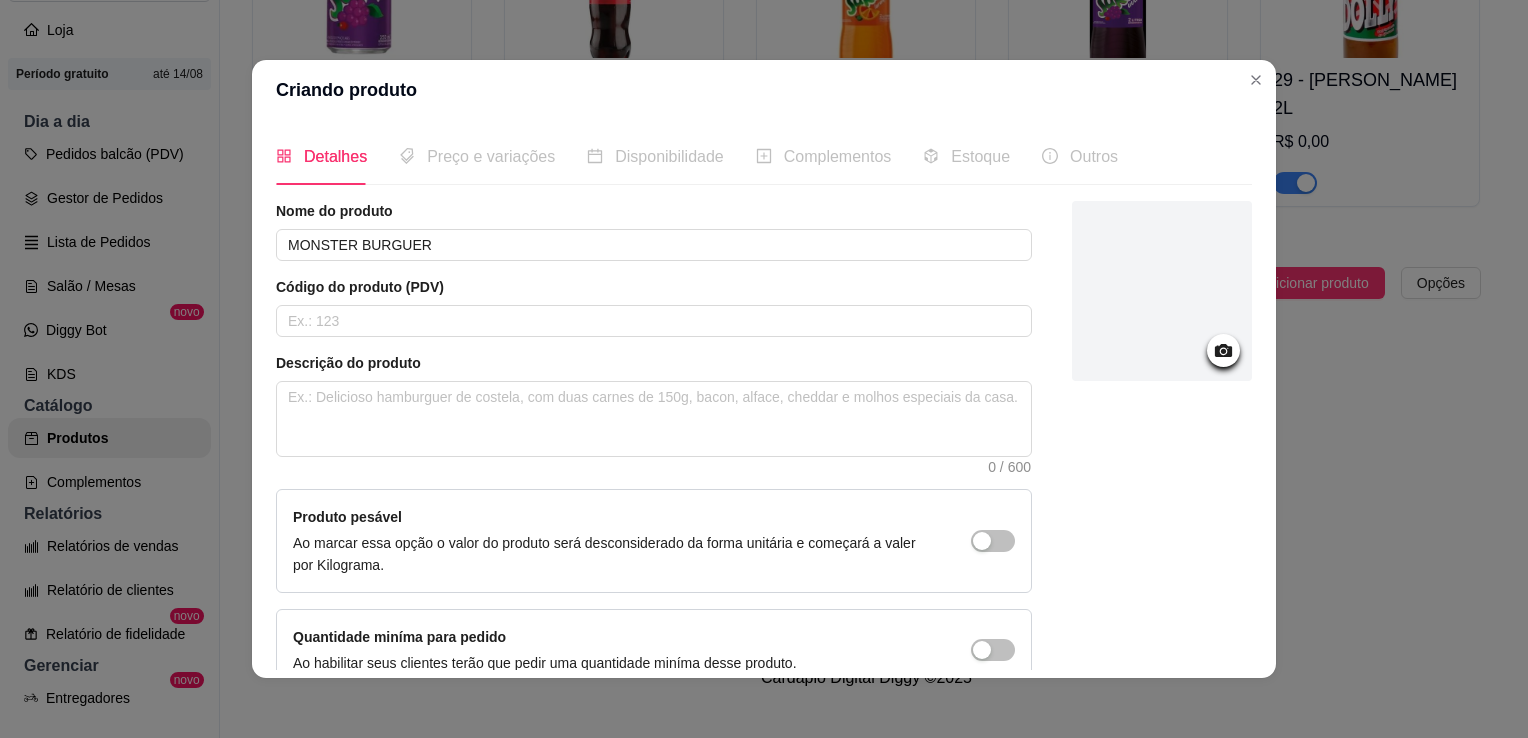 click on "Nome do produto MONSTER BURGUER Código do produto (PDV) Descrição do produto 0 / 600 Produto pesável Ao marcar essa opção o valor do produto será desconsiderado da forma unitária e começará a valer por Kilograma. Quantidade miníma para pedido Ao habilitar seus clientes terão que pedir uma quantidade miníma desse produto." at bounding box center [654, 446] 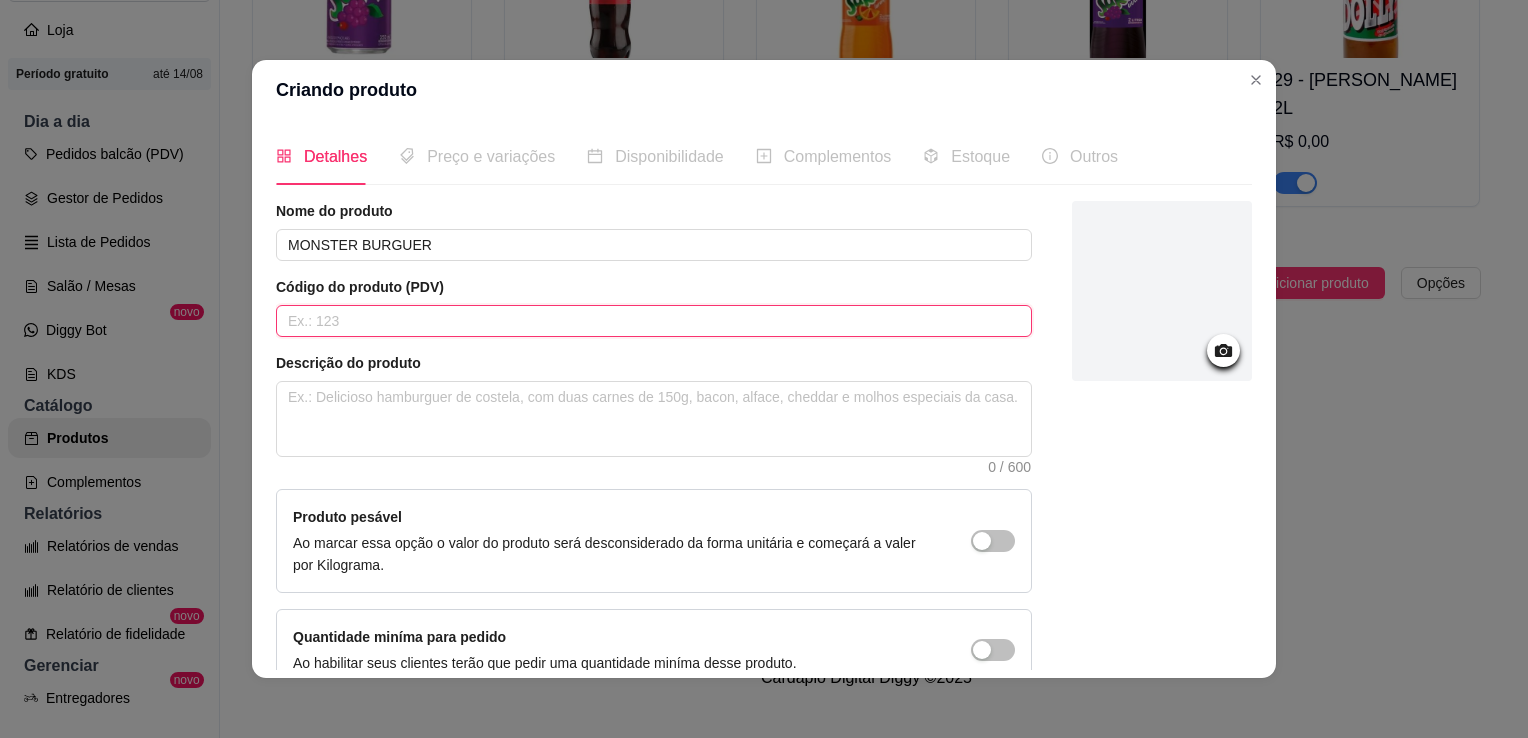 click at bounding box center [654, 321] 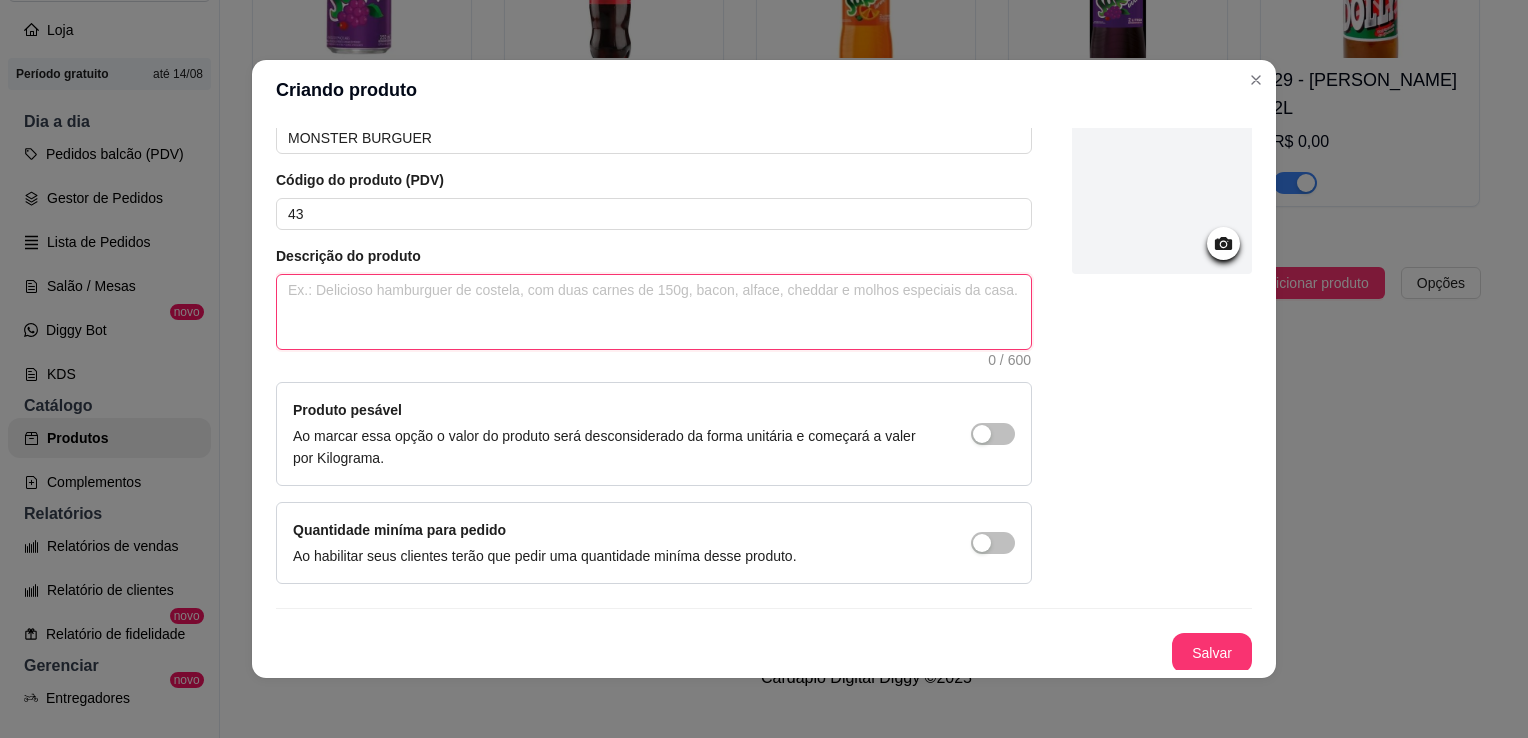 click at bounding box center [654, 312] 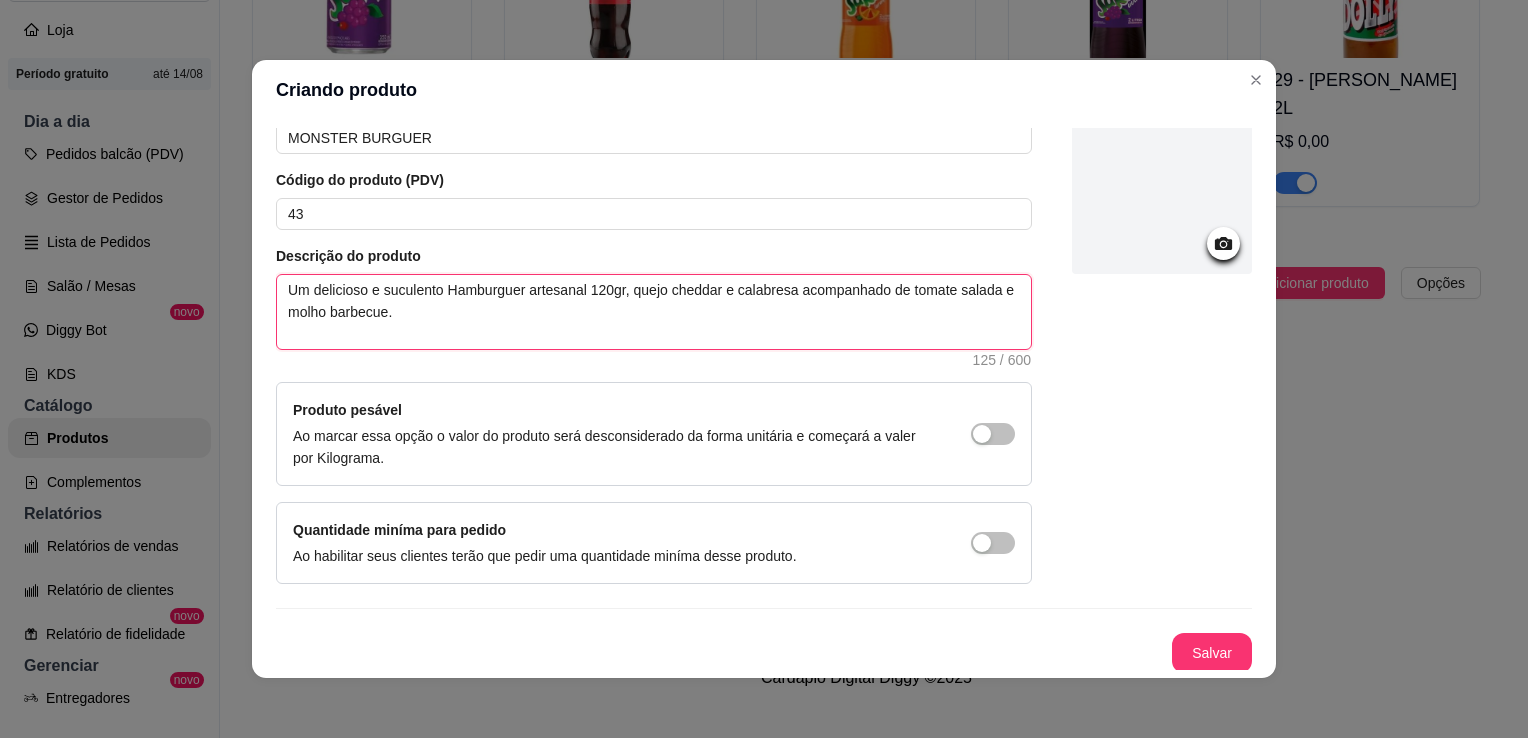 drag, startPoint x: 727, startPoint y: 292, endPoint x: 996, endPoint y: 294, distance: 269.00745 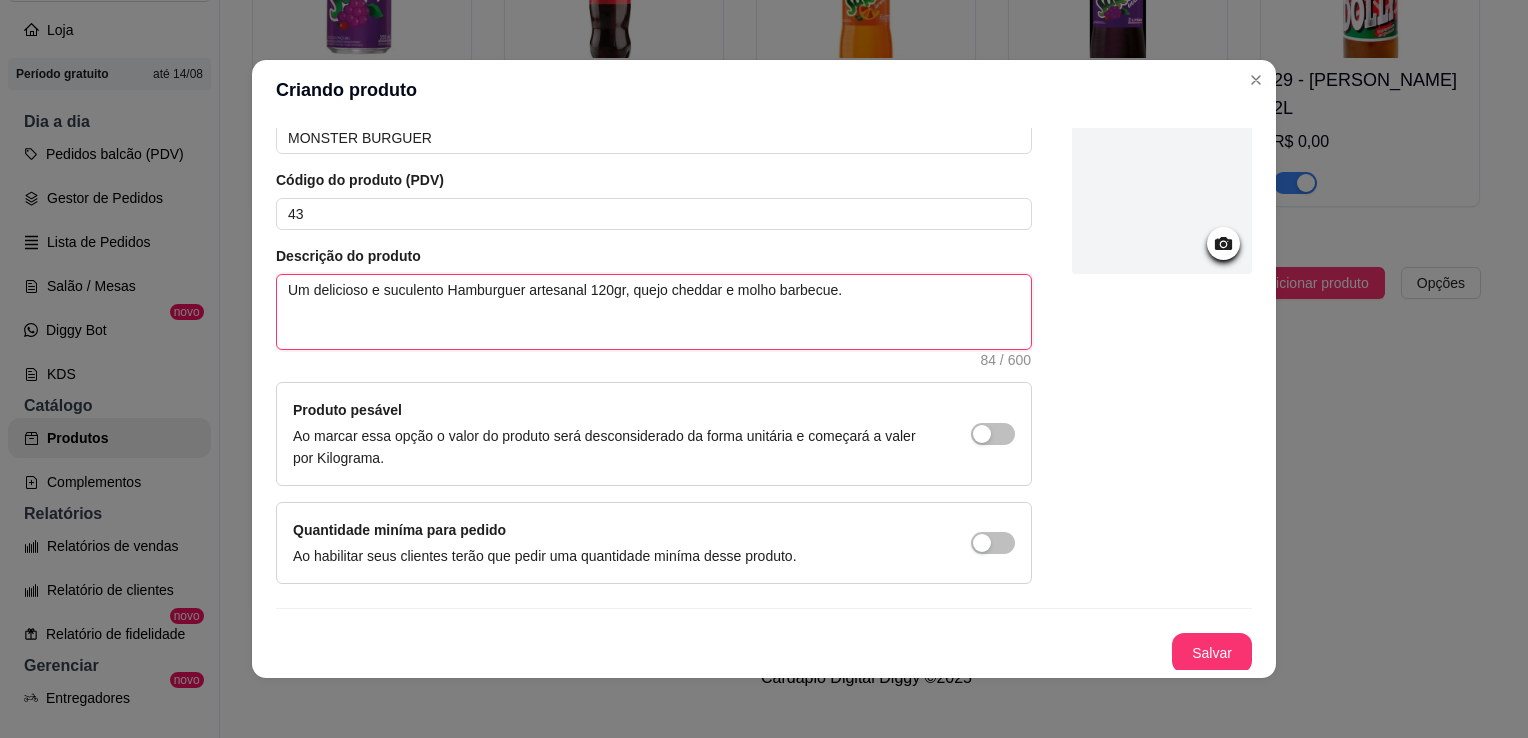 click on "Um delicioso e suculento Hamburguer artesanal 120gr, quejo cheddar e molho barbecue." at bounding box center [654, 312] 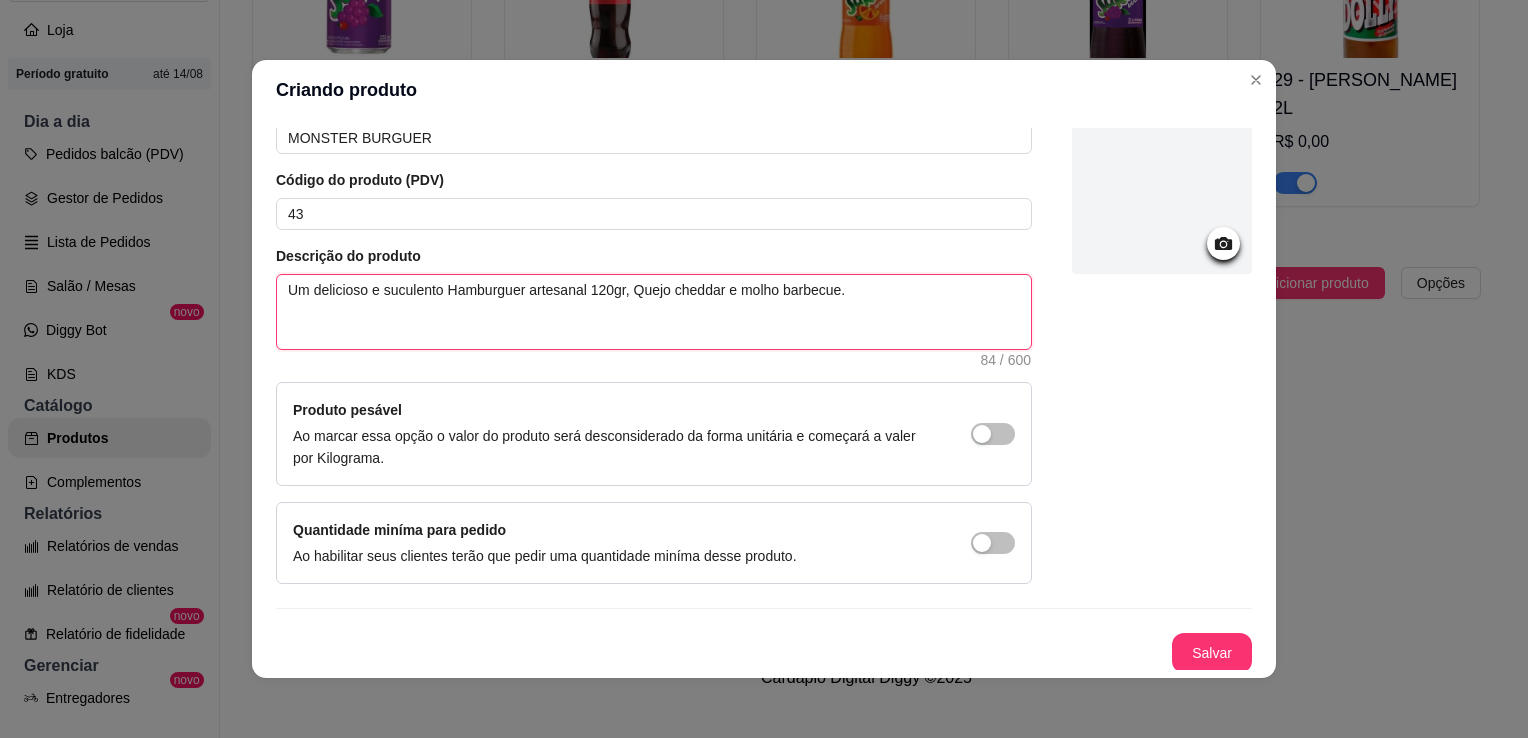 click on "Um delicioso e suculento Hamburguer artesanal 120gr, Quejo cheddar e molho barbecue." at bounding box center (654, 312) 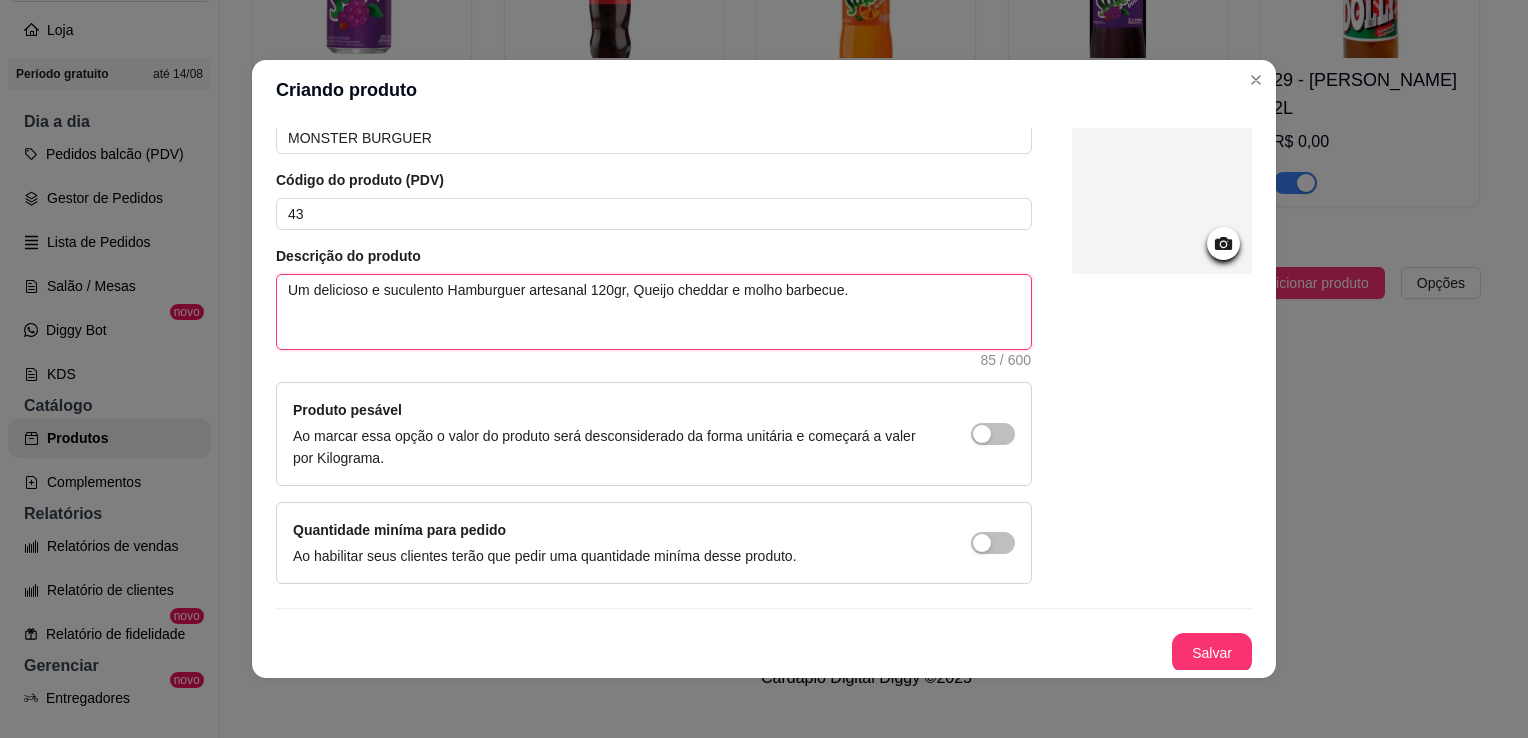 click on "Um delicioso e suculento Hamburguer artesanal 120gr, Queijo cheddar e molho barbecue." at bounding box center [654, 312] 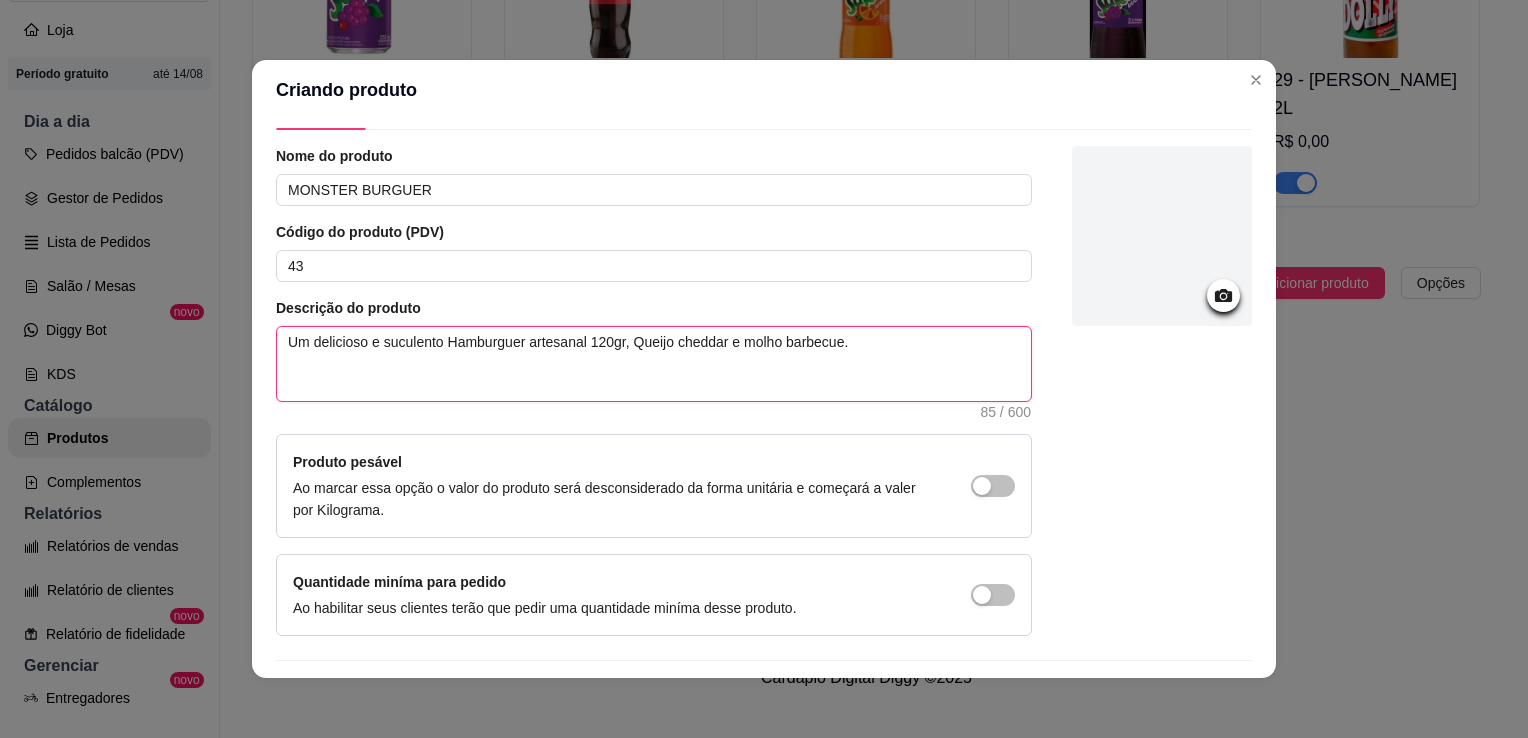 scroll, scrollTop: 107, scrollLeft: 0, axis: vertical 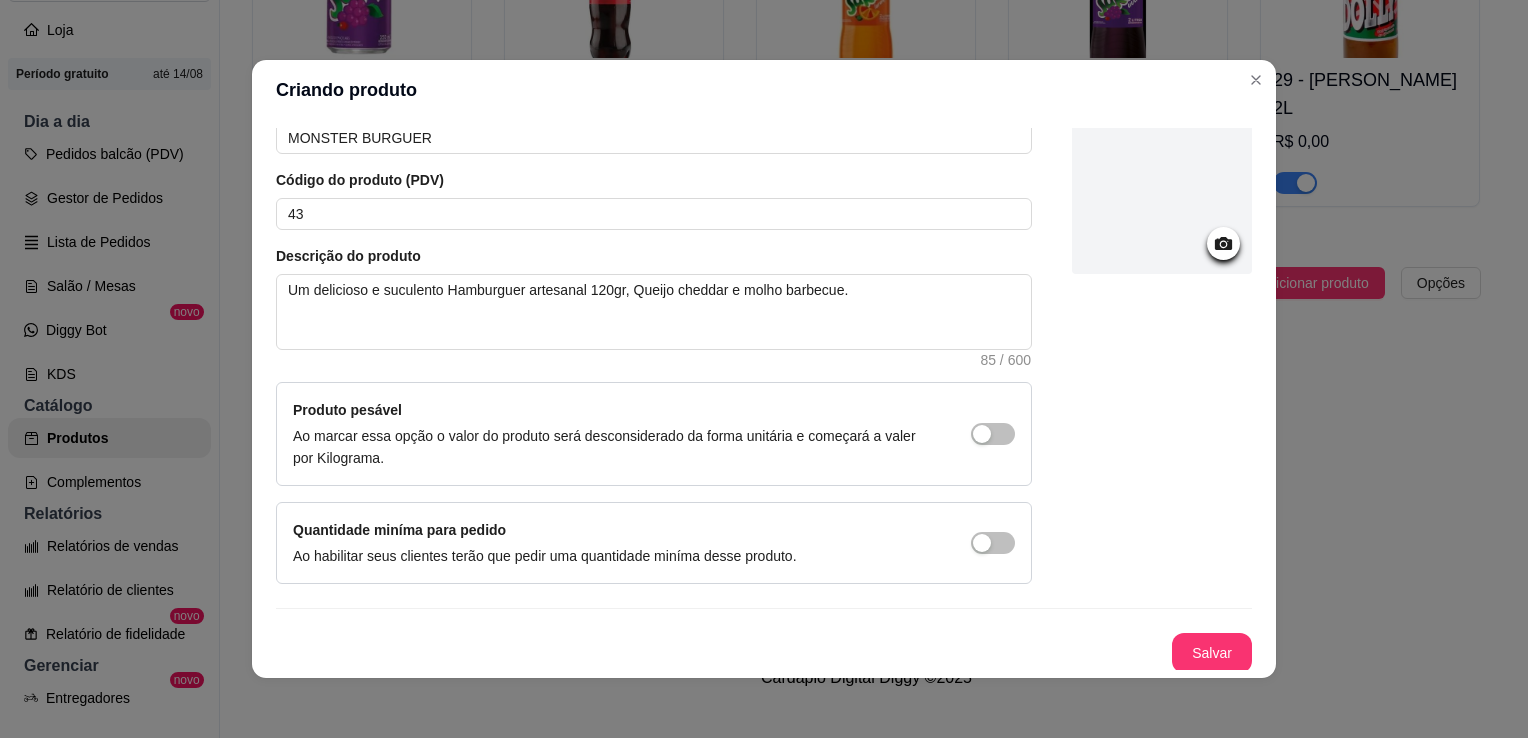 click 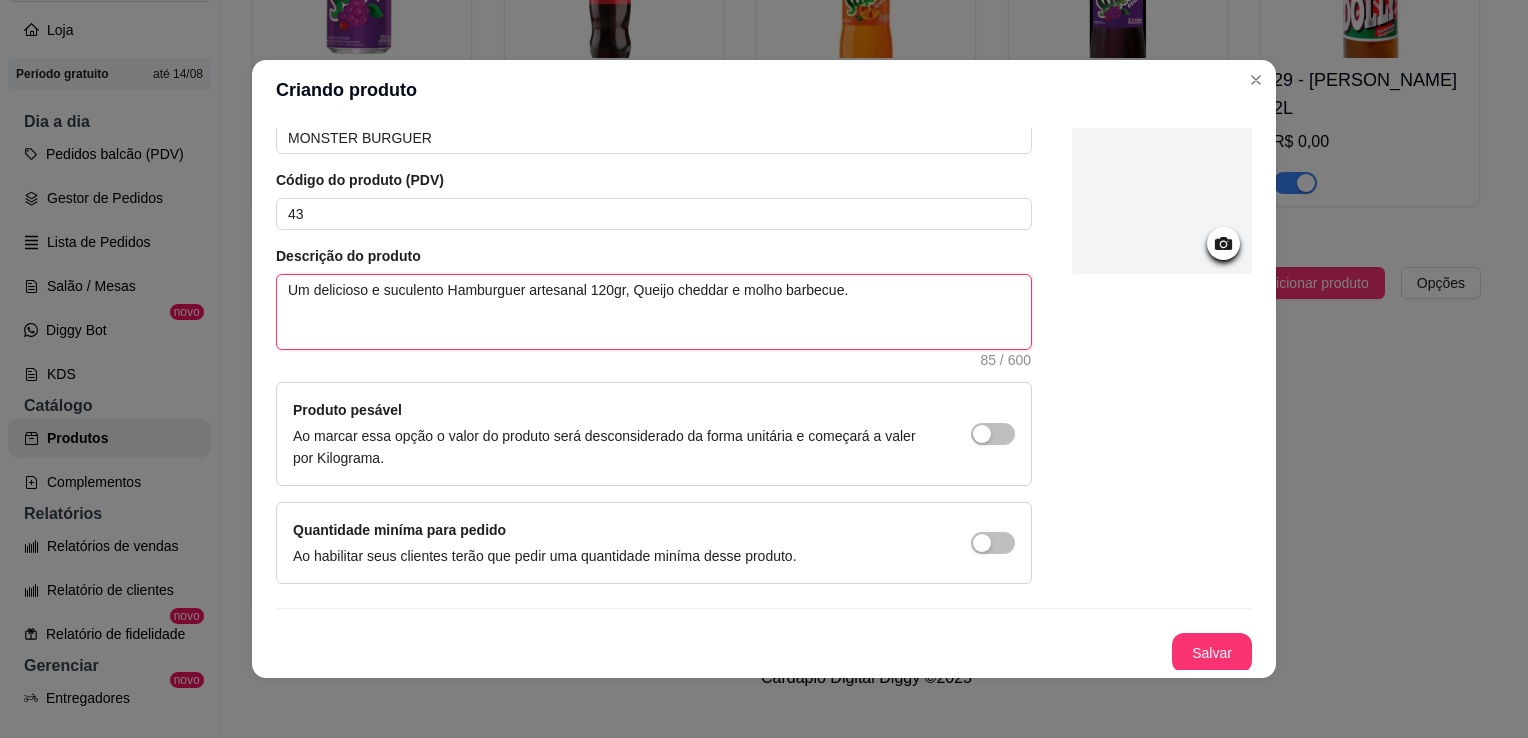 click on "Um delicioso e suculento Hamburguer artesanal 120gr, Queijo cheddar e molho barbecue." at bounding box center [654, 312] 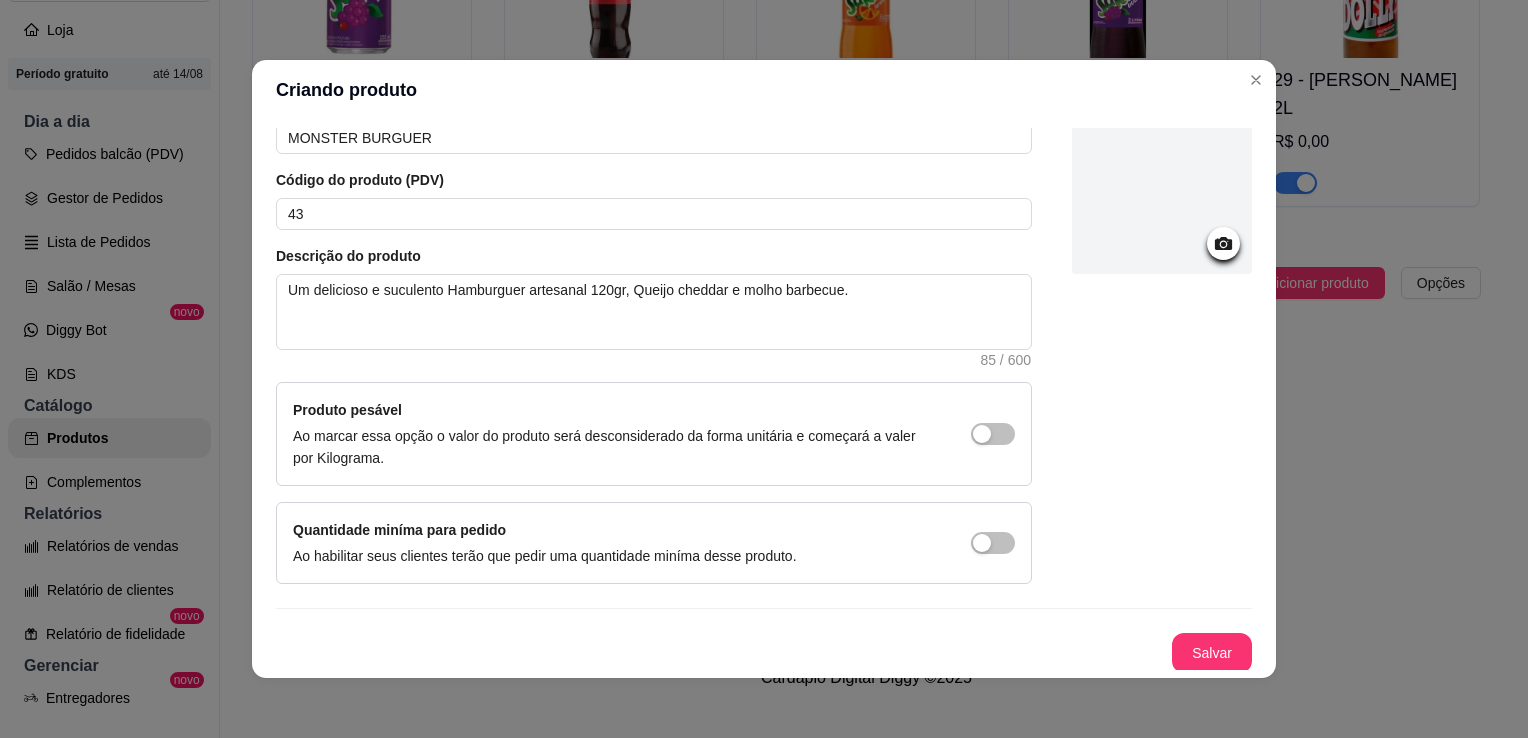 click 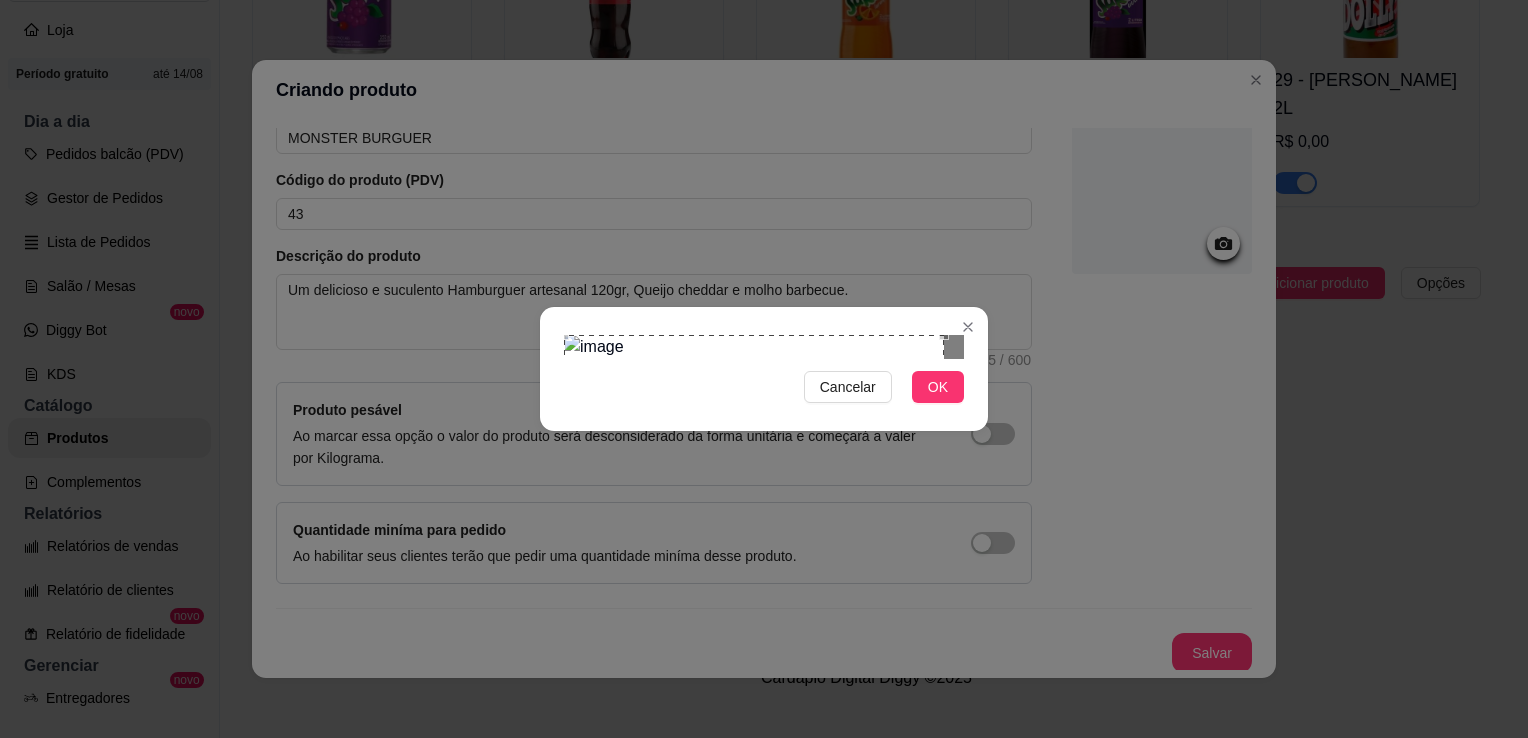 click on "Cancelar OK" at bounding box center (764, 369) 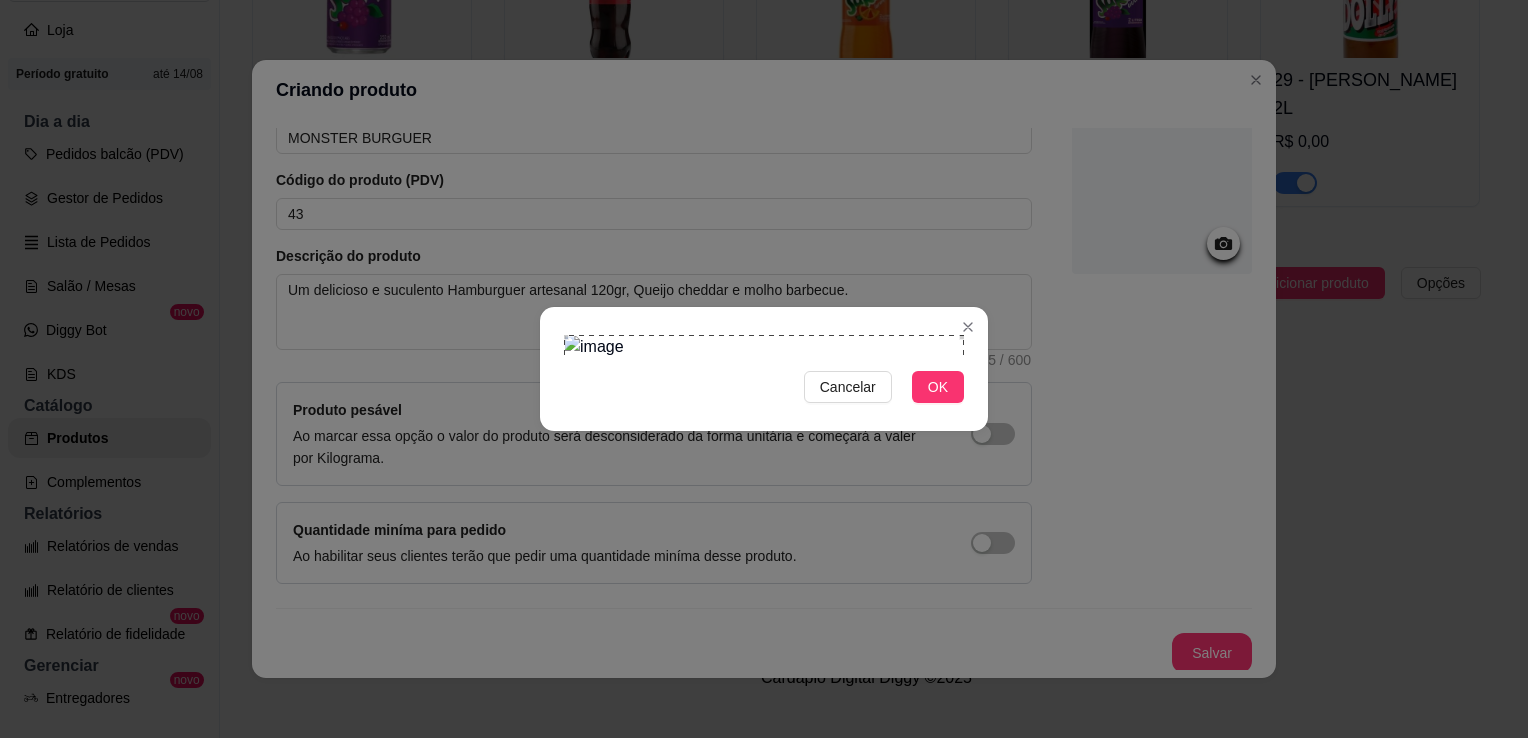 click on "Cancelar OK" at bounding box center [764, 369] 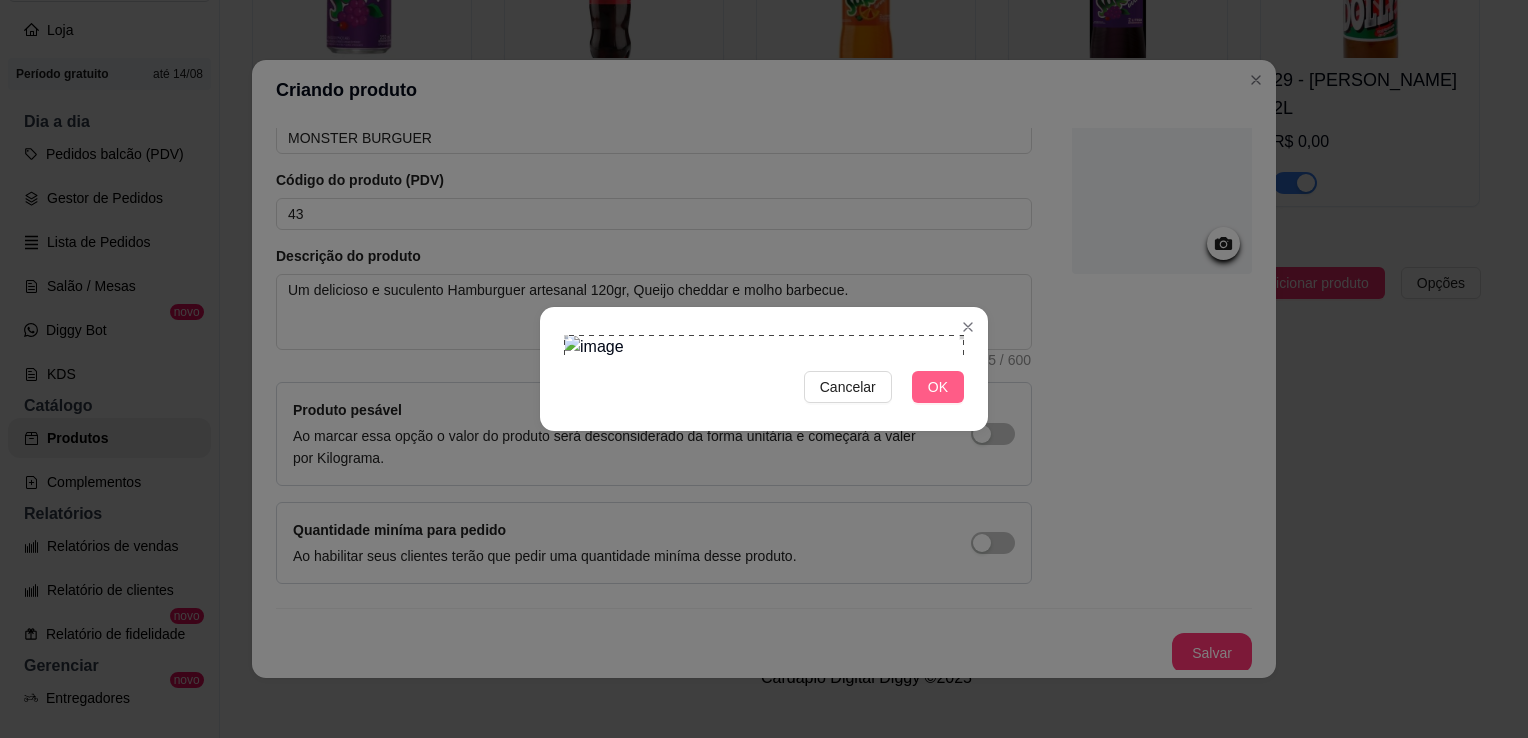 click on "OK" at bounding box center (938, 387) 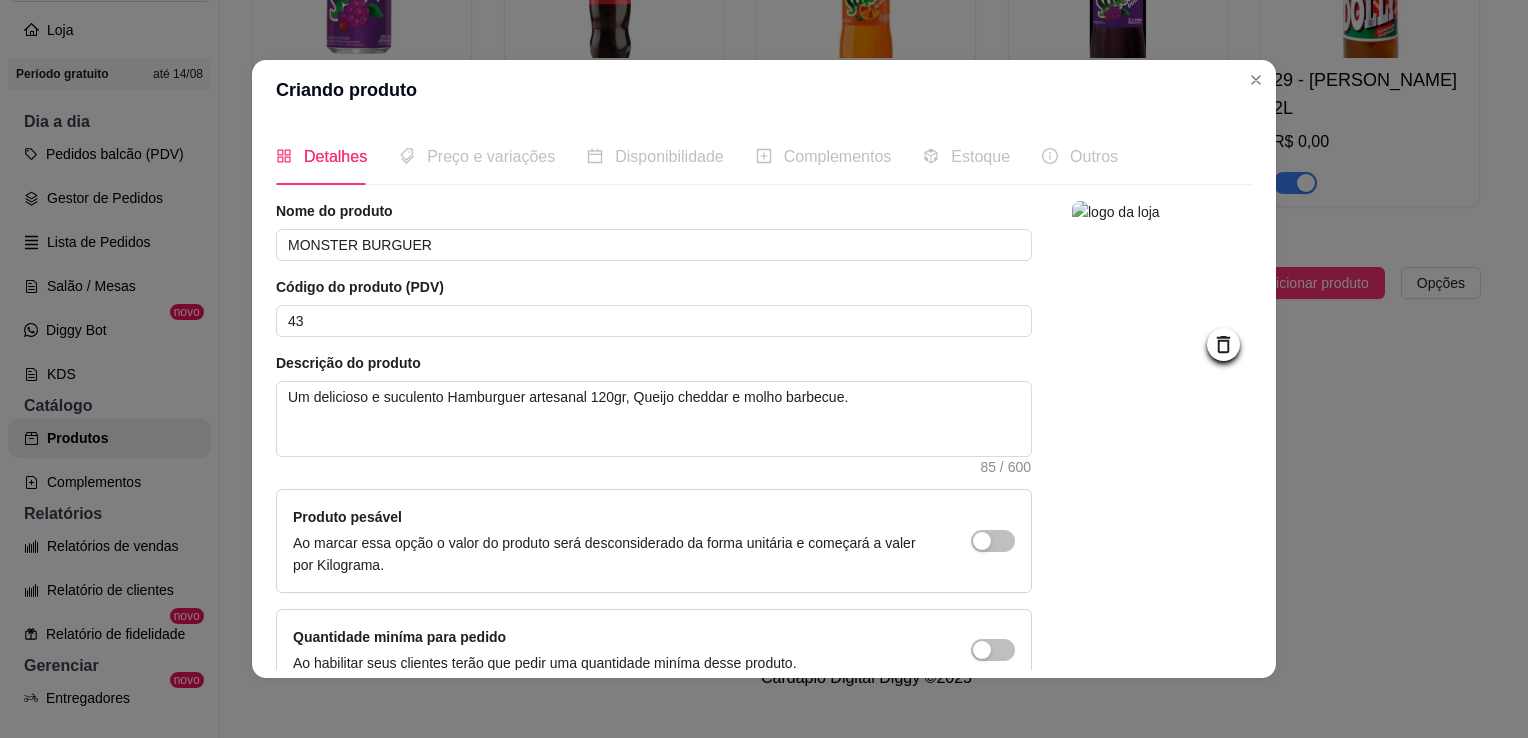 scroll, scrollTop: 0, scrollLeft: 0, axis: both 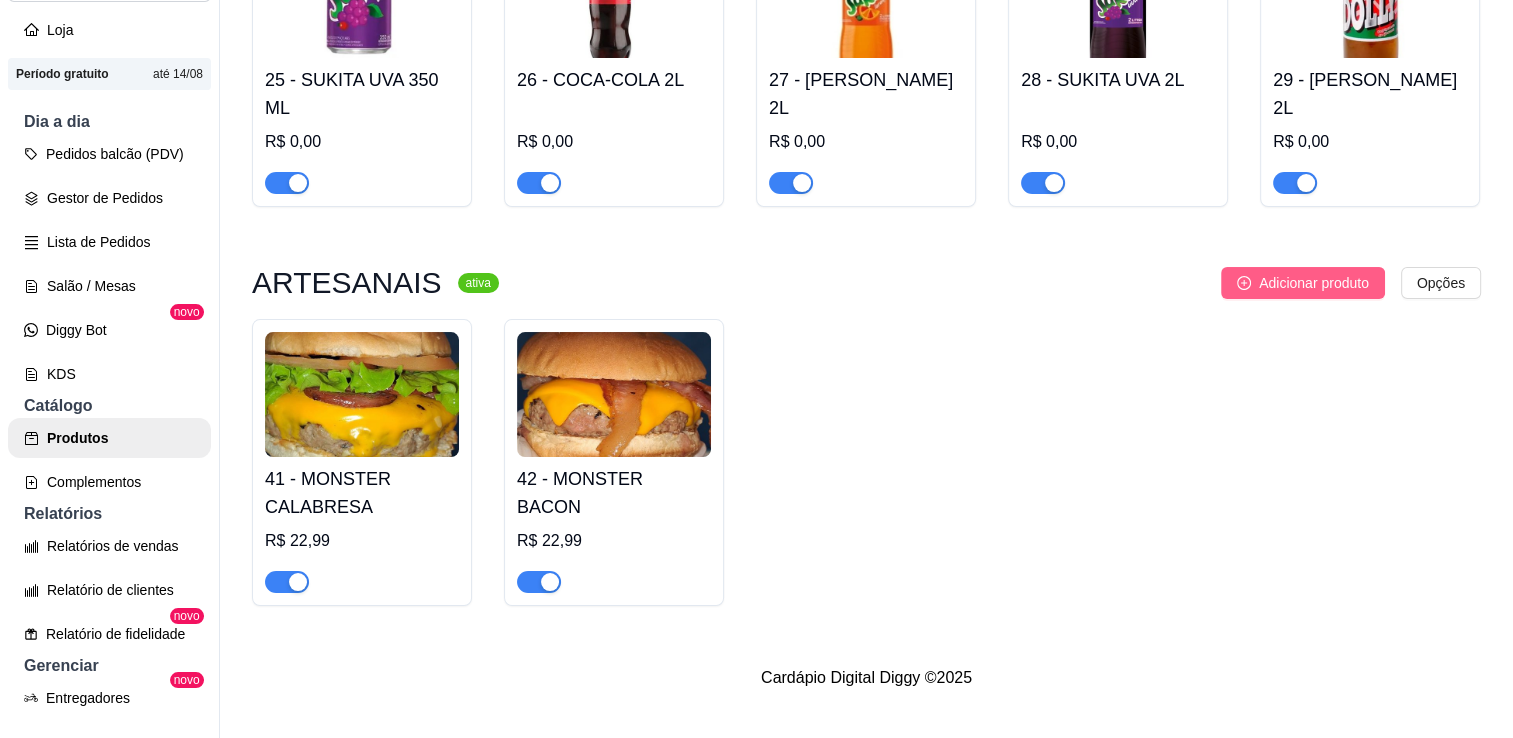 click on "Adicionar produto" at bounding box center [1314, 283] 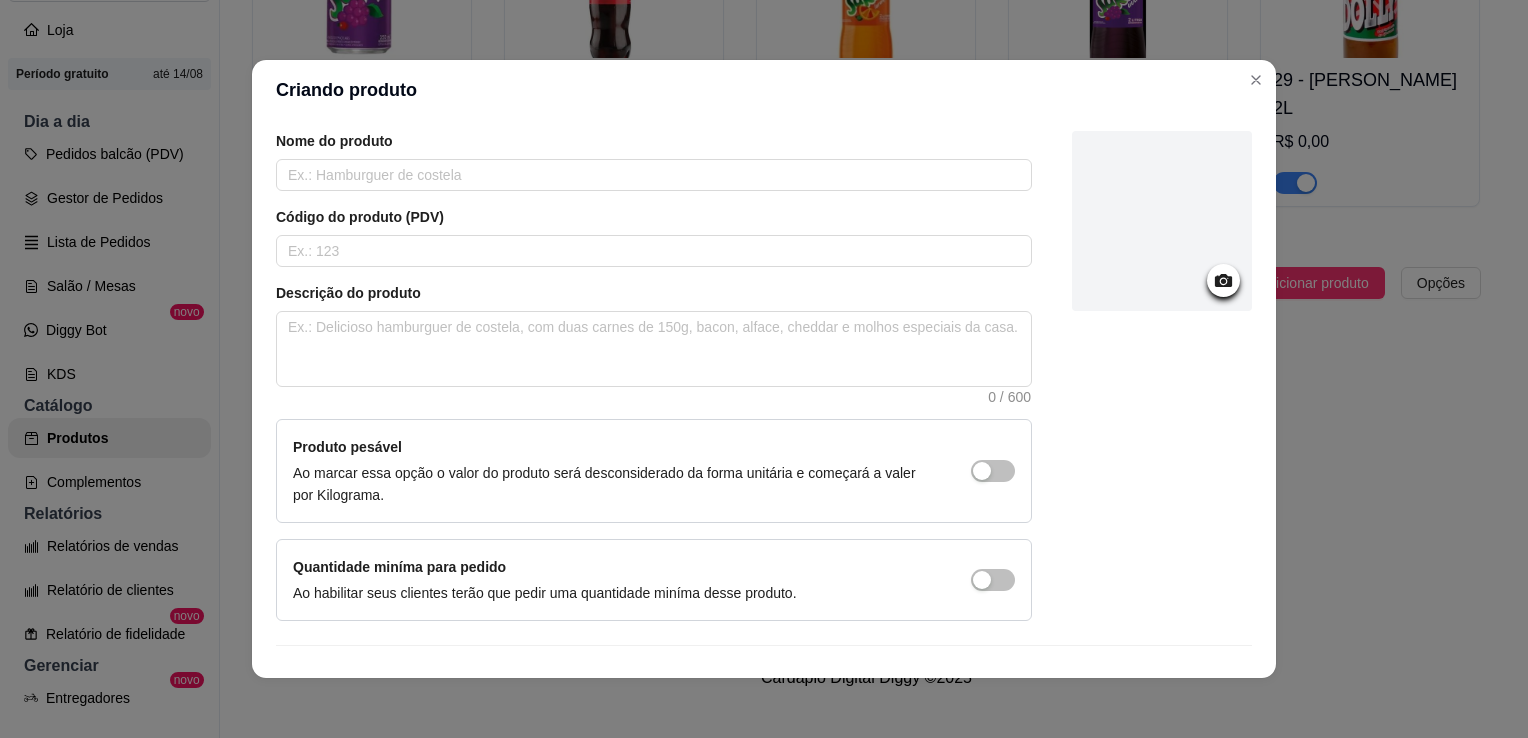 scroll, scrollTop: 107, scrollLeft: 0, axis: vertical 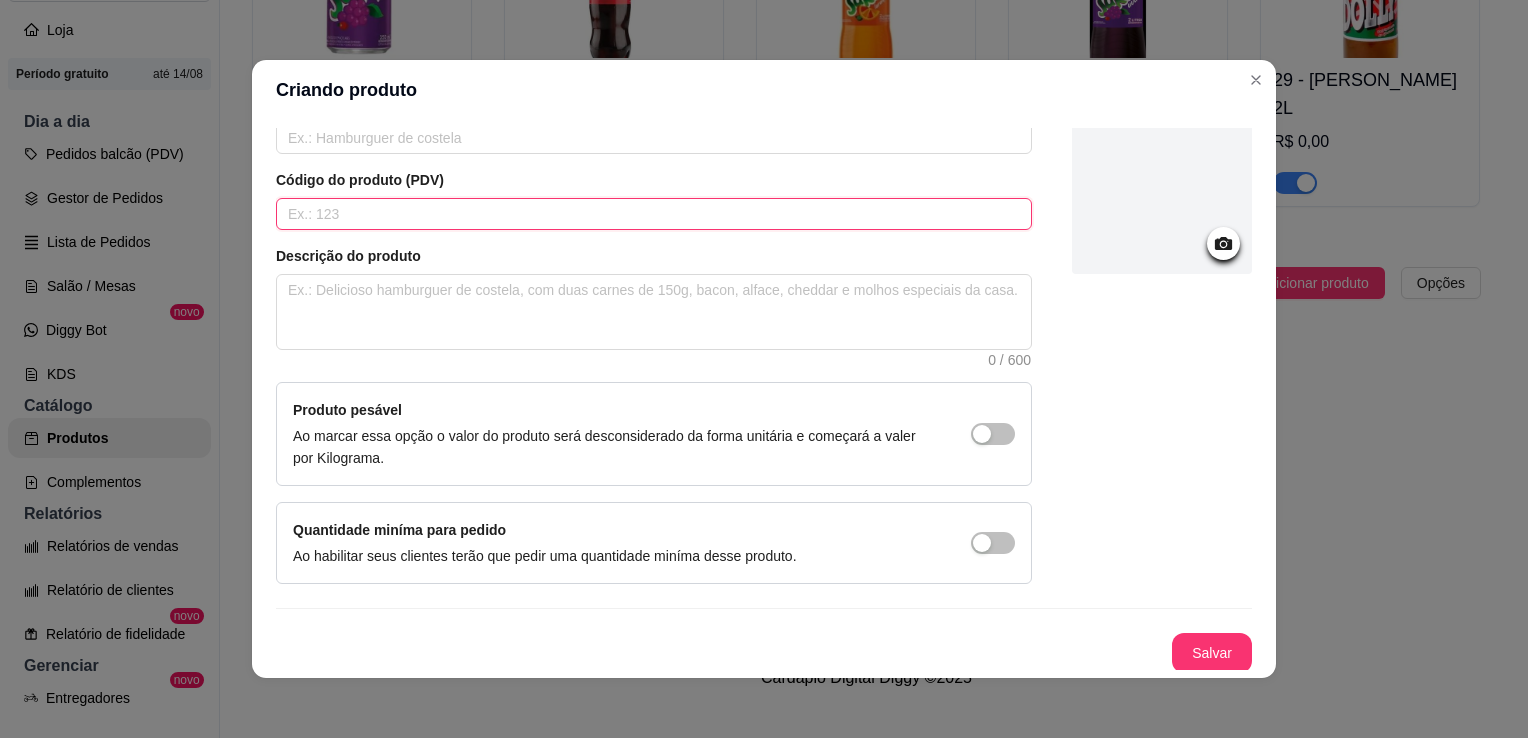 click at bounding box center (654, 214) 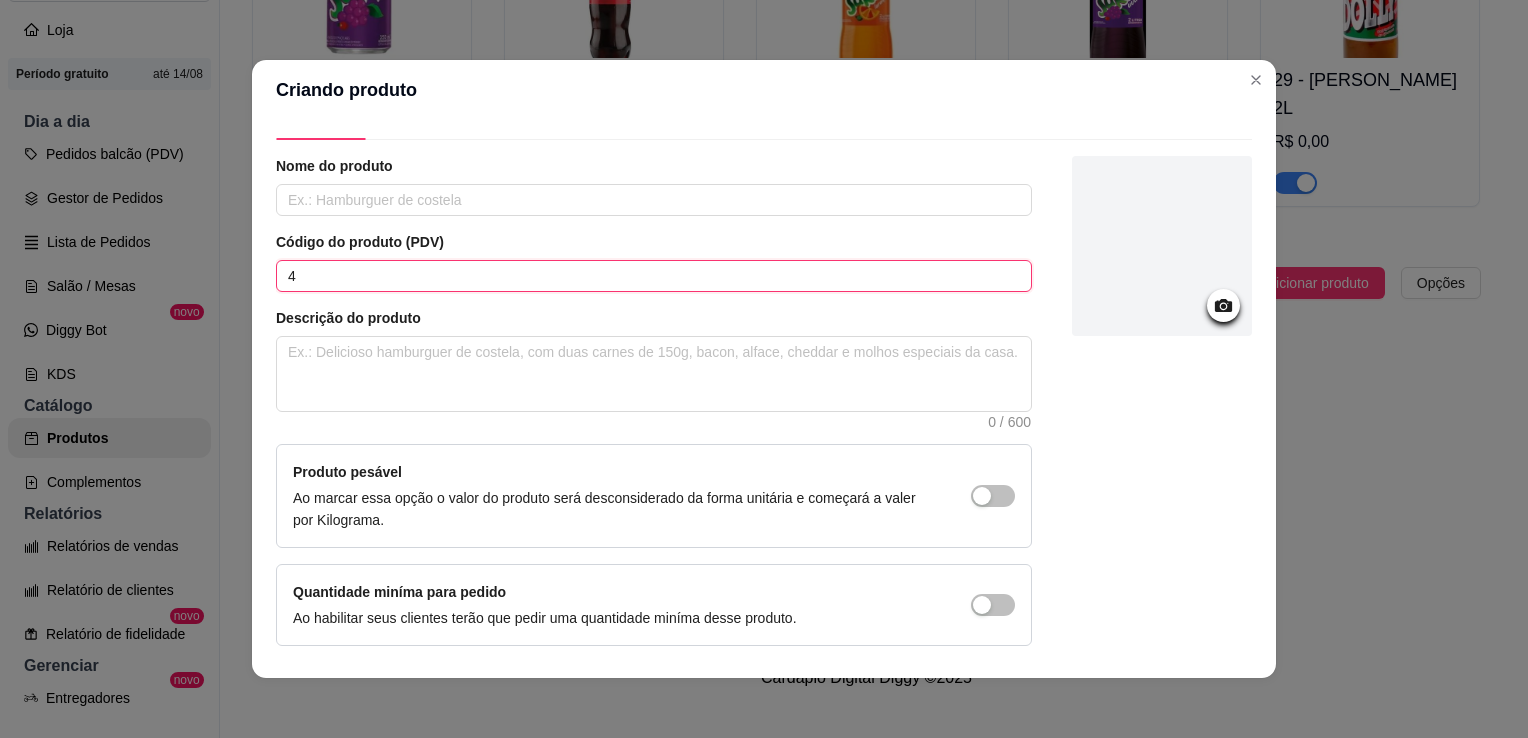 scroll, scrollTop: 0, scrollLeft: 0, axis: both 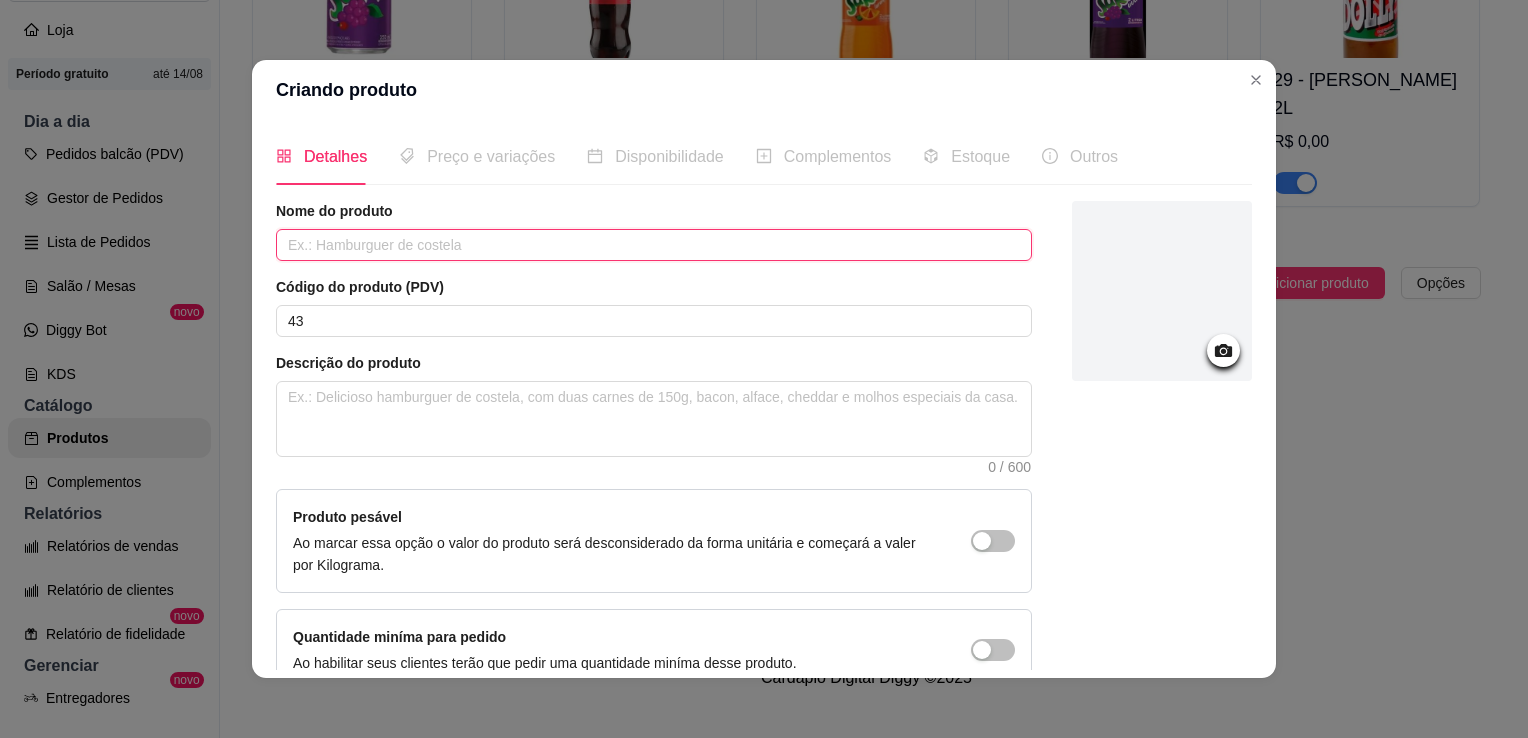 click at bounding box center (654, 245) 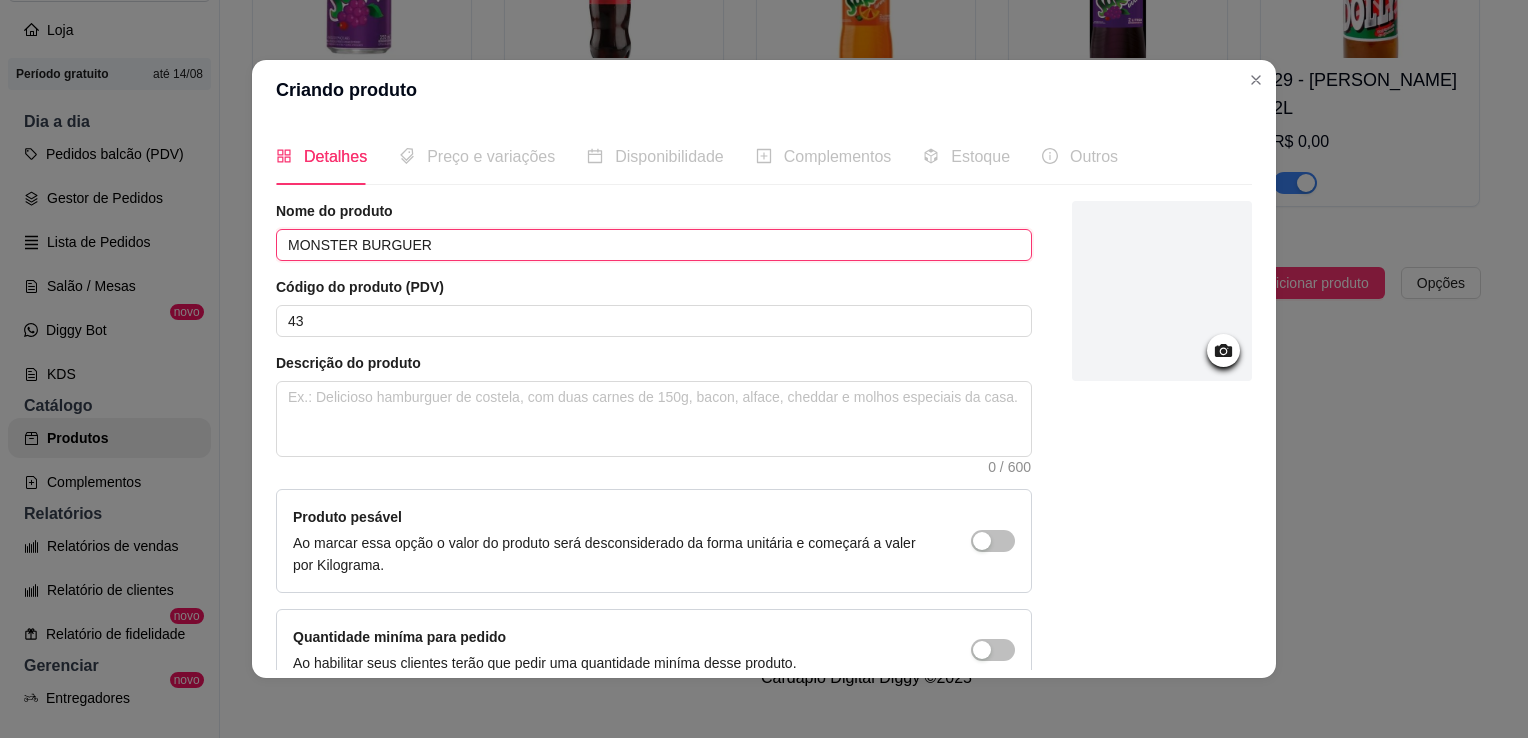 scroll, scrollTop: 107, scrollLeft: 0, axis: vertical 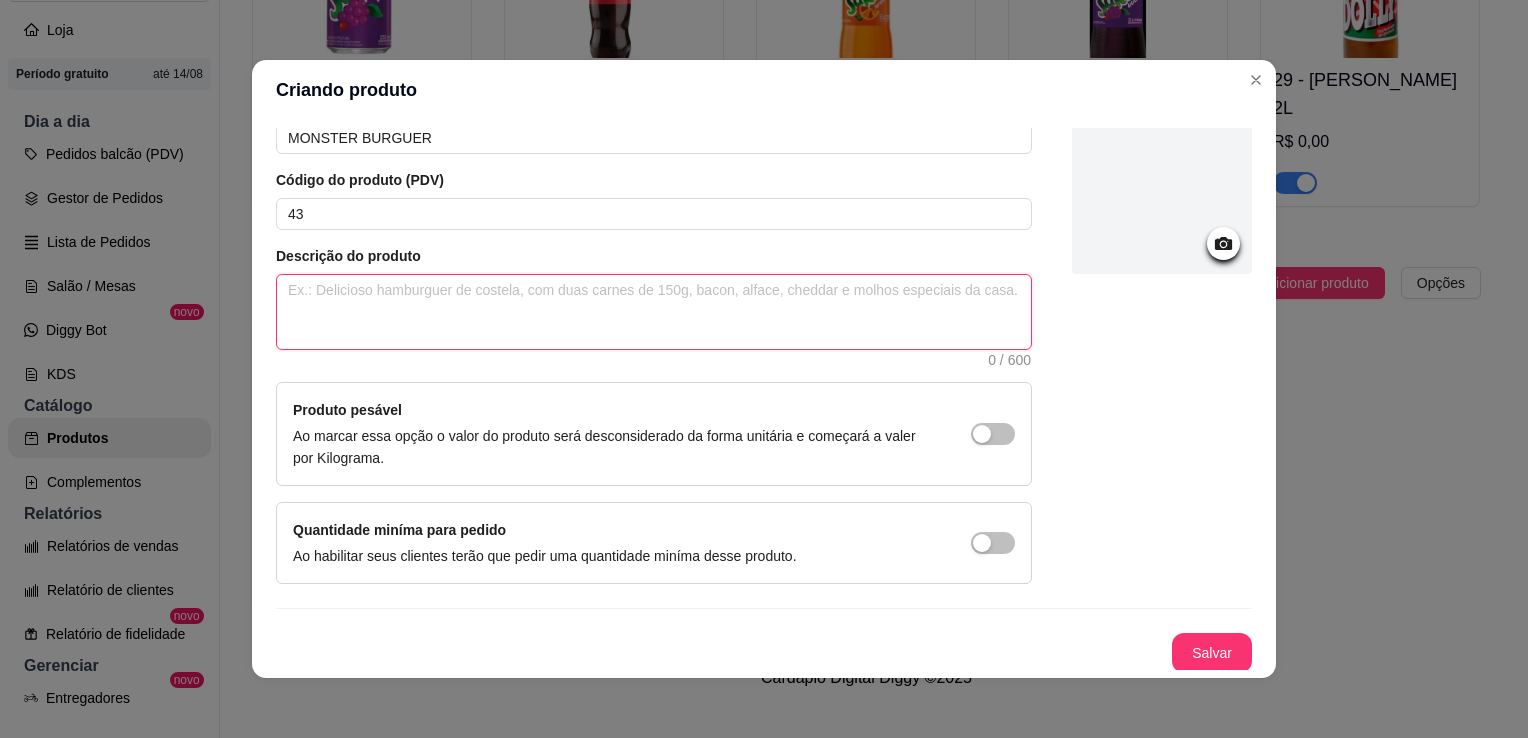 click at bounding box center (654, 312) 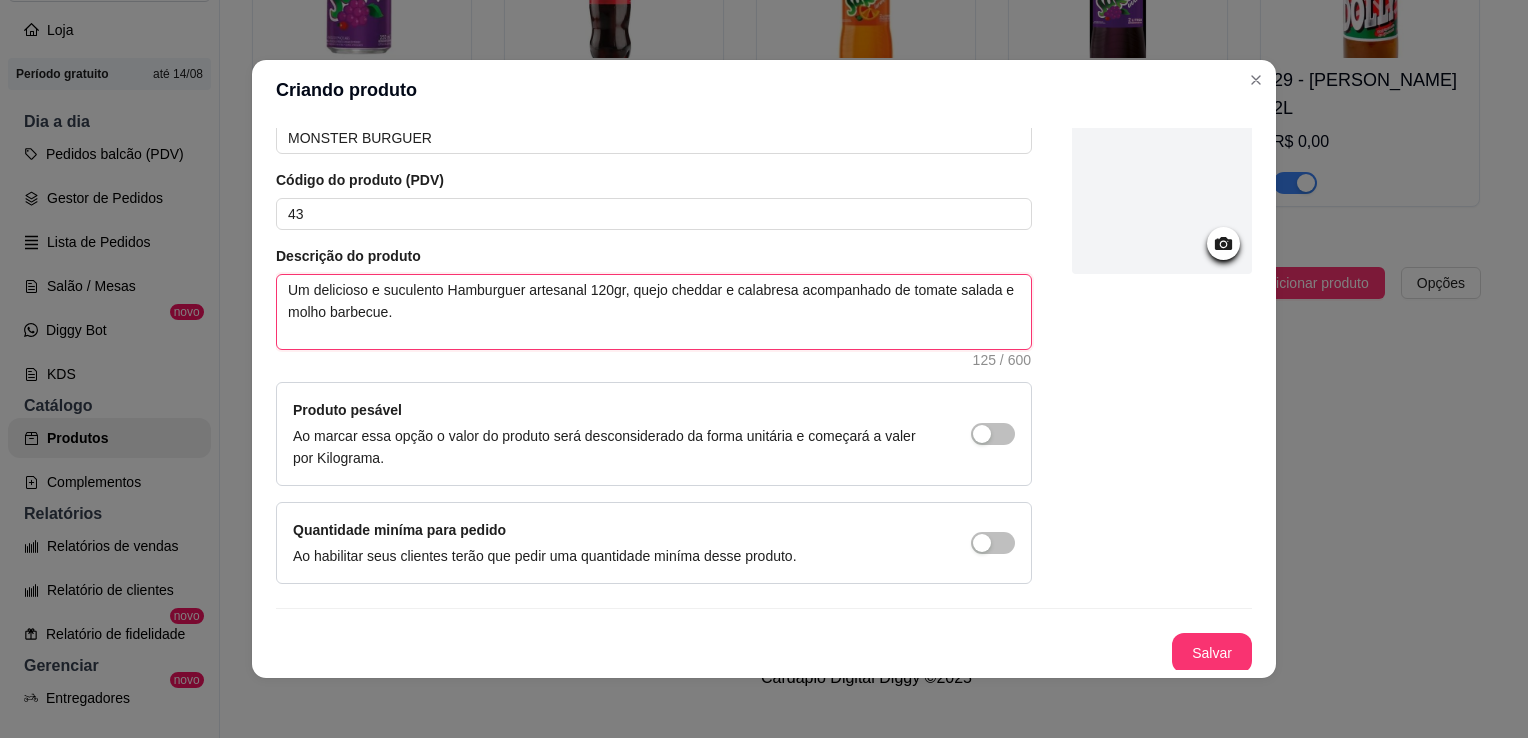 drag, startPoint x: 730, startPoint y: 289, endPoint x: 1000, endPoint y: 286, distance: 270.01666 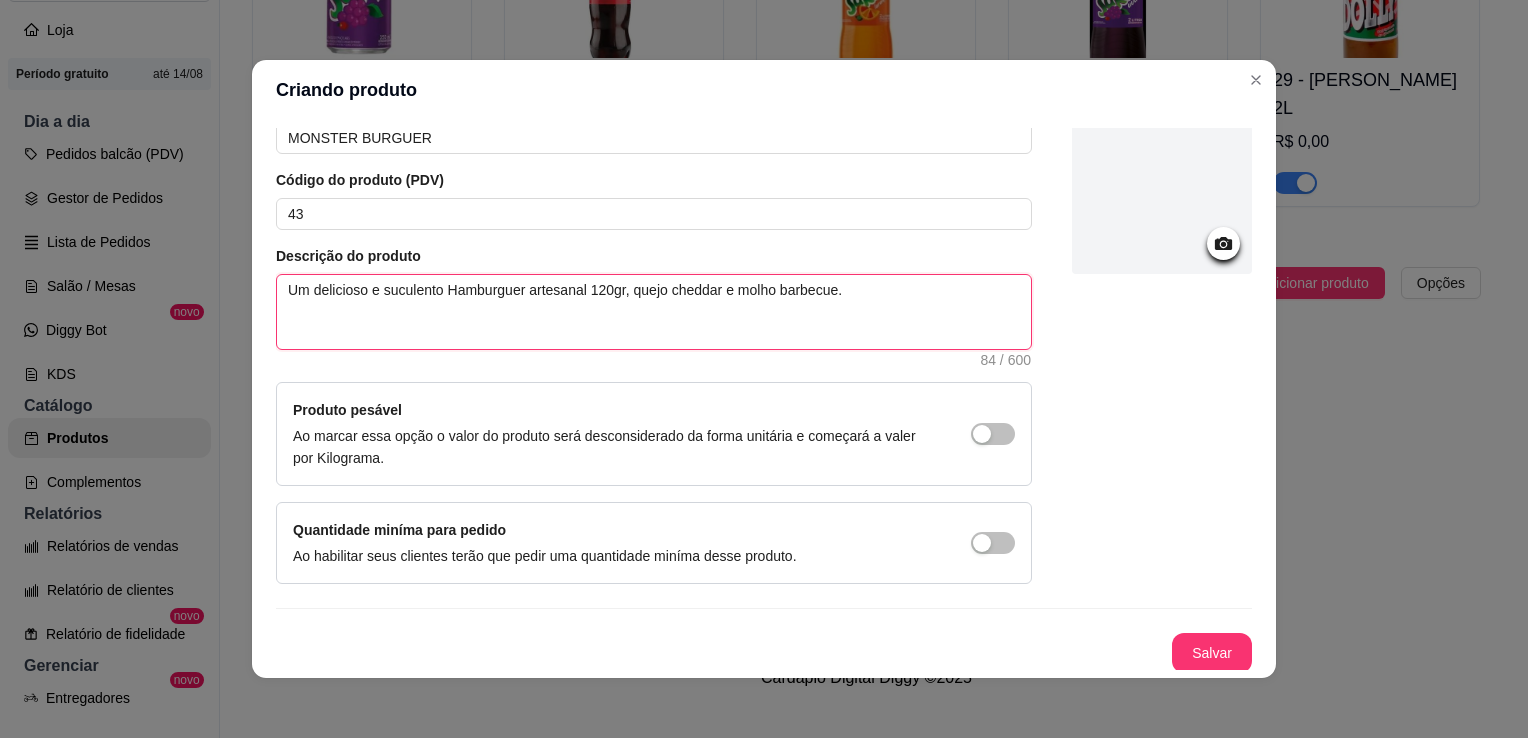 click on "Um delicioso e suculento Hamburguer artesanal 120gr, quejo cheddar e molho barbecue." at bounding box center (654, 312) 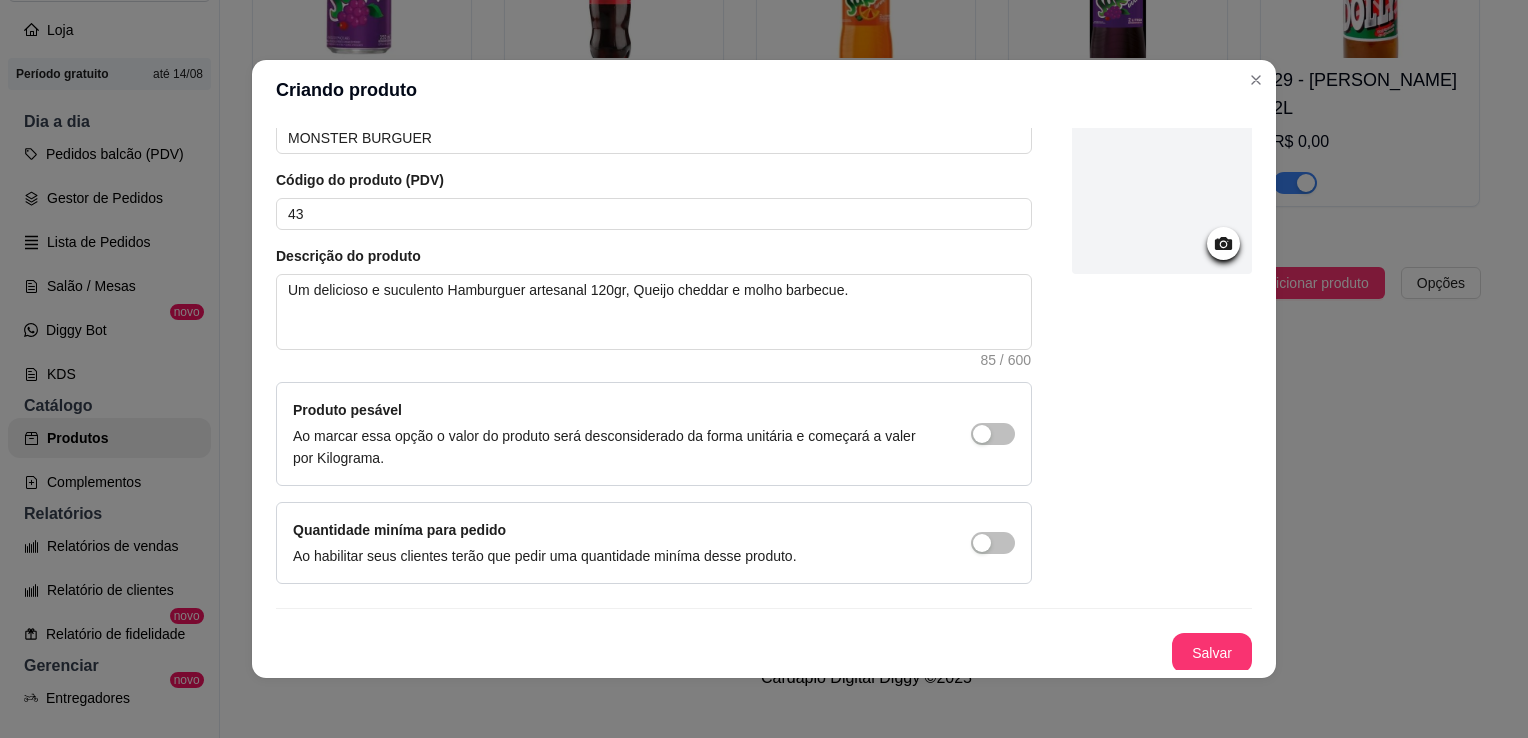 click at bounding box center [1162, 339] 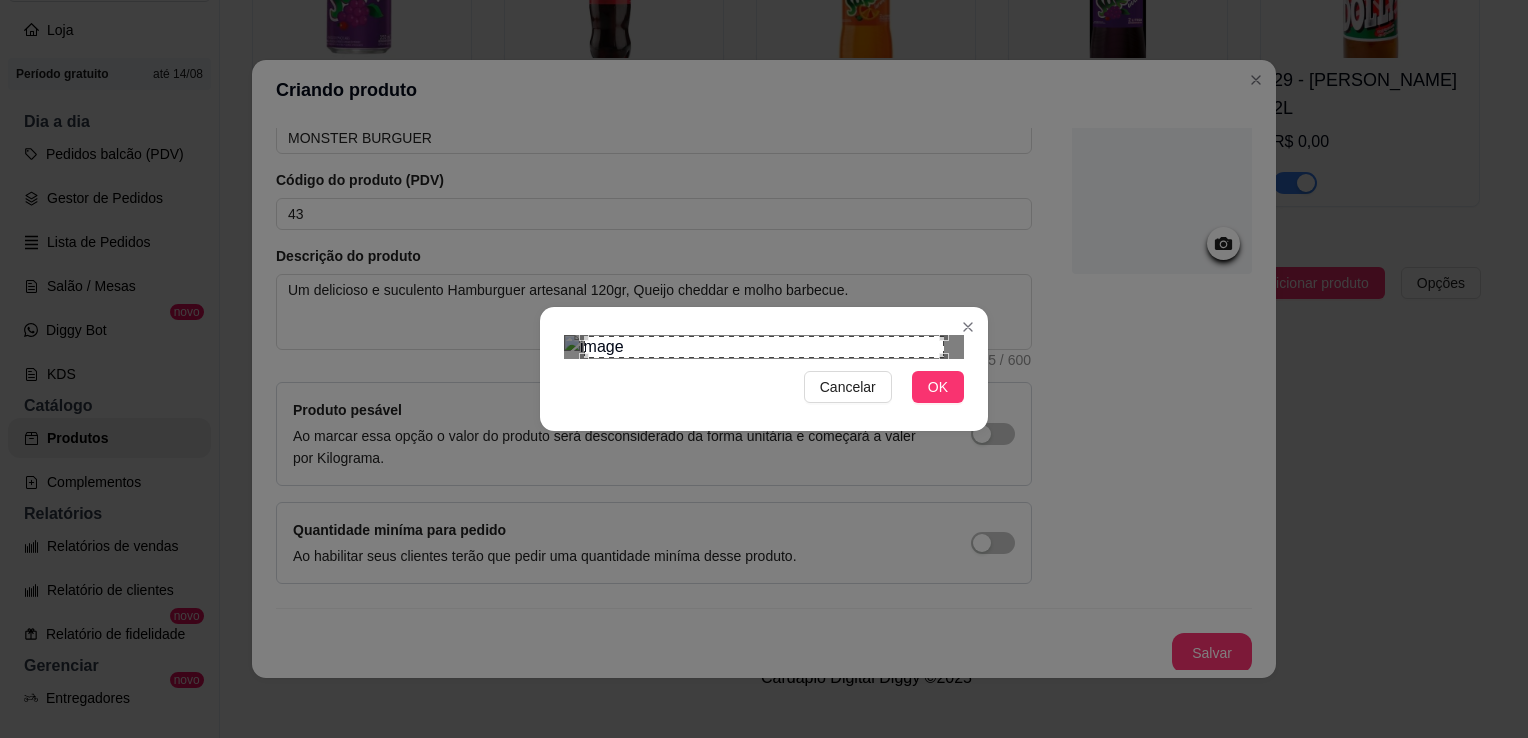 click on "Cancelar OK" at bounding box center (764, 369) 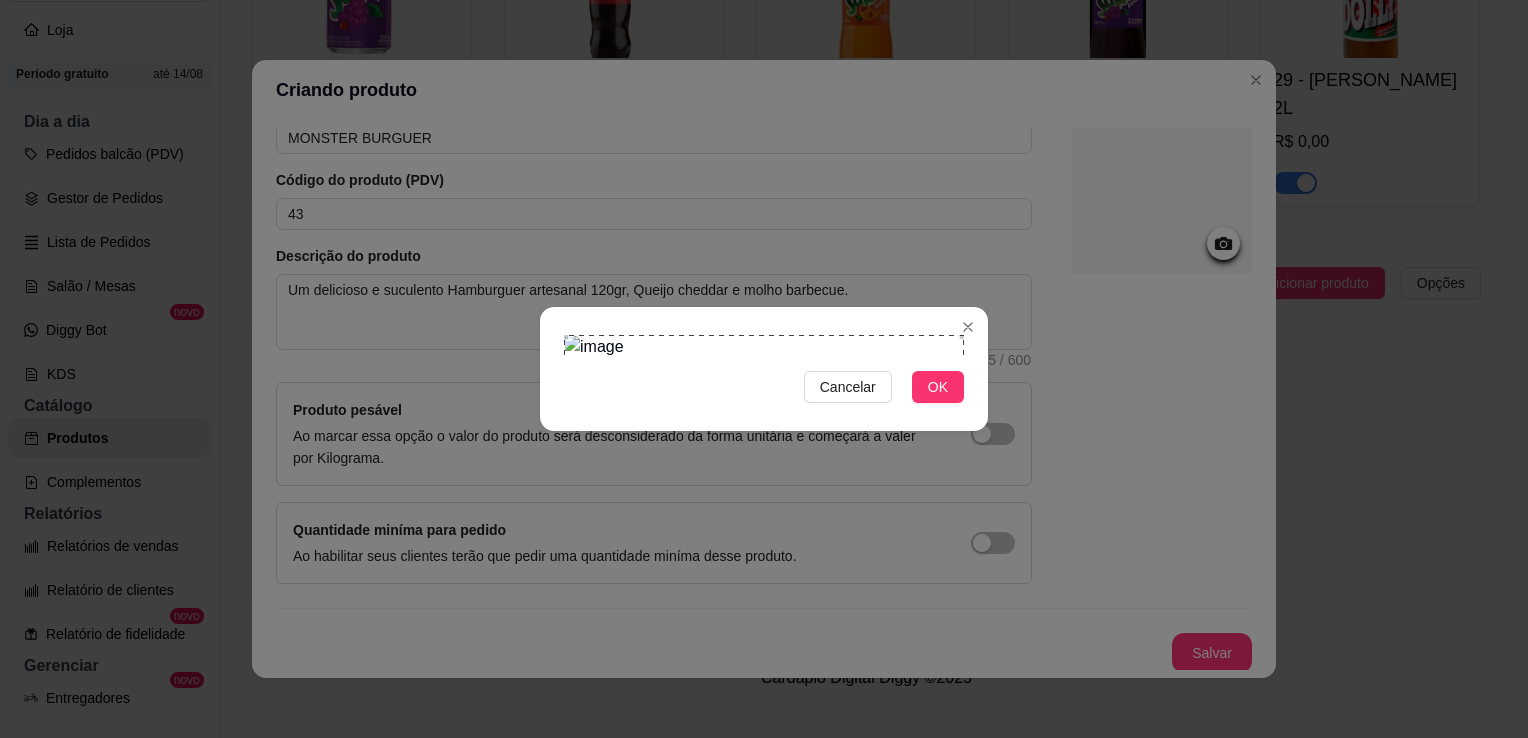 click on "Cancelar OK" at bounding box center (764, 369) 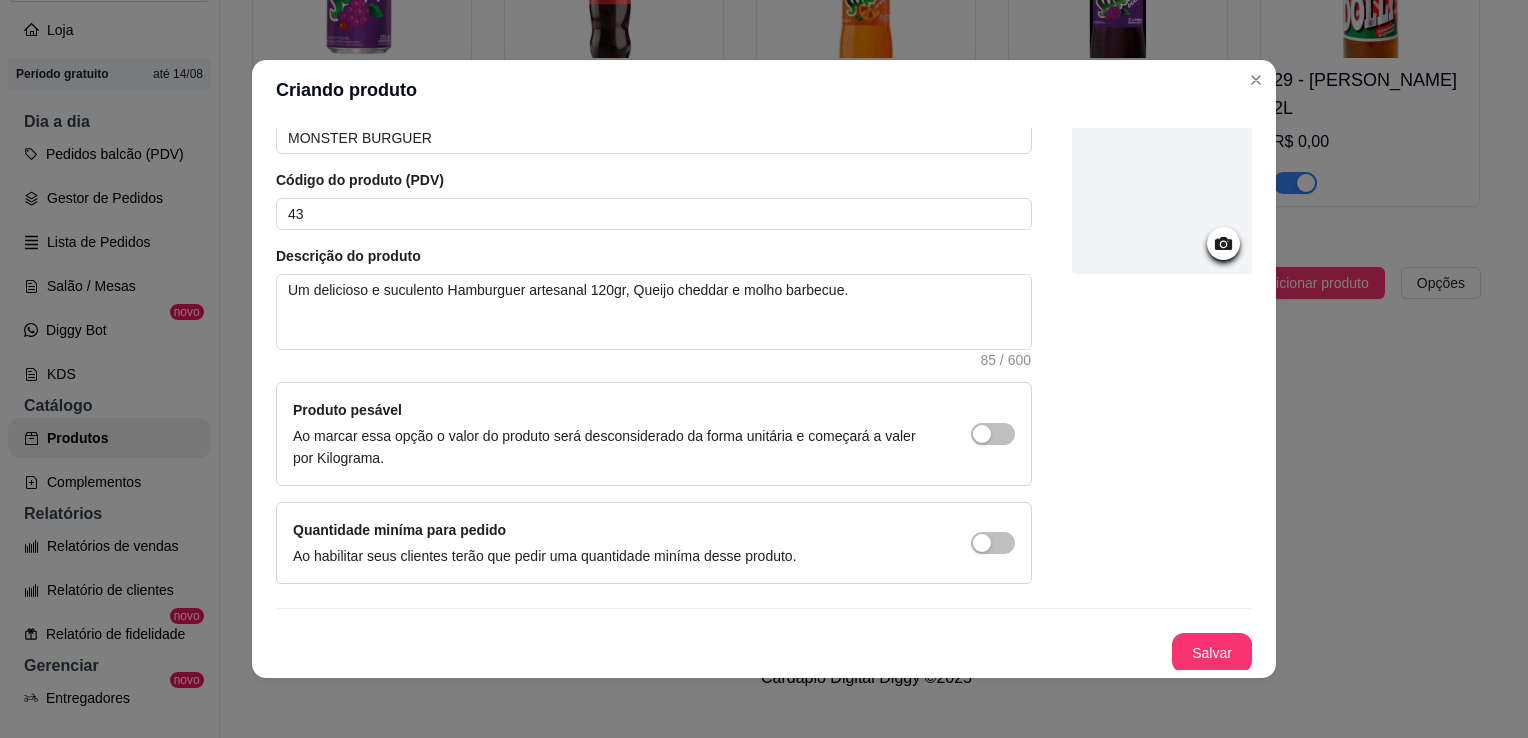 click 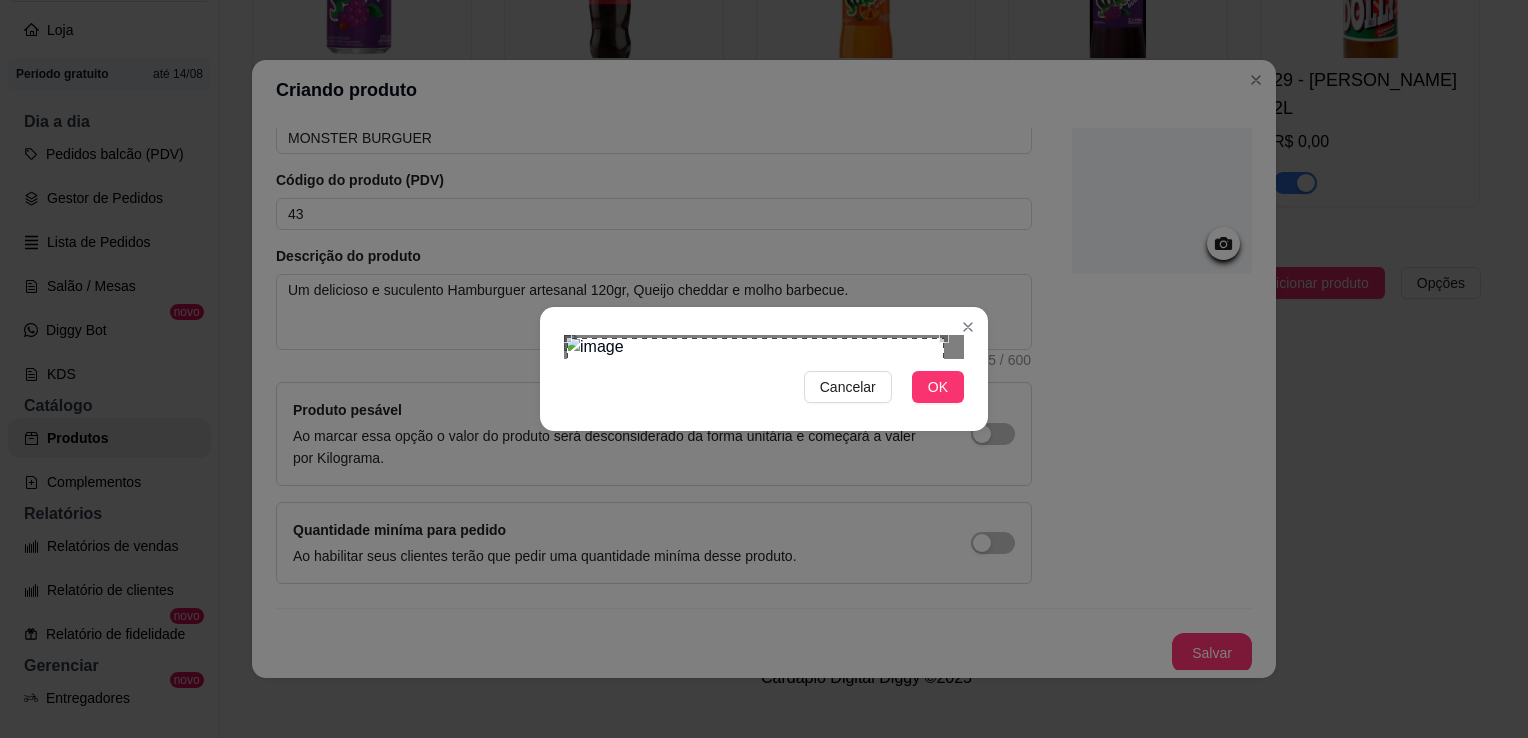 click on "Cancelar OK" at bounding box center (764, 369) 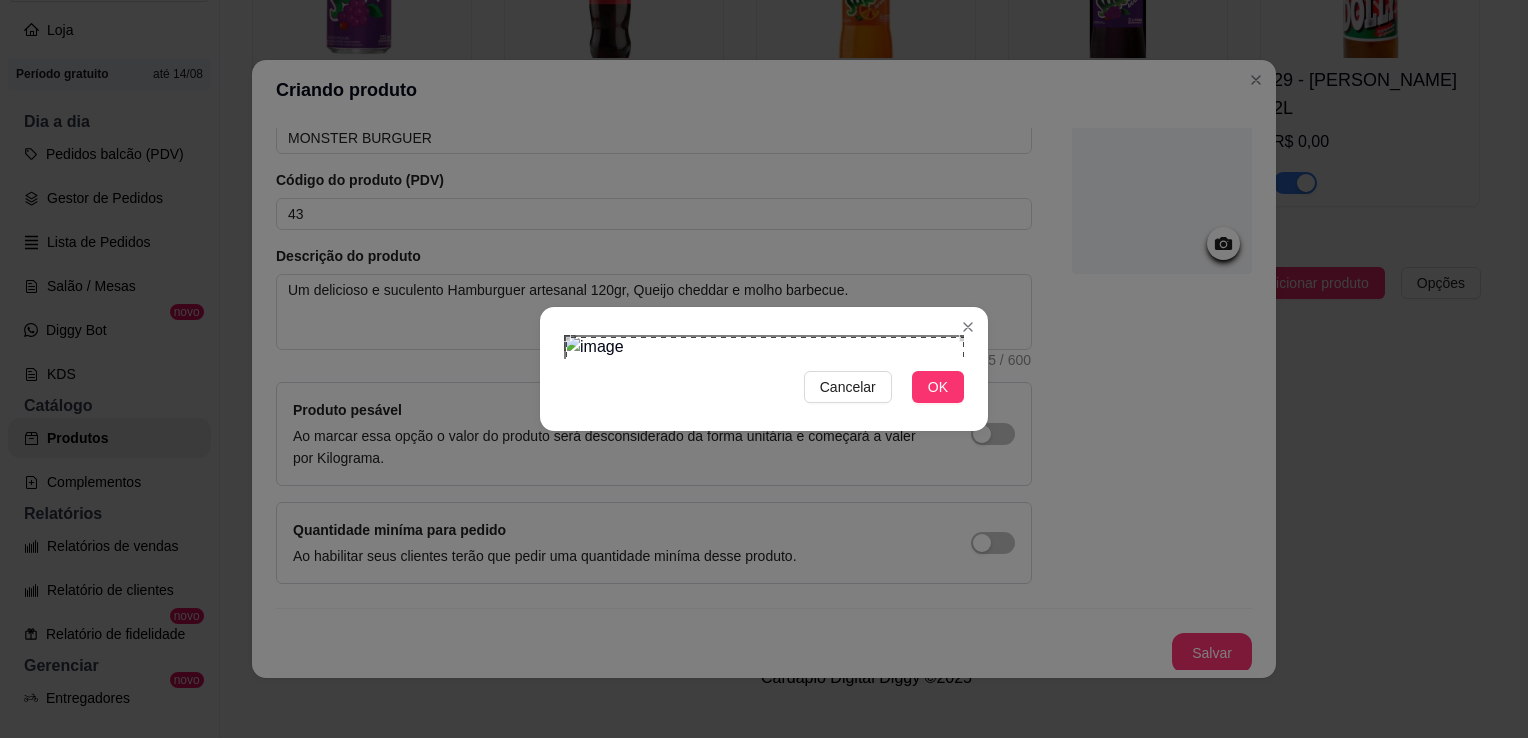 click on "Cancelar OK" at bounding box center (764, 369) 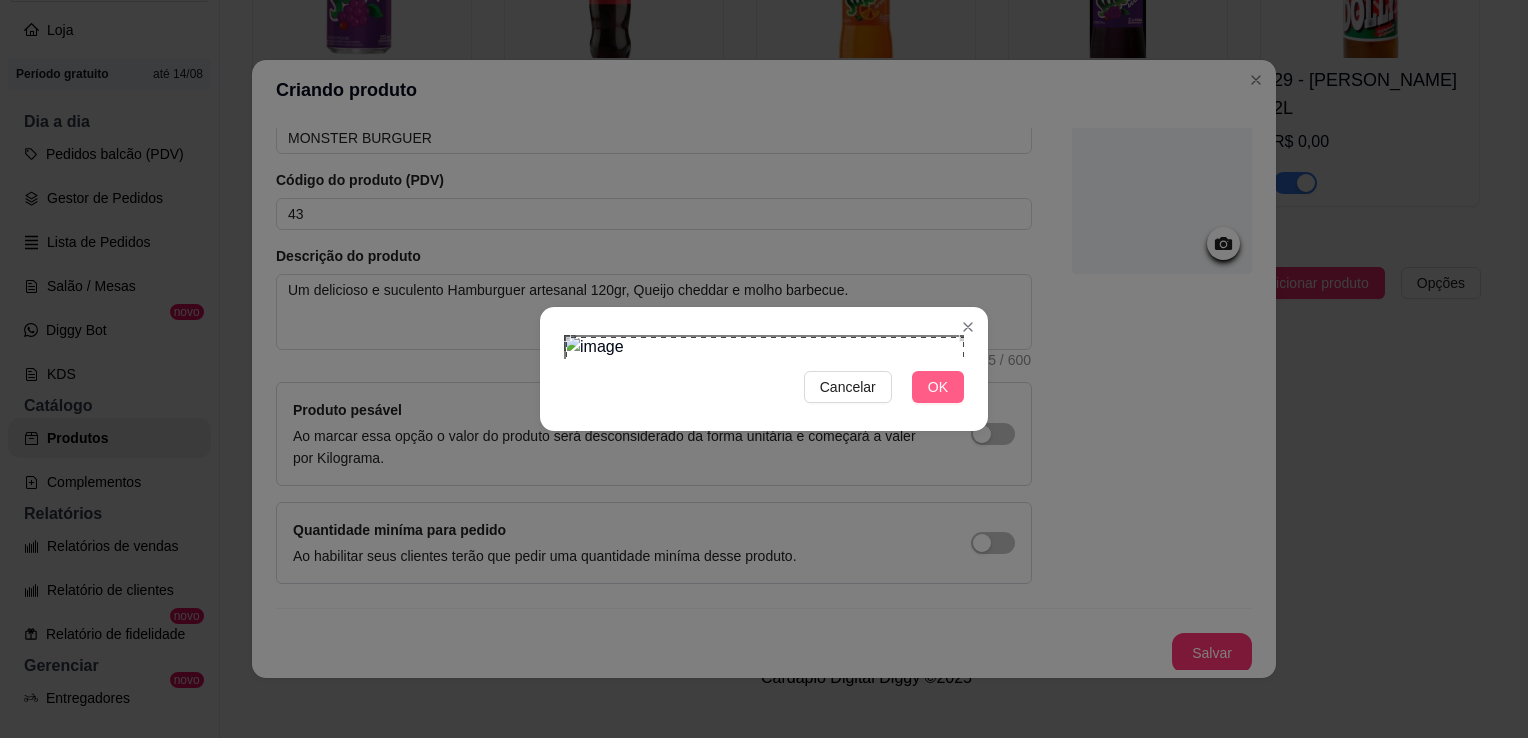 click on "OK" at bounding box center [938, 387] 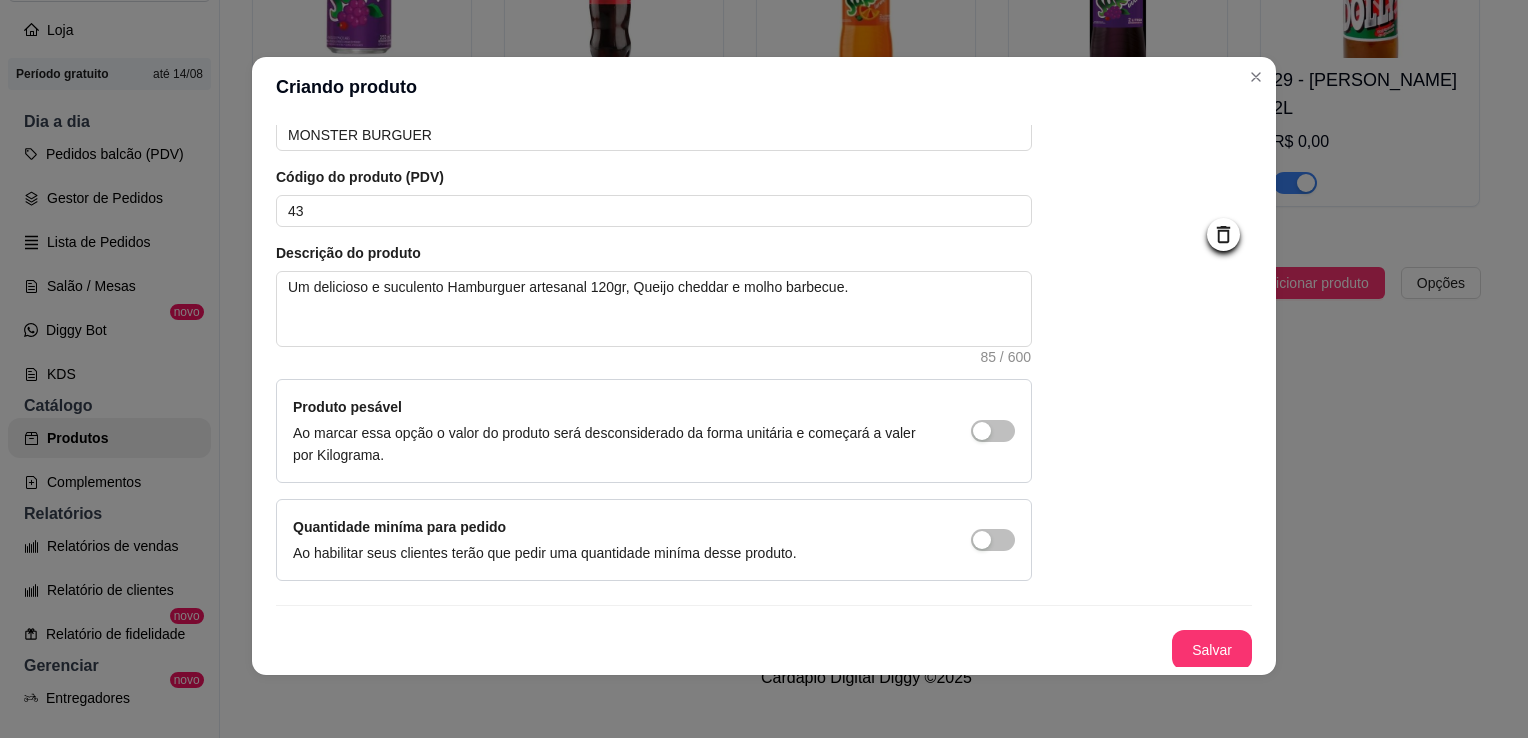 scroll, scrollTop: 4, scrollLeft: 0, axis: vertical 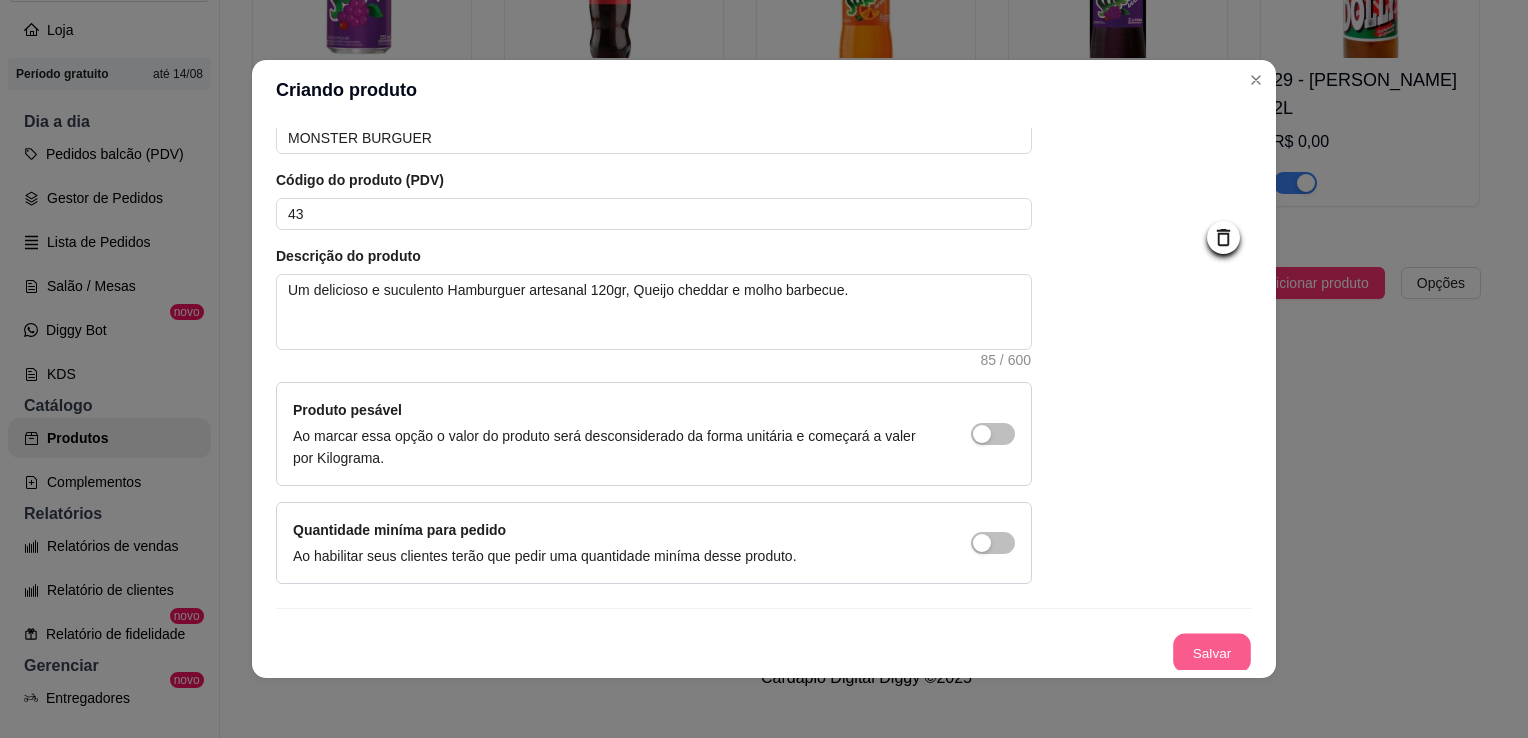 click on "Salvar" at bounding box center (1212, 653) 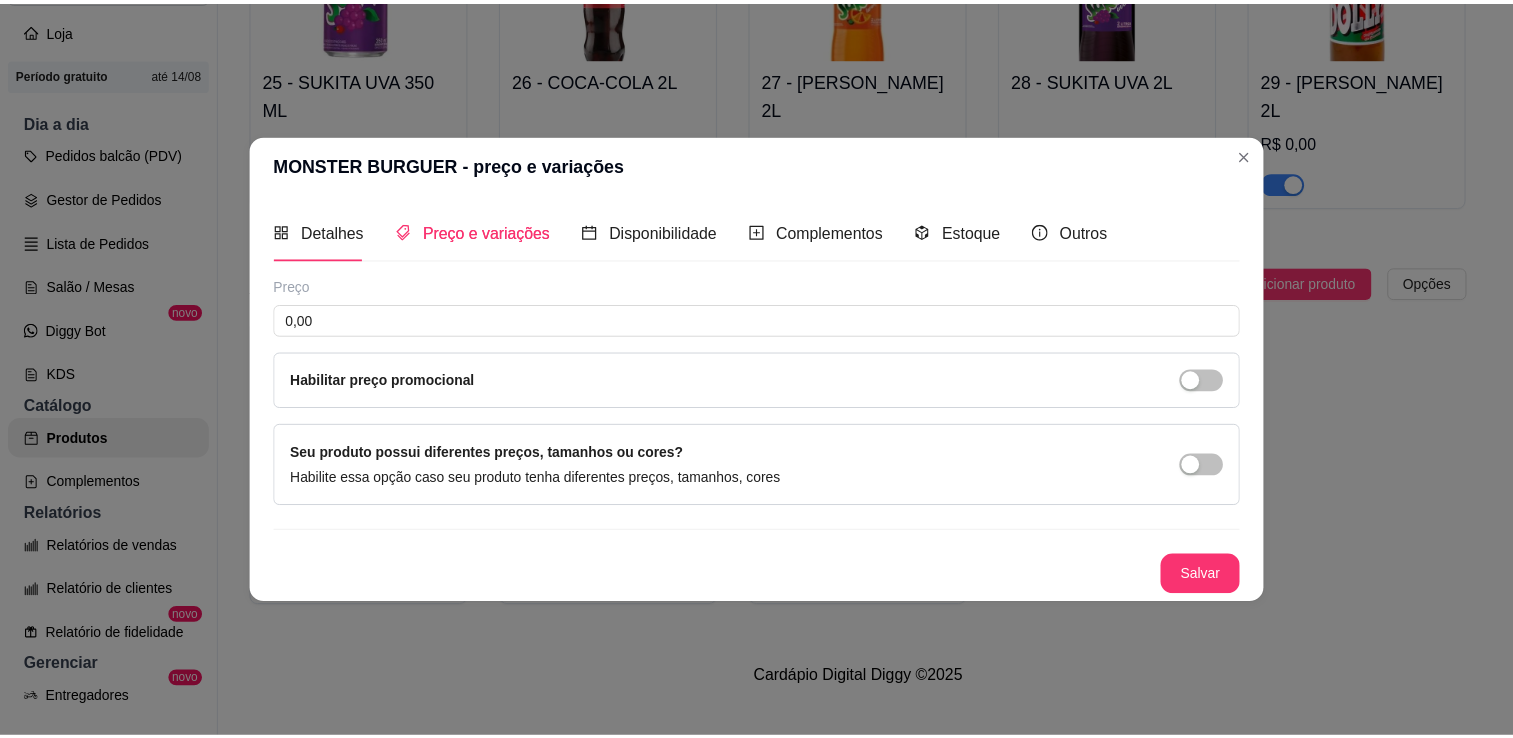 scroll, scrollTop: 0, scrollLeft: 0, axis: both 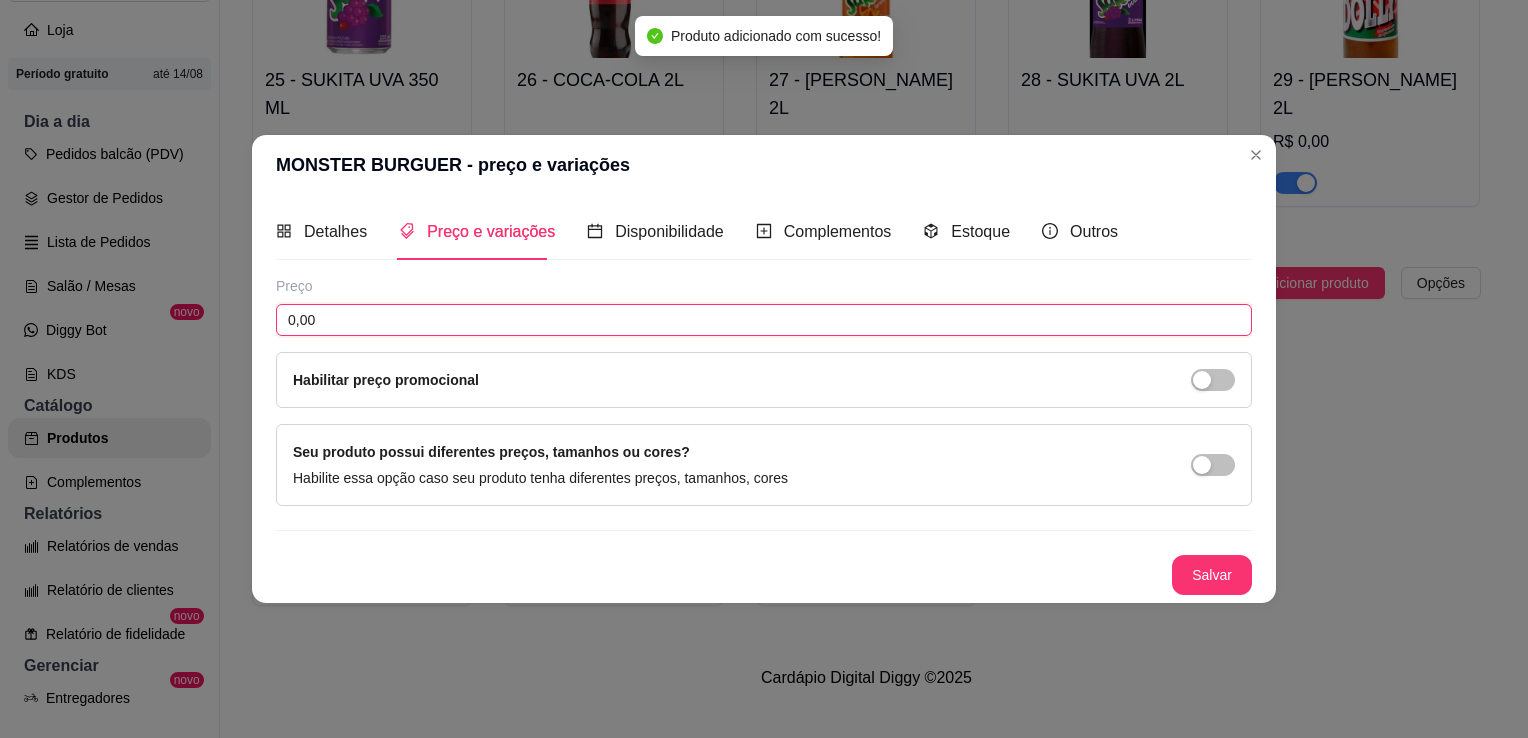 drag, startPoint x: 453, startPoint y: 322, endPoint x: 266, endPoint y: 322, distance: 187 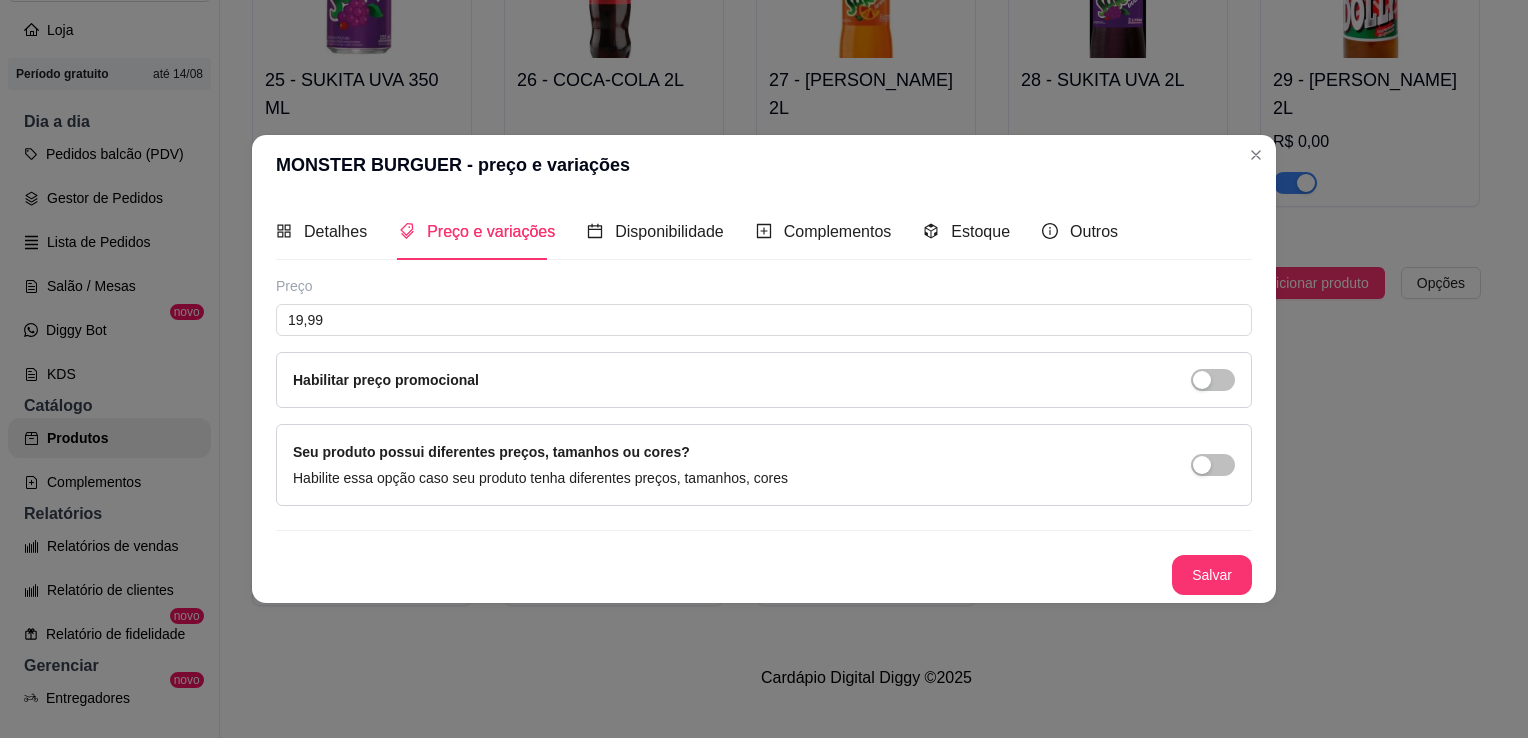 click on "Preço  19,99 Habilitar preço promocional" at bounding box center [764, 342] 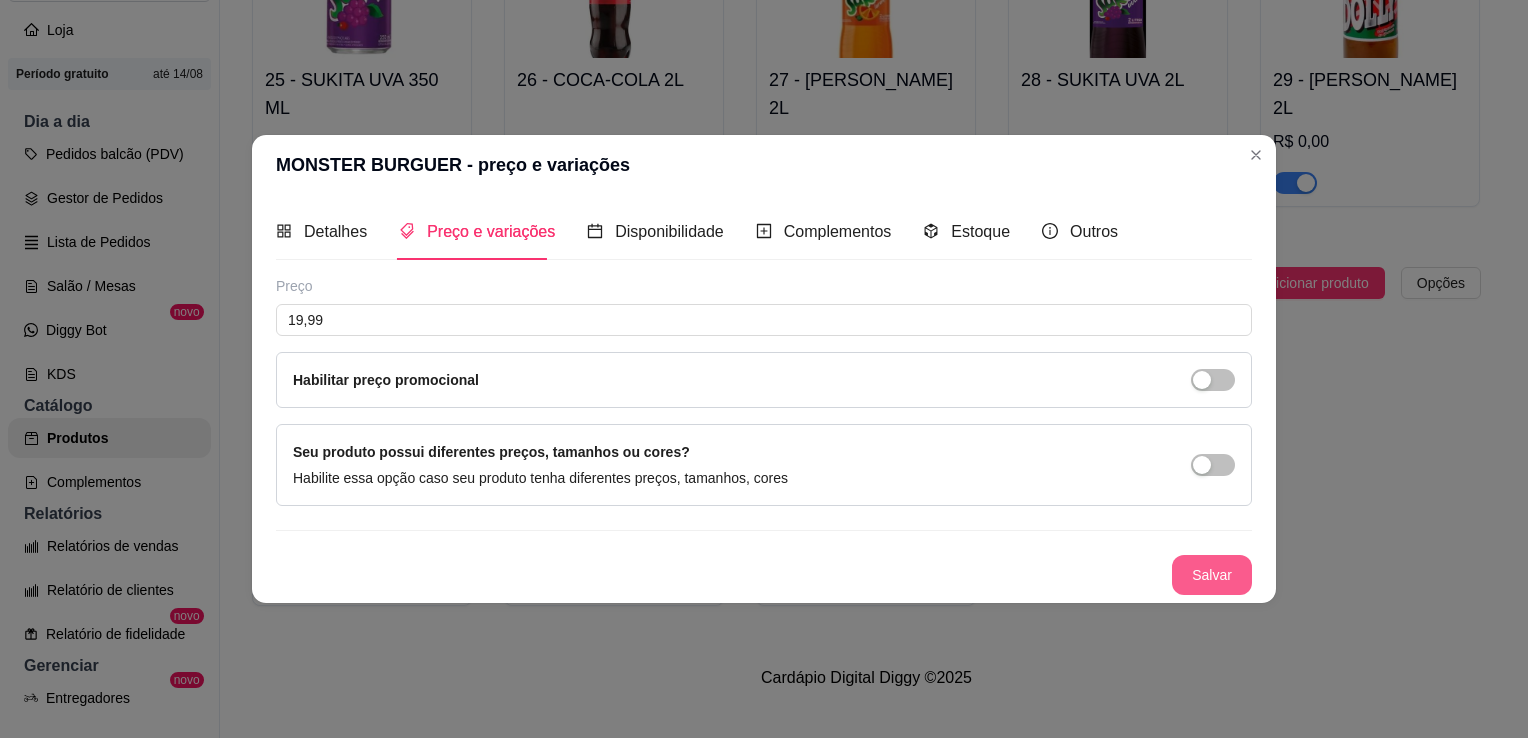 click on "Salvar" at bounding box center [1212, 575] 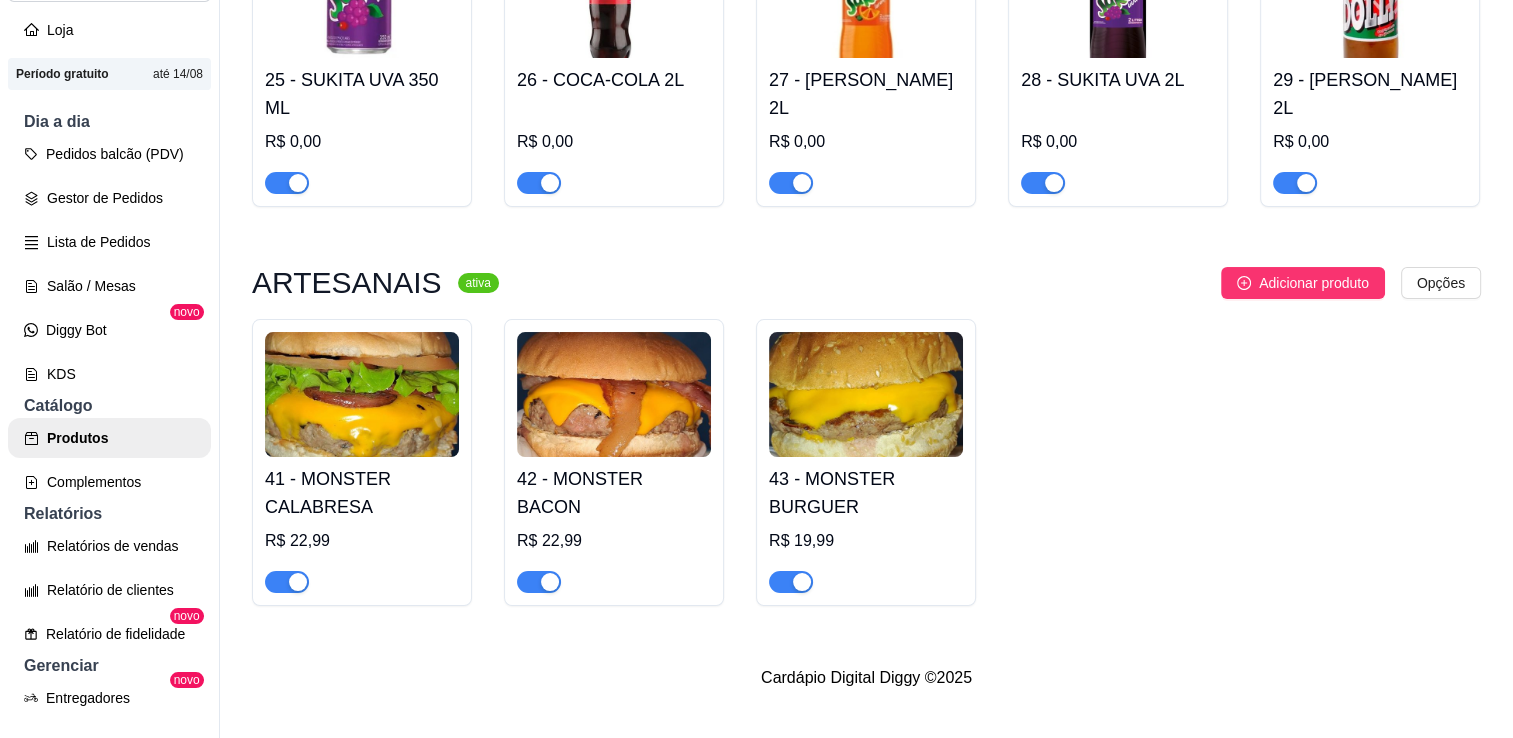 scroll, scrollTop: 1864, scrollLeft: 0, axis: vertical 